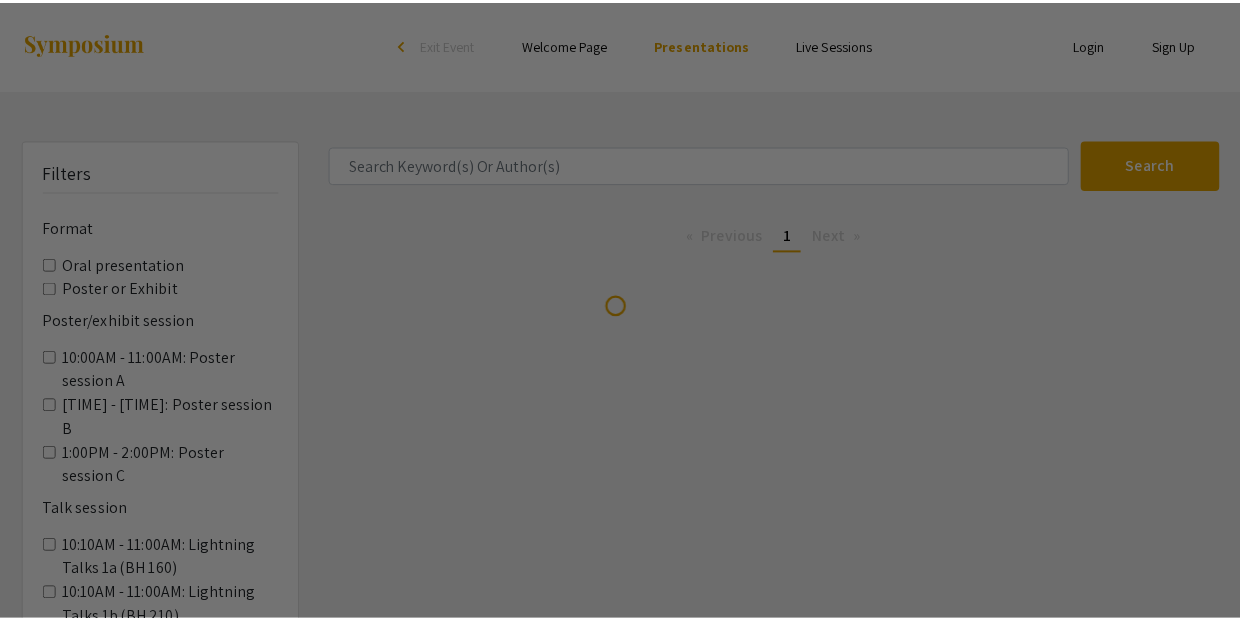 scroll, scrollTop: 0, scrollLeft: 0, axis: both 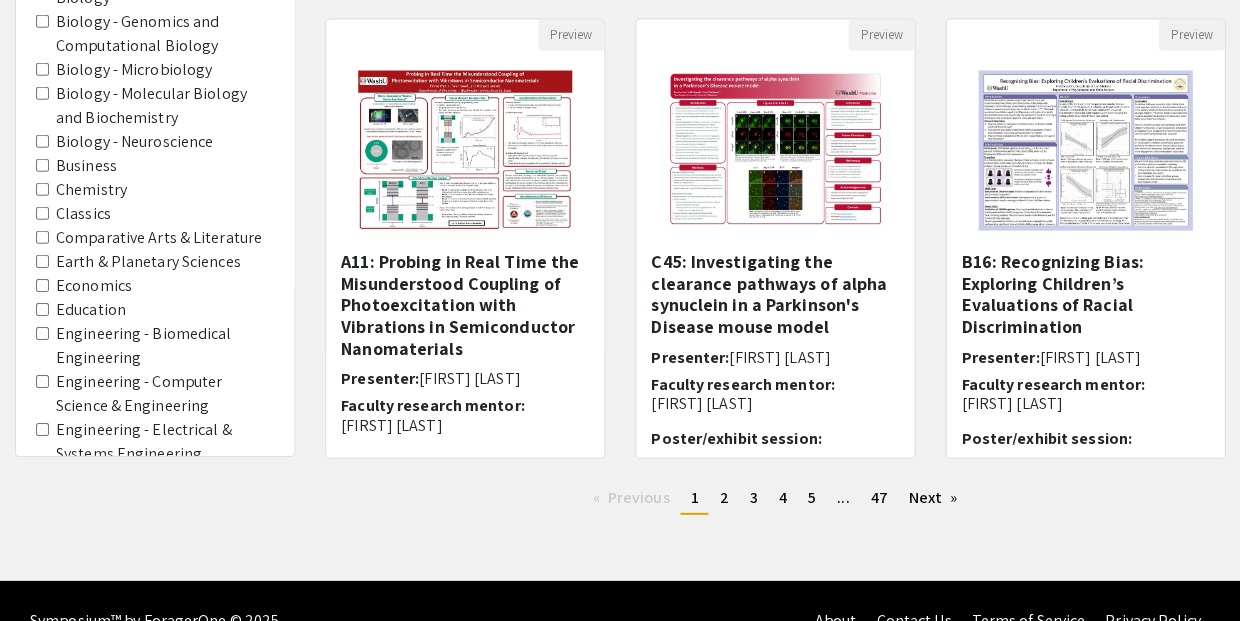 click on "Physics" at bounding box center [42, 884] 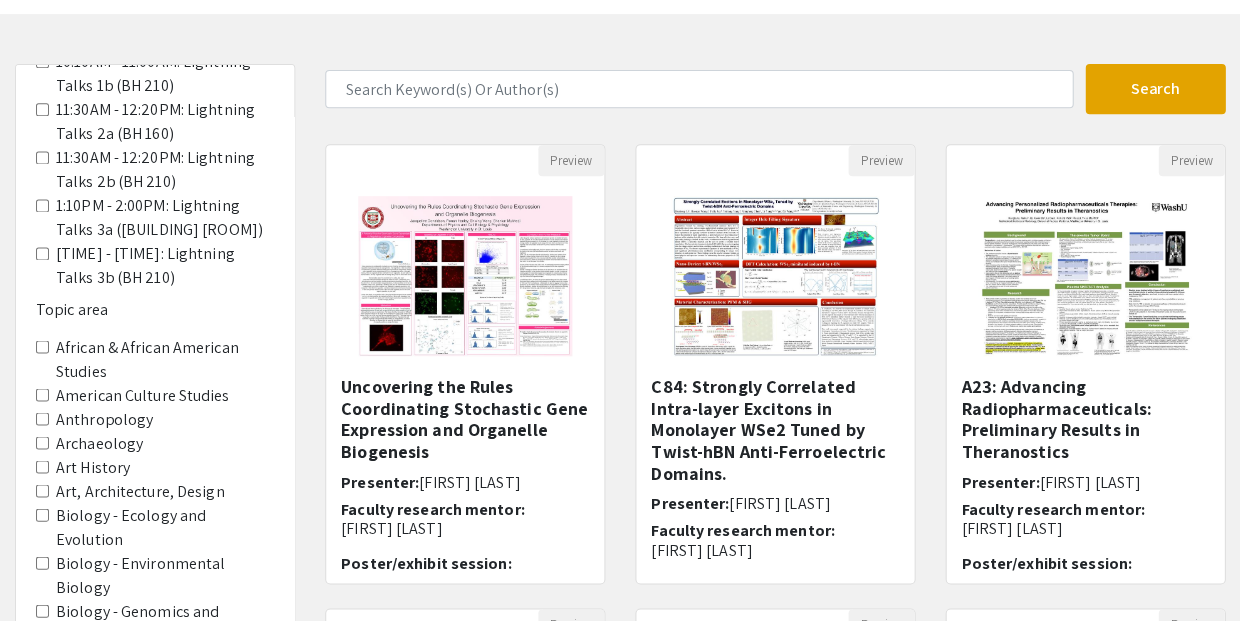 scroll, scrollTop: 77, scrollLeft: 0, axis: vertical 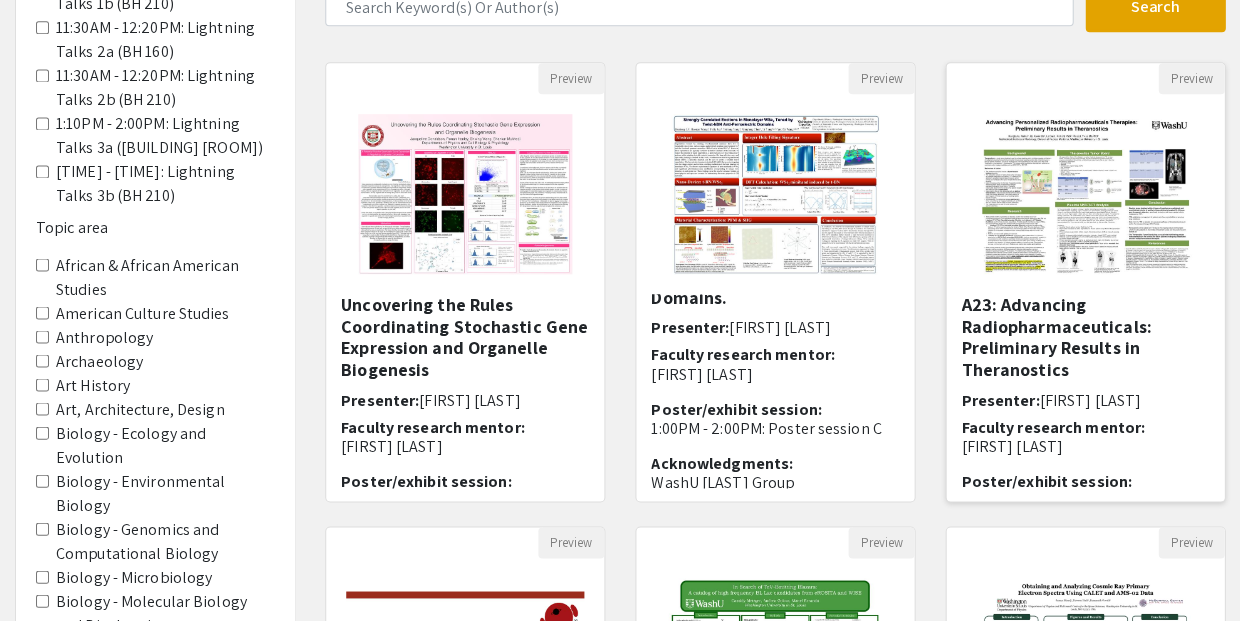 click 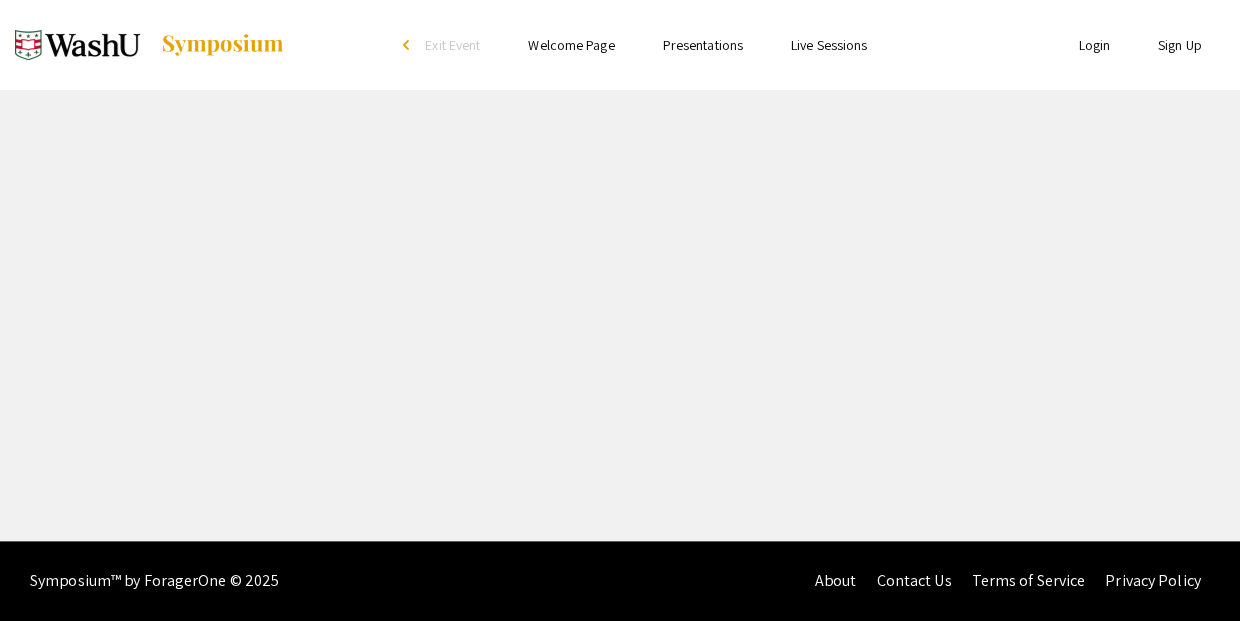 scroll, scrollTop: 0, scrollLeft: 0, axis: both 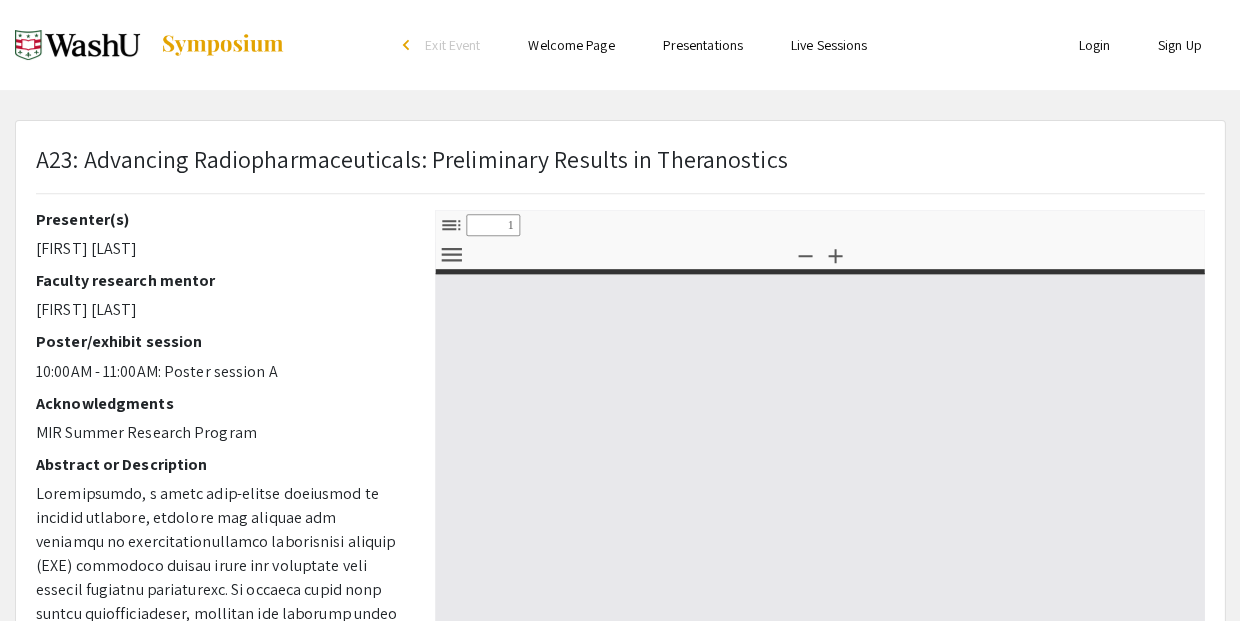 select on "custom" 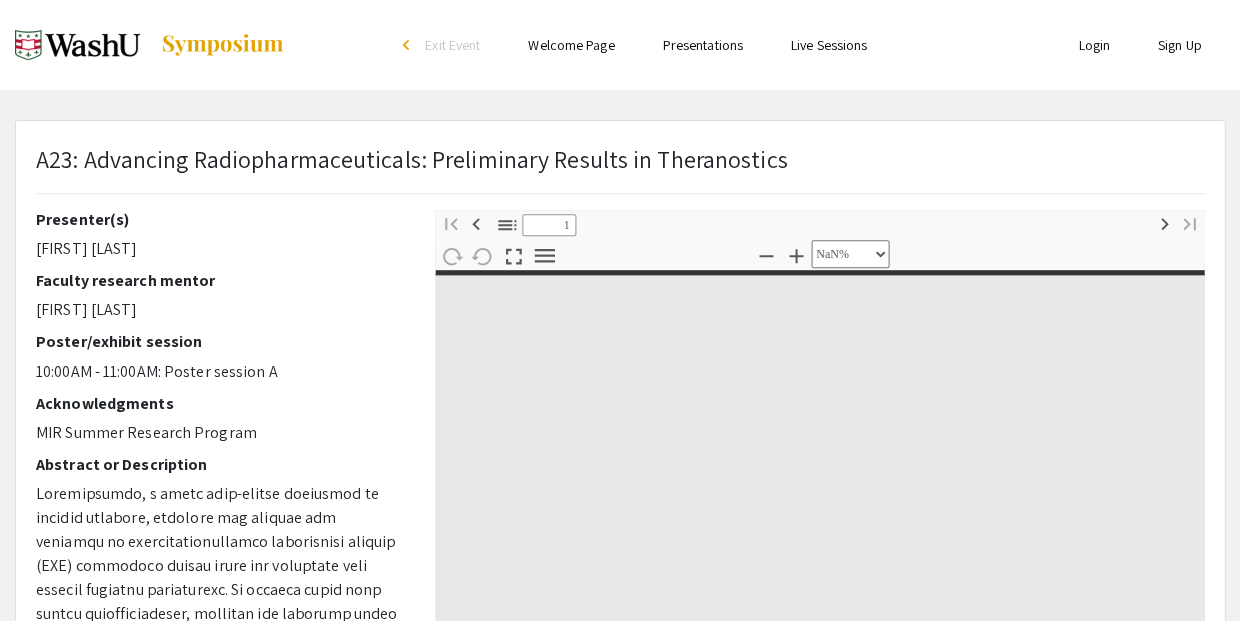 type on "0" 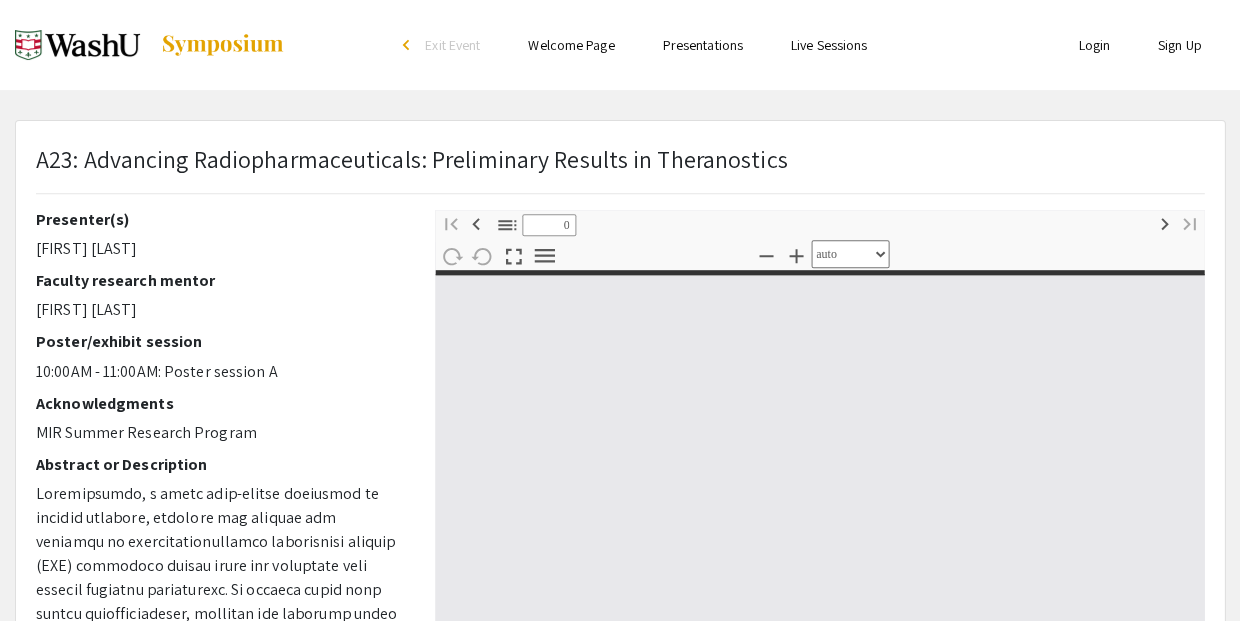 select on "custom" 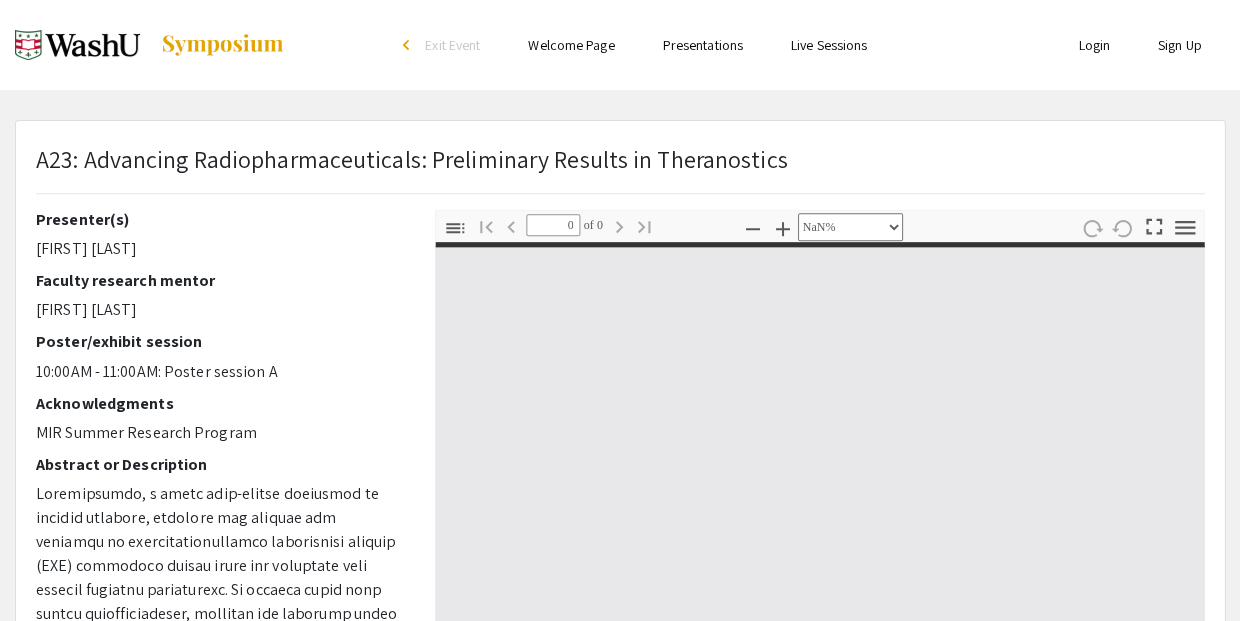 type on "1" 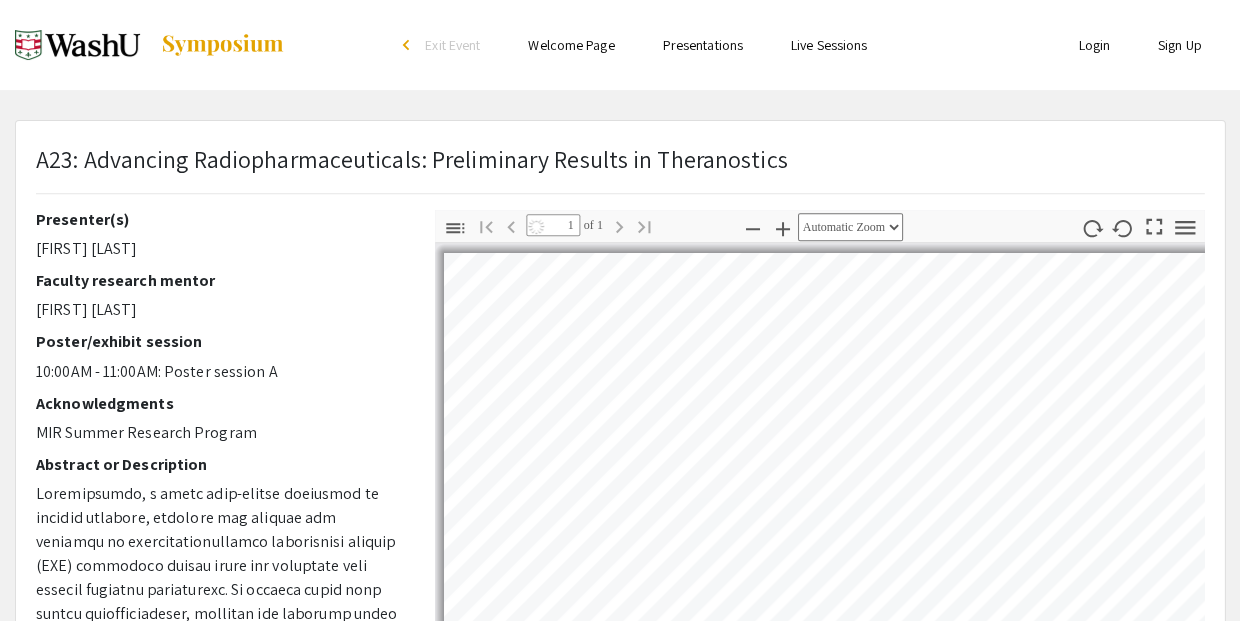 select on "auto" 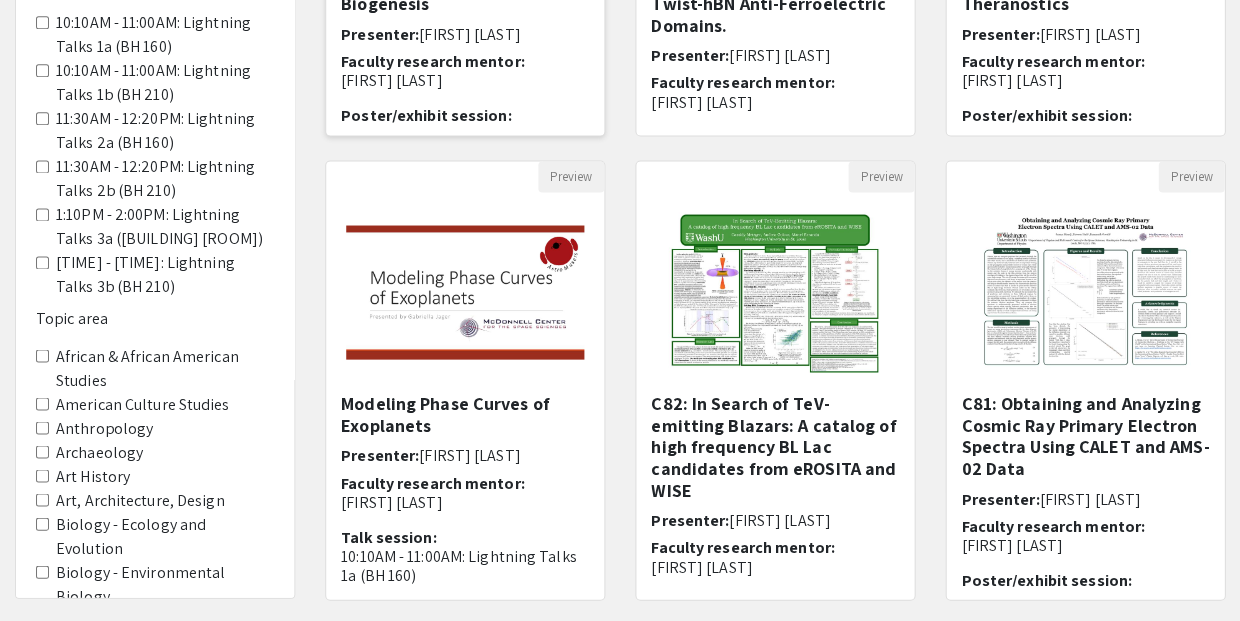 scroll, scrollTop: 603, scrollLeft: 0, axis: vertical 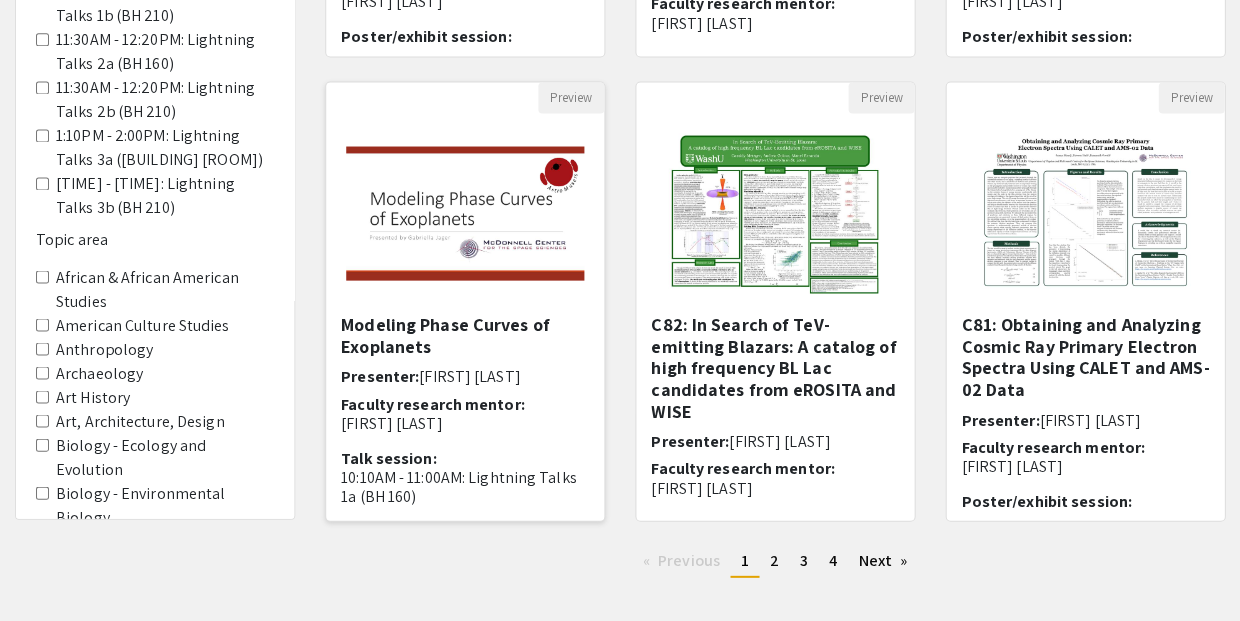 click on "Modeling Phase Curves of Exoplanets" at bounding box center (465, 334) 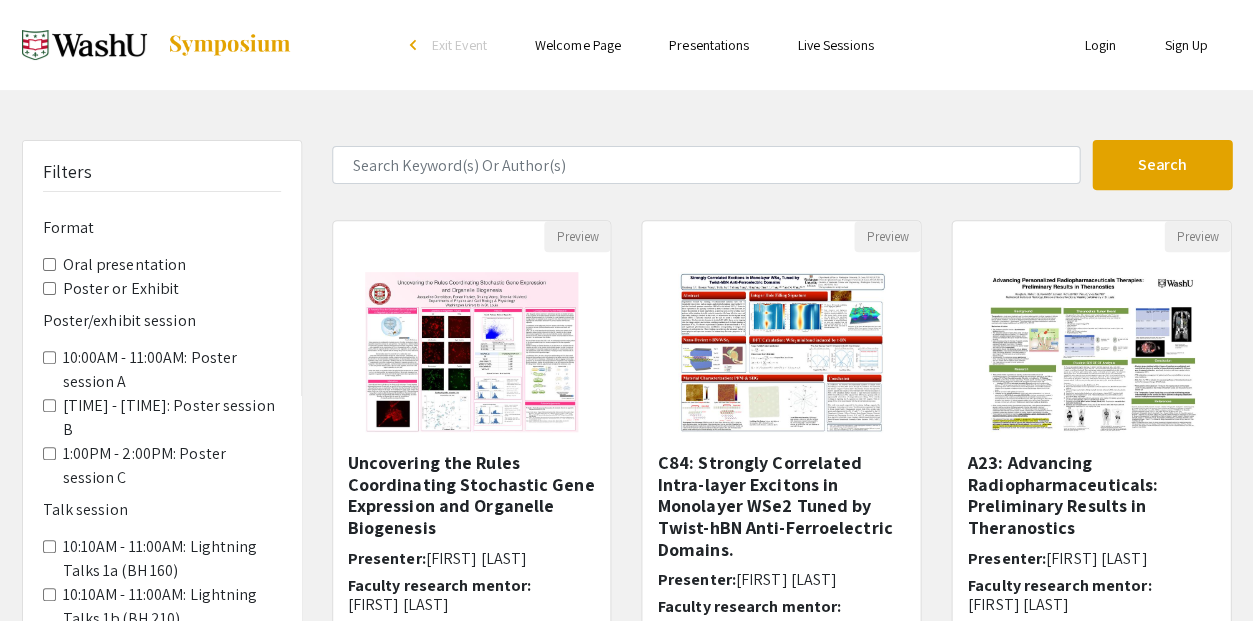select on "custom" 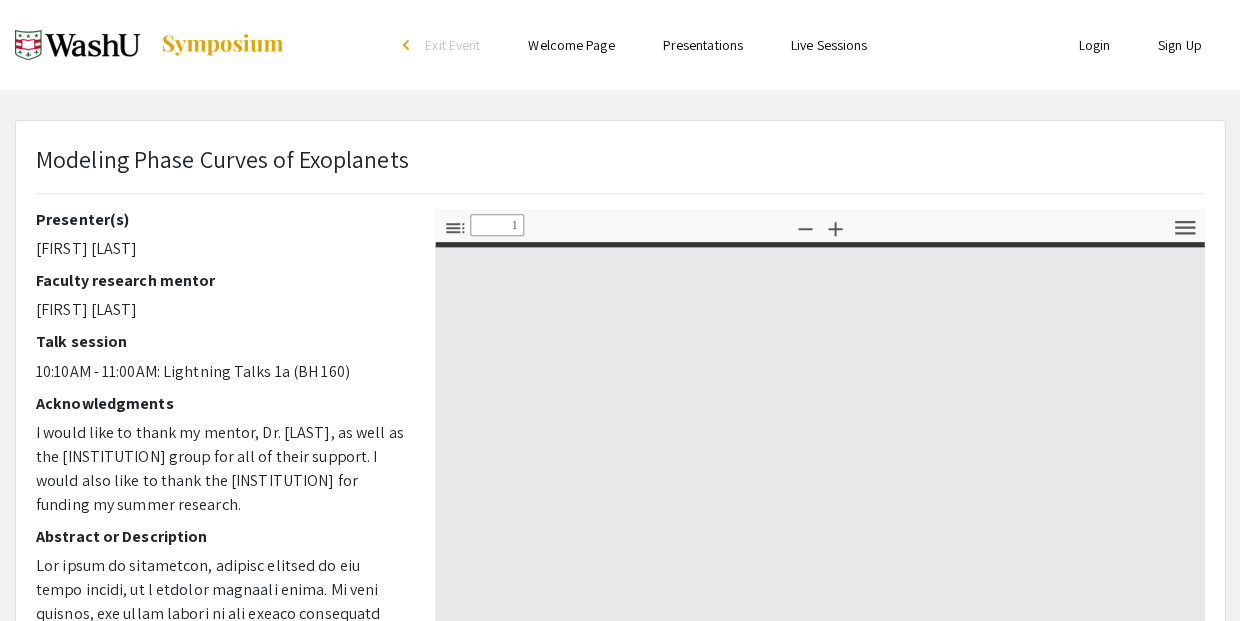 type on "0" 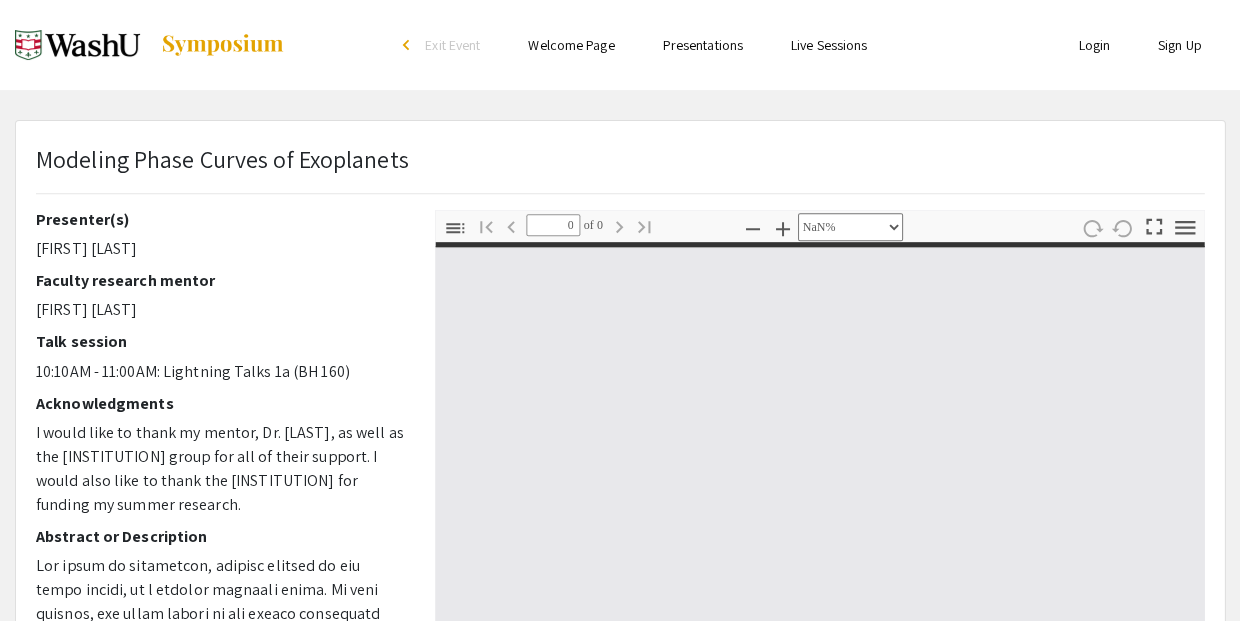 select on "auto" 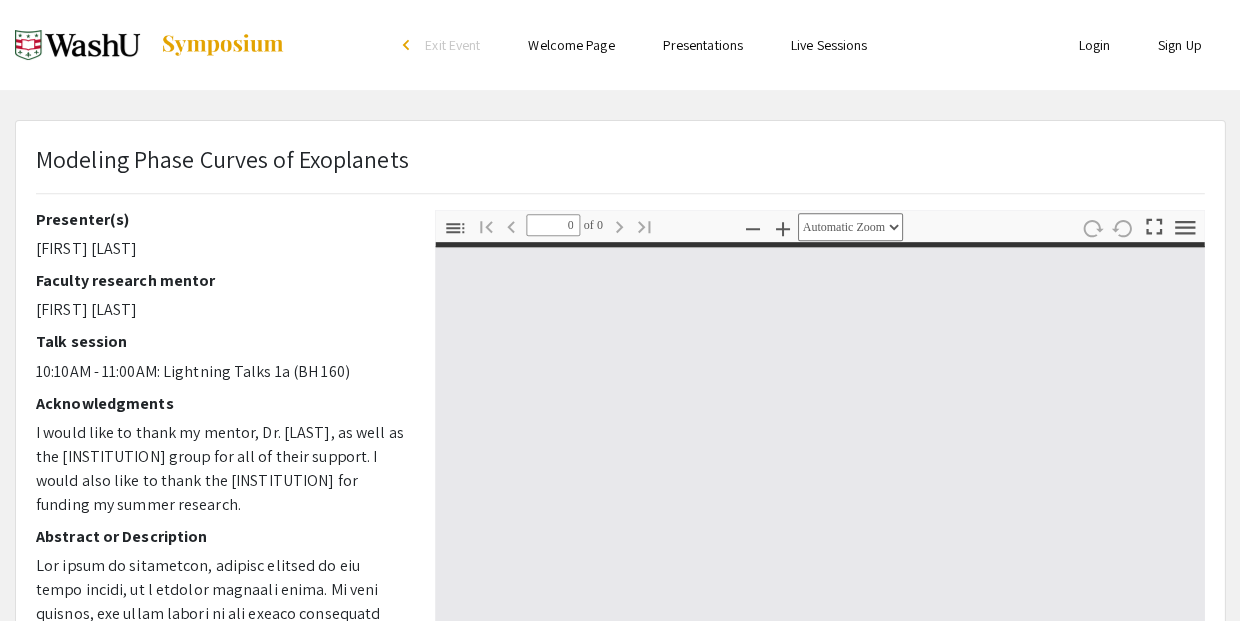 type on "1" 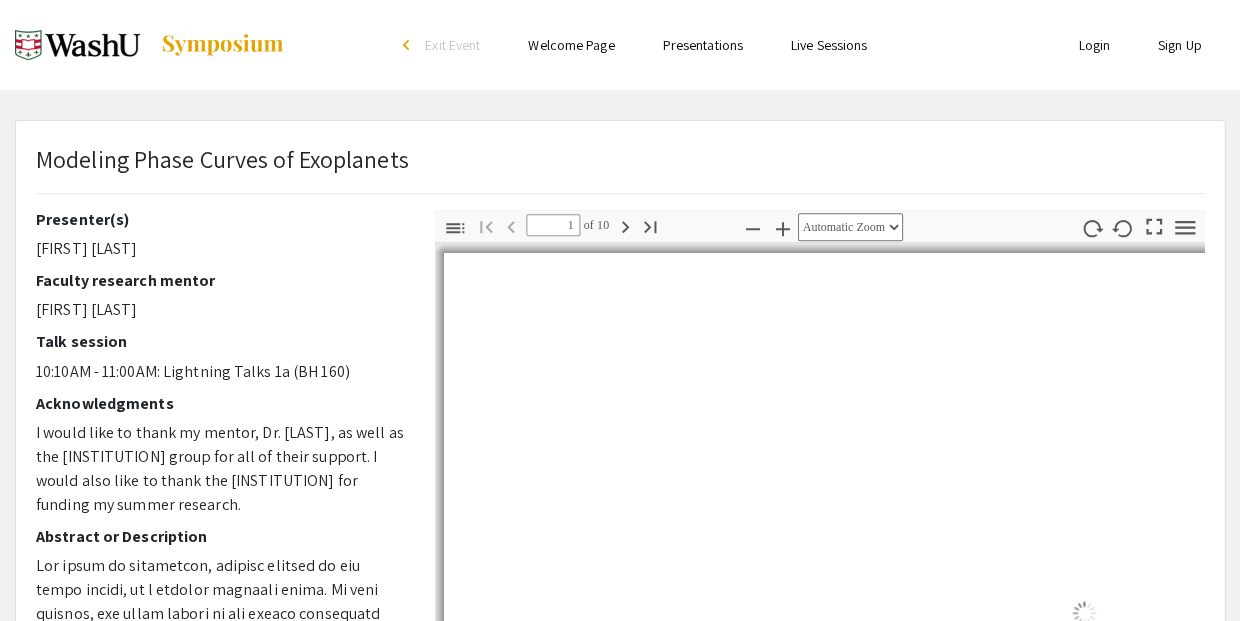 select on "auto" 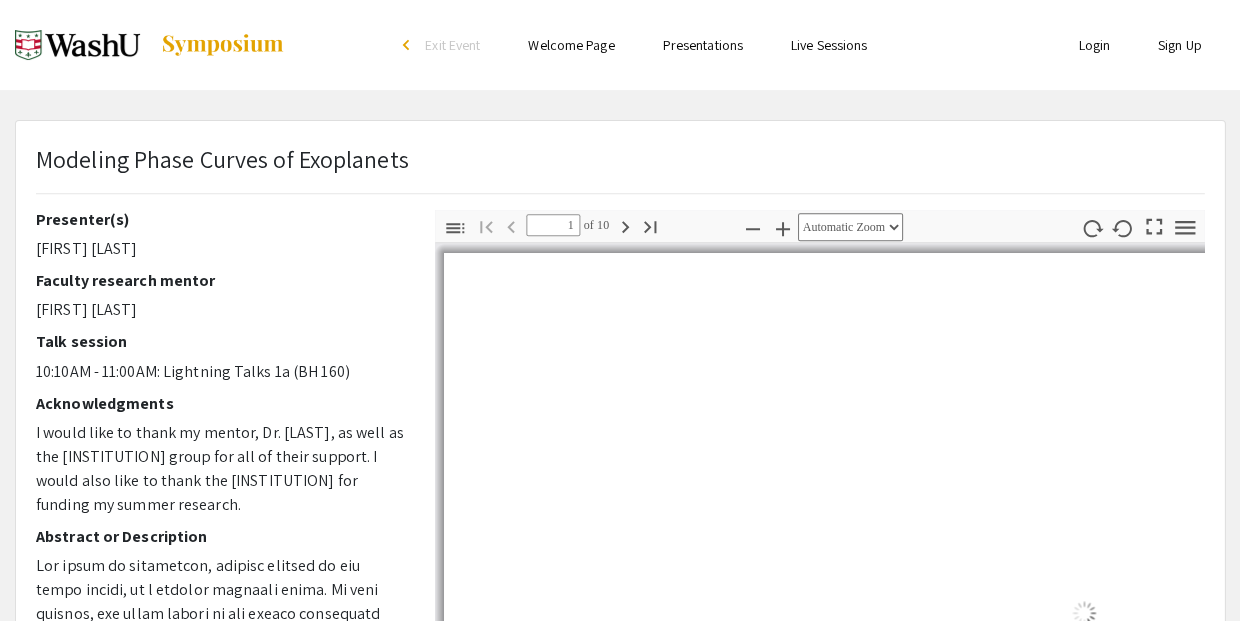 scroll, scrollTop: 4, scrollLeft: 0, axis: vertical 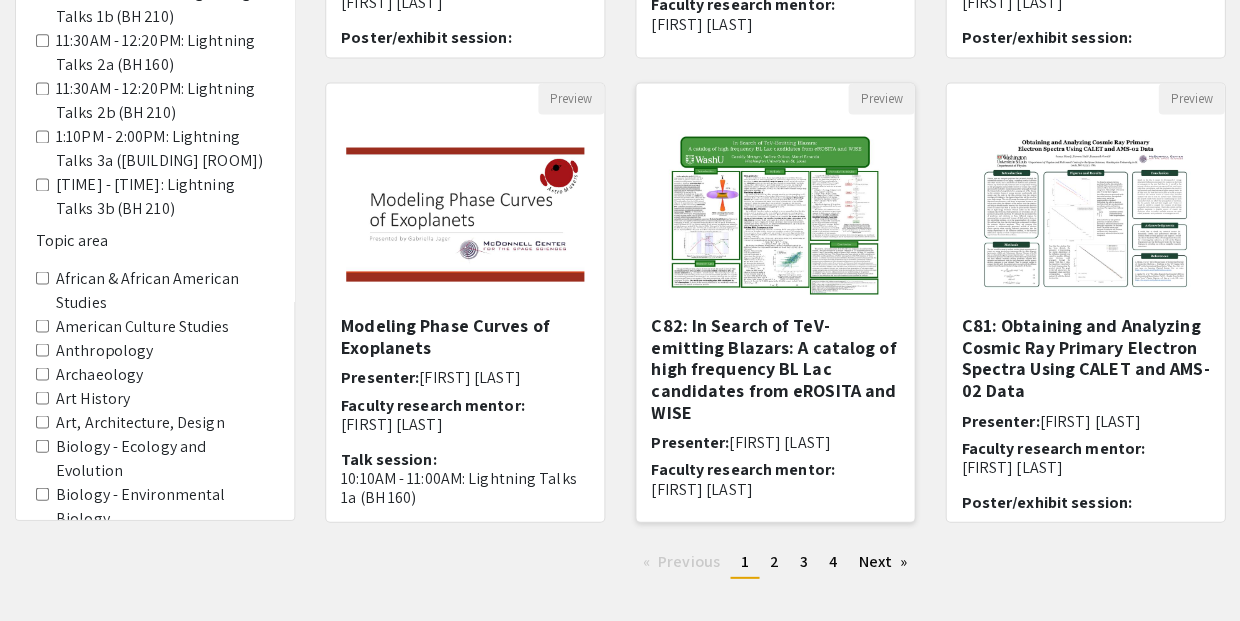 click 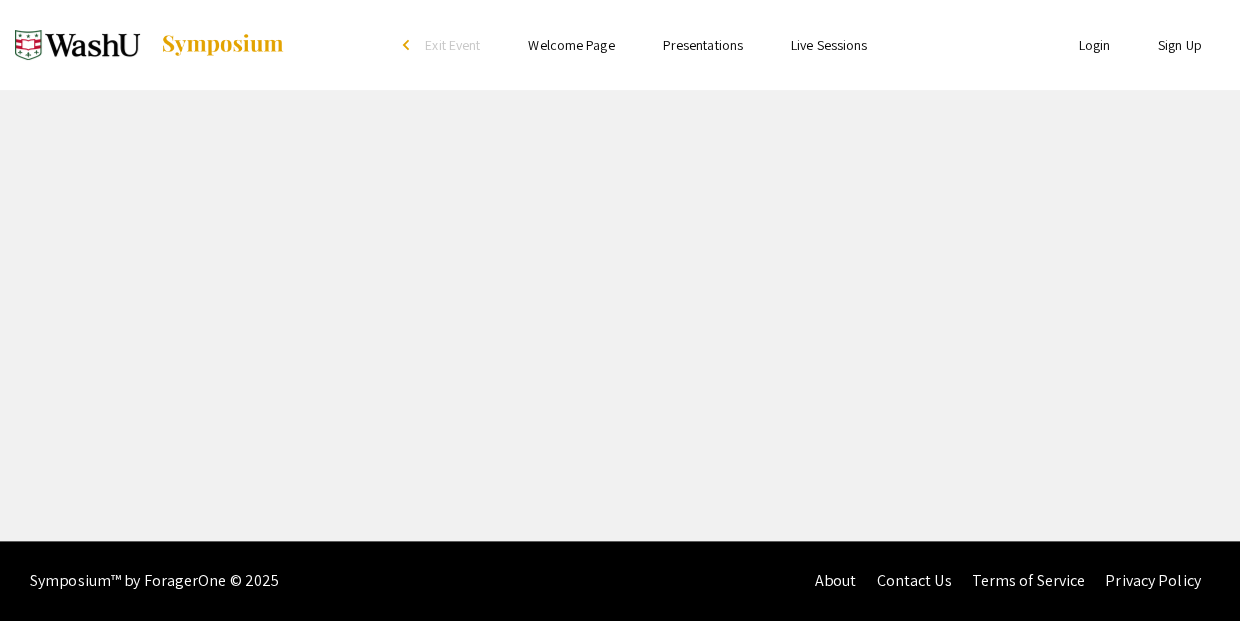 scroll, scrollTop: 0, scrollLeft: 0, axis: both 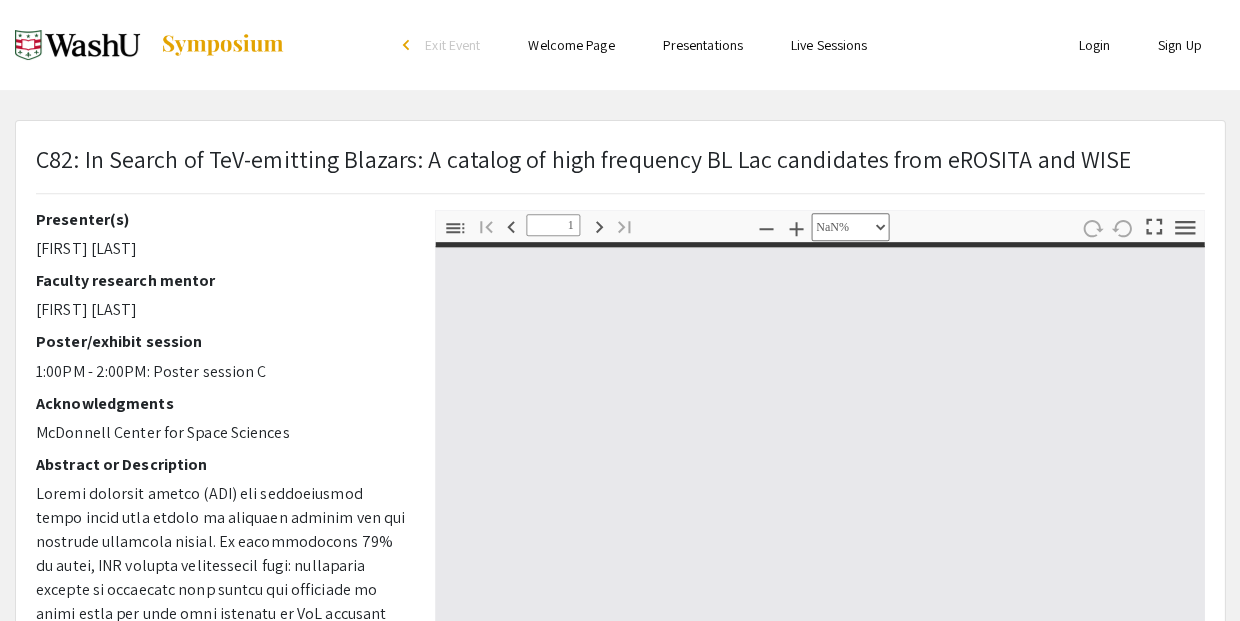 type on "0" 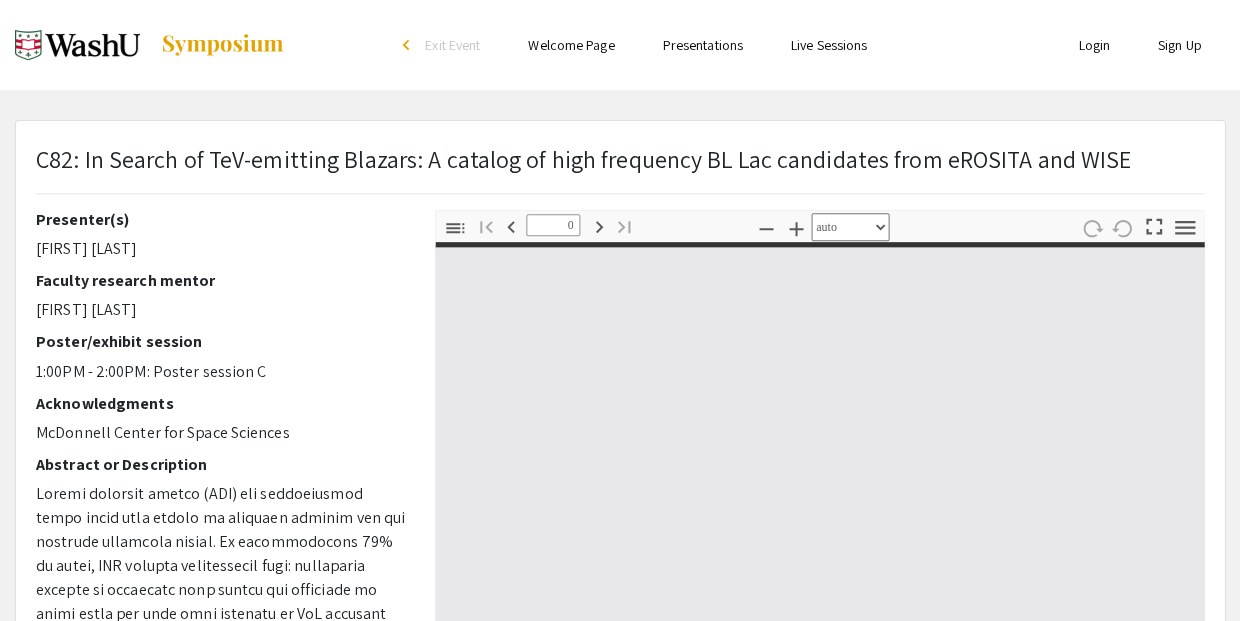select on "custom" 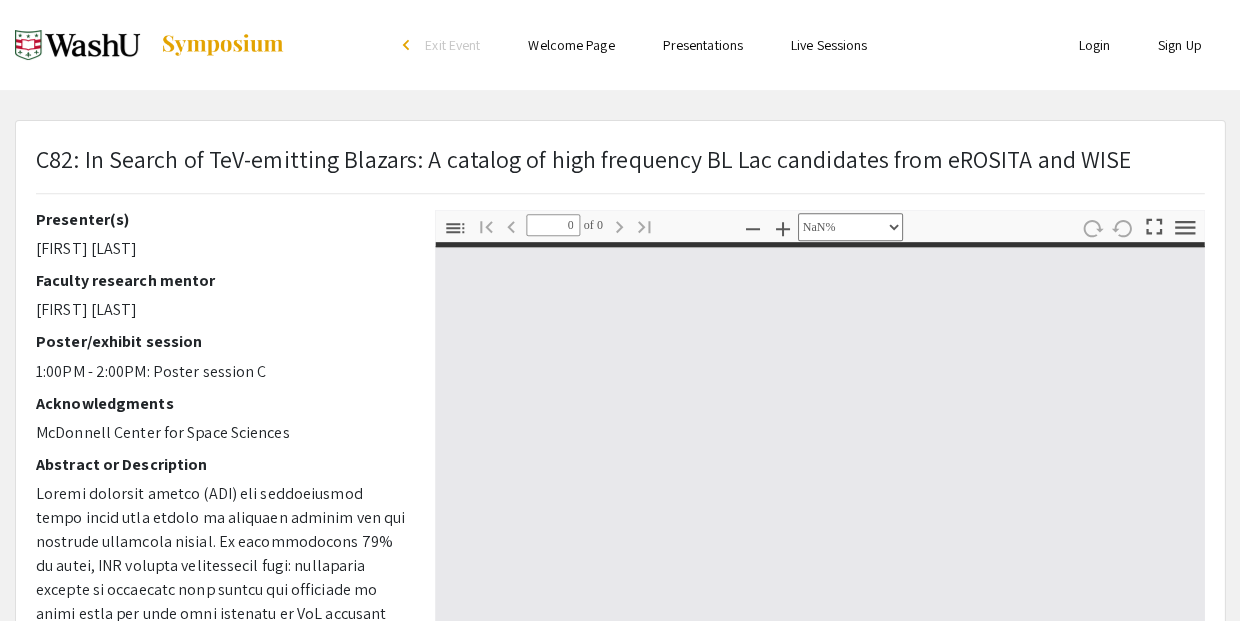 type on "1" 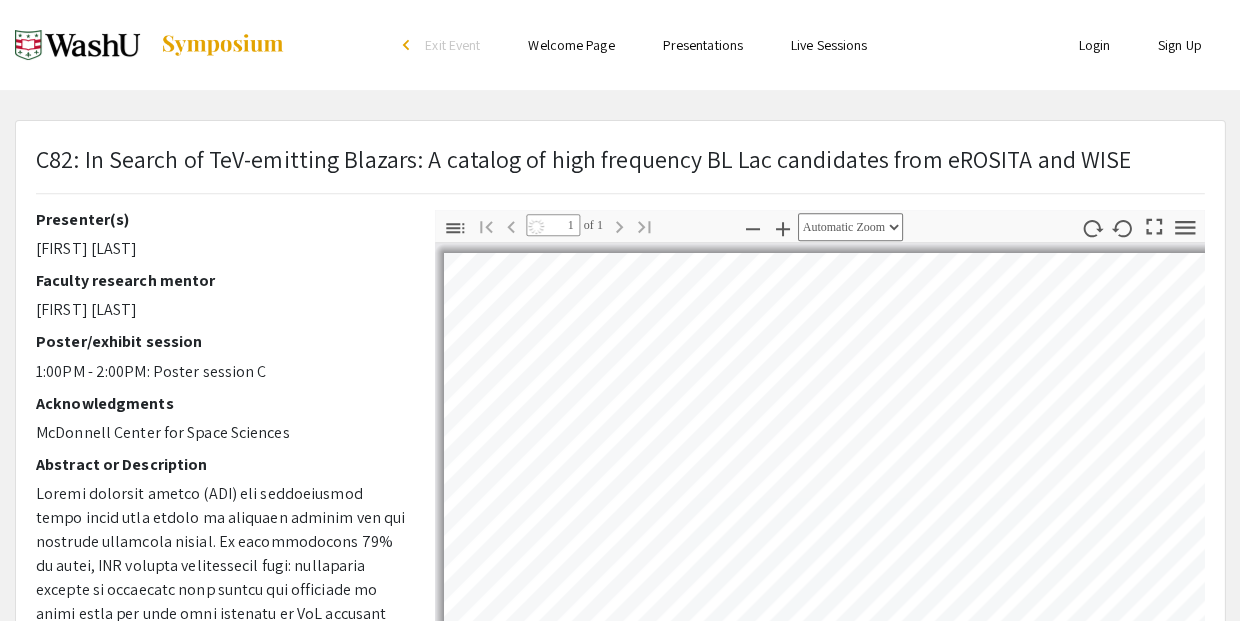 select on "auto" 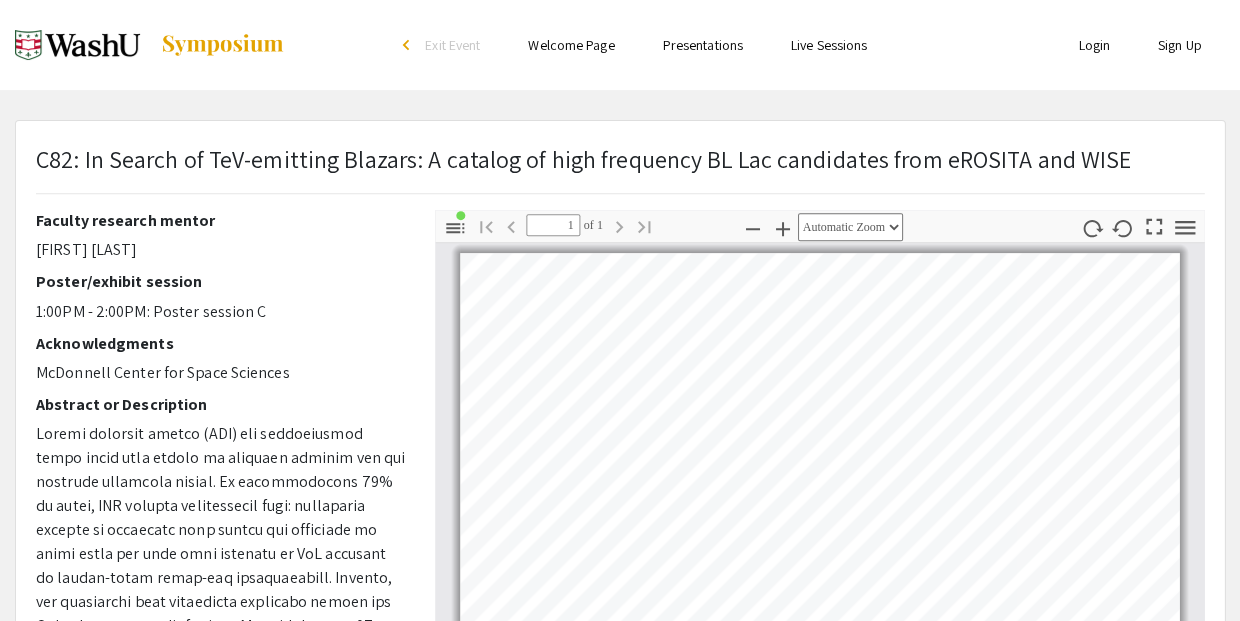 scroll, scrollTop: 59, scrollLeft: 0, axis: vertical 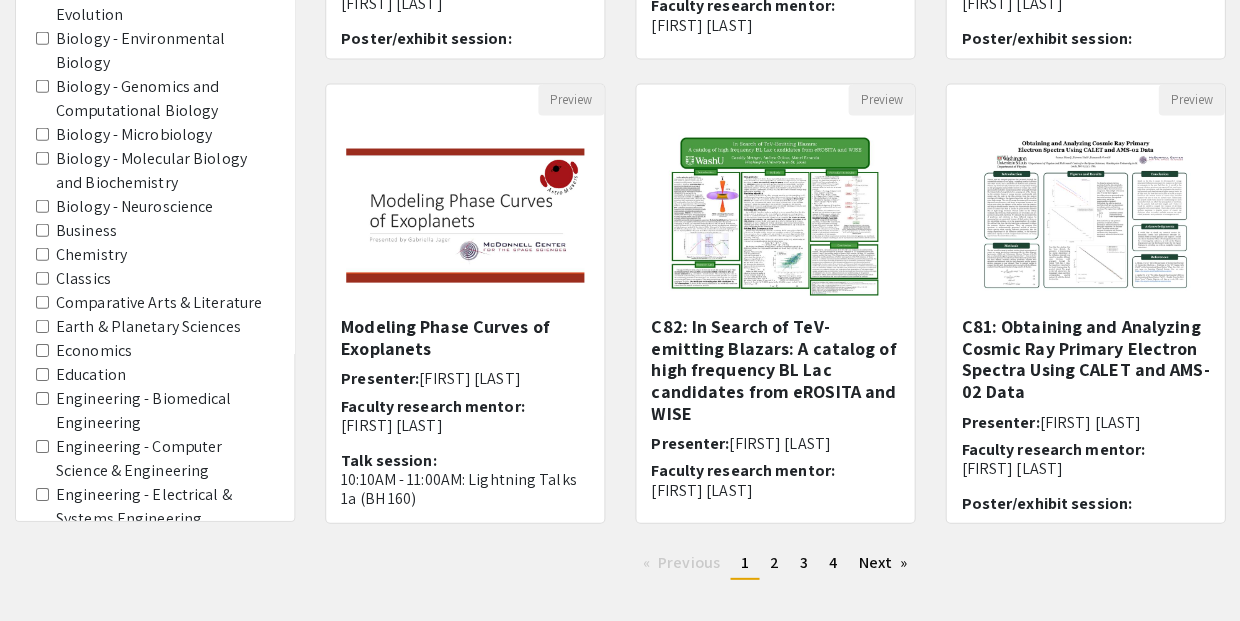 click on "Physics" at bounding box center (42, 949) 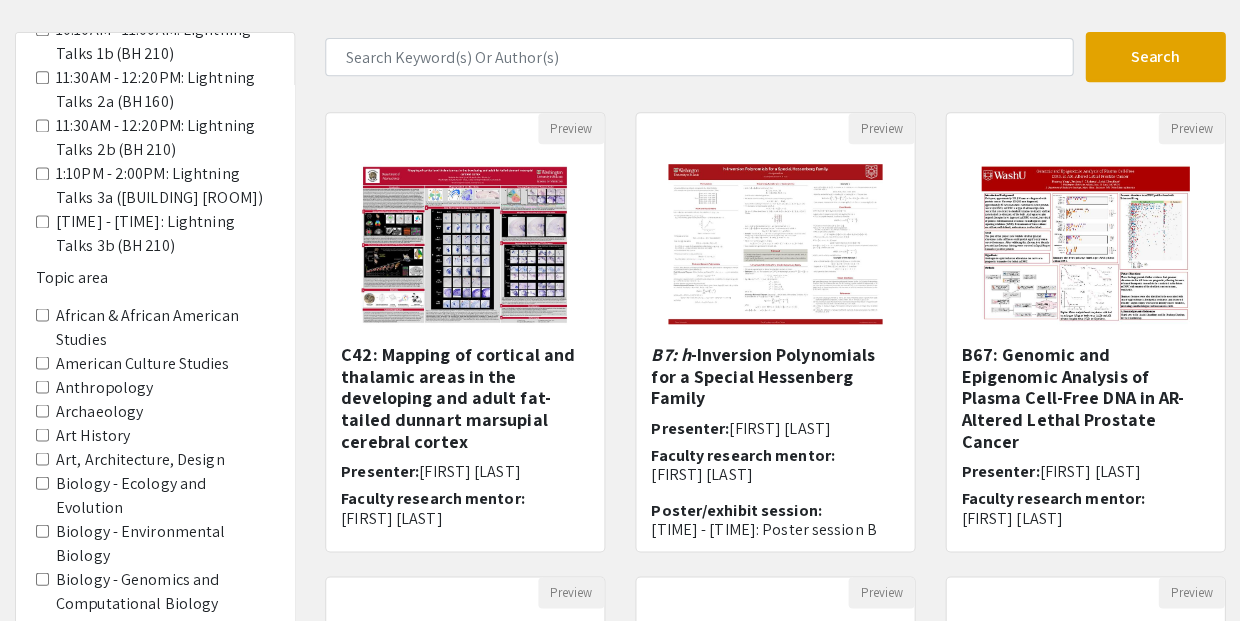 scroll, scrollTop: 112, scrollLeft: 0, axis: vertical 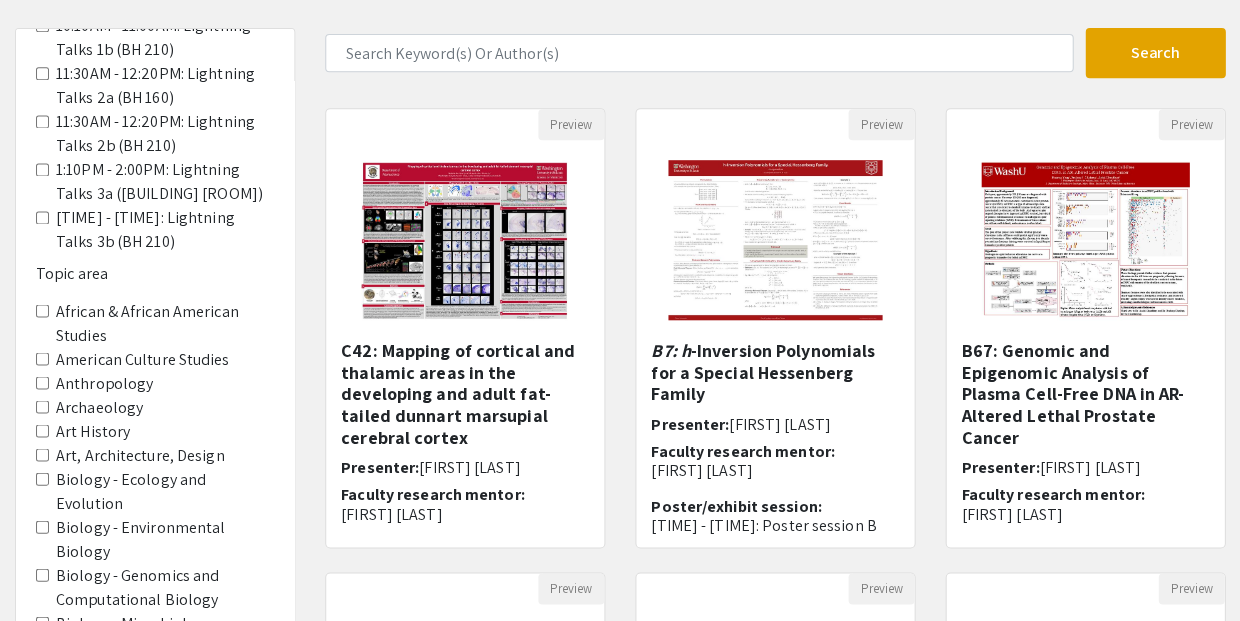 click on "Chemistry" at bounding box center (42, 742) 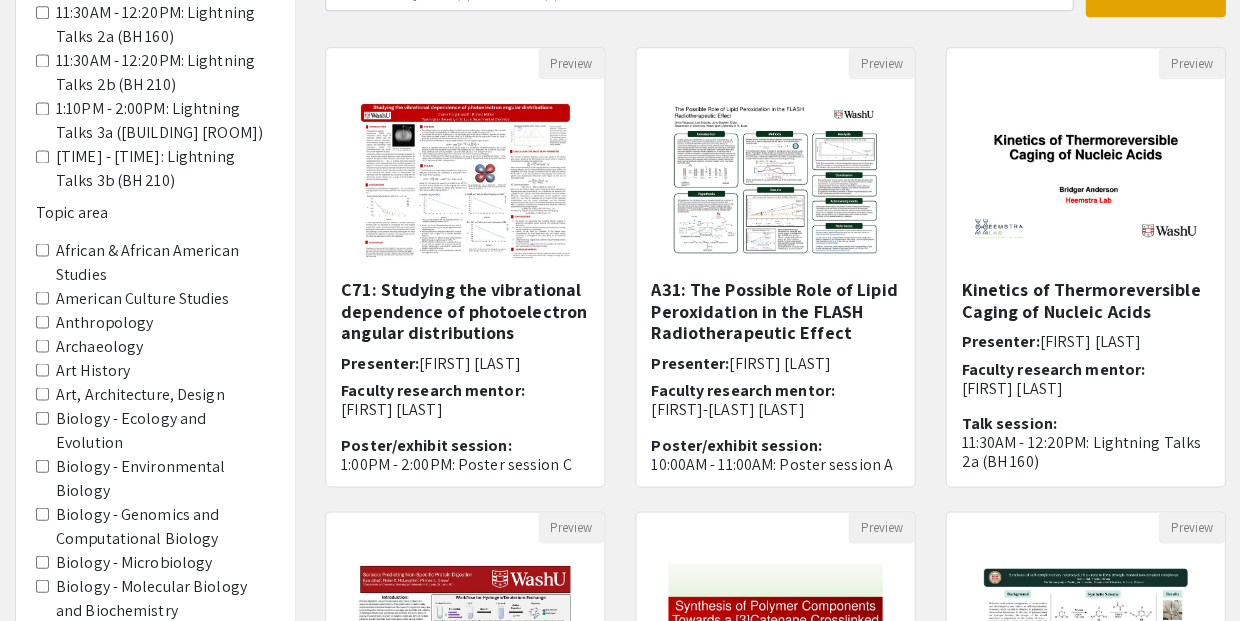scroll, scrollTop: 174, scrollLeft: 0, axis: vertical 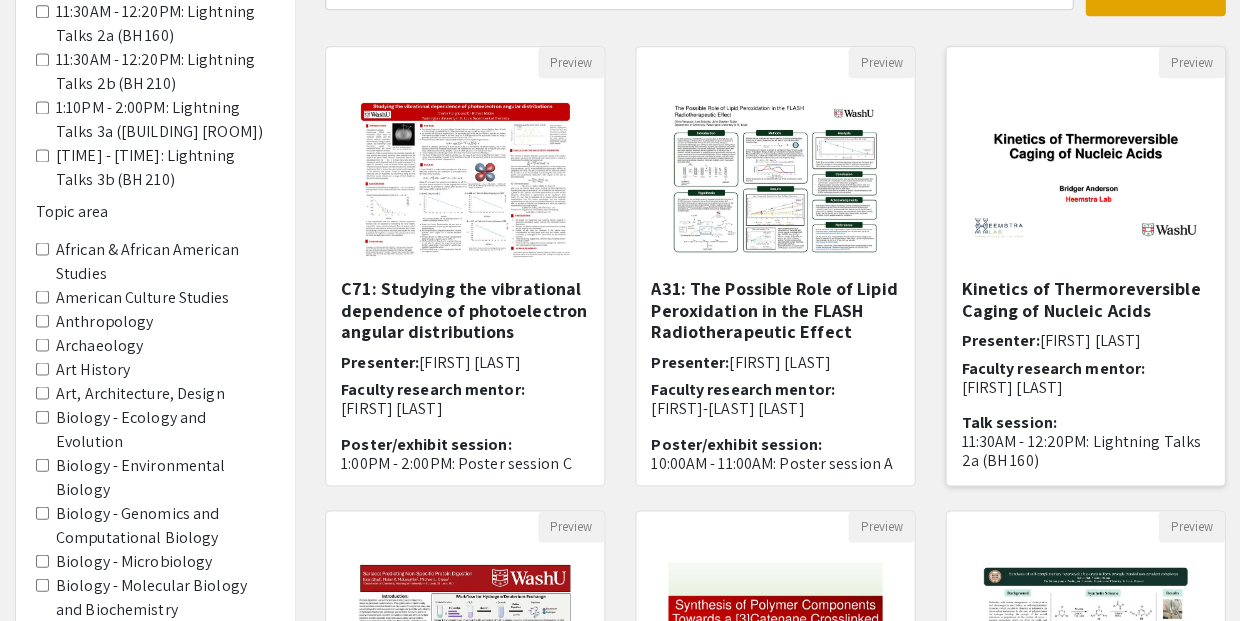 click on "Kinetics of Thermoreversible Caging of Nucleic Acids" at bounding box center (1085, 299) 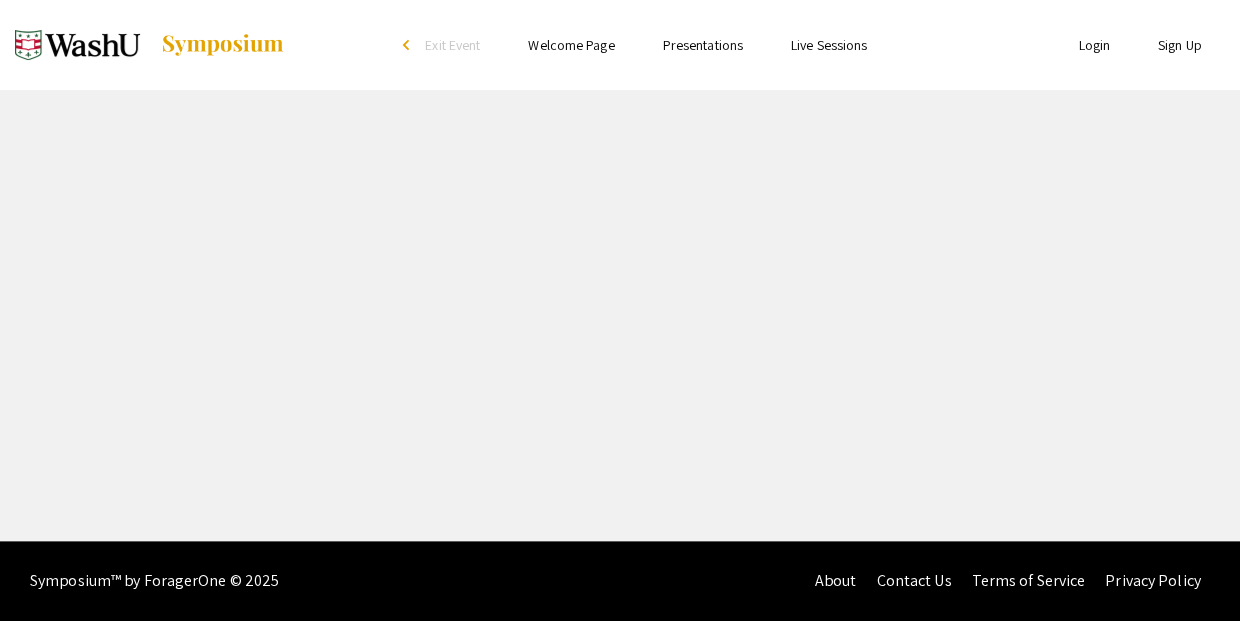 select on "custom" 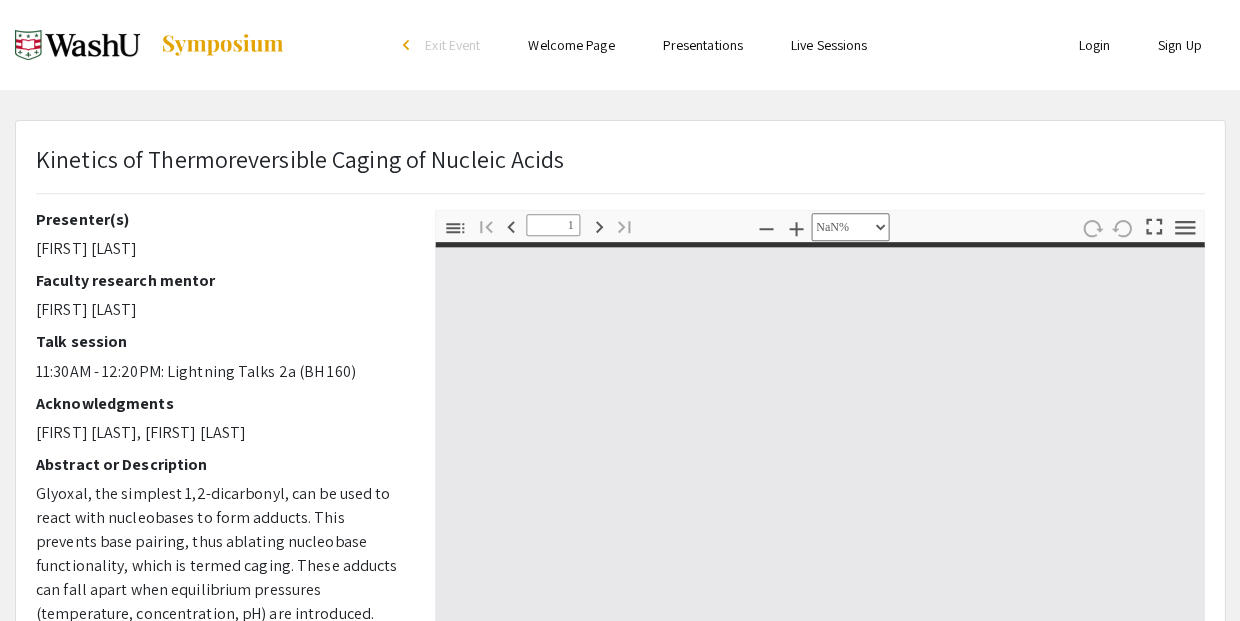 type on "0" 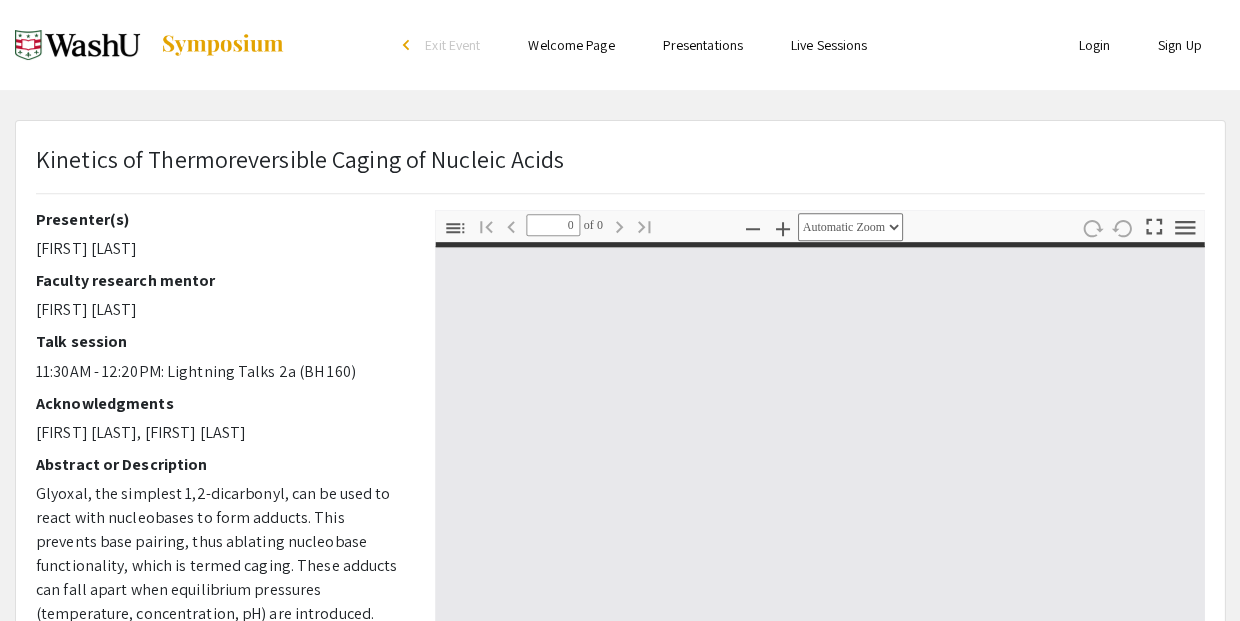 select on "custom" 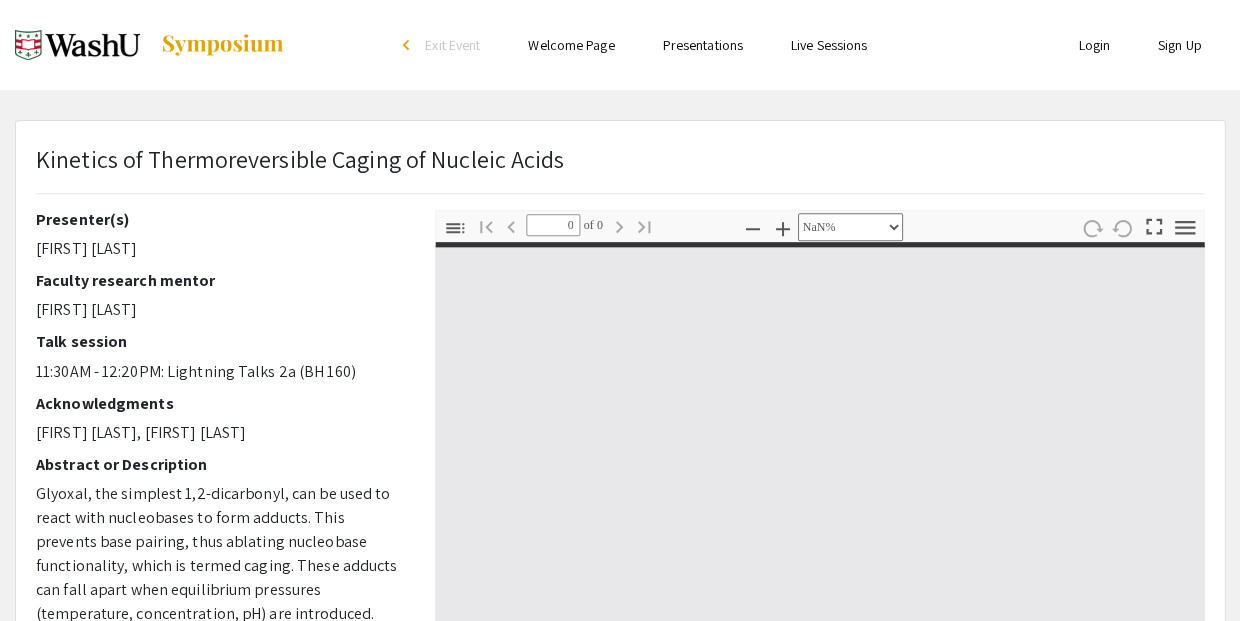 type on "1" 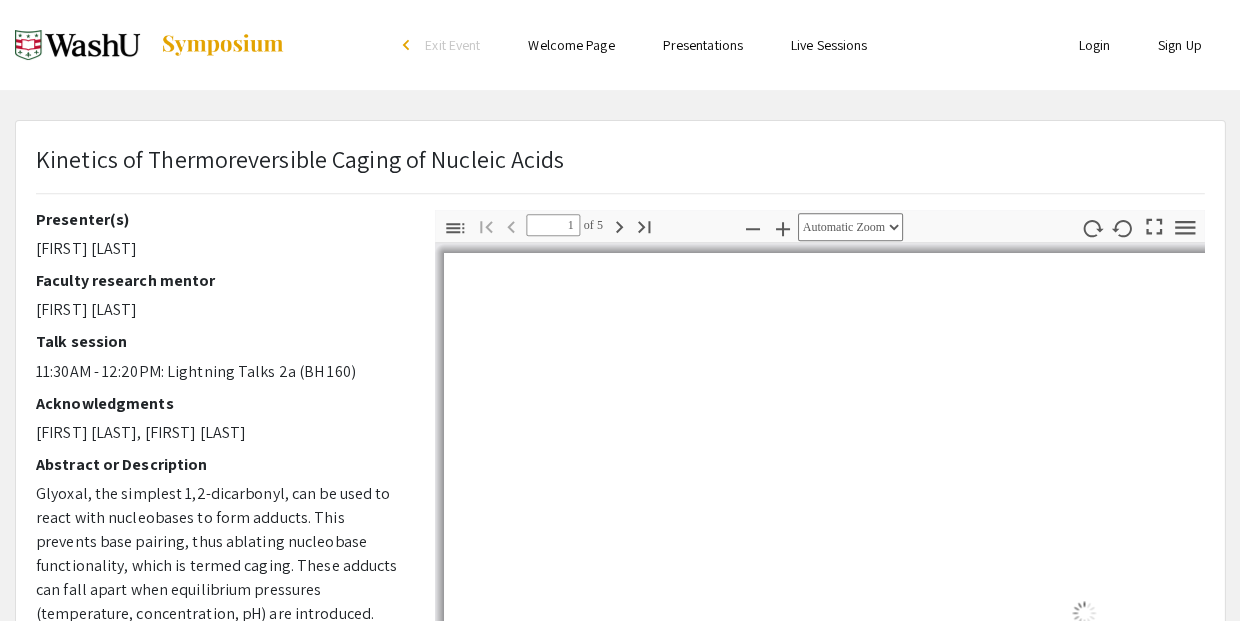 select on "auto" 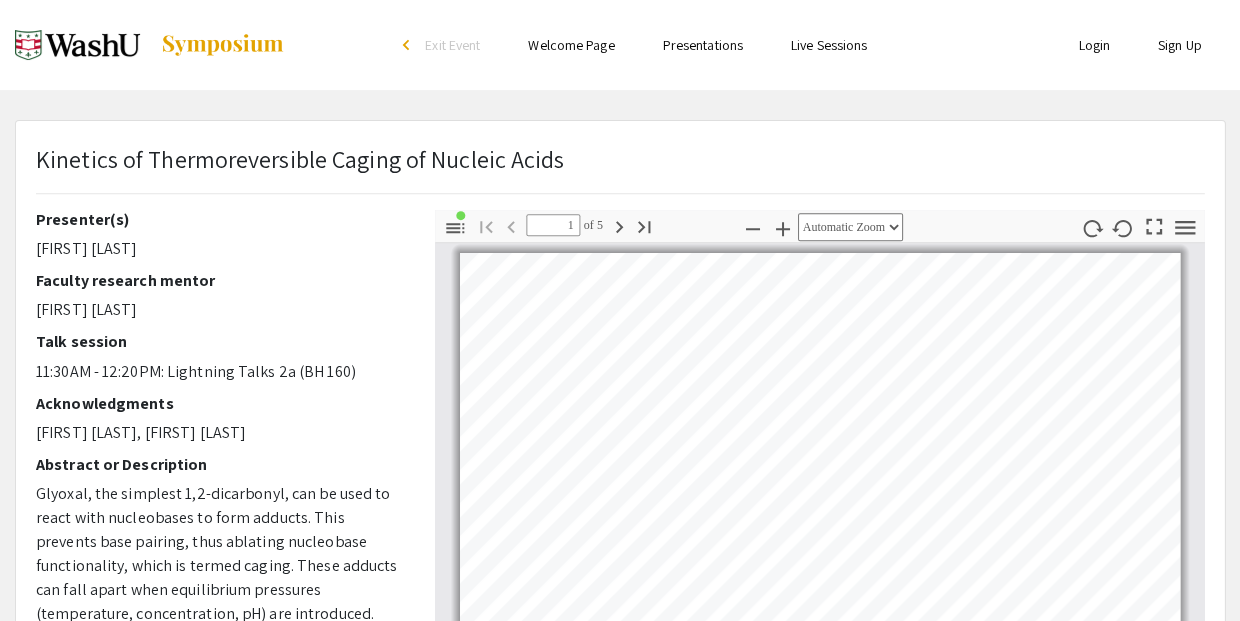 scroll, scrollTop: 4, scrollLeft: 0, axis: vertical 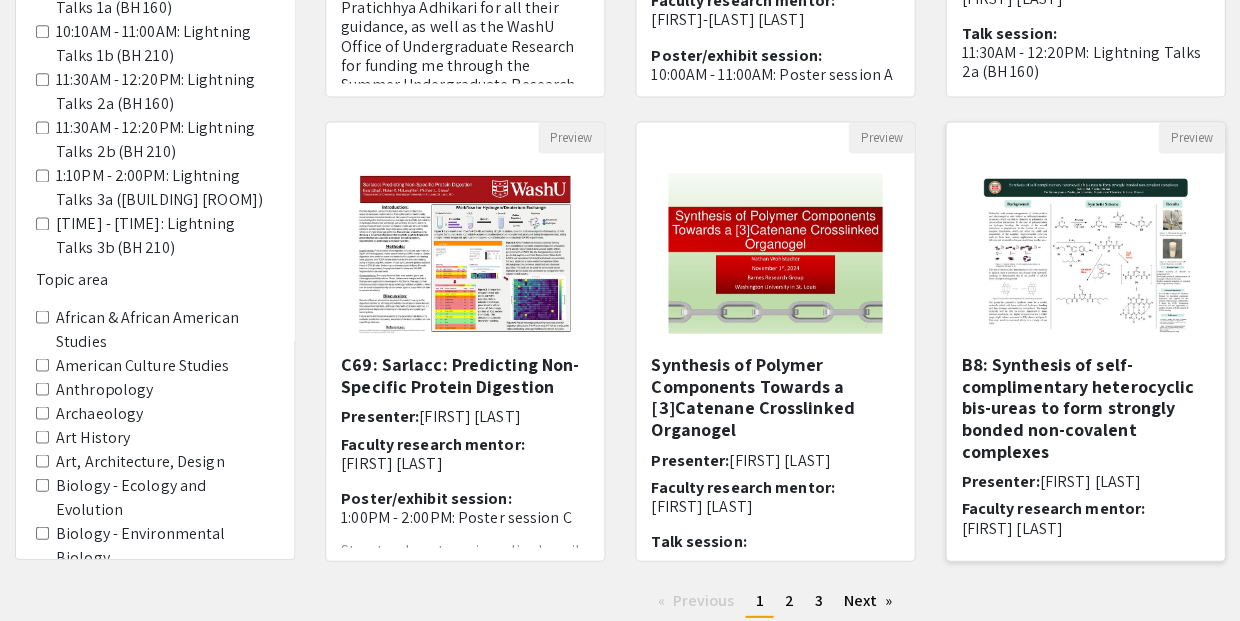 click 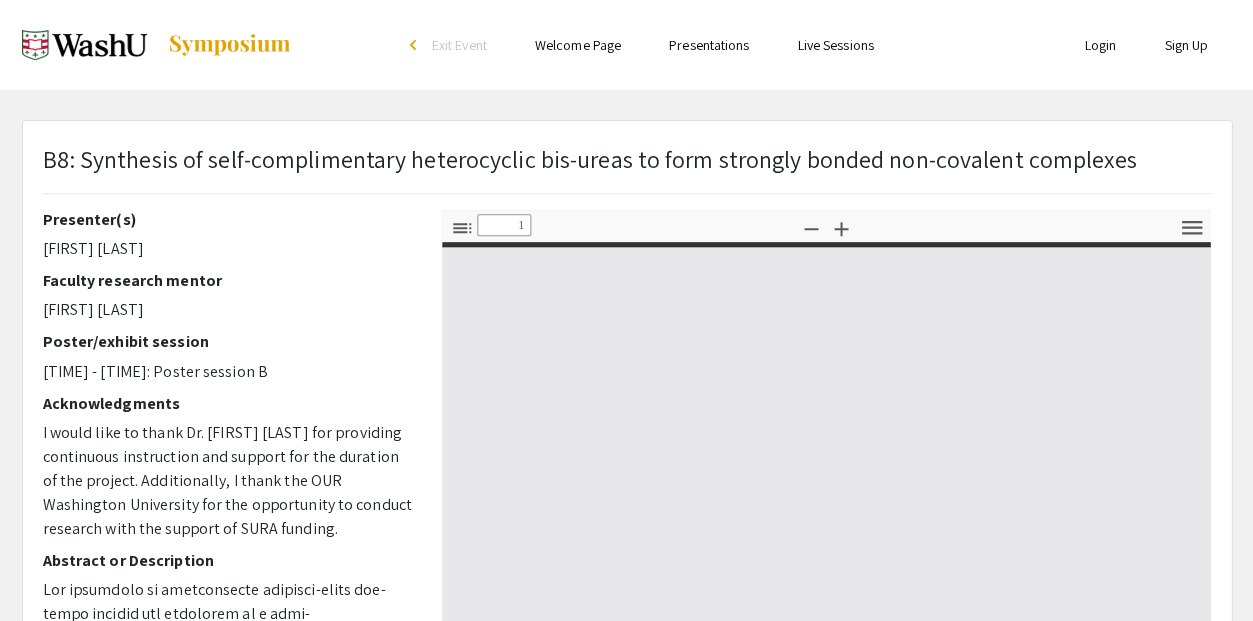 select on "custom" 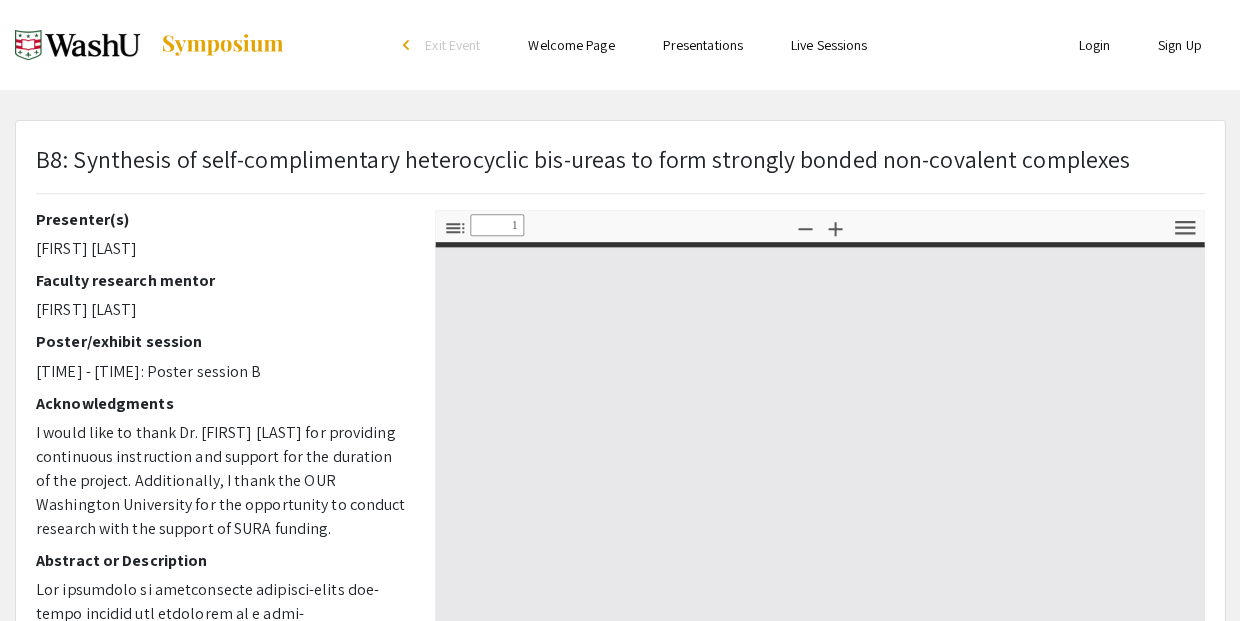 type on "0" 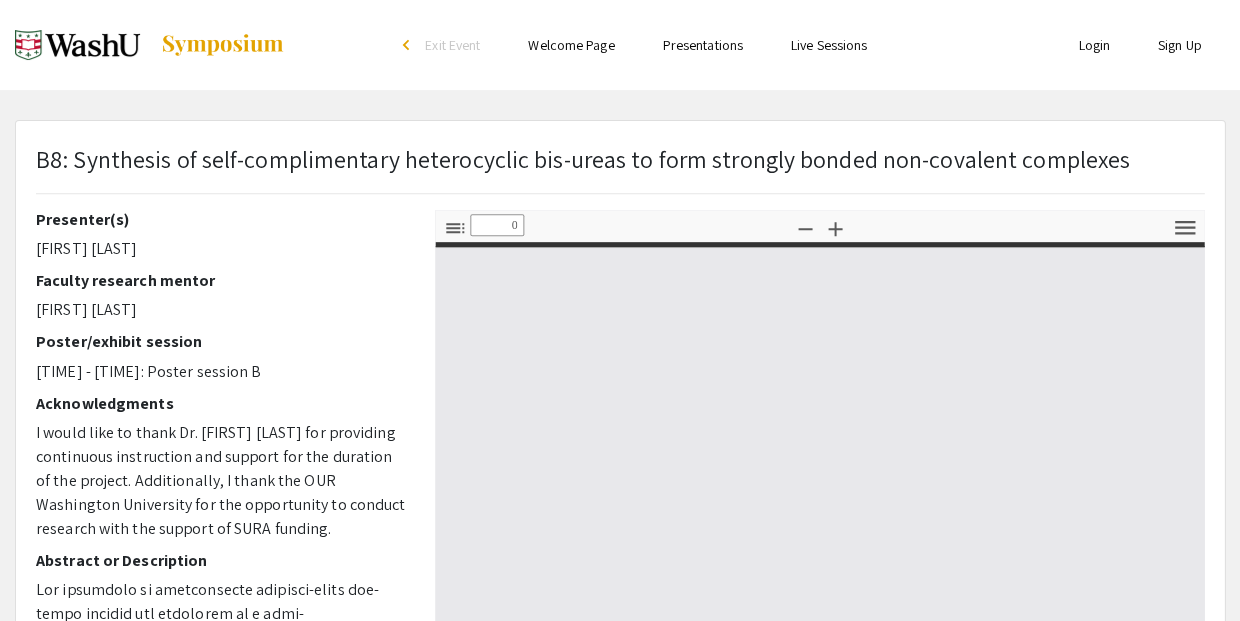 select on "custom" 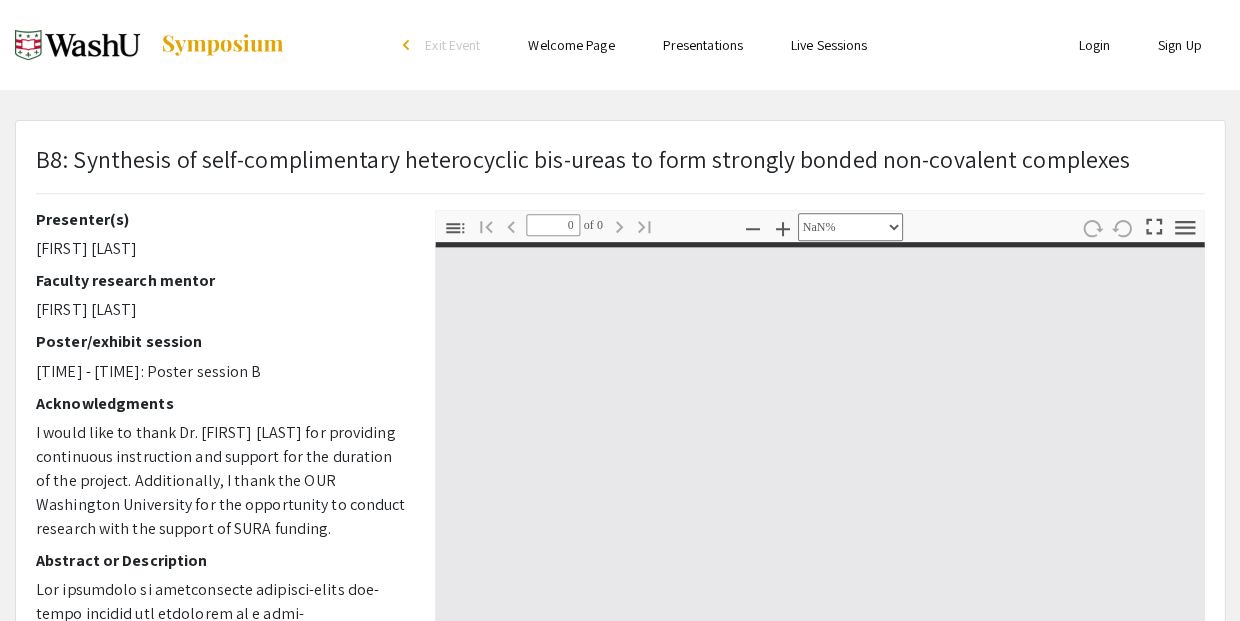 type on "1" 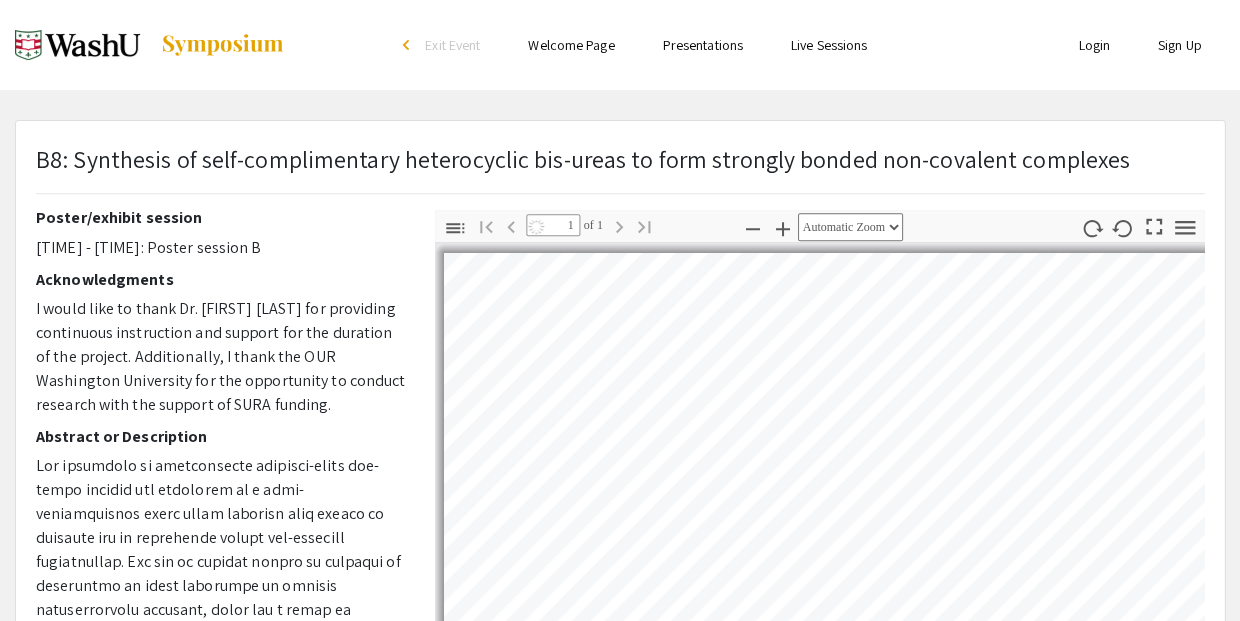 select on "auto" 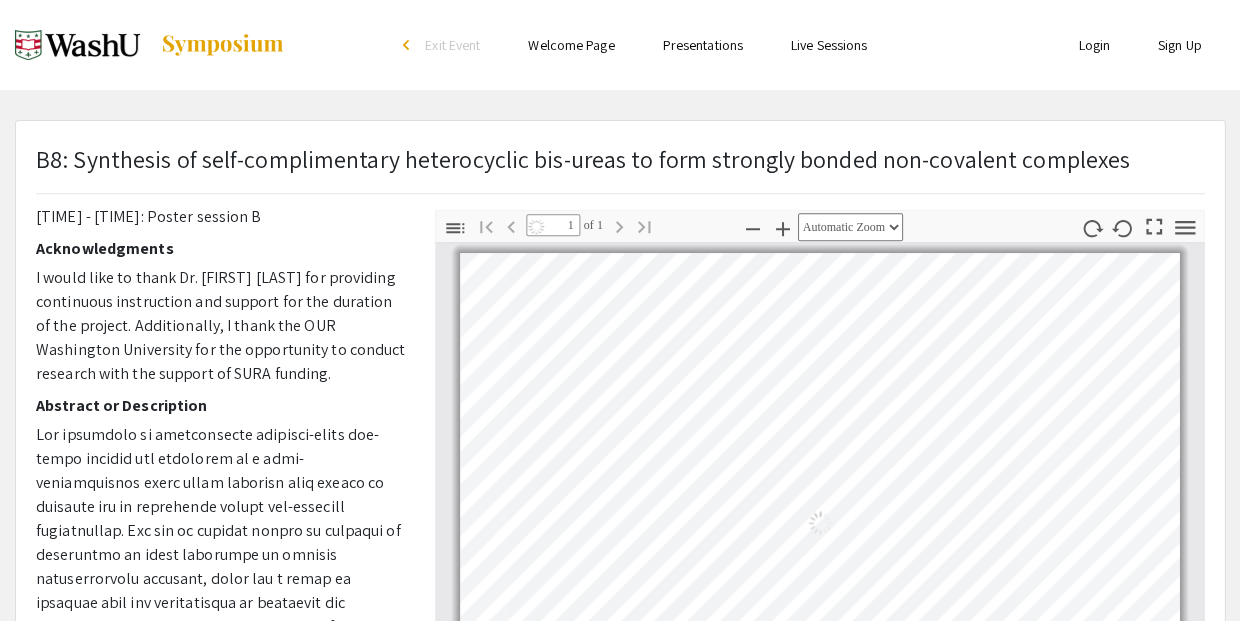 scroll, scrollTop: 154, scrollLeft: 0, axis: vertical 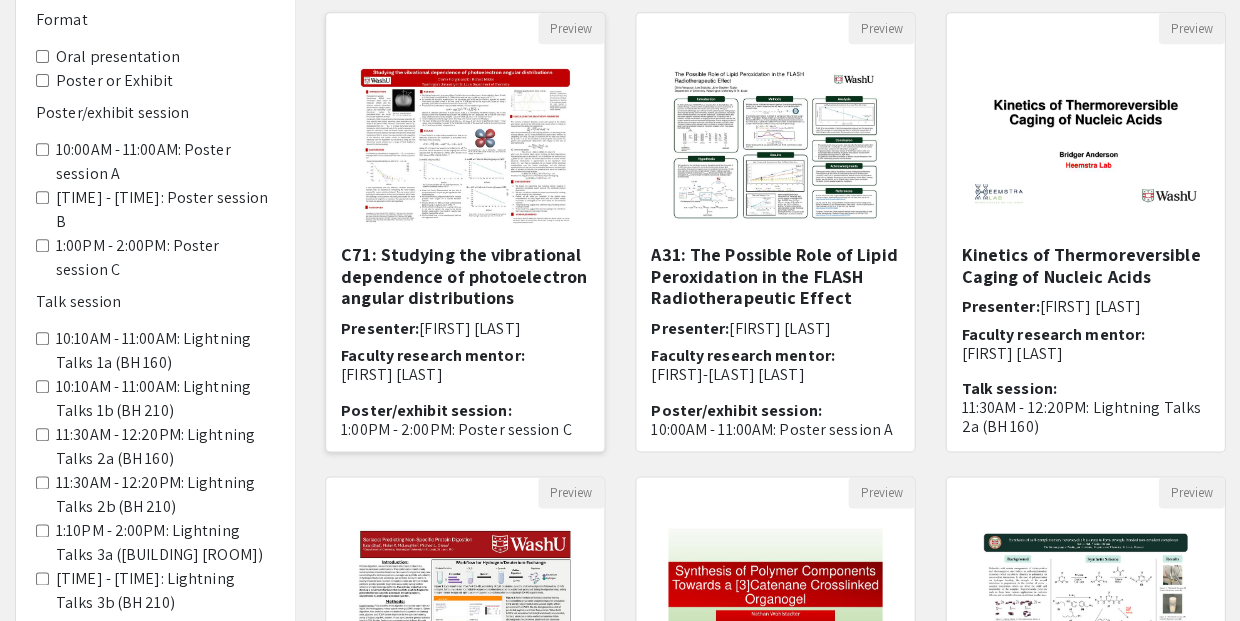 click on "C71: Studying the vibrational dependence of photoelectron angular distributions" at bounding box center [465, 276] 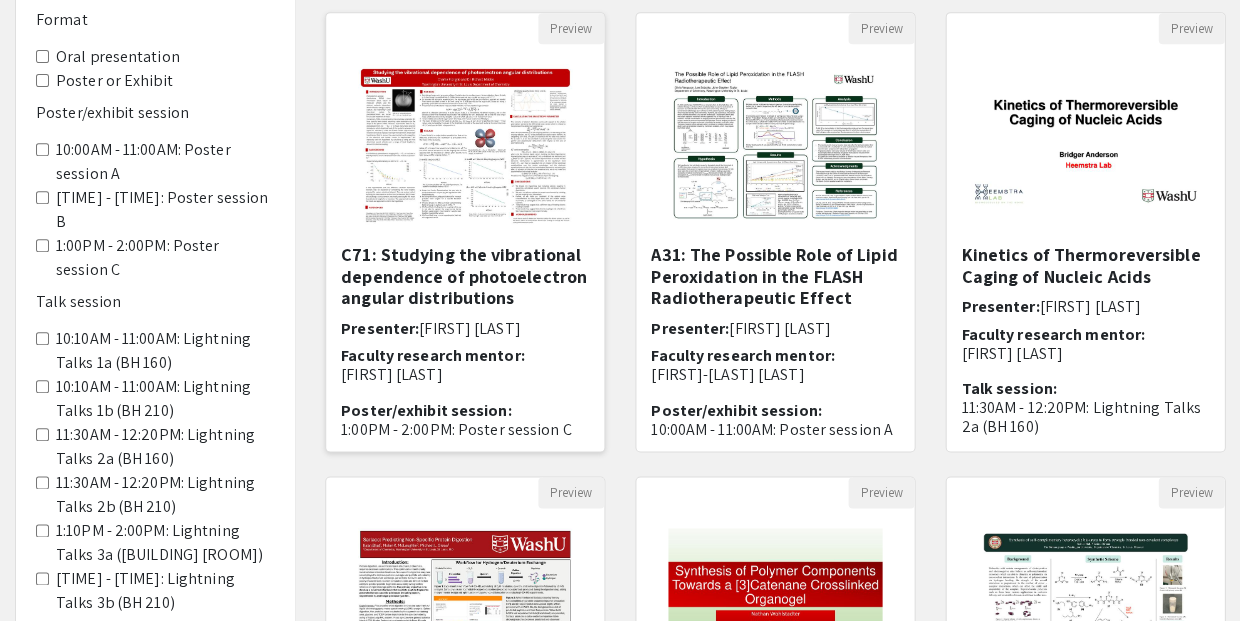 scroll, scrollTop: 0, scrollLeft: 0, axis: both 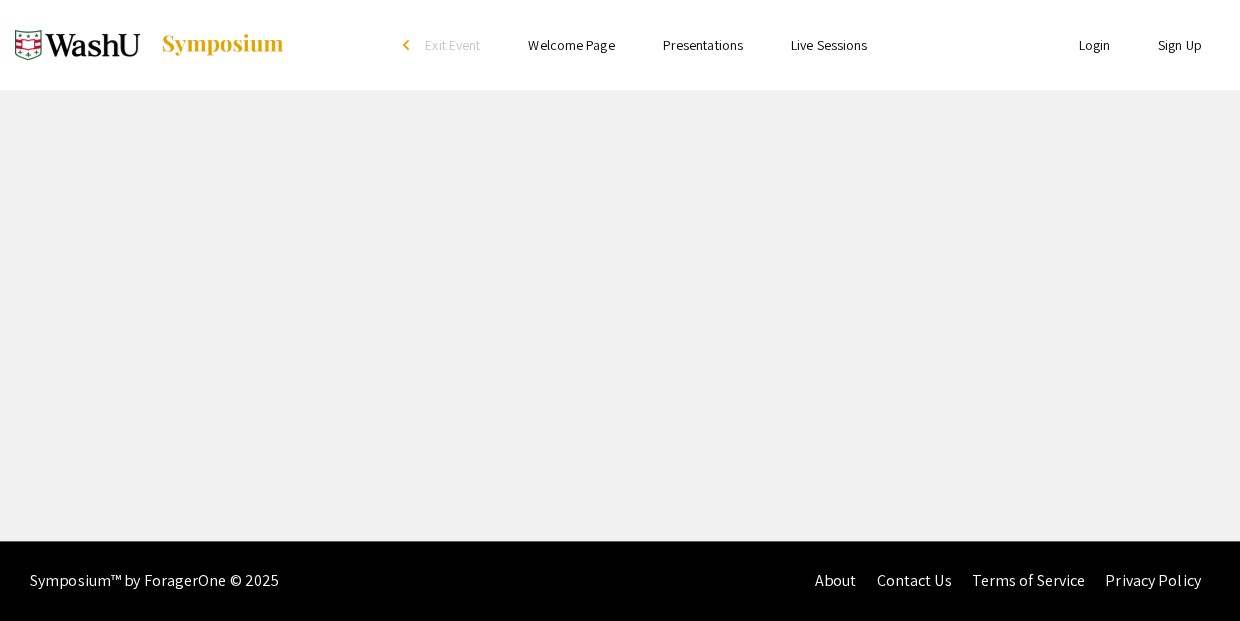 select on "custom" 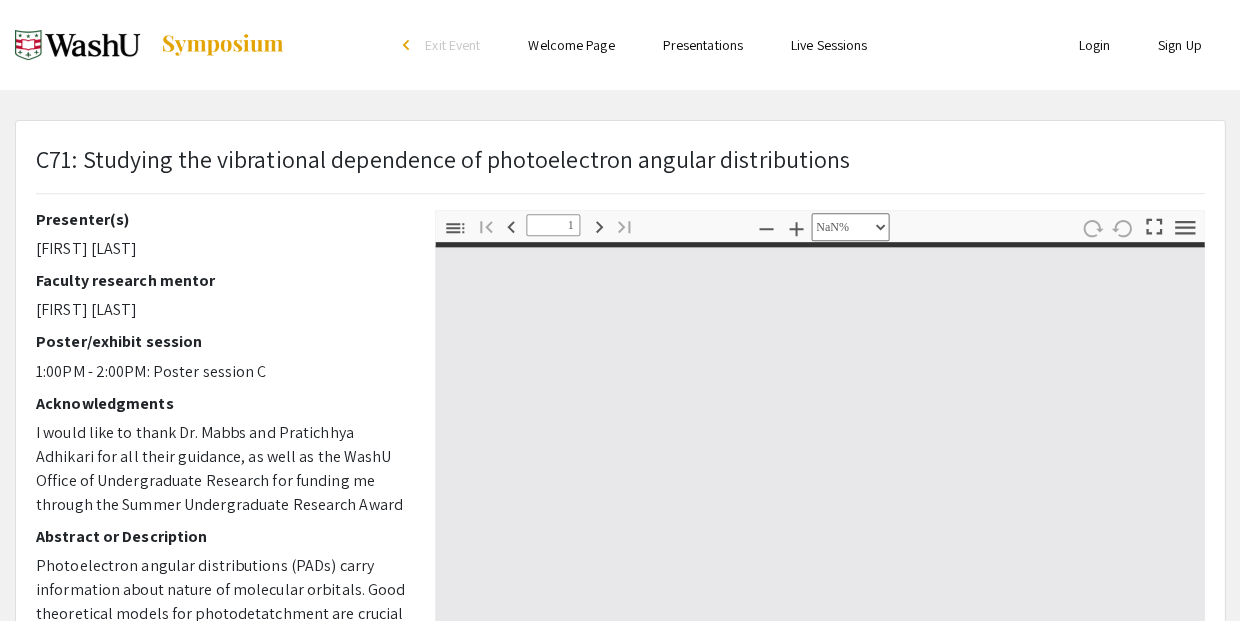 type on "0" 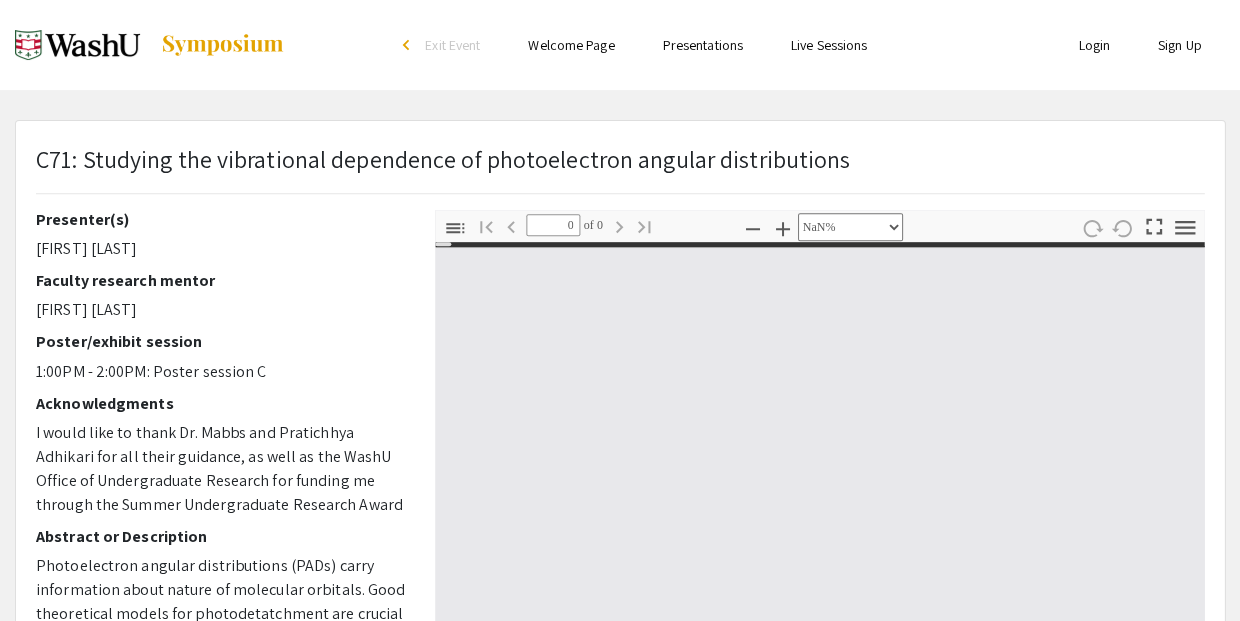 select on "auto" 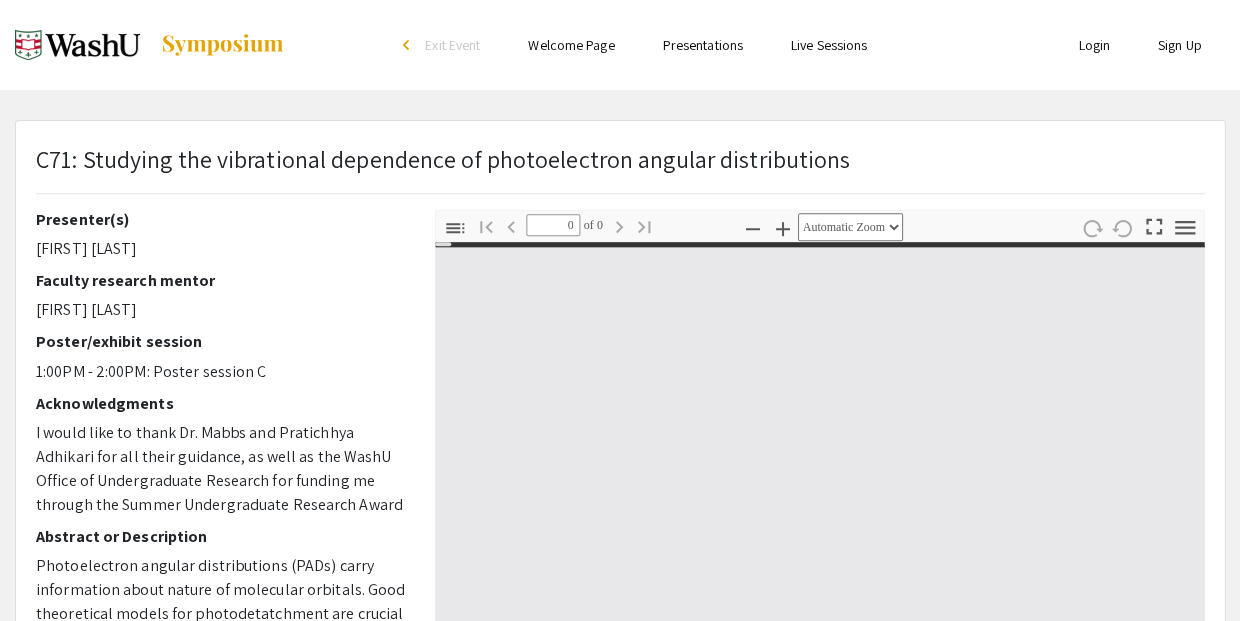 type on "1" 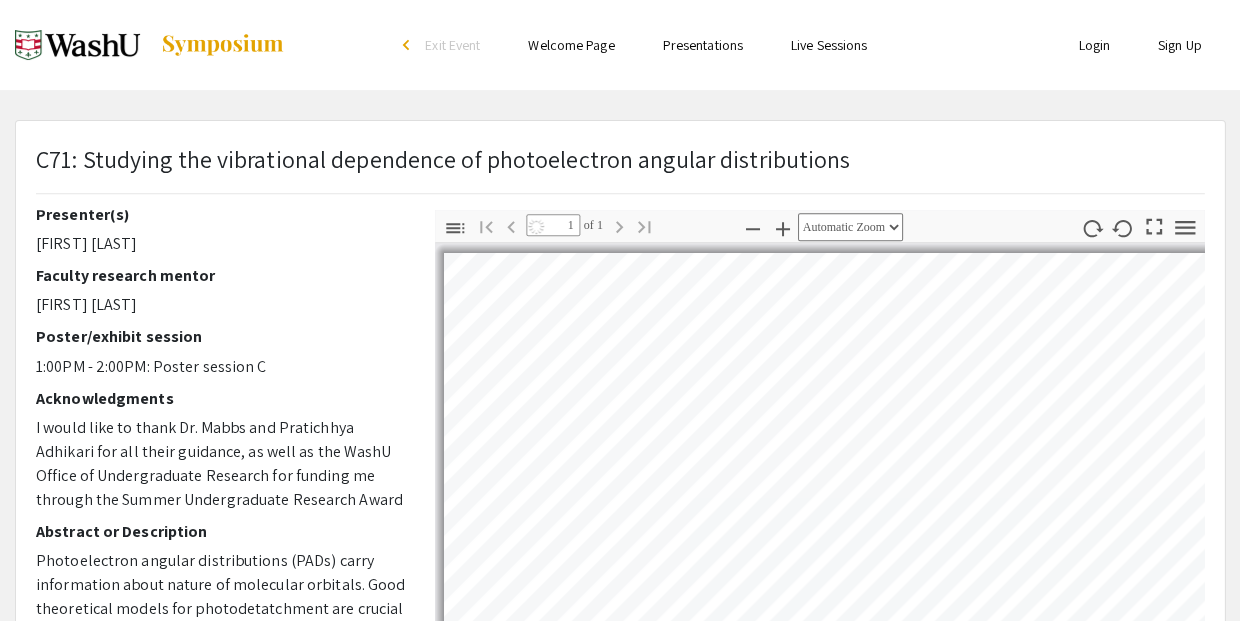 select on "auto" 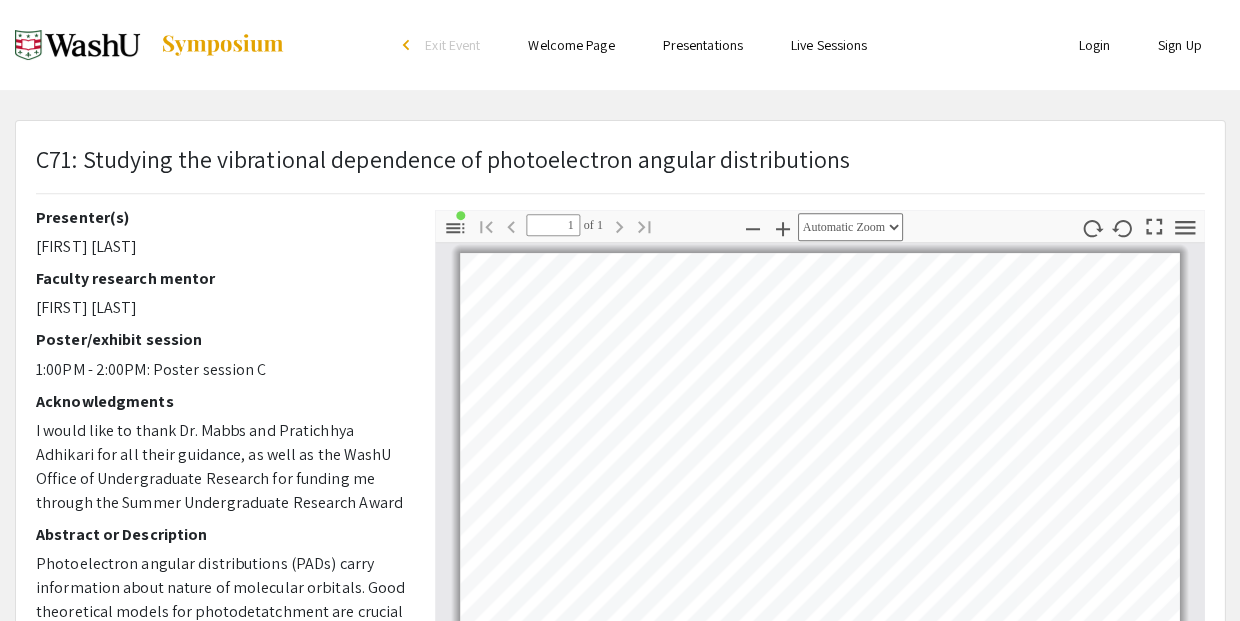 scroll, scrollTop: 1, scrollLeft: 0, axis: vertical 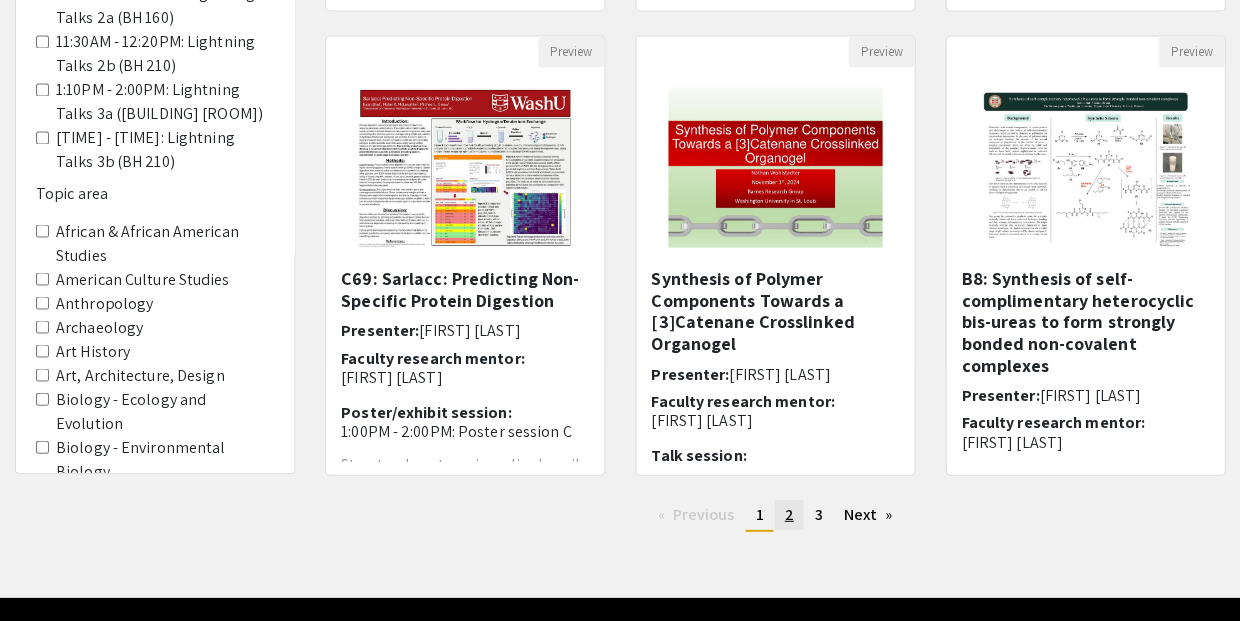 click on "2" 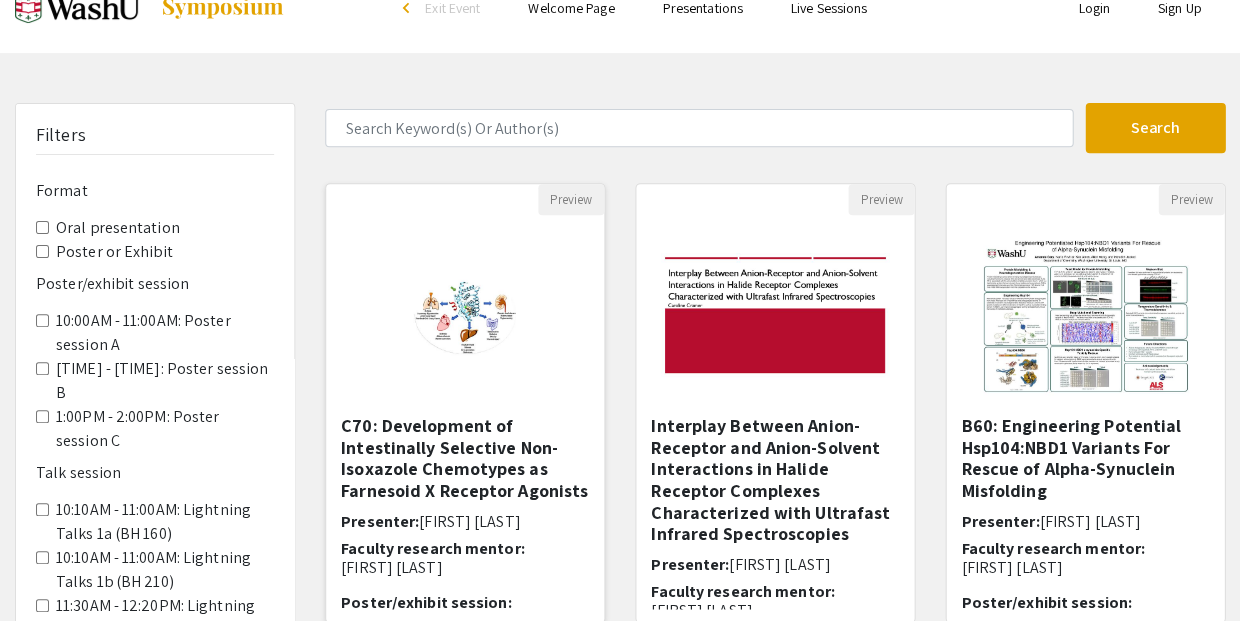 scroll, scrollTop: 43, scrollLeft: 0, axis: vertical 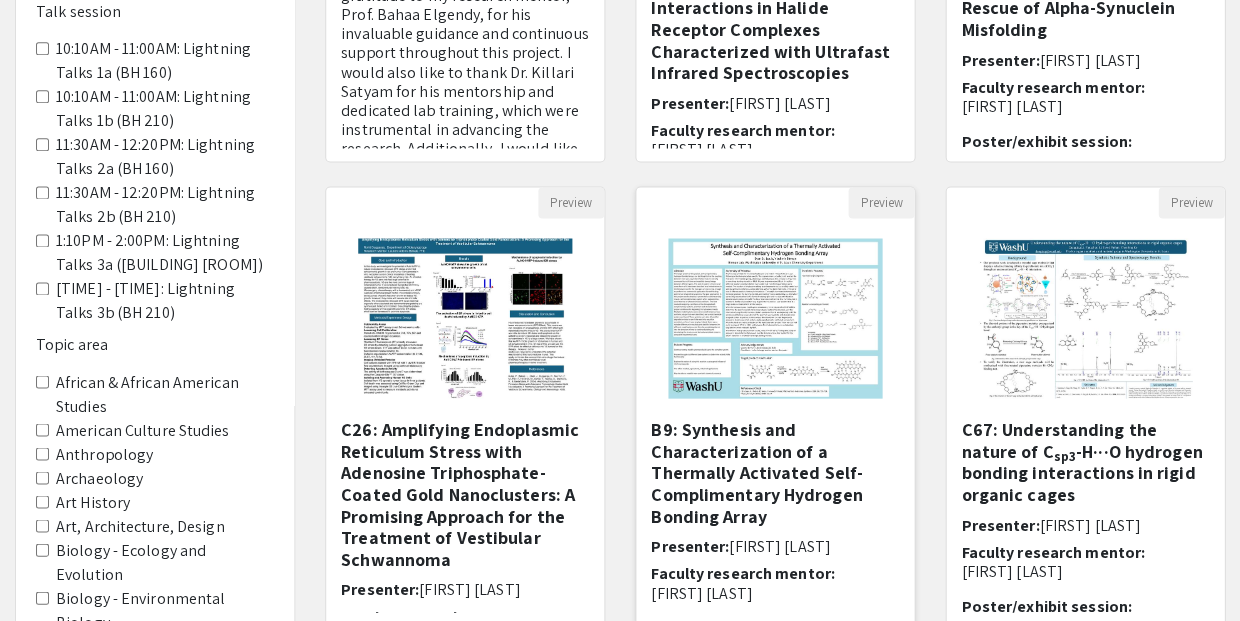 click 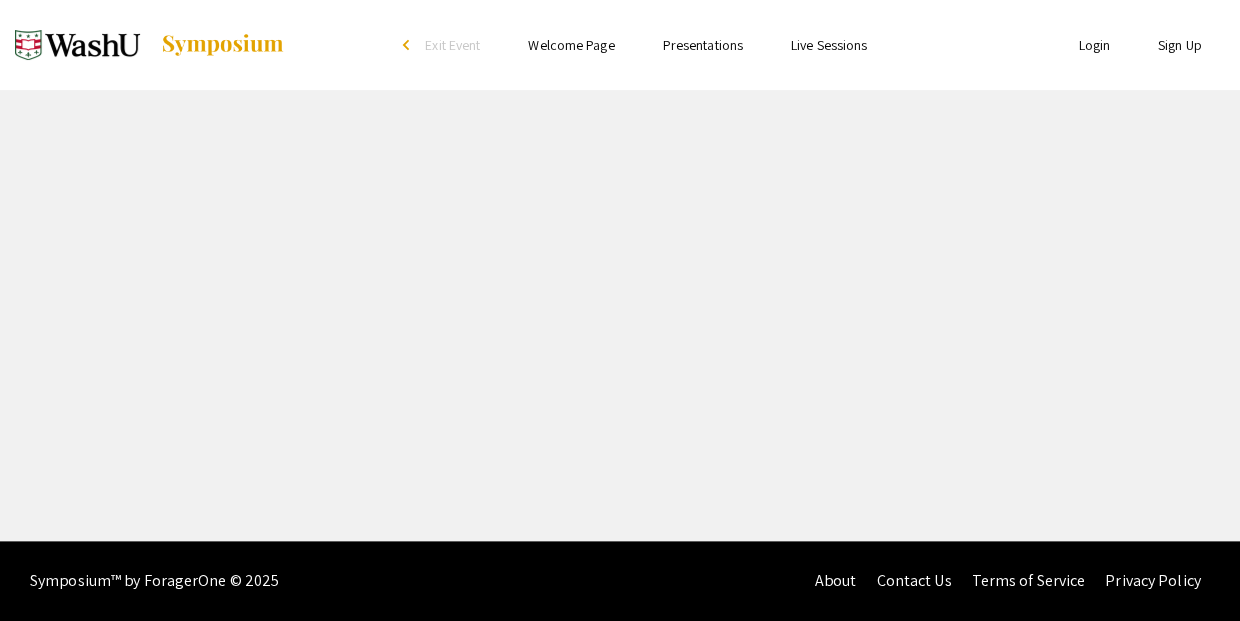 scroll, scrollTop: 0, scrollLeft: 0, axis: both 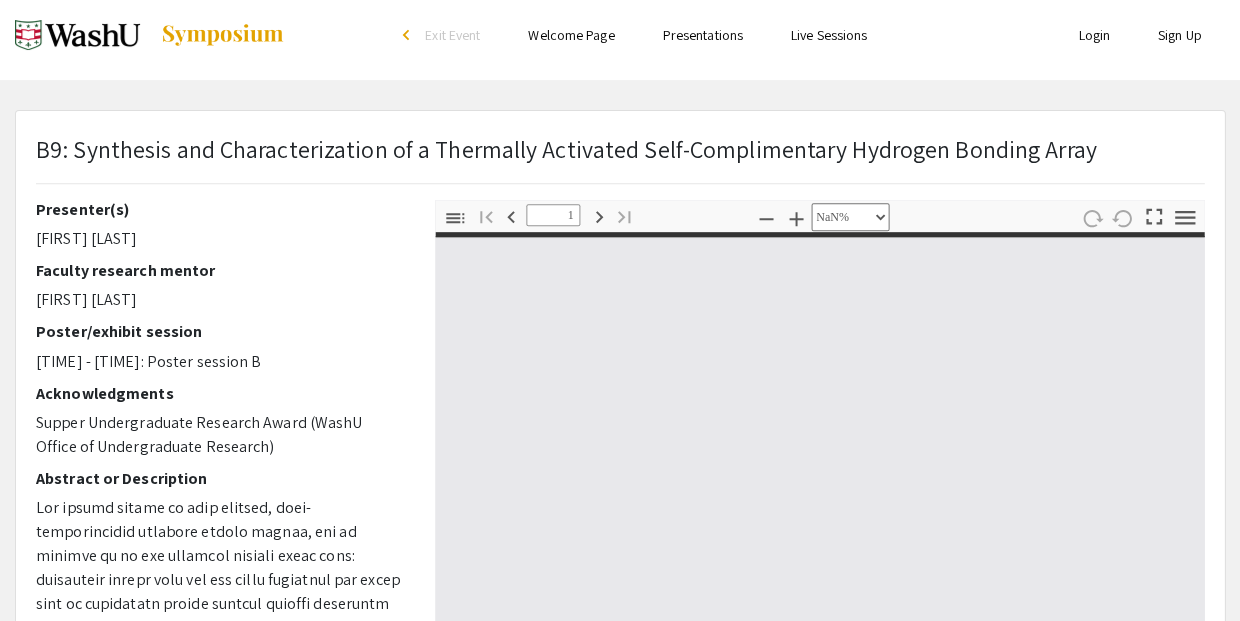 type on "0" 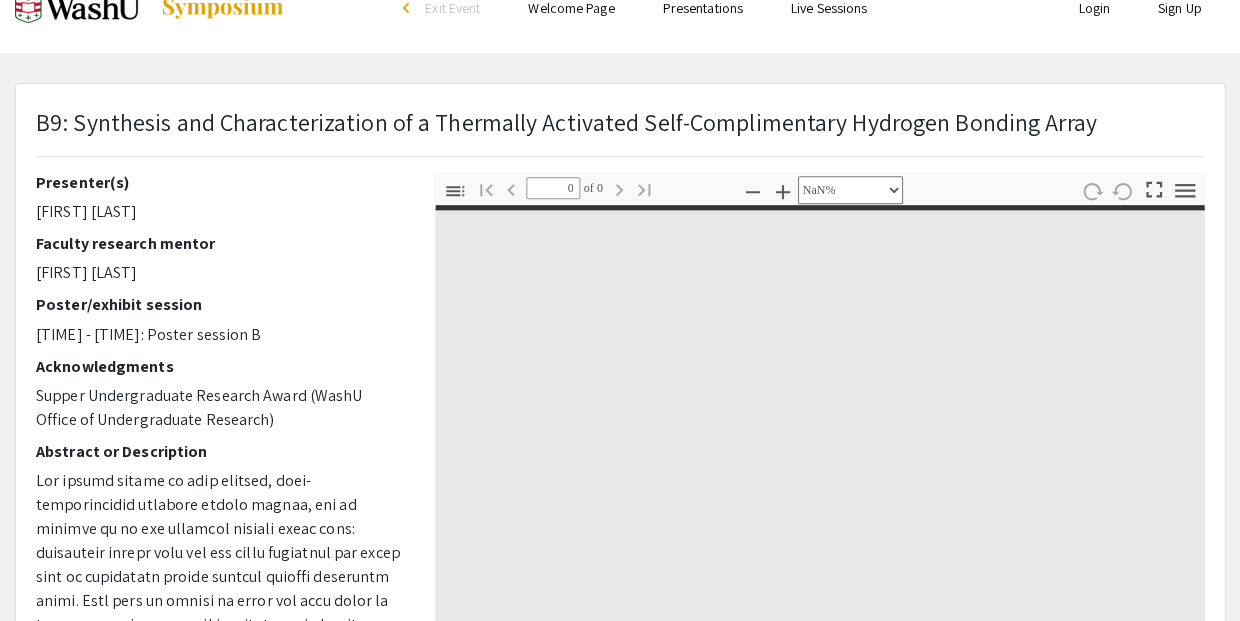 select on "auto" 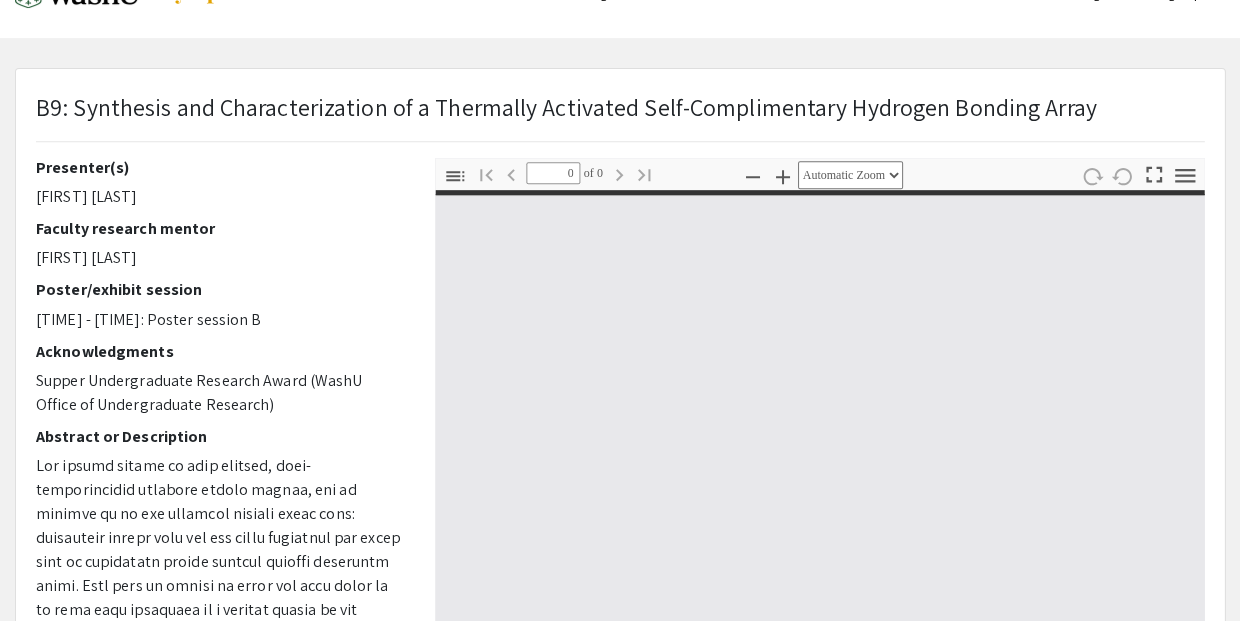 type on "1" 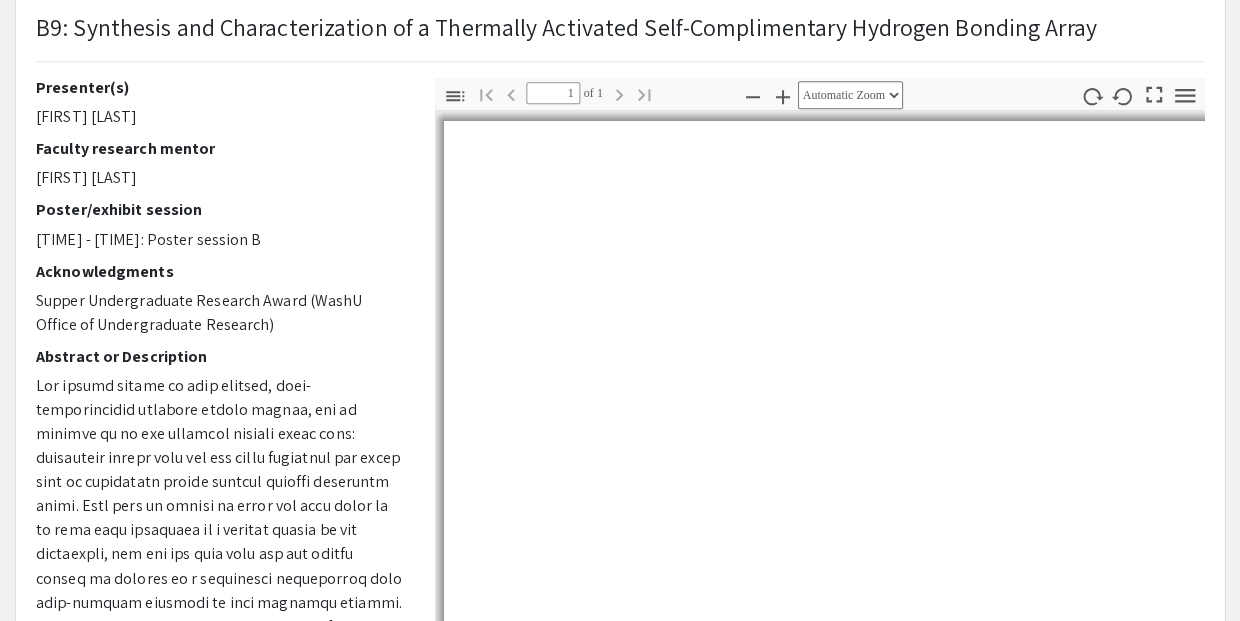 select on "auto" 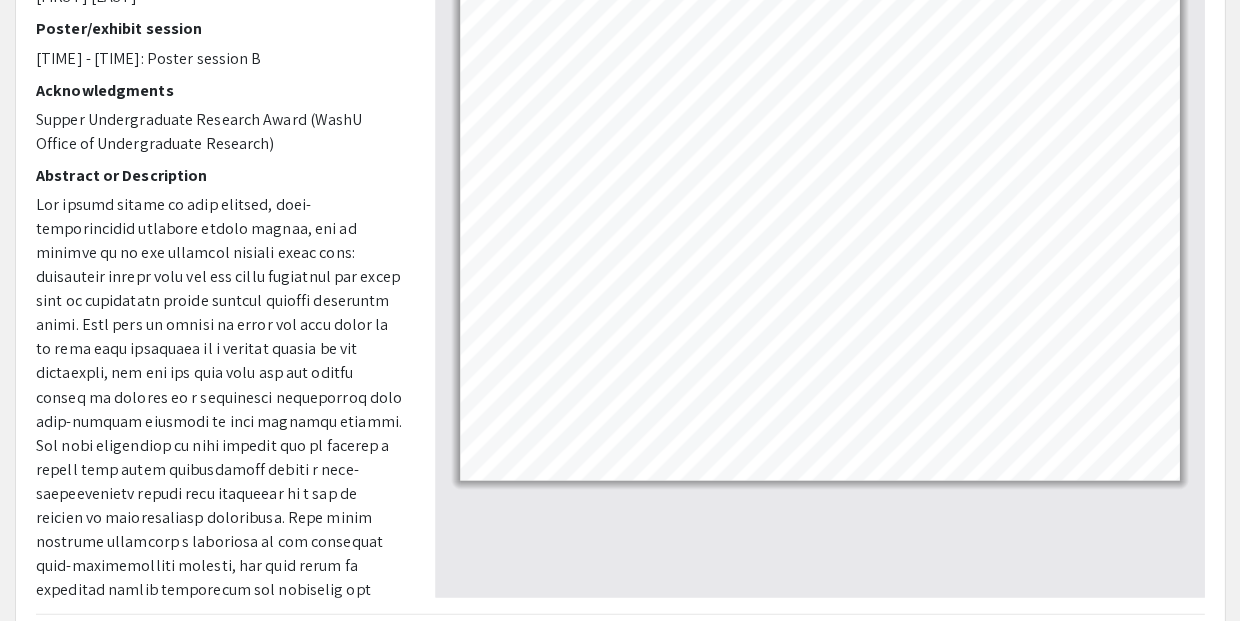 scroll, scrollTop: 313, scrollLeft: 0, axis: vertical 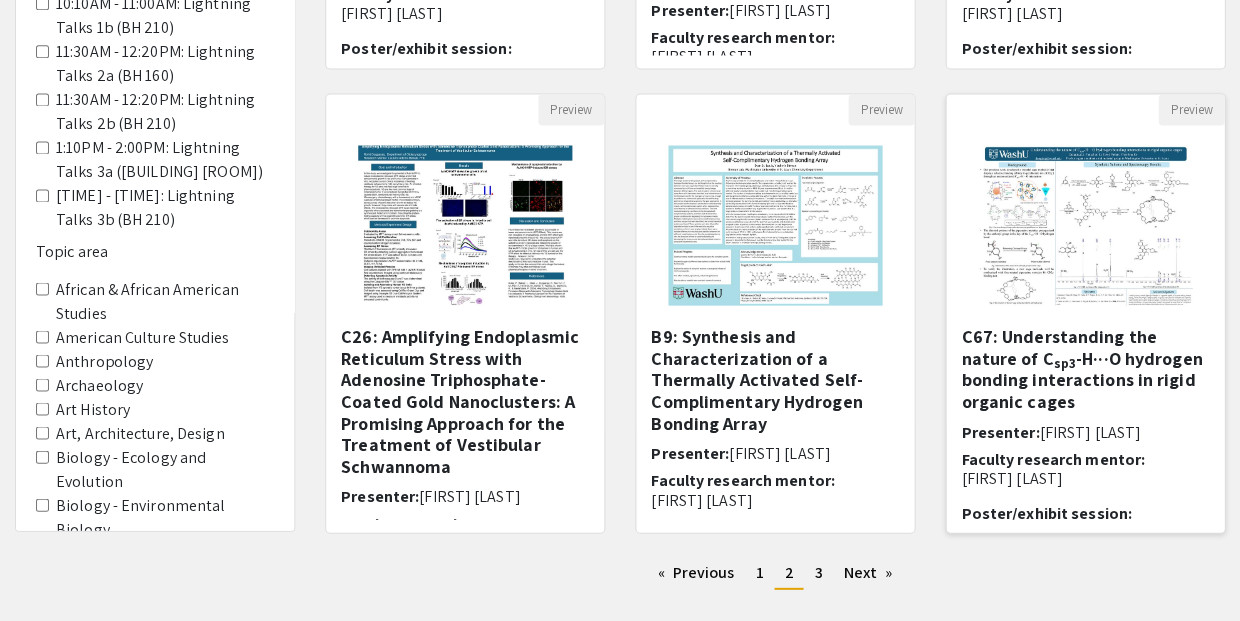 click on "C67: Understanding the nature of C sp3 -H···O hydrogen bonding interactions in rigid organic cages" at bounding box center (1085, 368) 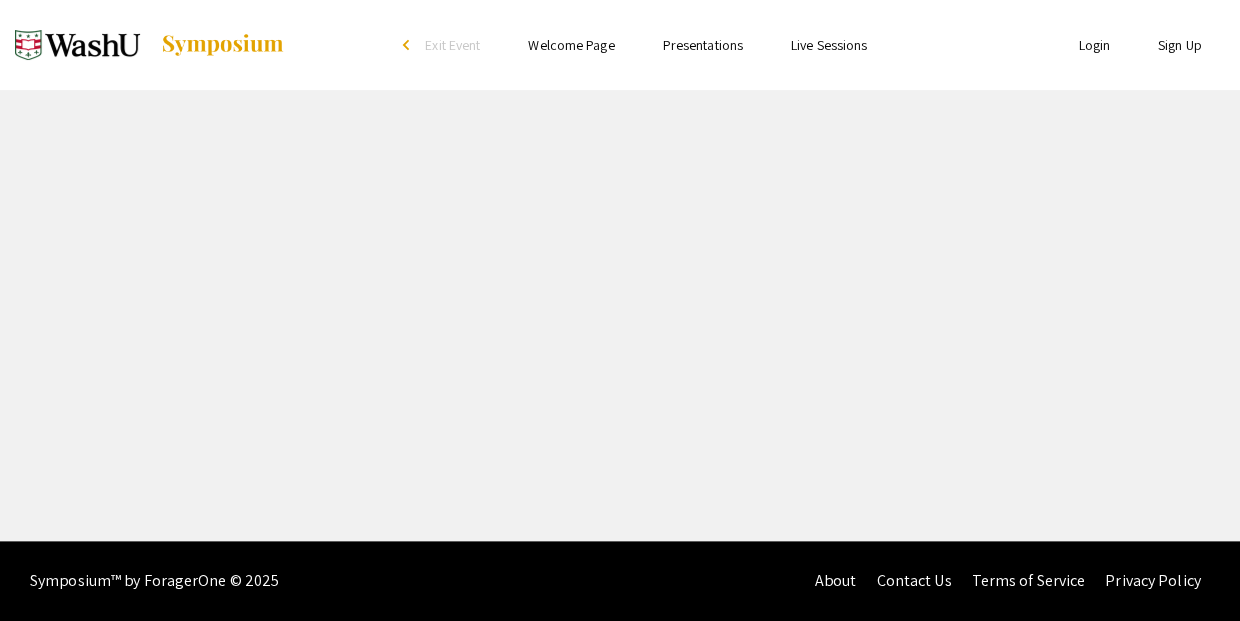 scroll, scrollTop: 0, scrollLeft: 0, axis: both 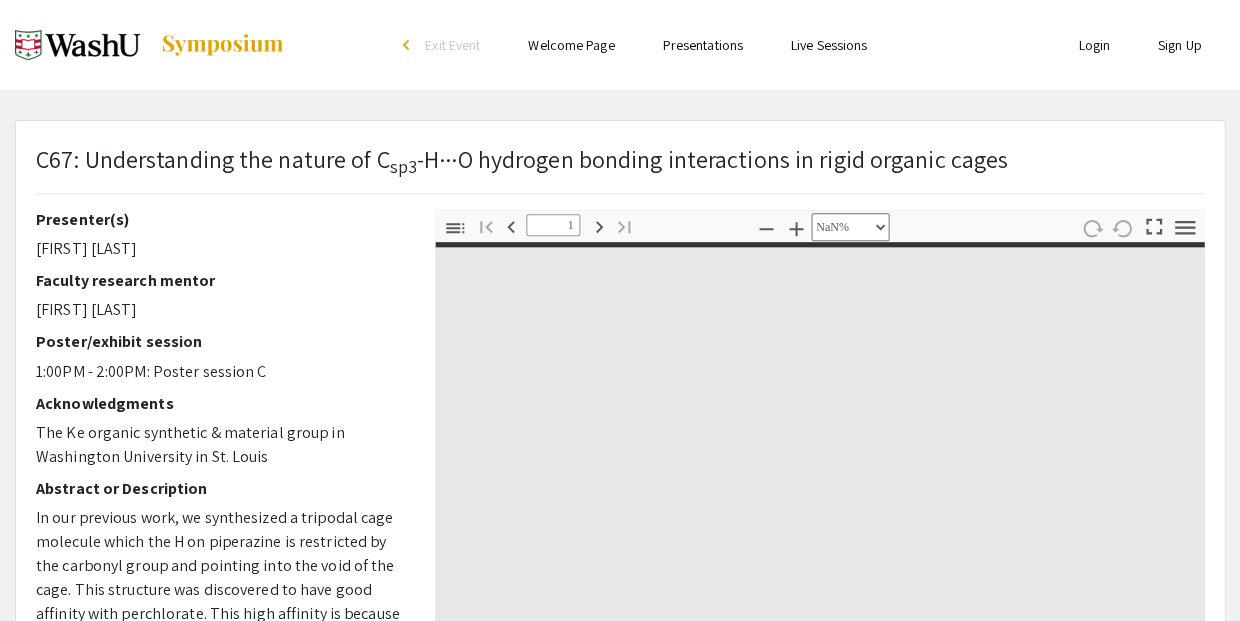type on "0" 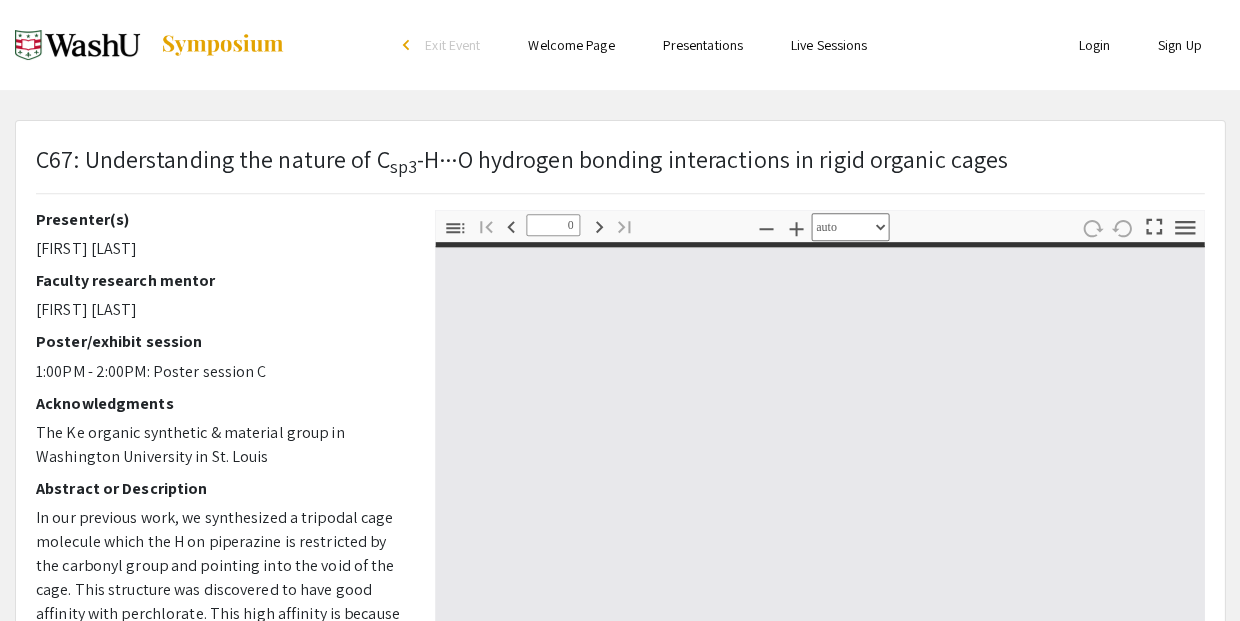 select on "custom" 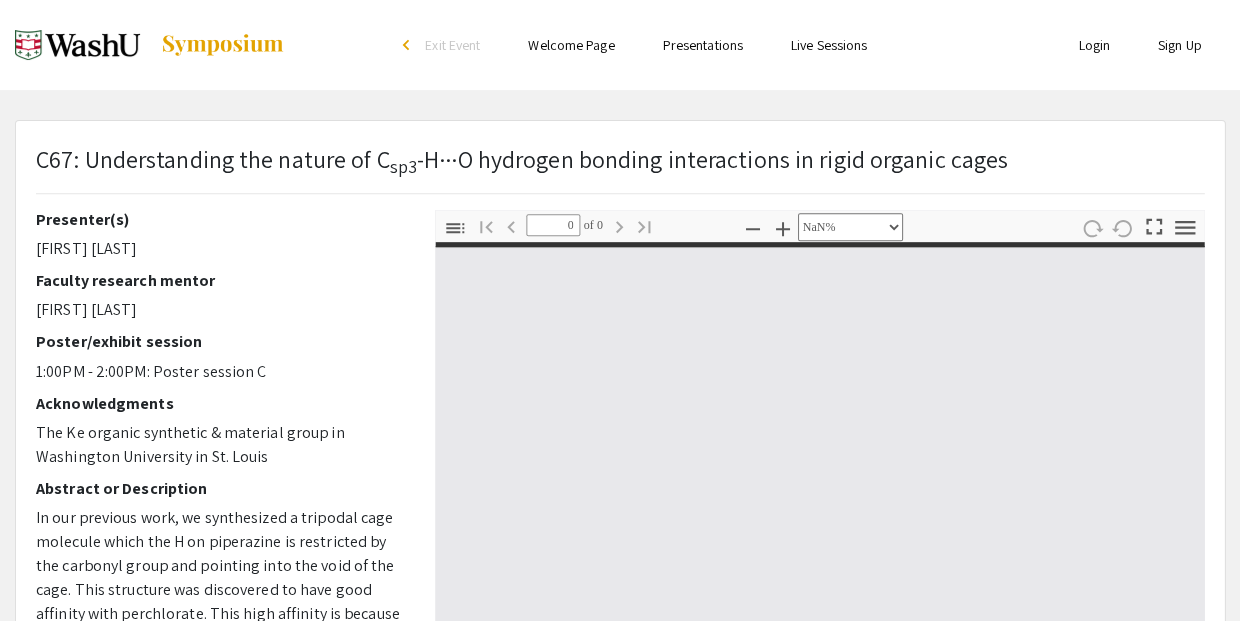 type on "1" 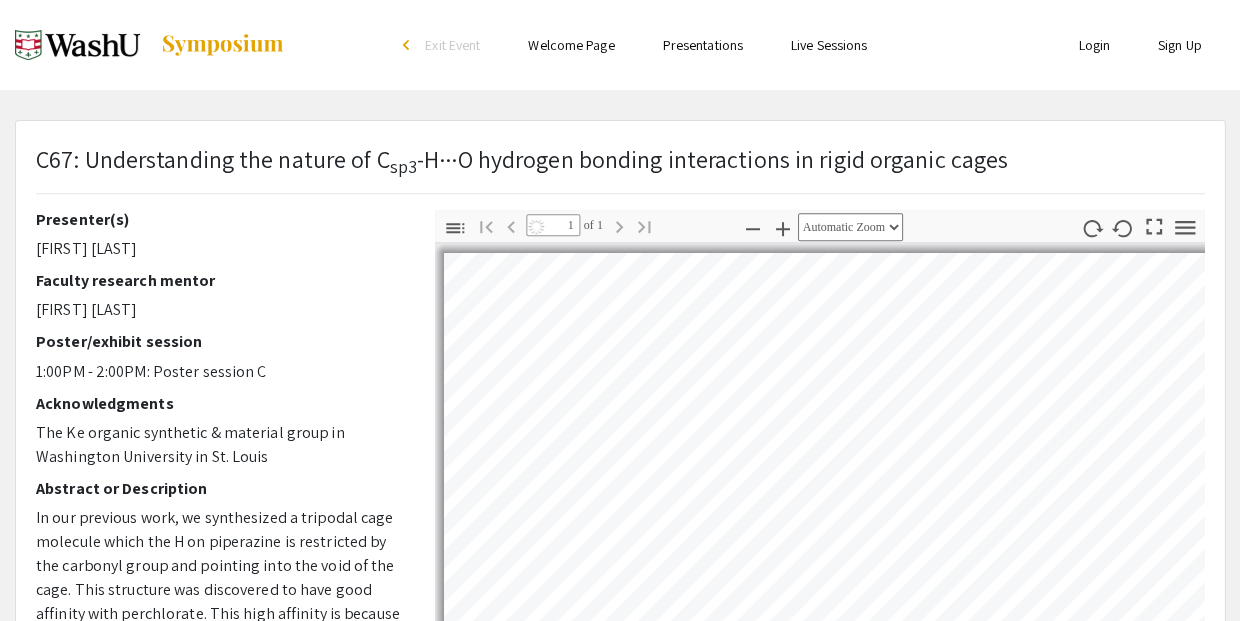 select on "auto" 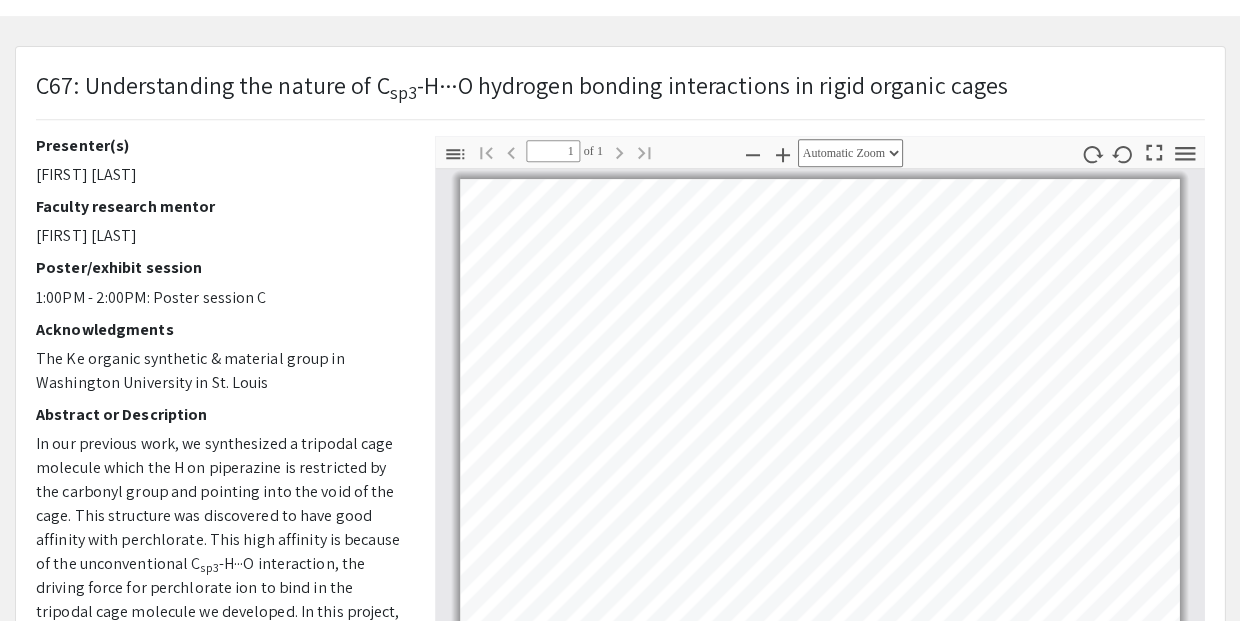 scroll, scrollTop: 77, scrollLeft: 0, axis: vertical 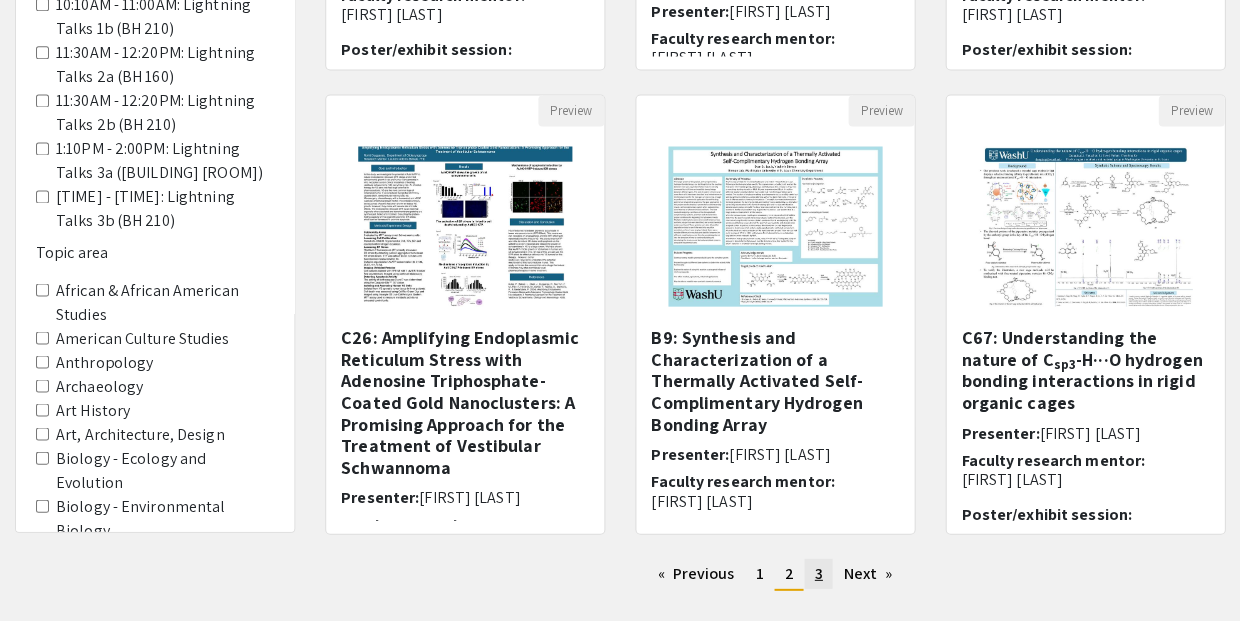 click on "3" 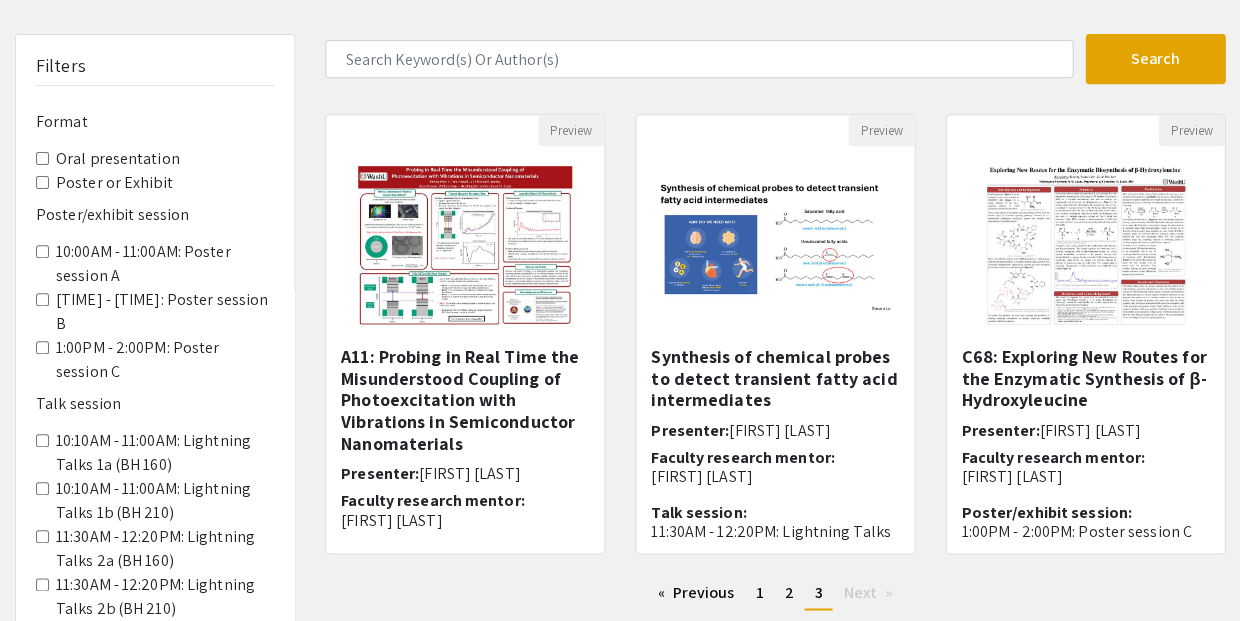 scroll, scrollTop: 107, scrollLeft: 0, axis: vertical 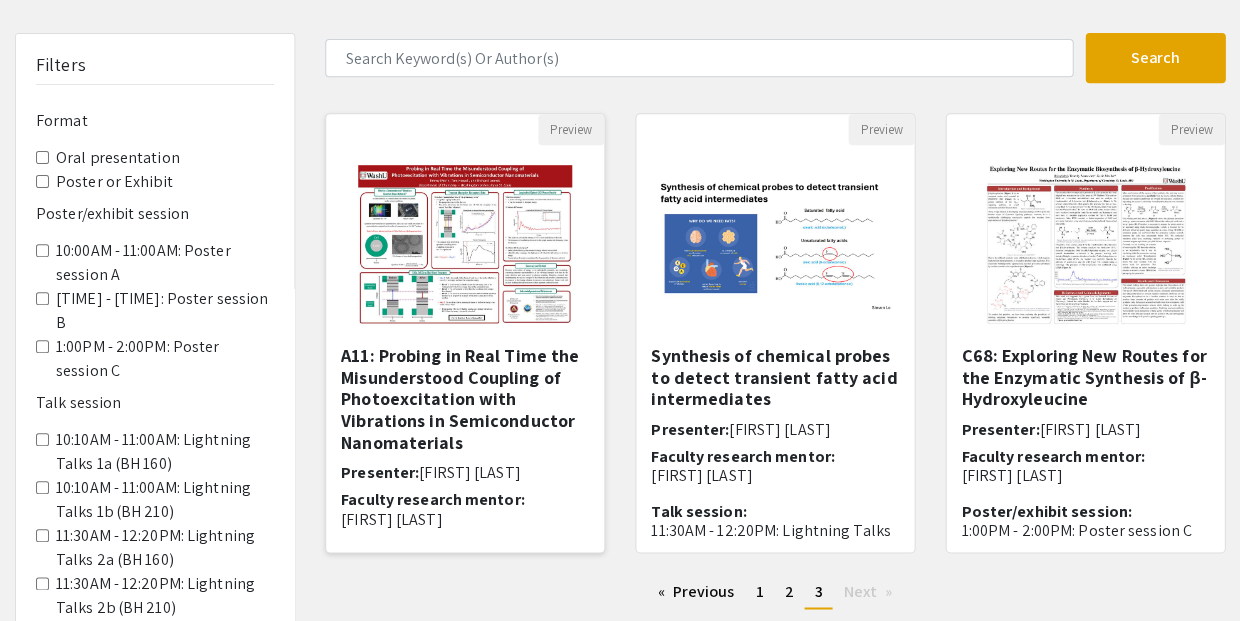 click on "A11: Probing in Real Time the Misunderstood Coupling of Photoexcitation with Vibrations in Semiconductor Nanomaterials" at bounding box center [465, 399] 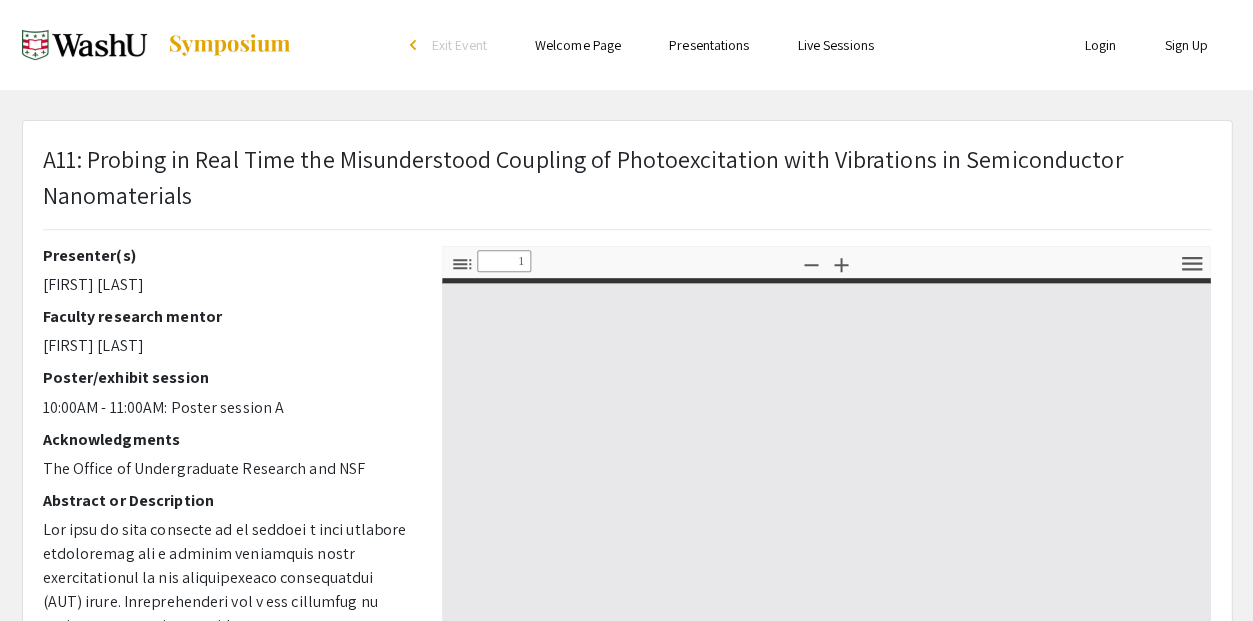 select on "custom" 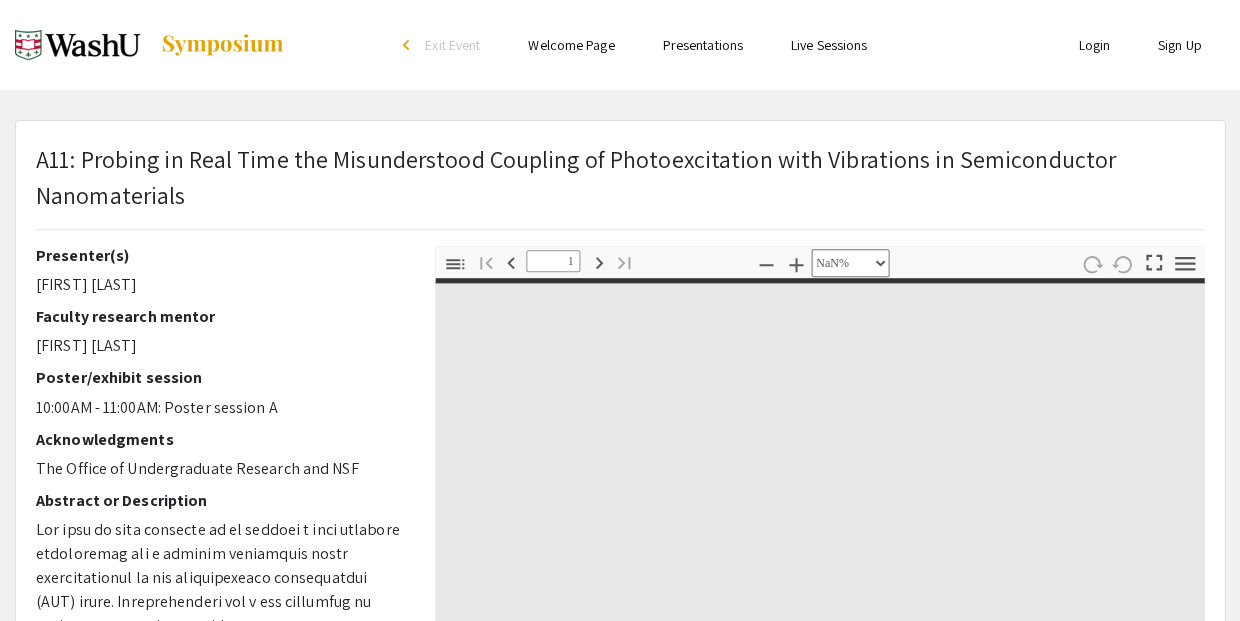 type on "0" 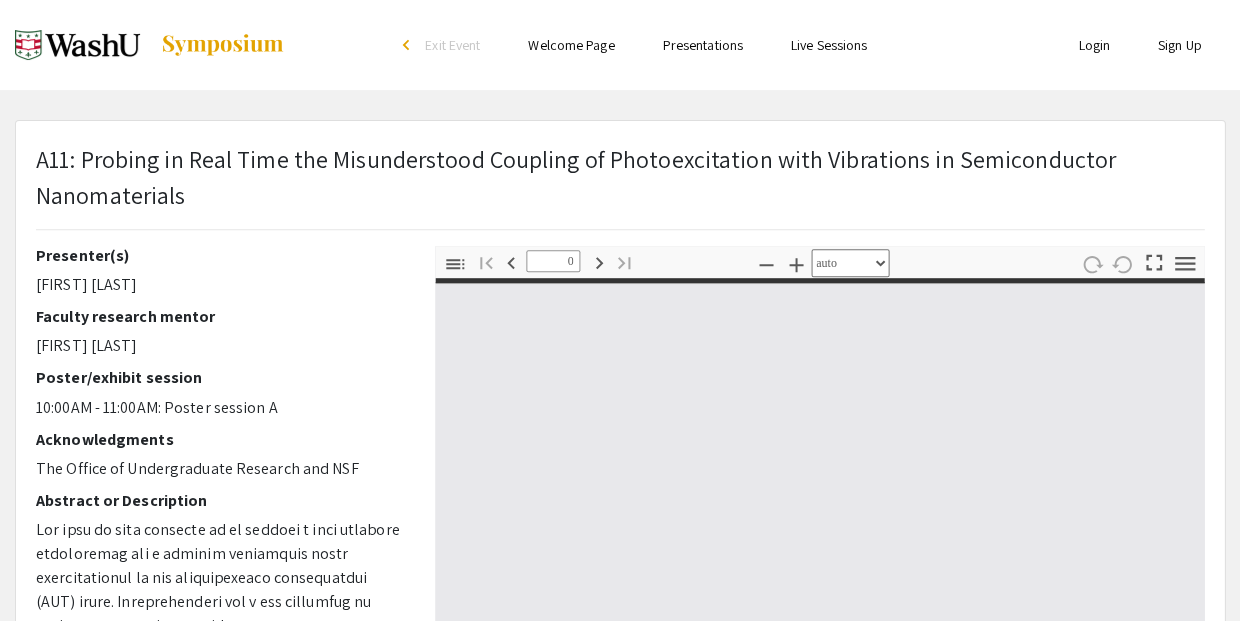 select on "custom" 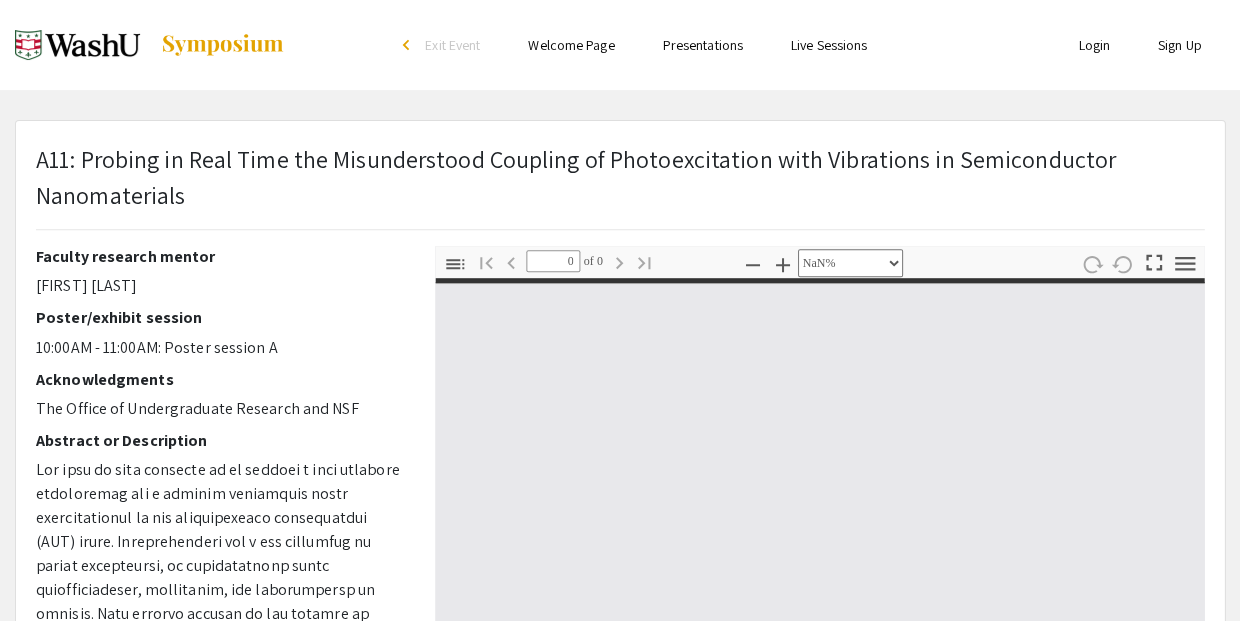 type on "1" 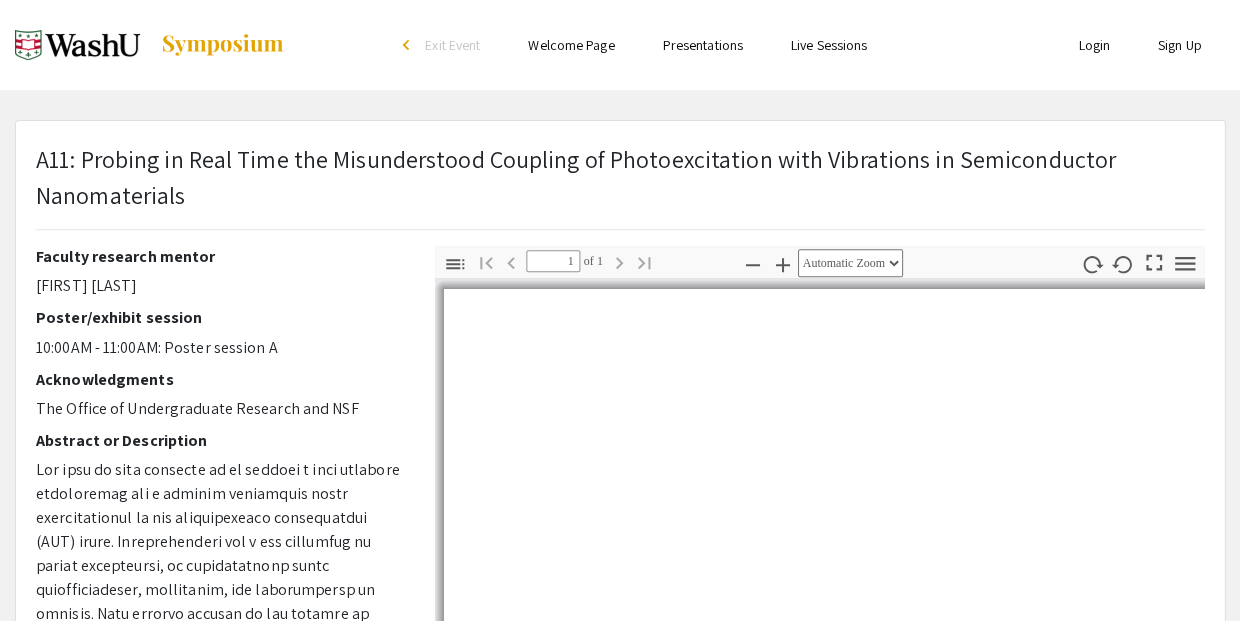 scroll, scrollTop: 59, scrollLeft: 0, axis: vertical 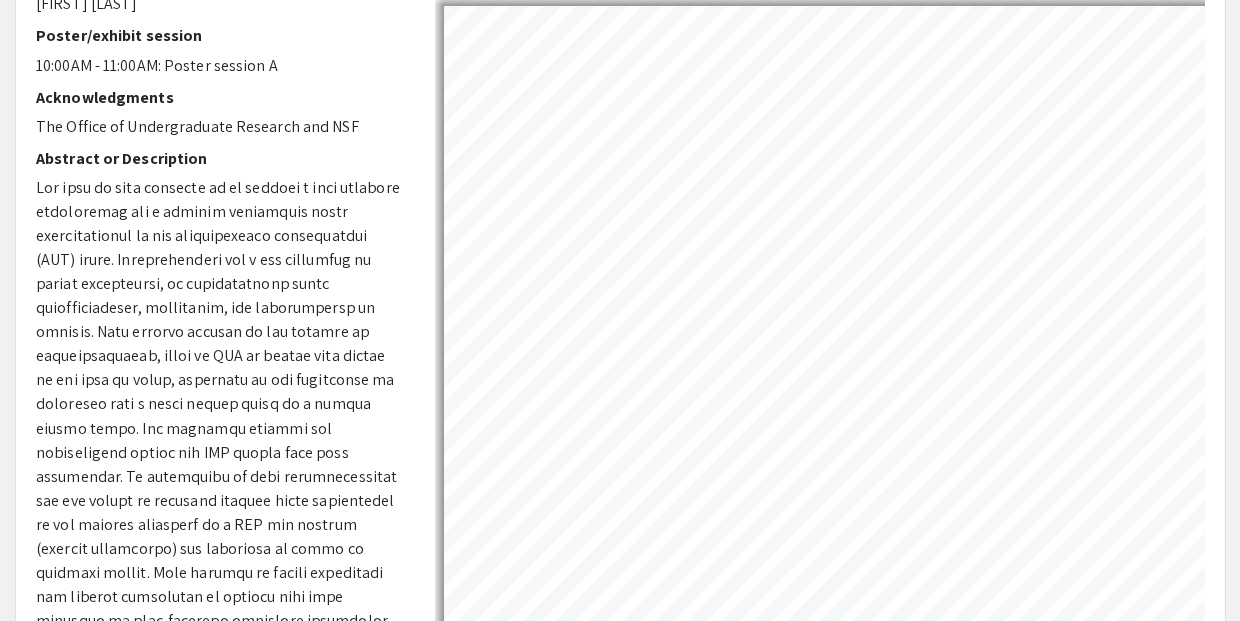 select on "auto" 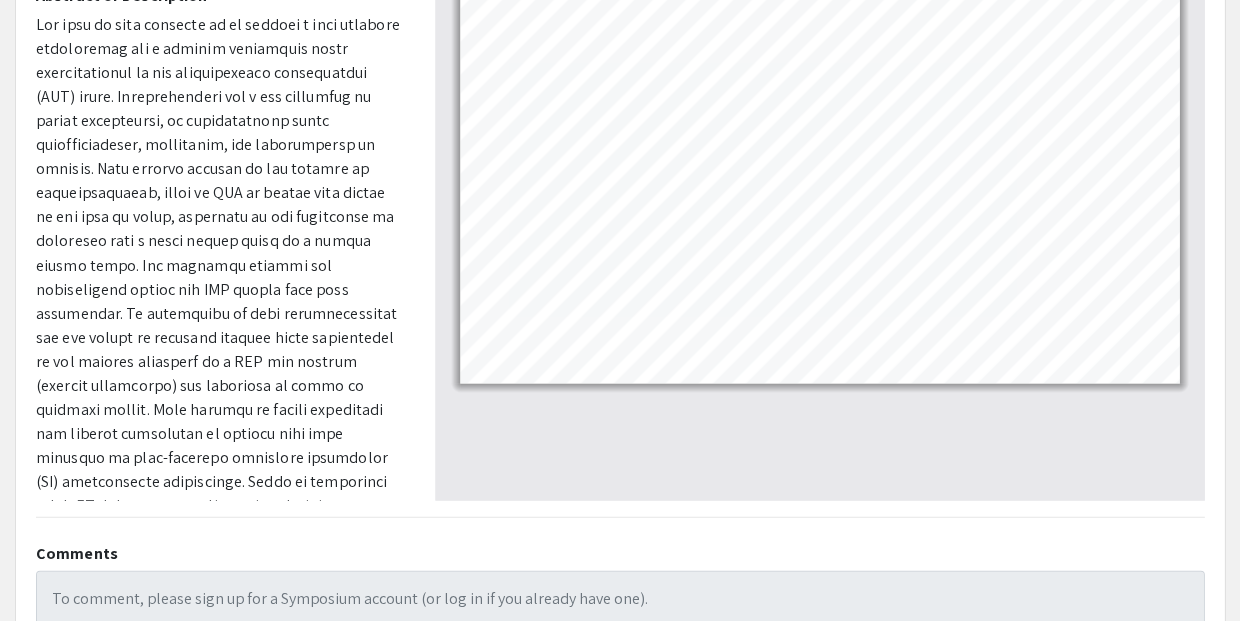 scroll, scrollTop: 448, scrollLeft: 0, axis: vertical 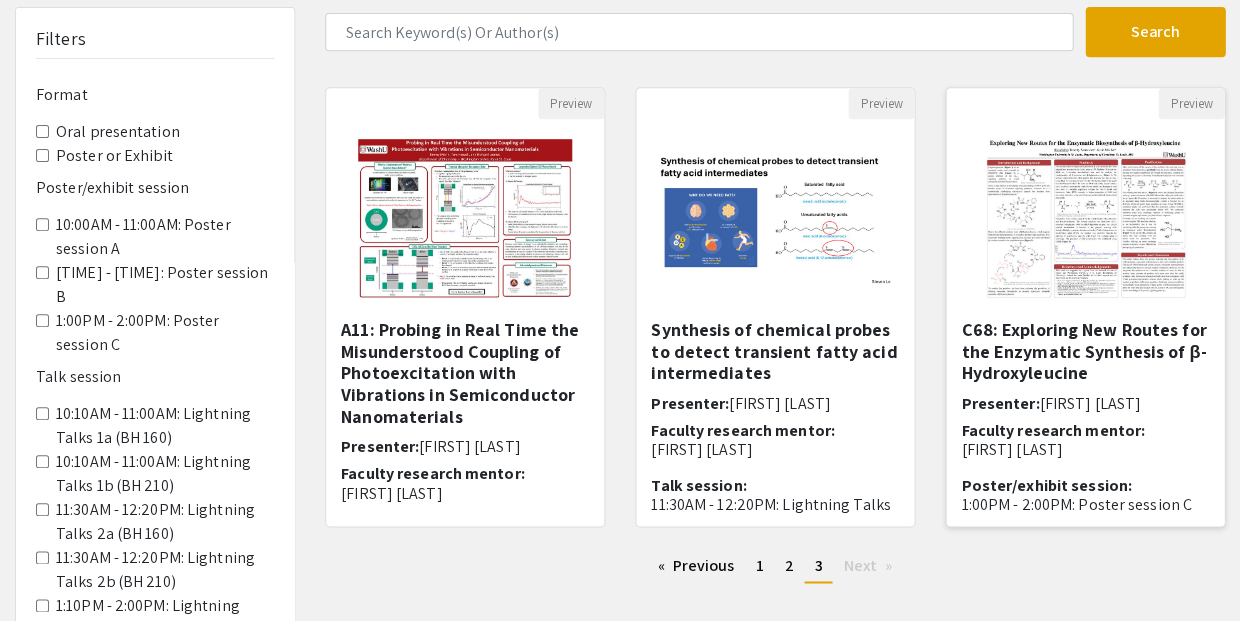click on "C68: Exploring New Routes for the Enzymatic Synthesis of β-Hydroxyleucine" at bounding box center [1085, 351] 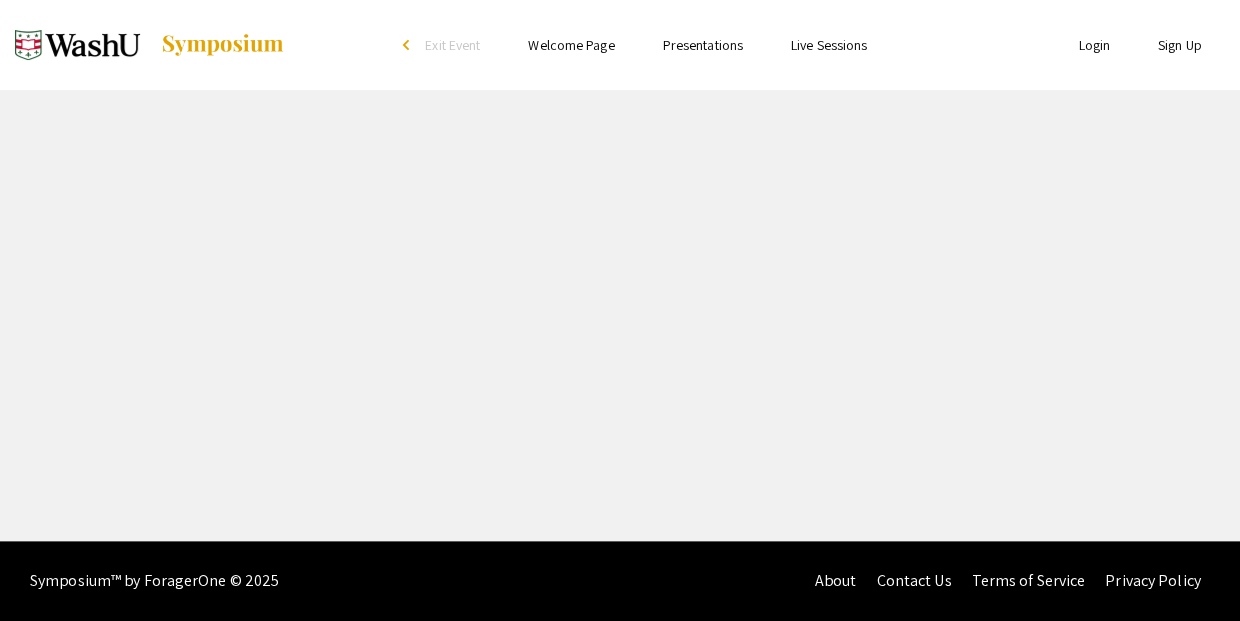 scroll, scrollTop: 0, scrollLeft: 0, axis: both 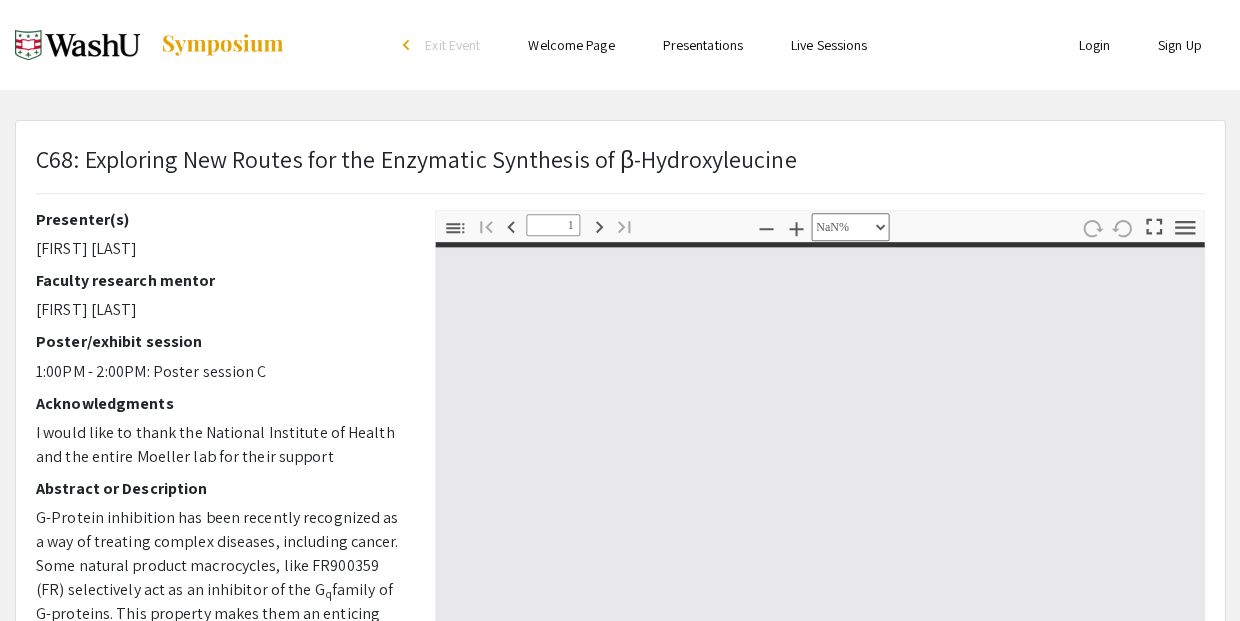 type on "0" 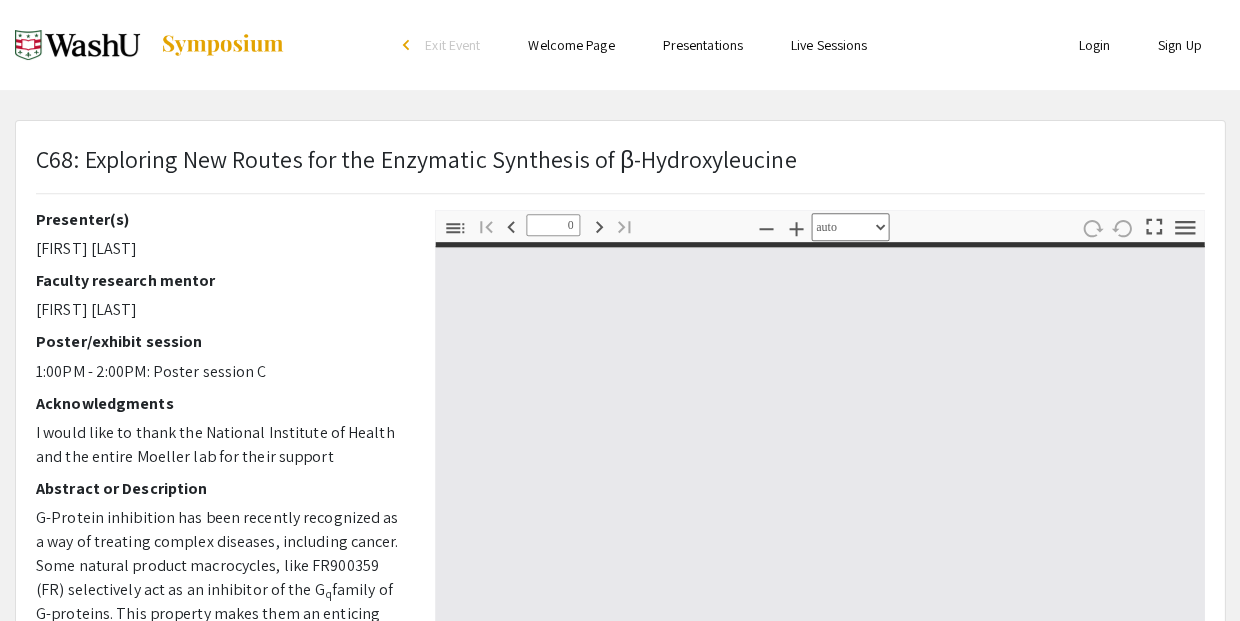 select on "custom" 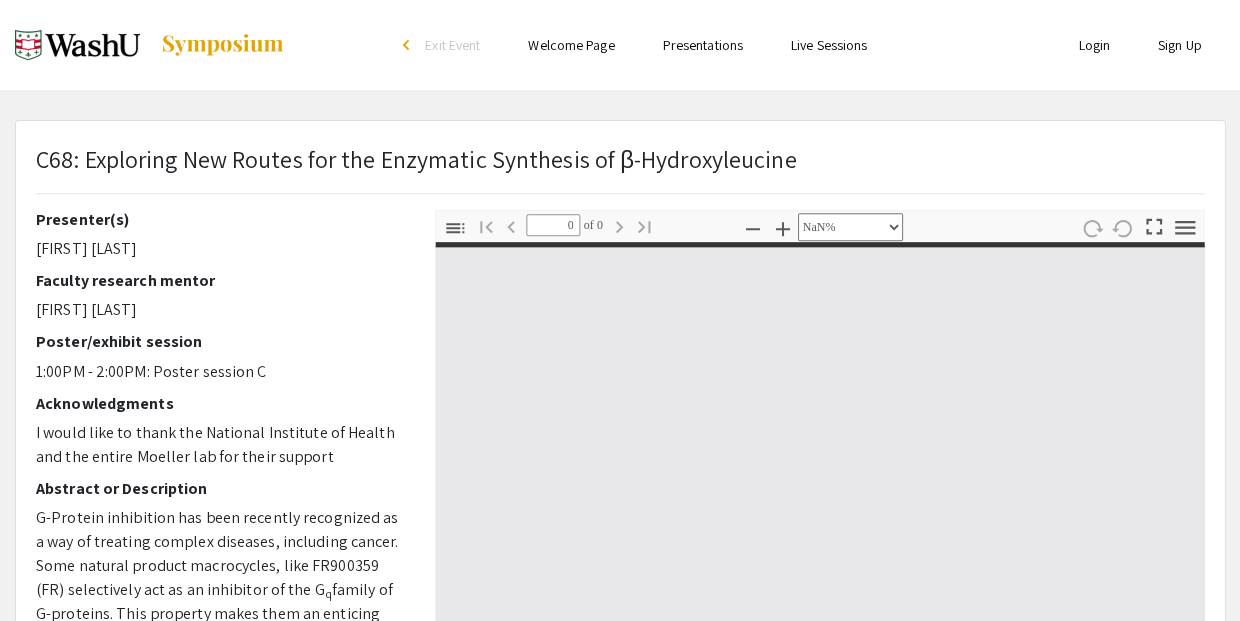type on "1" 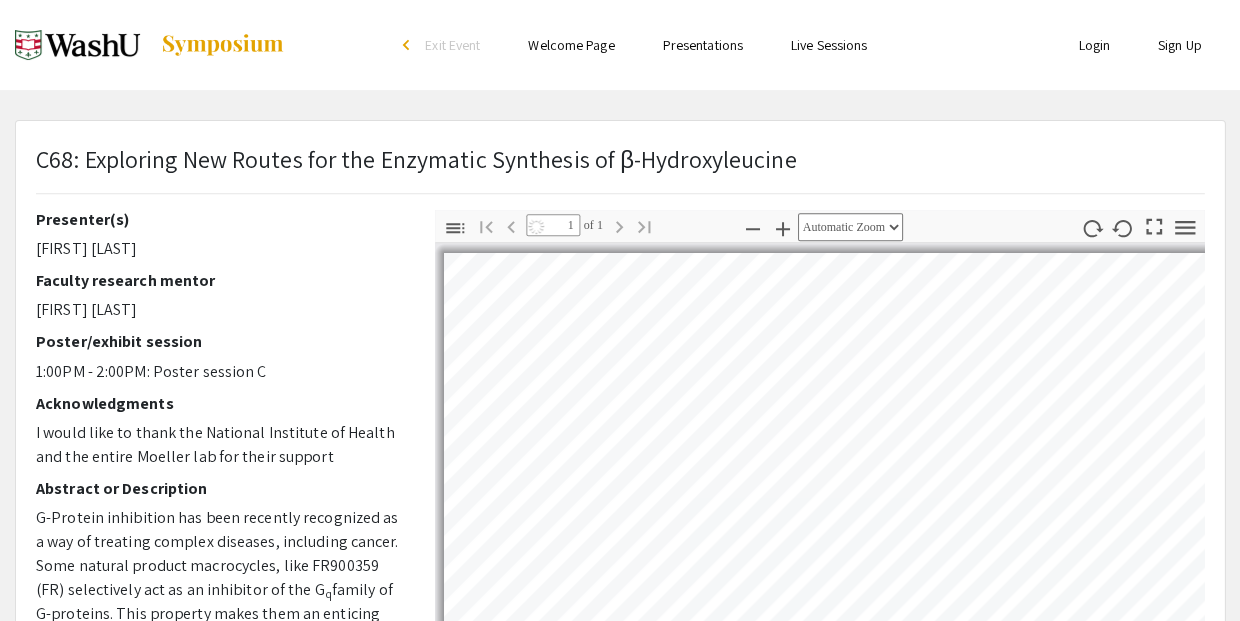 select on "auto" 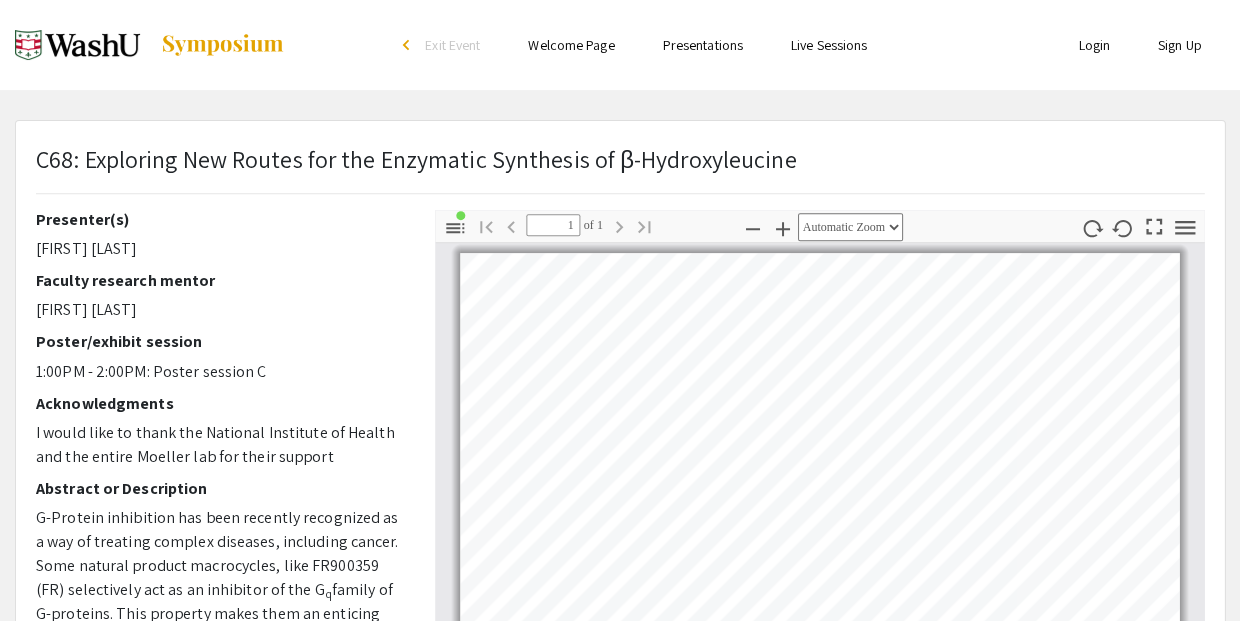 scroll, scrollTop: 0, scrollLeft: 0, axis: both 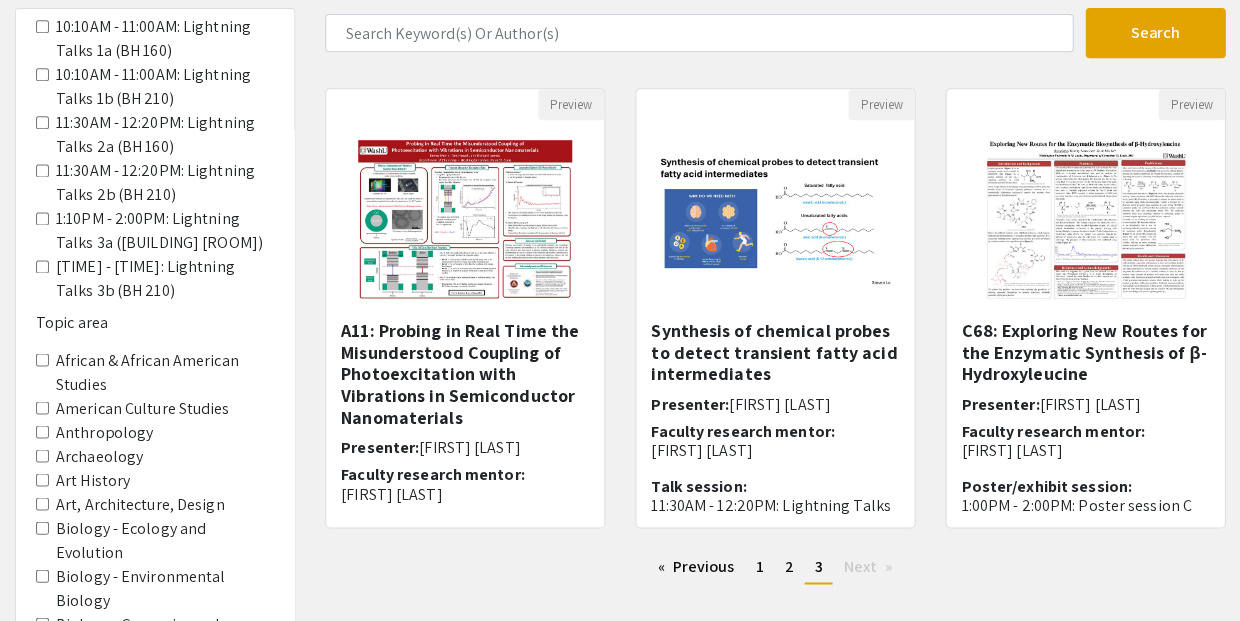 click on "Chemistry" at bounding box center (42, 791) 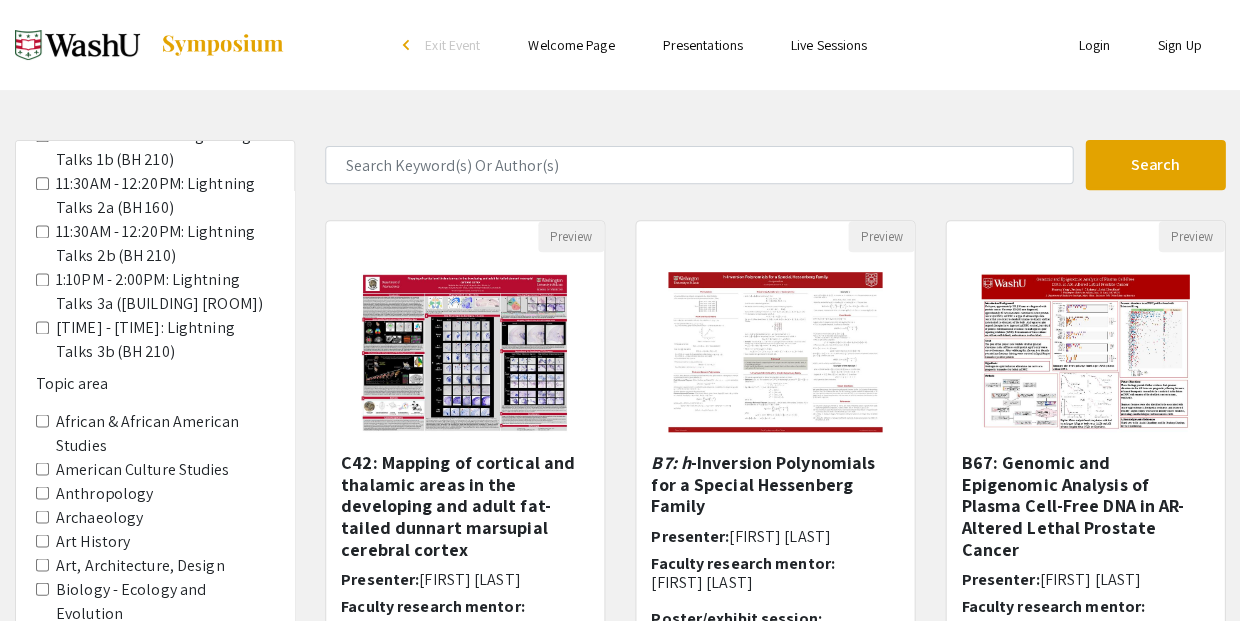 scroll, scrollTop: 457, scrollLeft: 0, axis: vertical 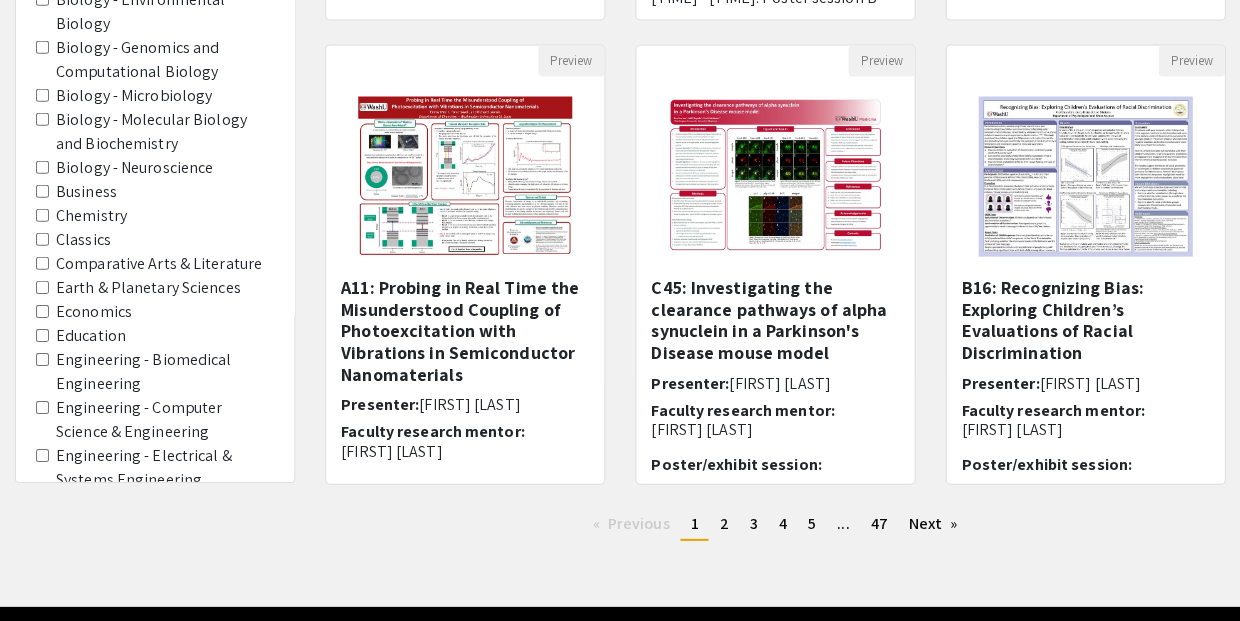 click on "Mathematics" at bounding box center [42, 814] 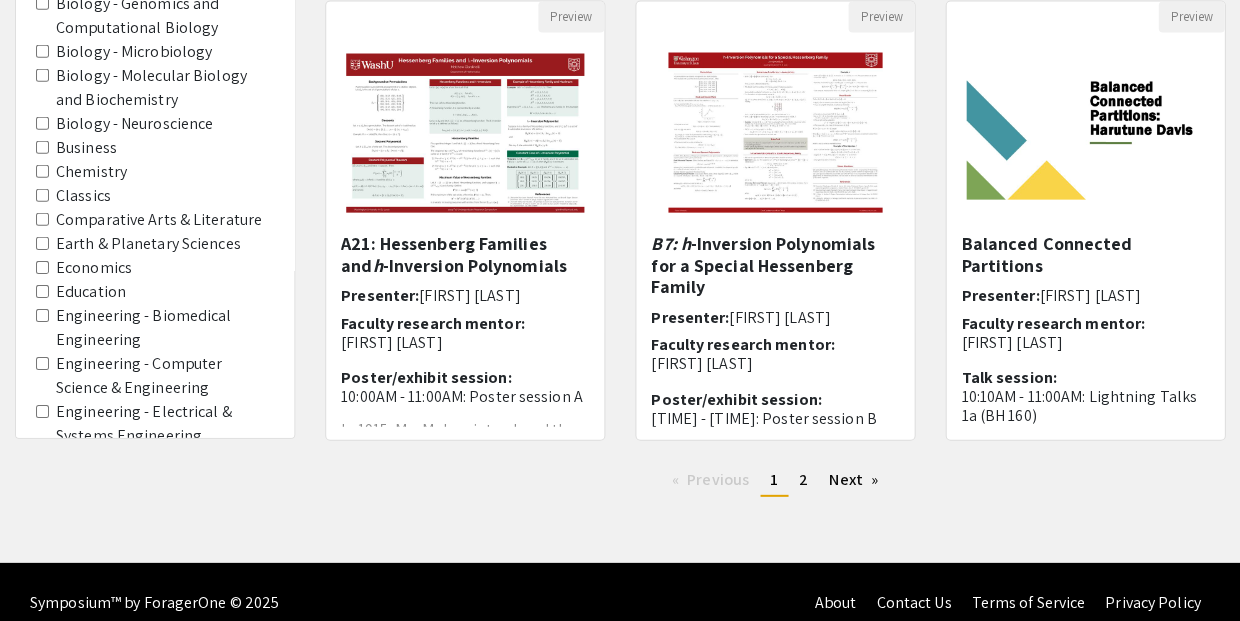 scroll, scrollTop: 682, scrollLeft: 0, axis: vertical 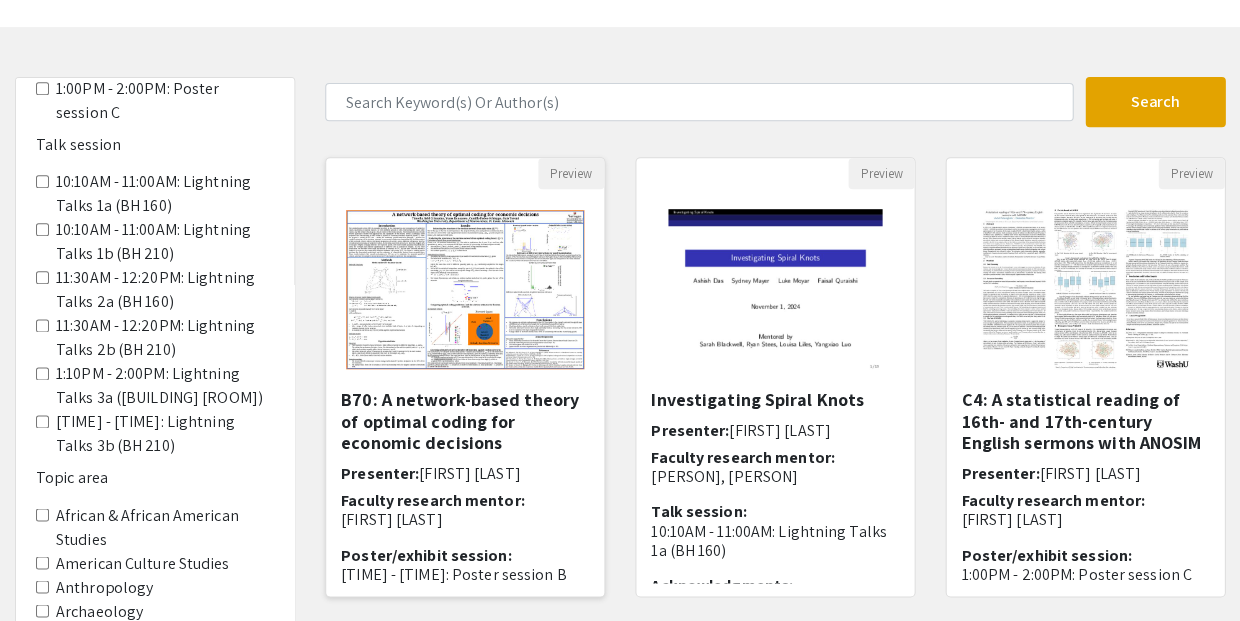 click 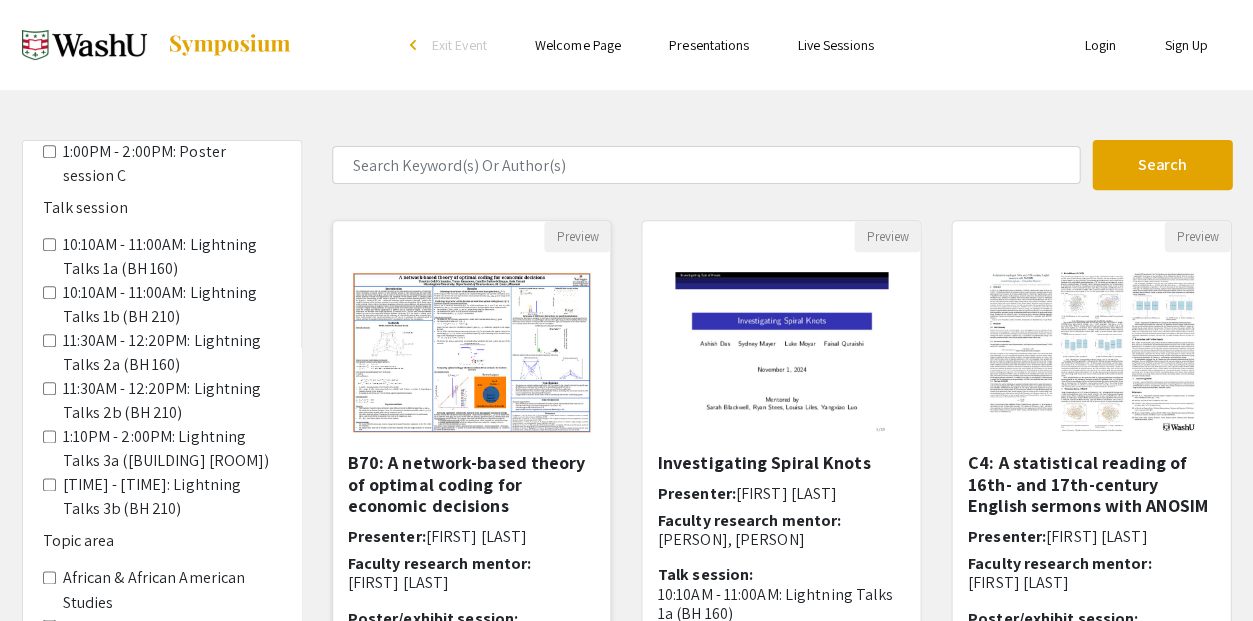 select on "custom" 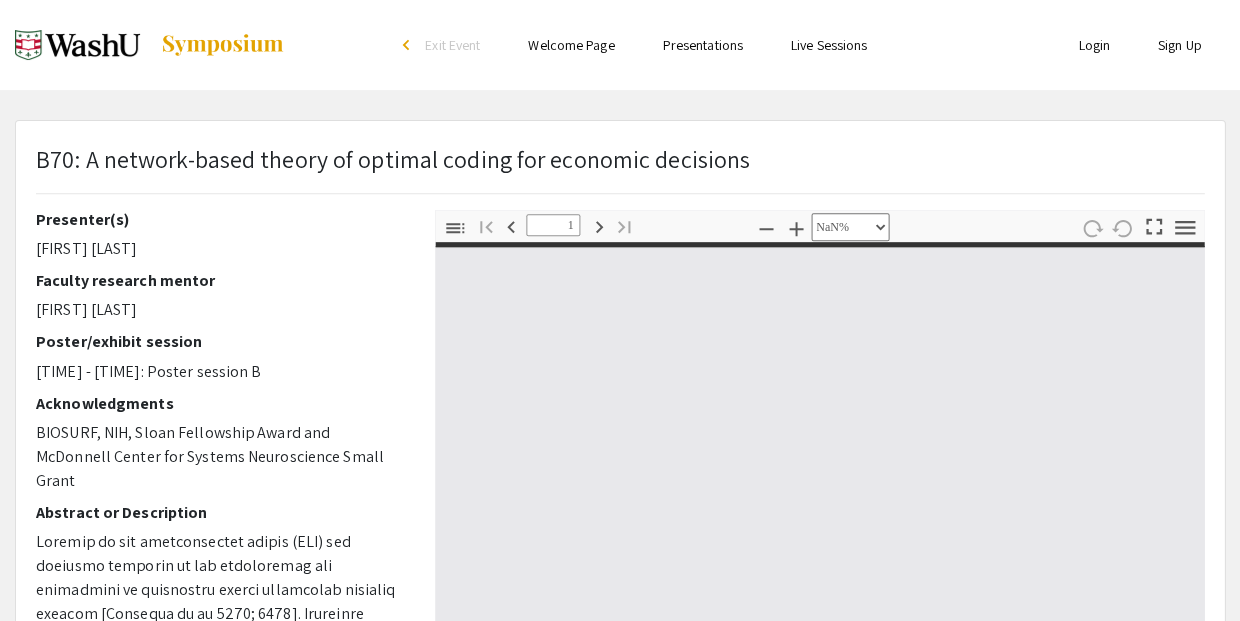 type on "0" 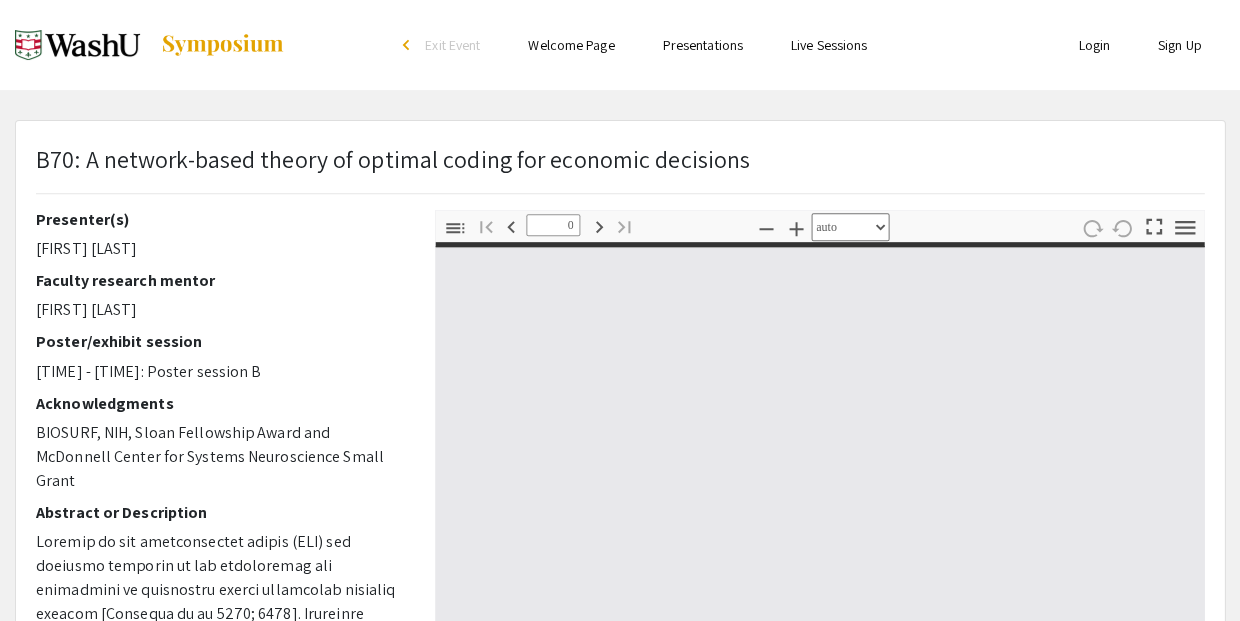 select on "custom" 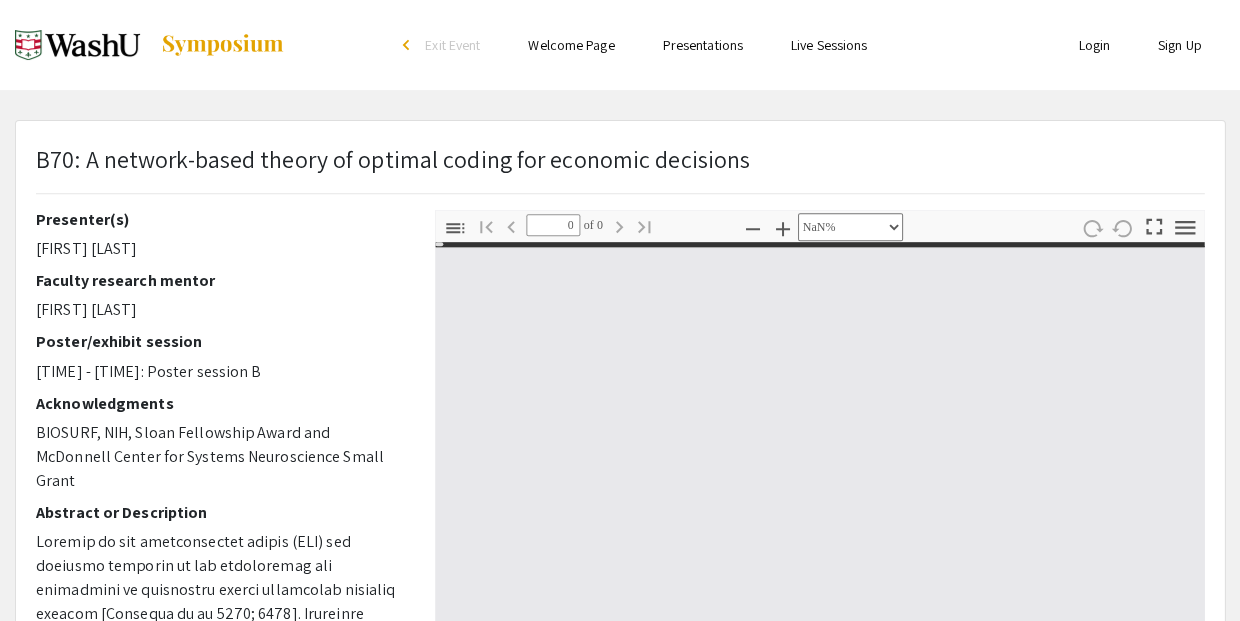 type on "1" 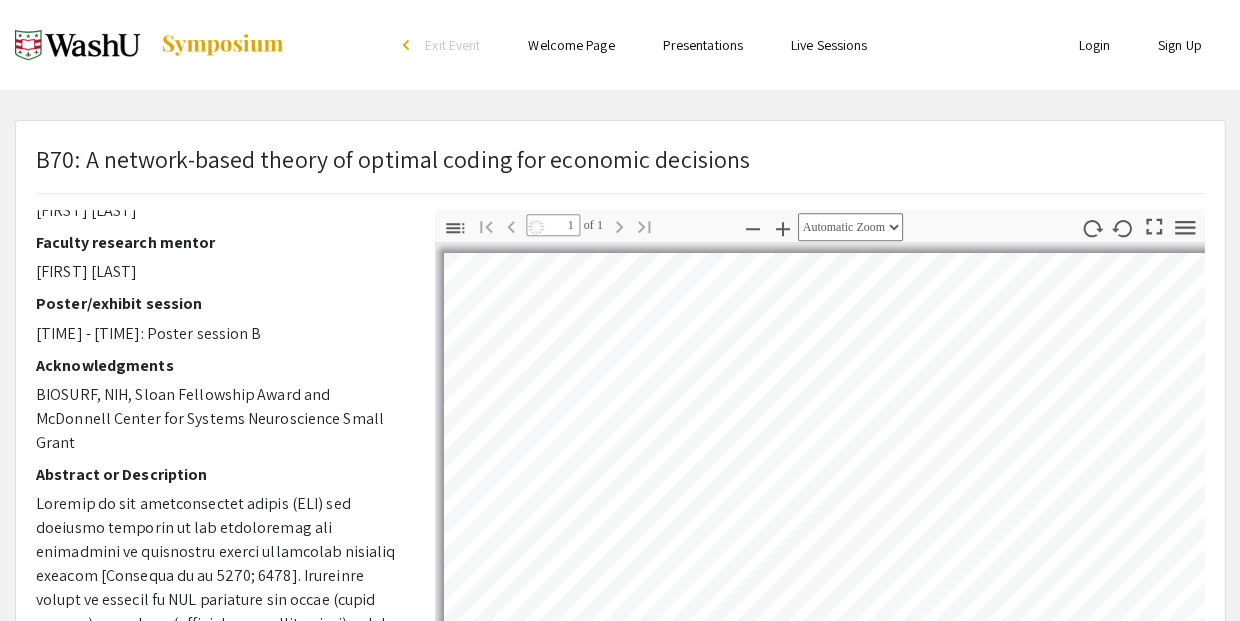 scroll, scrollTop: 40, scrollLeft: 0, axis: vertical 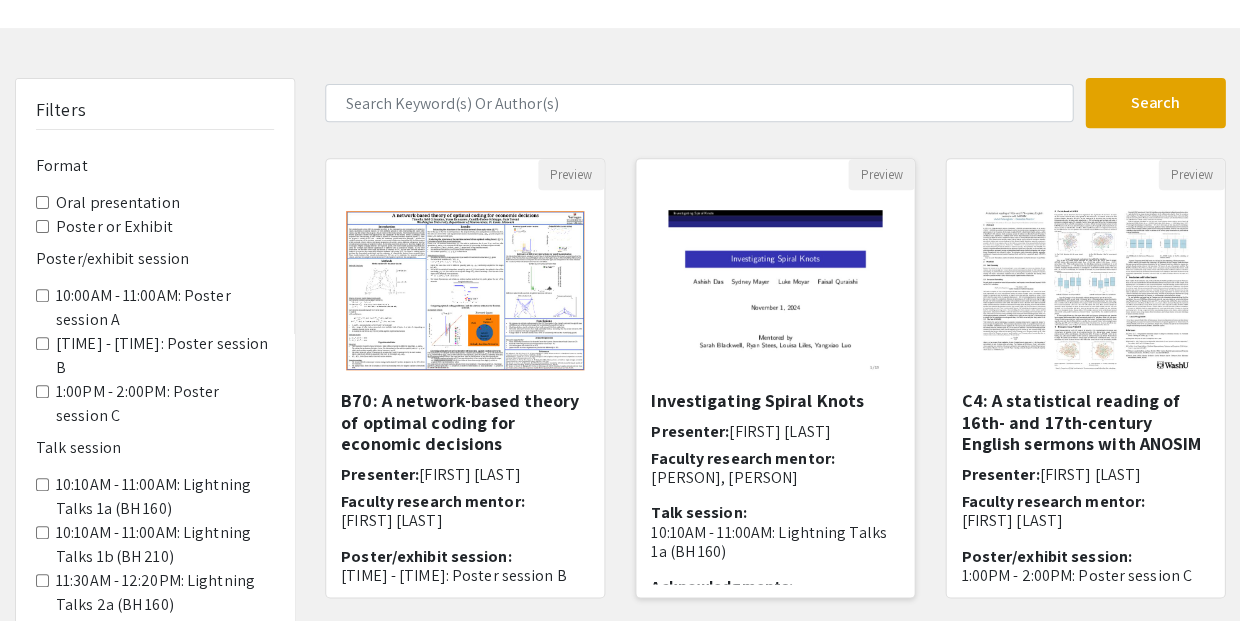 click 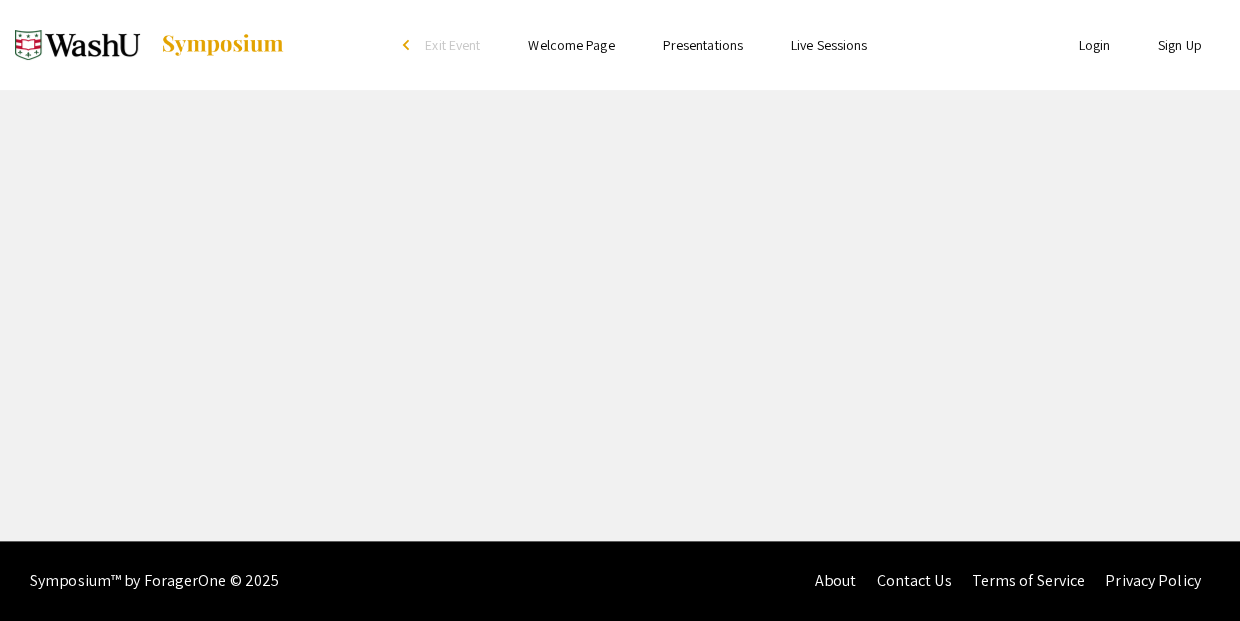 scroll, scrollTop: 0, scrollLeft: 0, axis: both 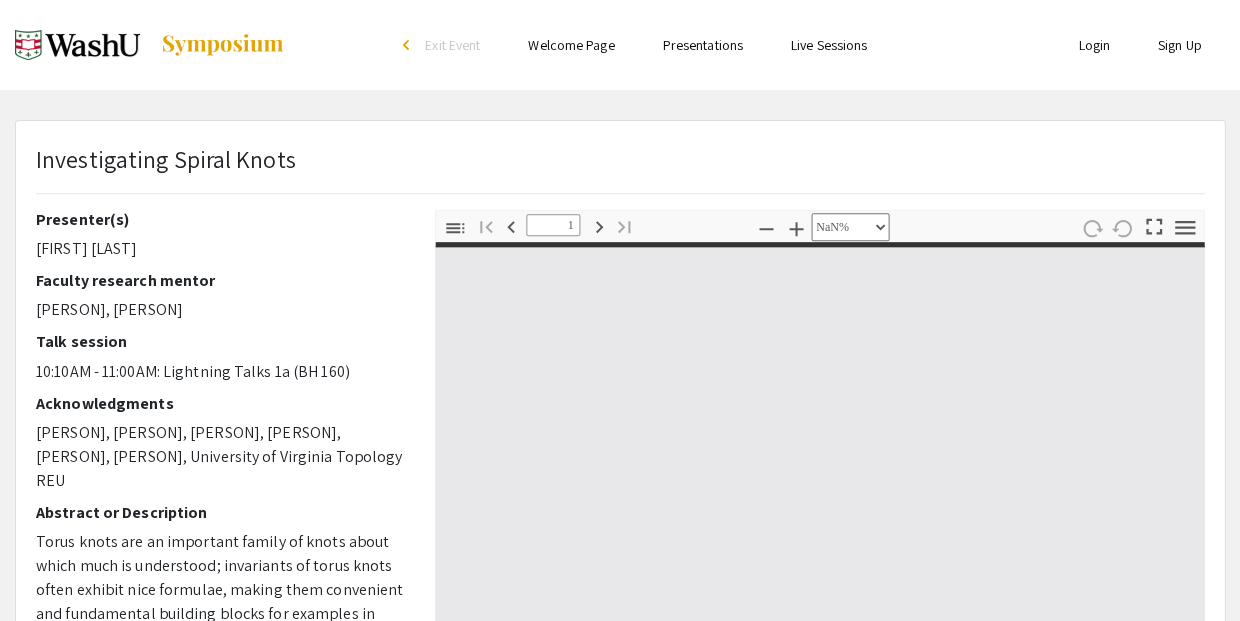 type on "0" 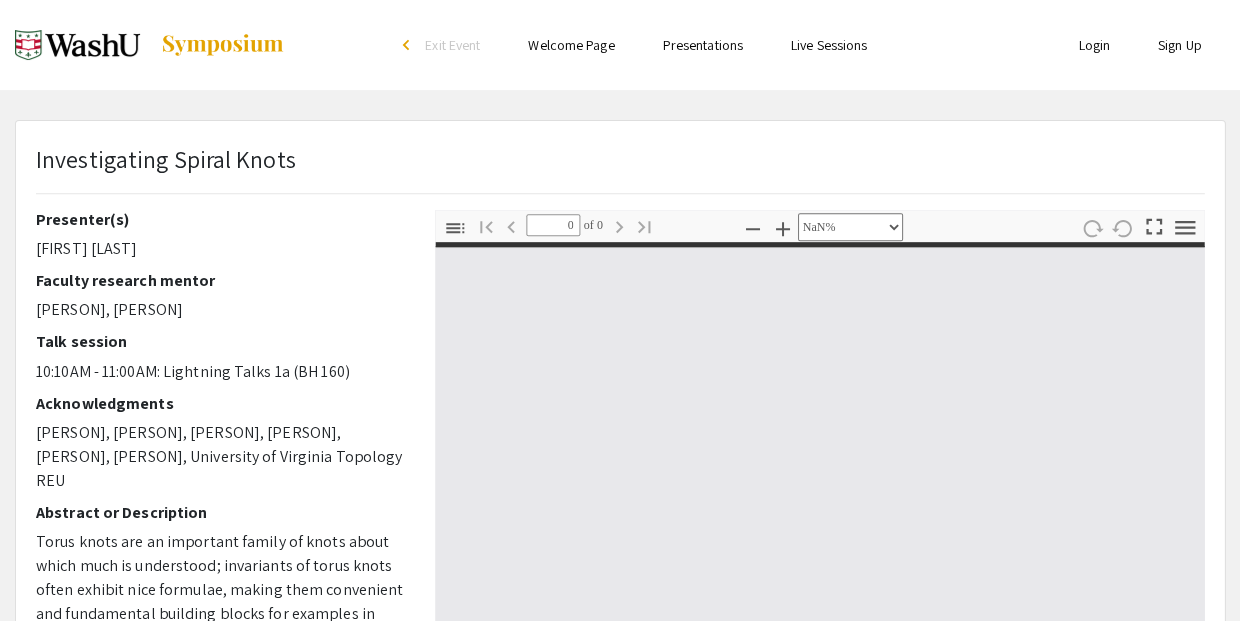 select on "auto" 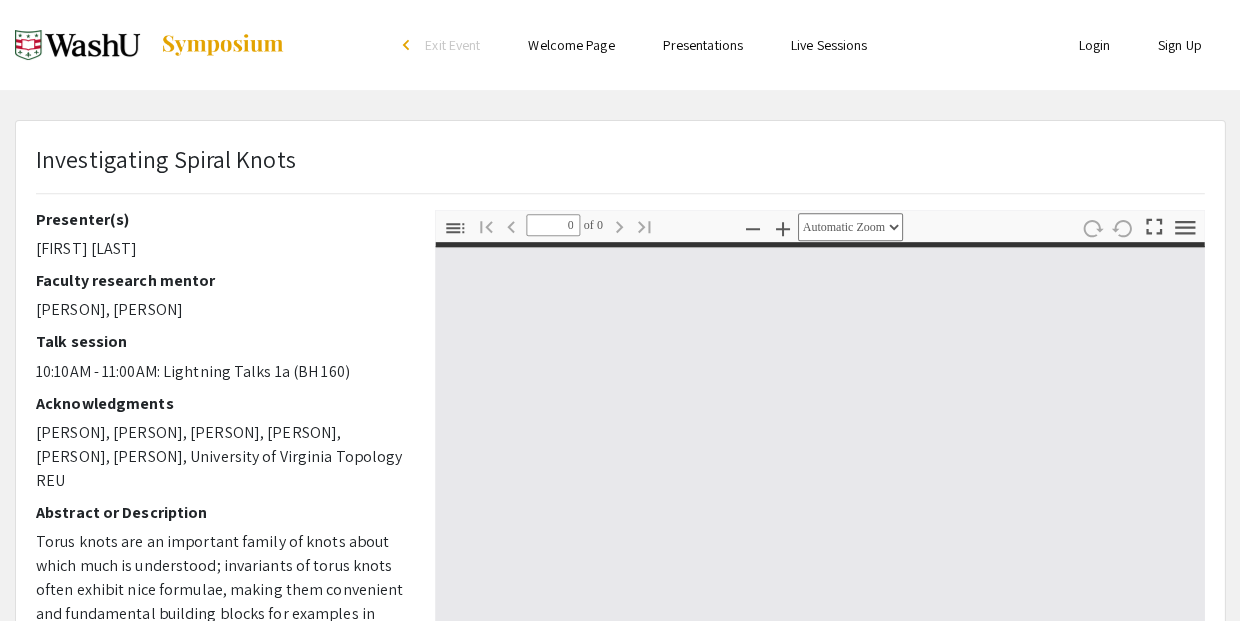 type on "1" 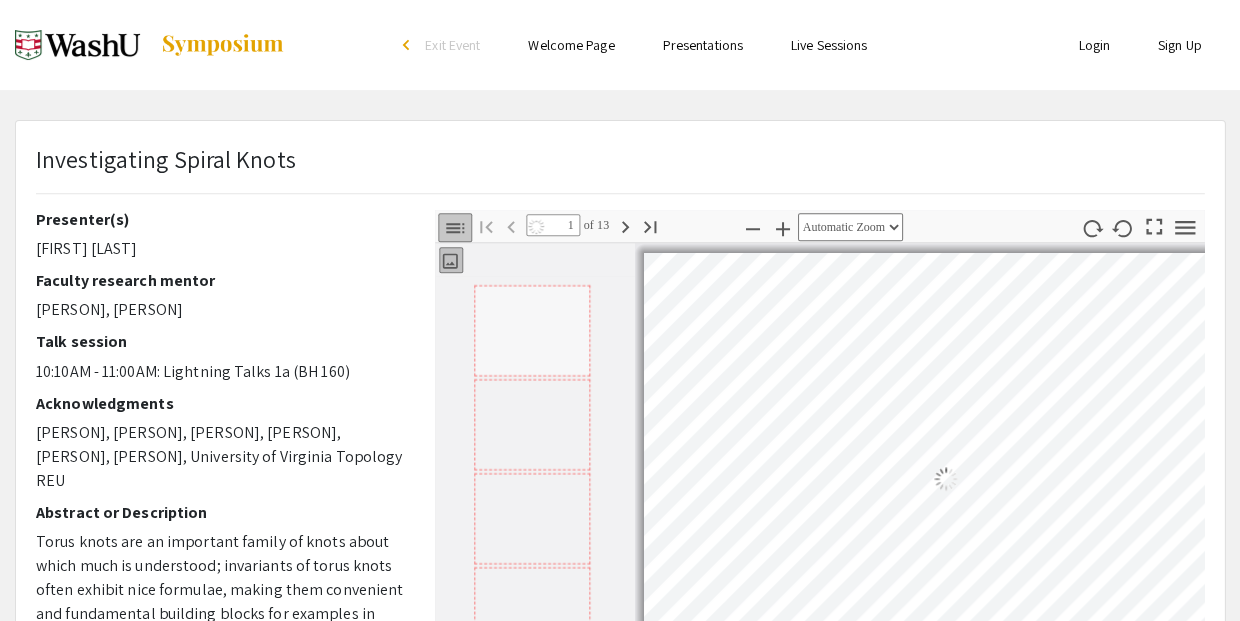 select on "auto" 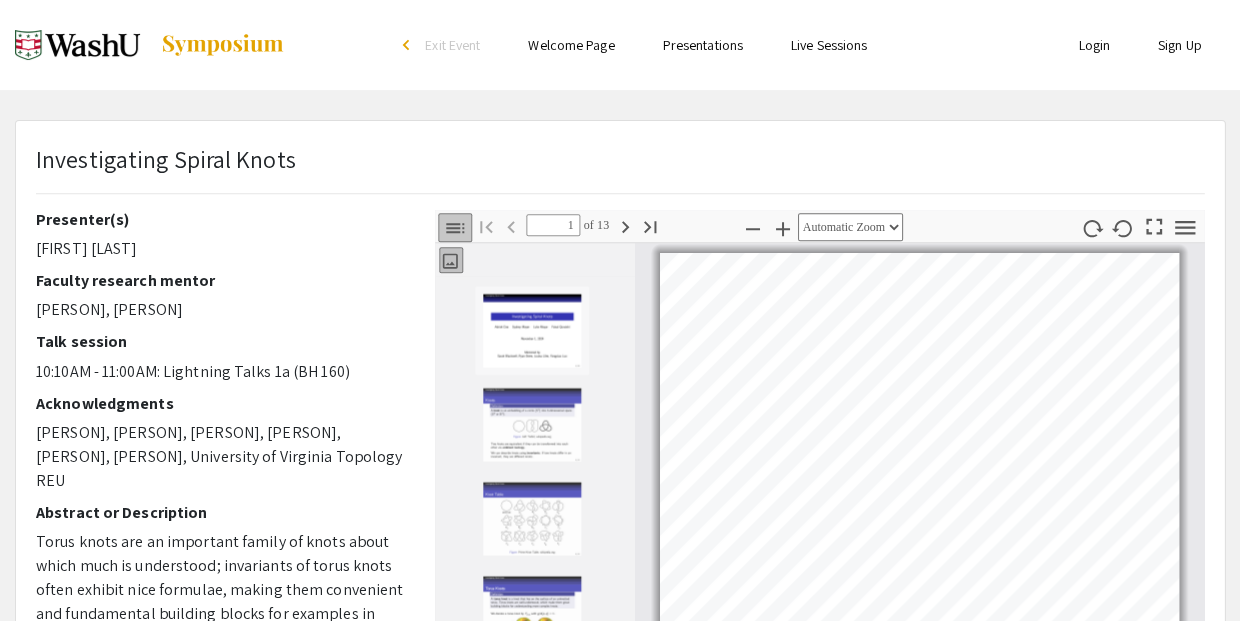scroll, scrollTop: 1, scrollLeft: 0, axis: vertical 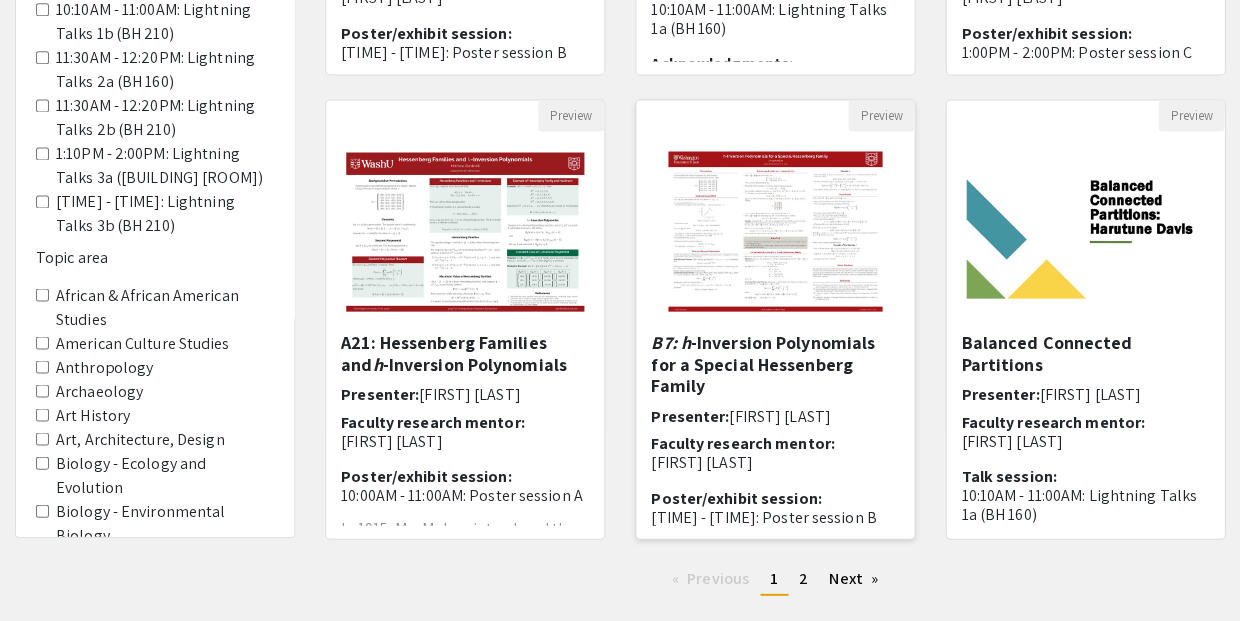 click on "B7: h -Inversion Polynomials for a Special Hessenberg Family" at bounding box center [775, 363] 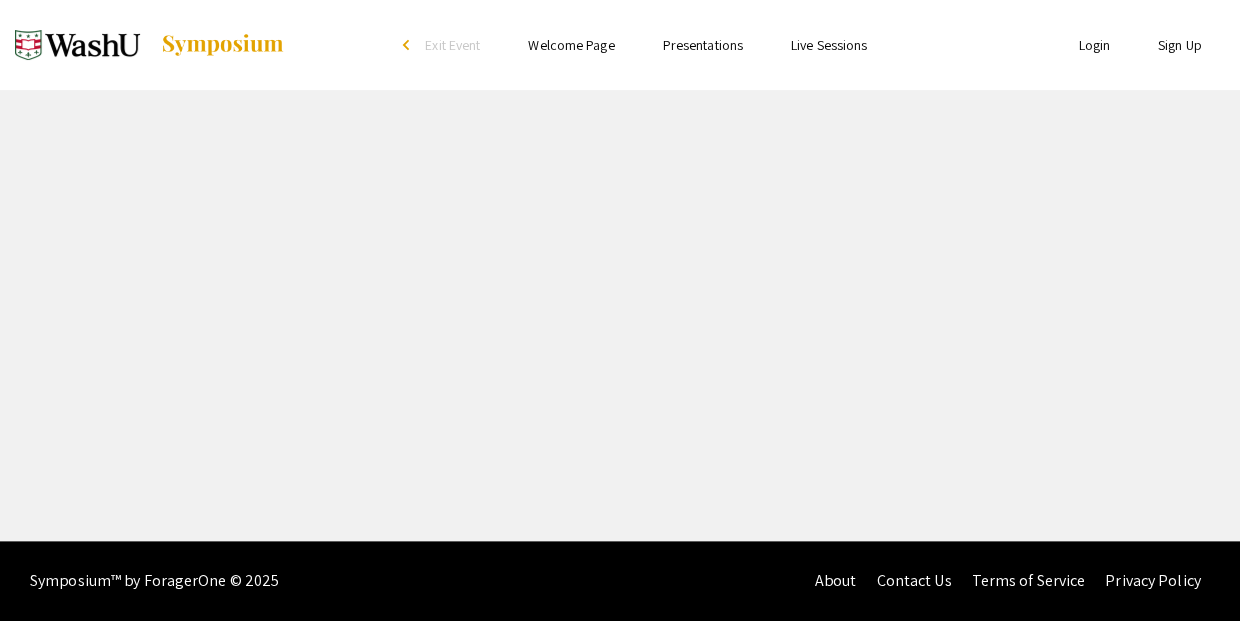 scroll, scrollTop: 0, scrollLeft: 0, axis: both 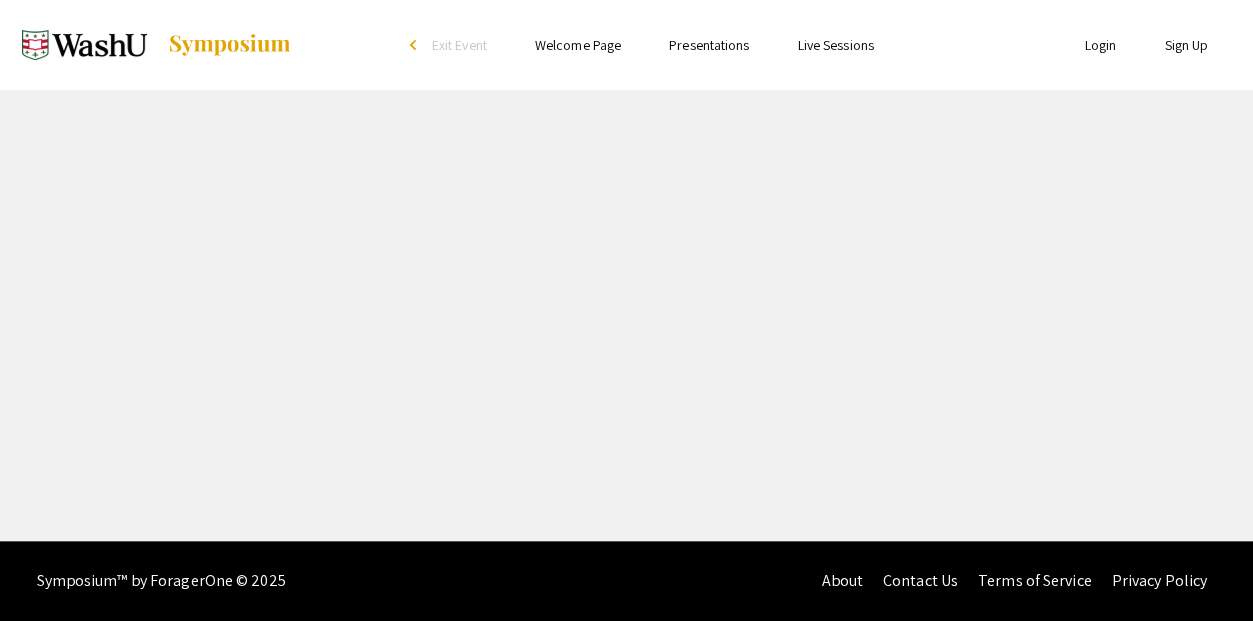 select on "custom" 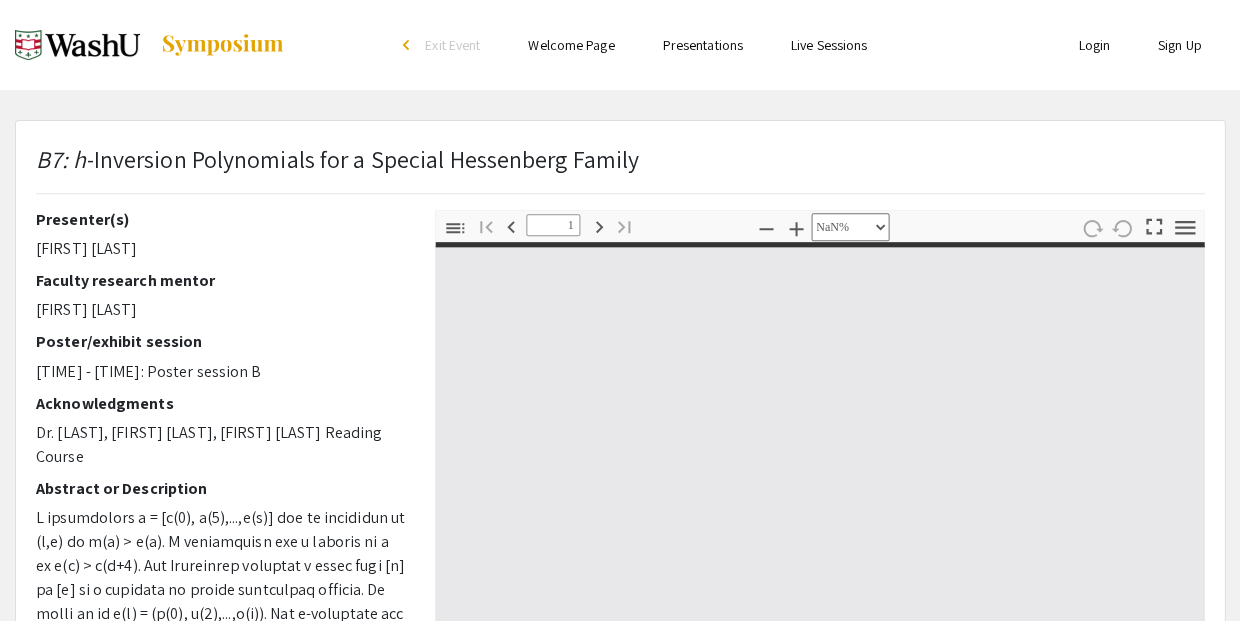 type on "0" 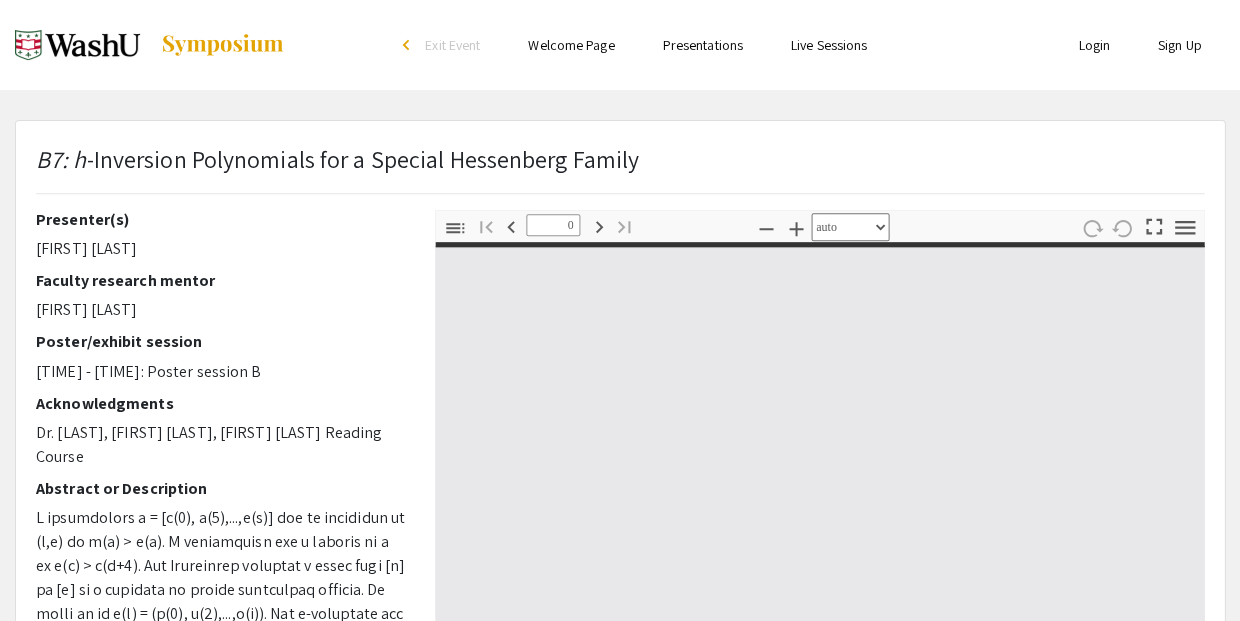 select on "custom" 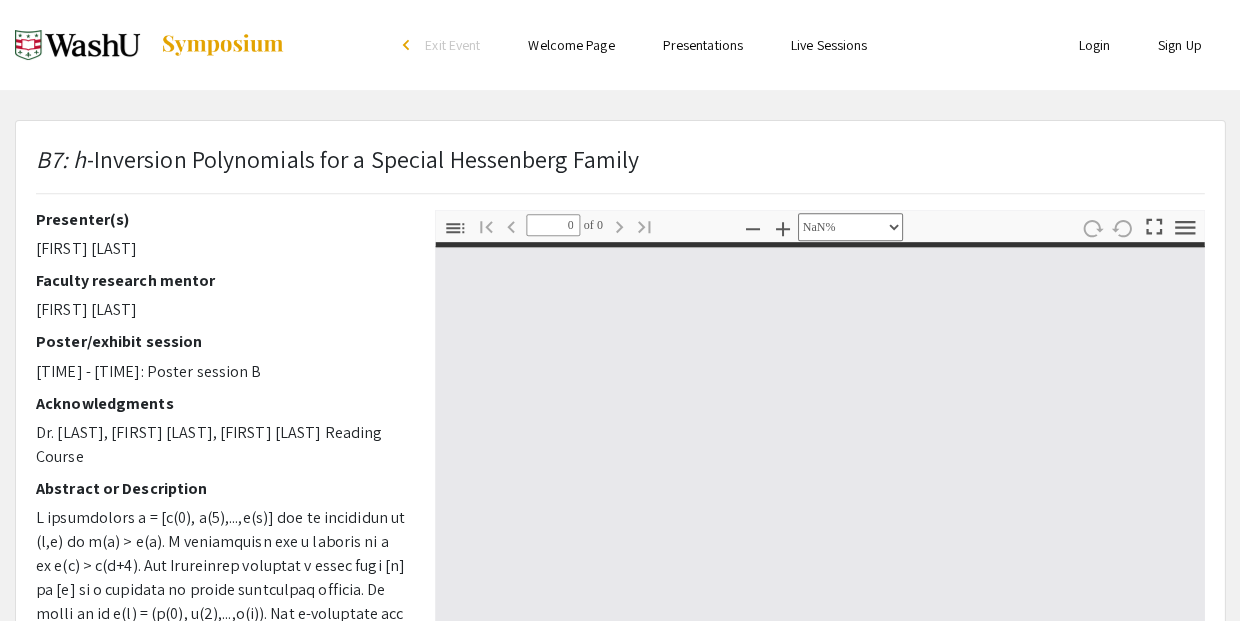 type on "1" 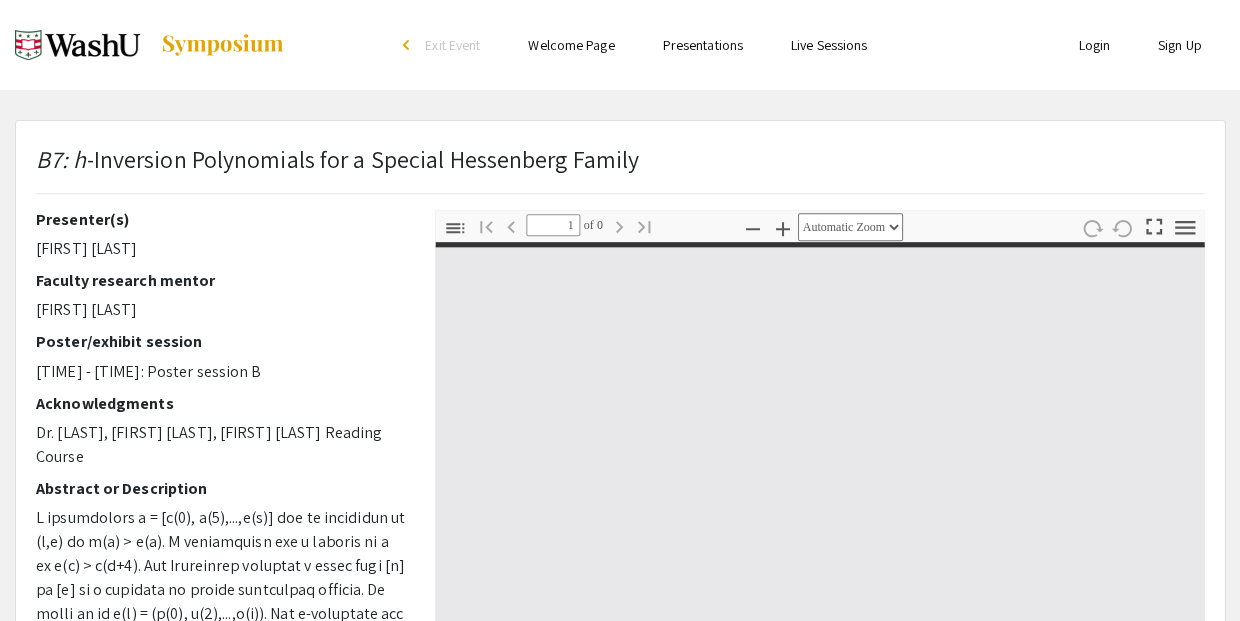 select on "auto" 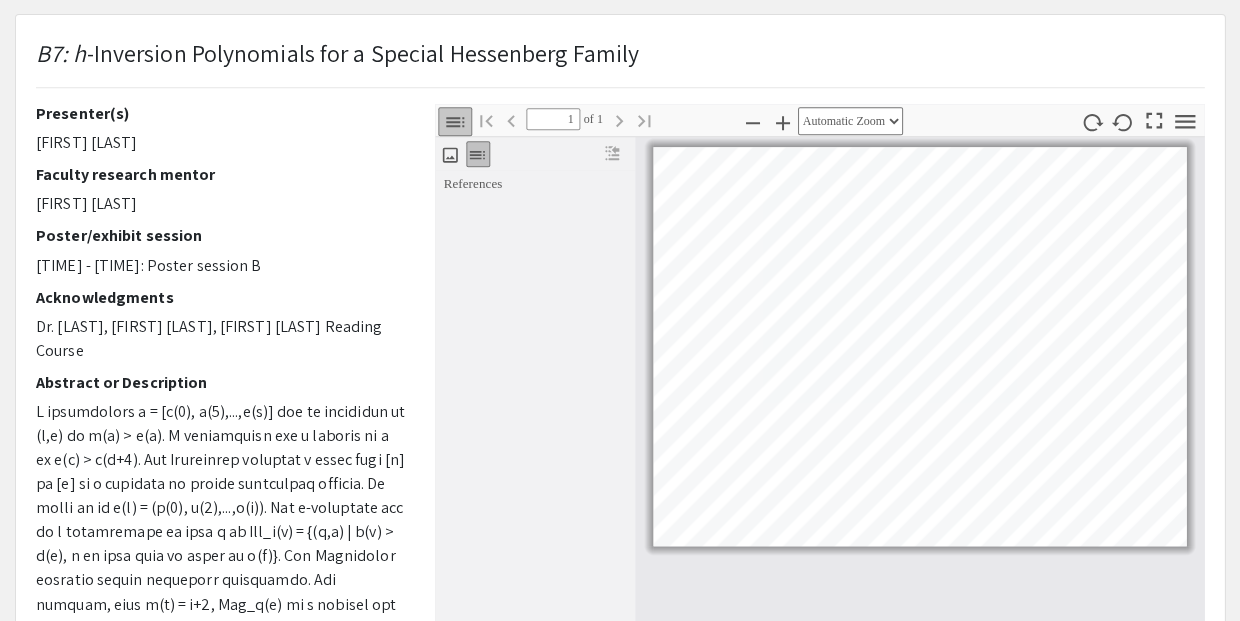 scroll, scrollTop: 95, scrollLeft: 0, axis: vertical 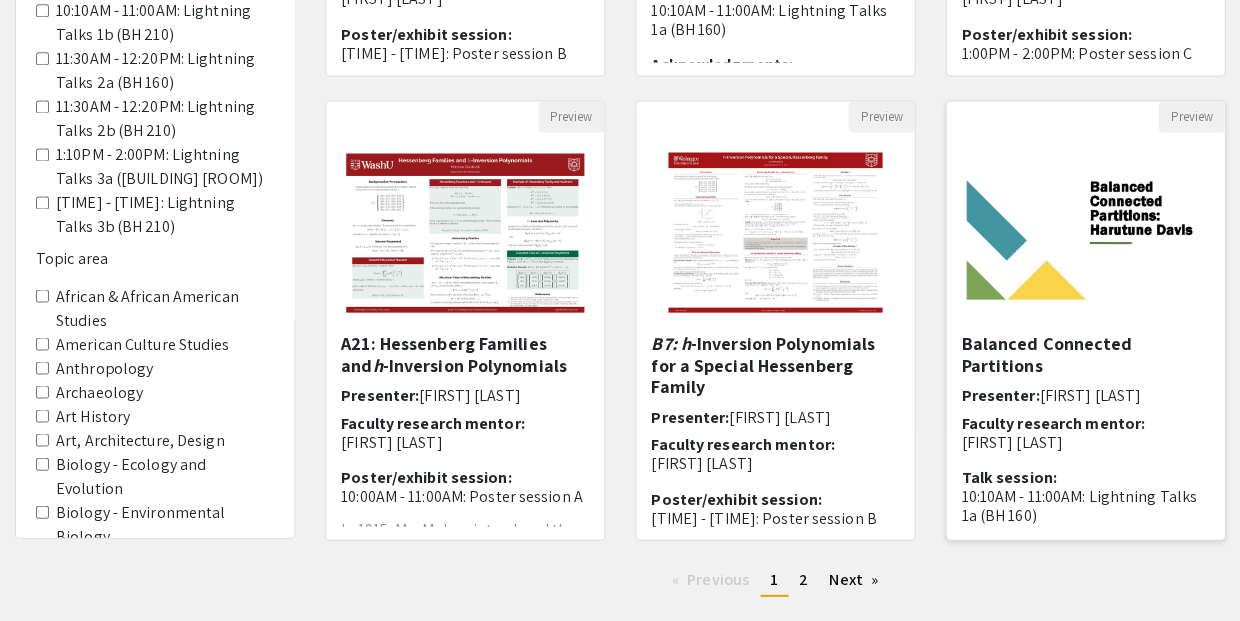 click on "Balanced Connected Partitions" at bounding box center (1085, 353) 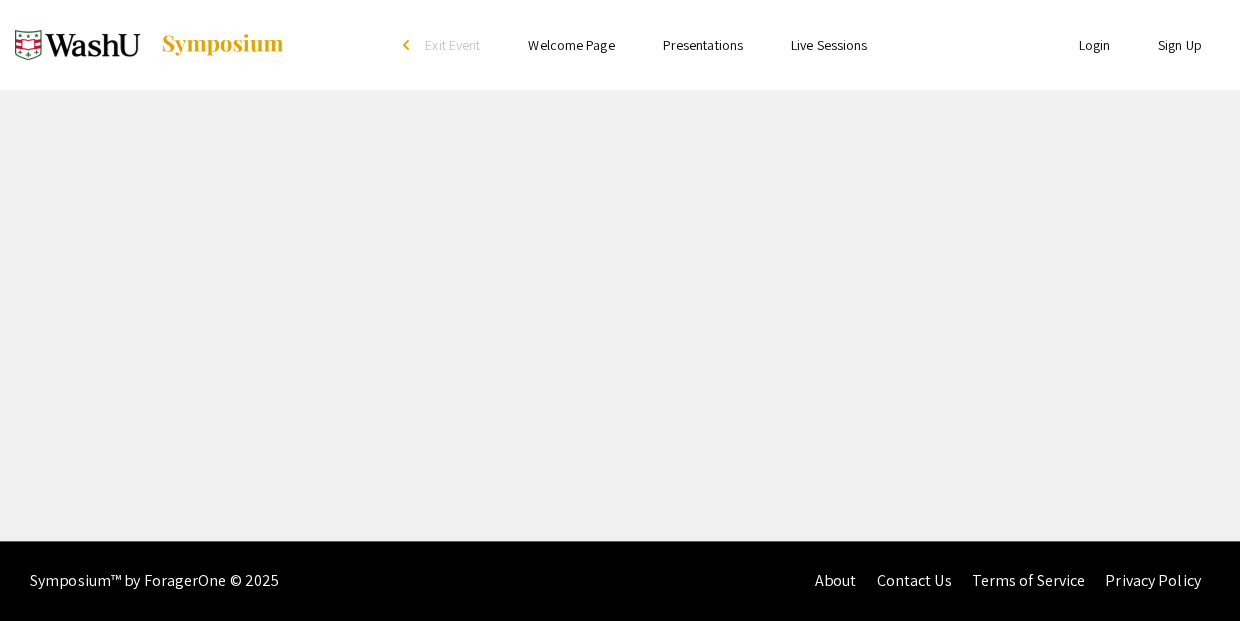 scroll, scrollTop: 0, scrollLeft: 0, axis: both 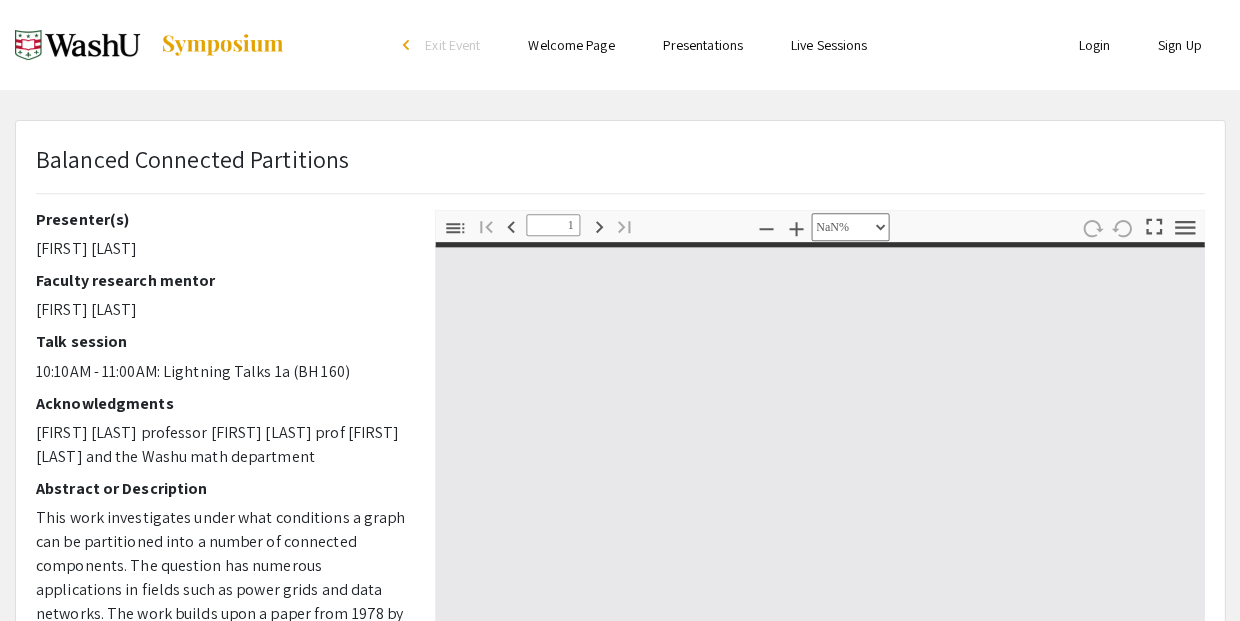 type on "0" 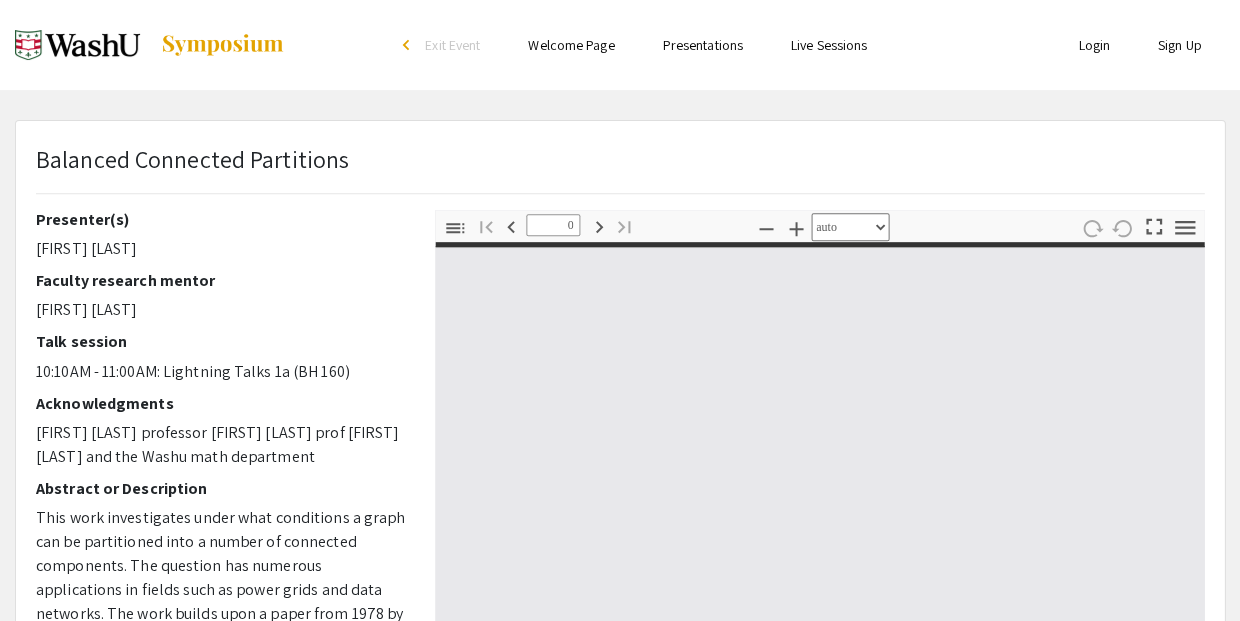 select on "custom" 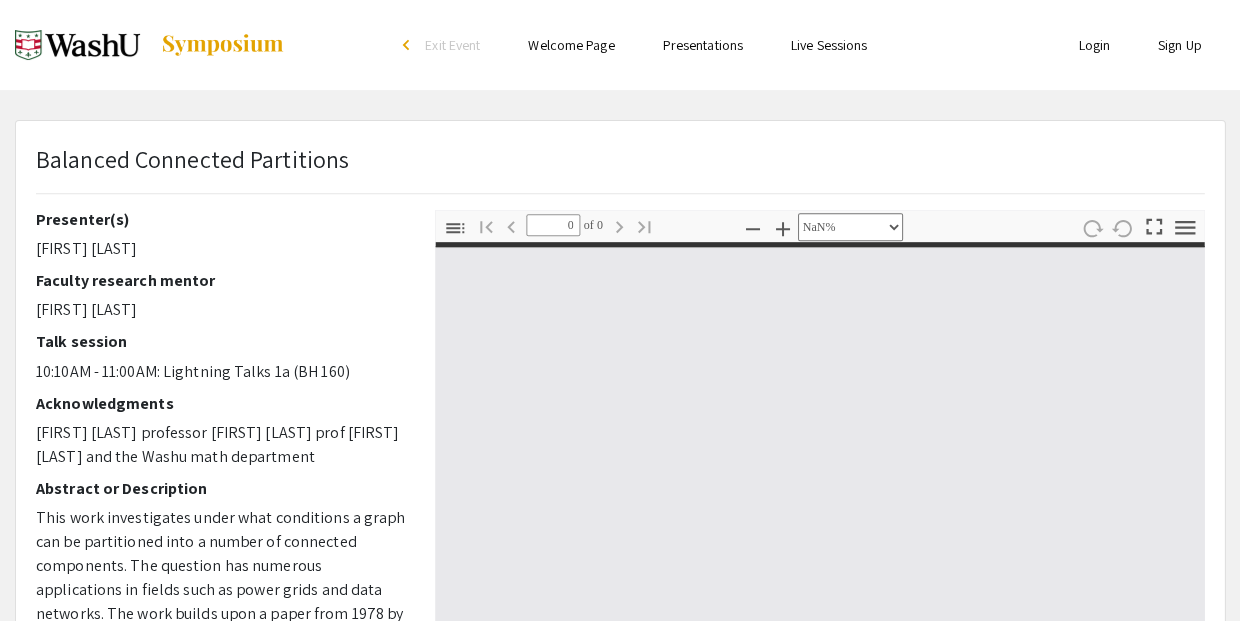 type on "1" 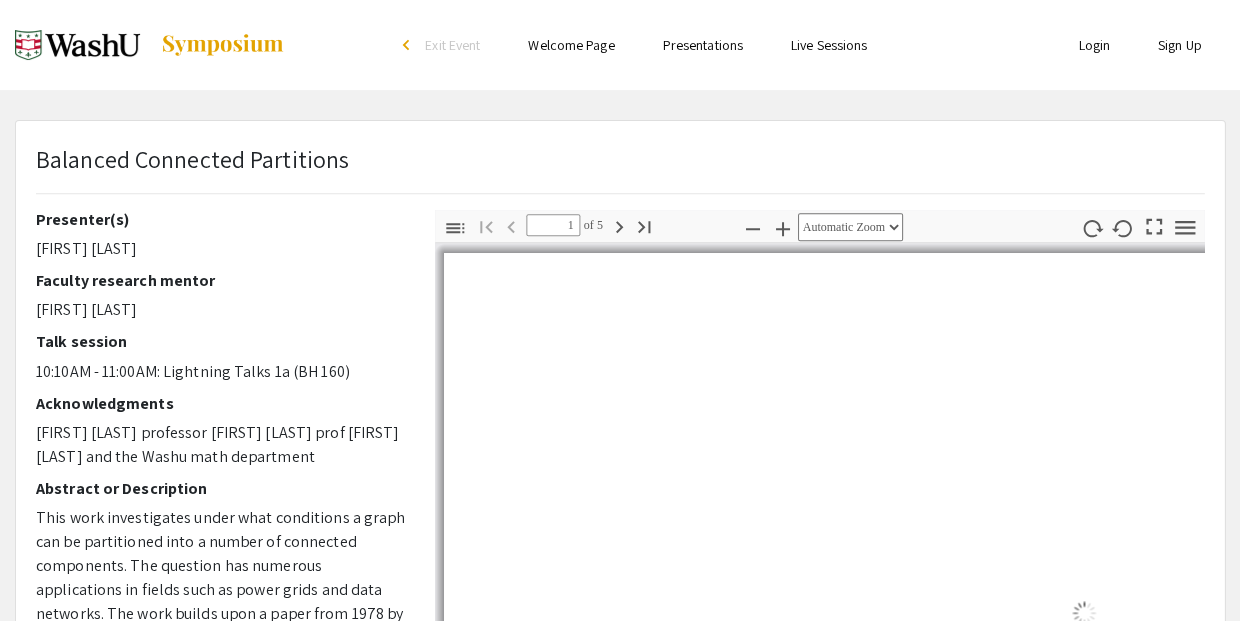 select on "auto" 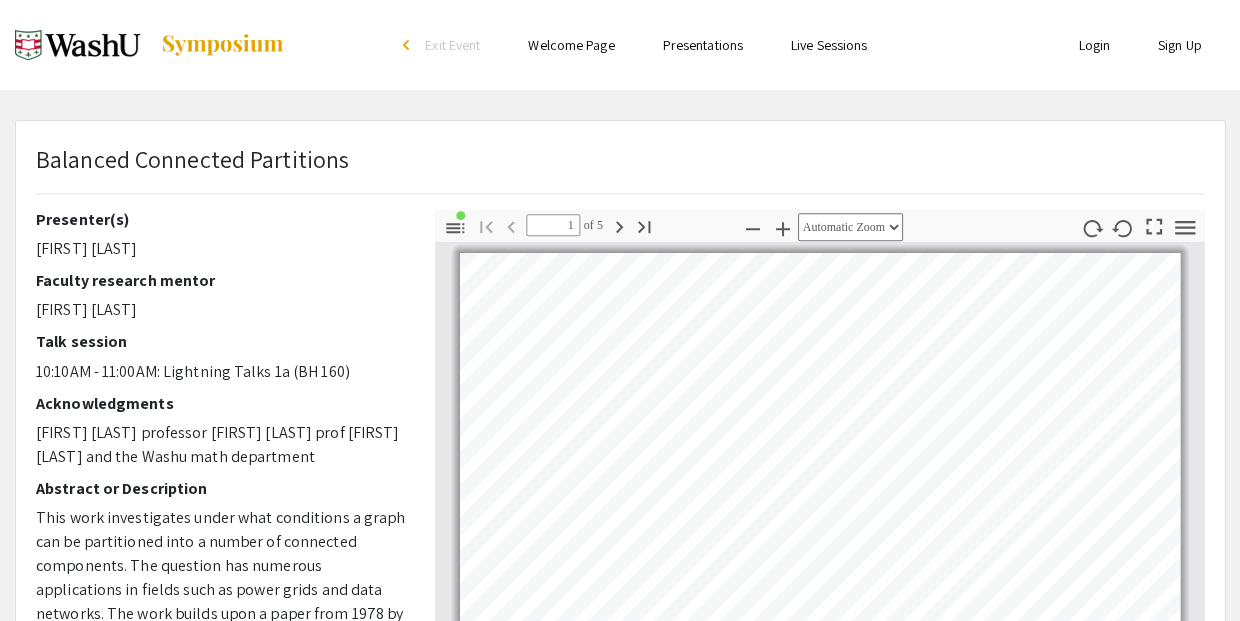 scroll, scrollTop: 4, scrollLeft: 0, axis: vertical 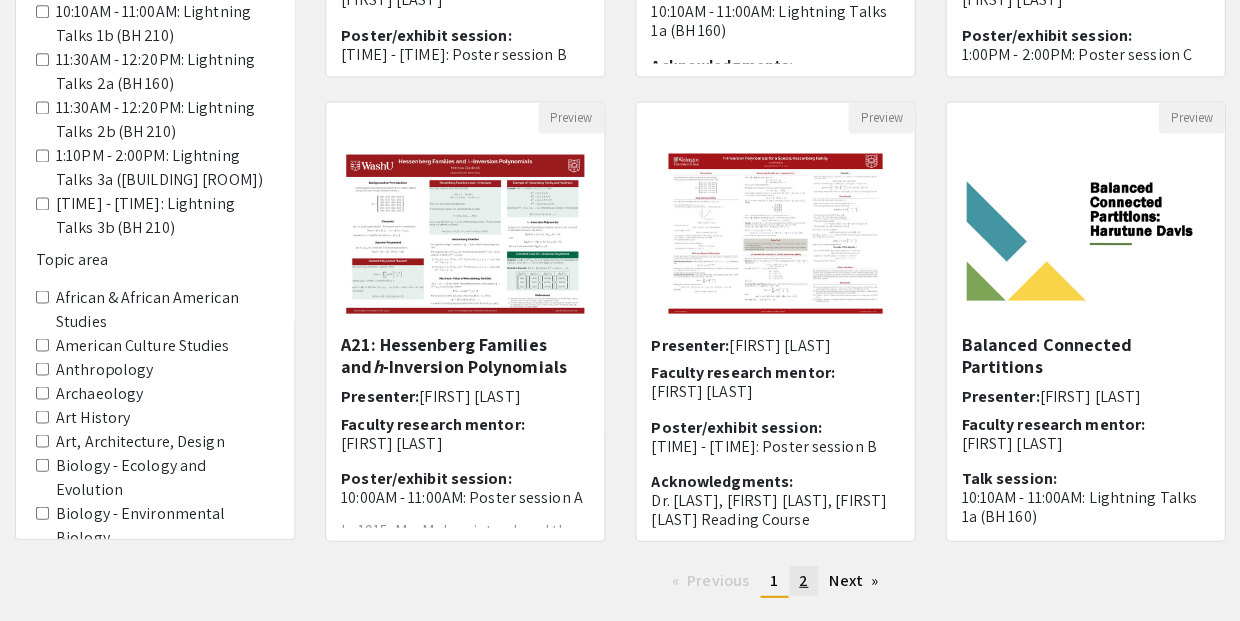 click on "2" 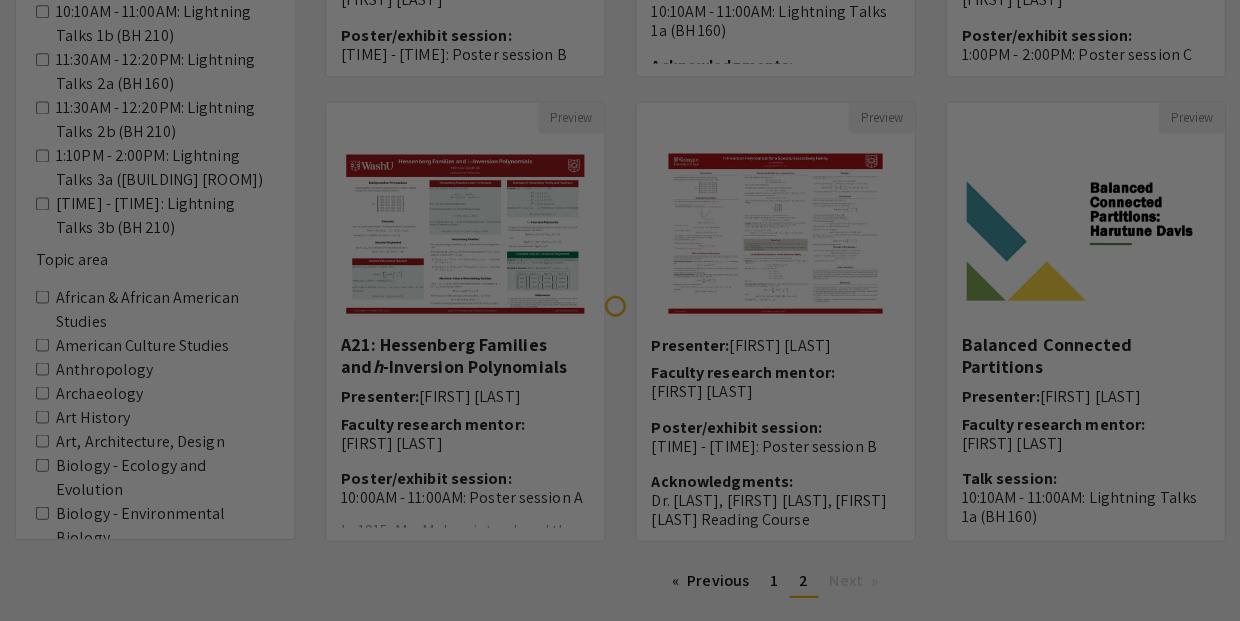 scroll, scrollTop: 0, scrollLeft: 0, axis: both 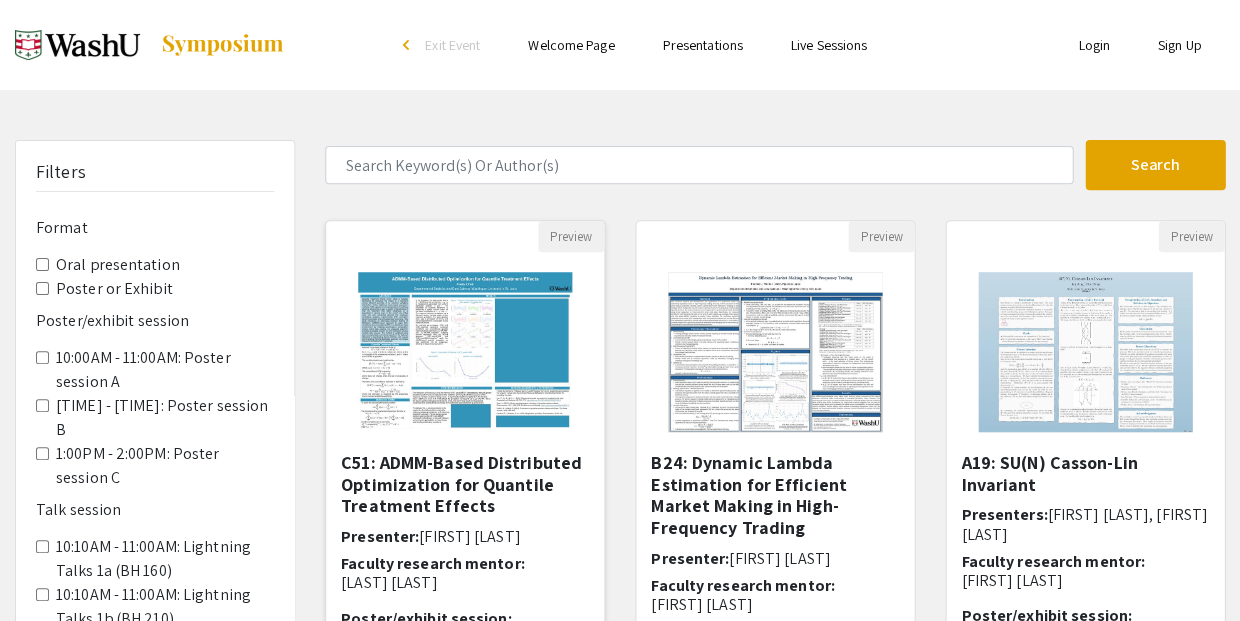 click on "C51: ADMM-Based Distributed Optimization for Quantile Treatment Effects" at bounding box center (465, 484) 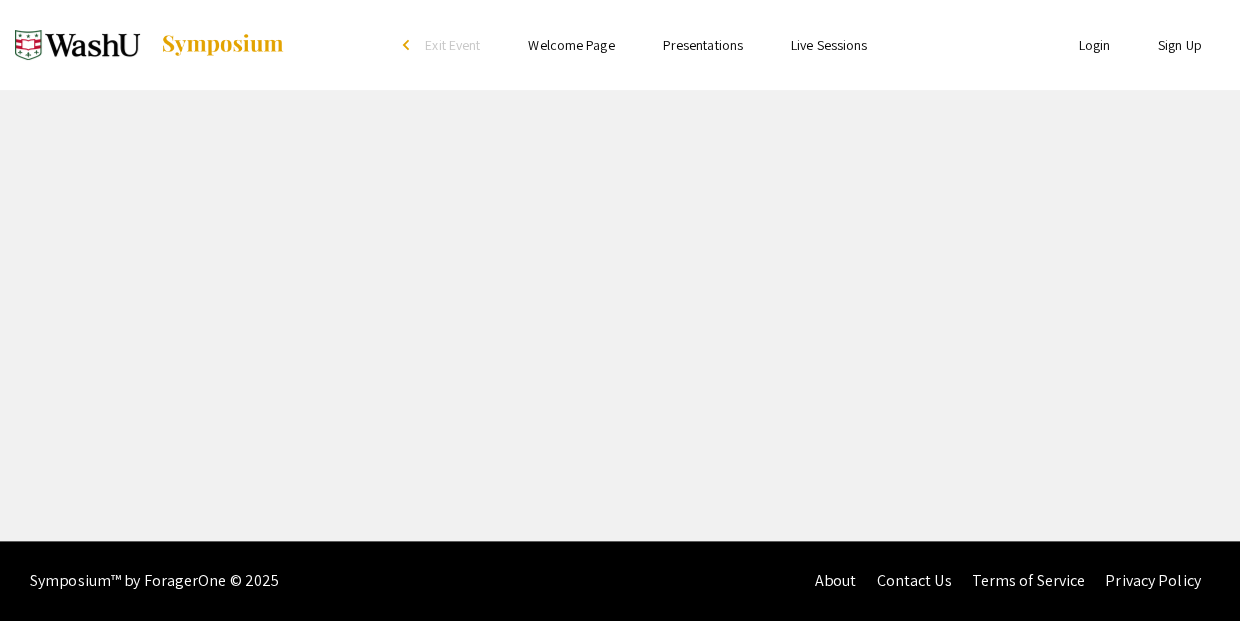 select on "custom" 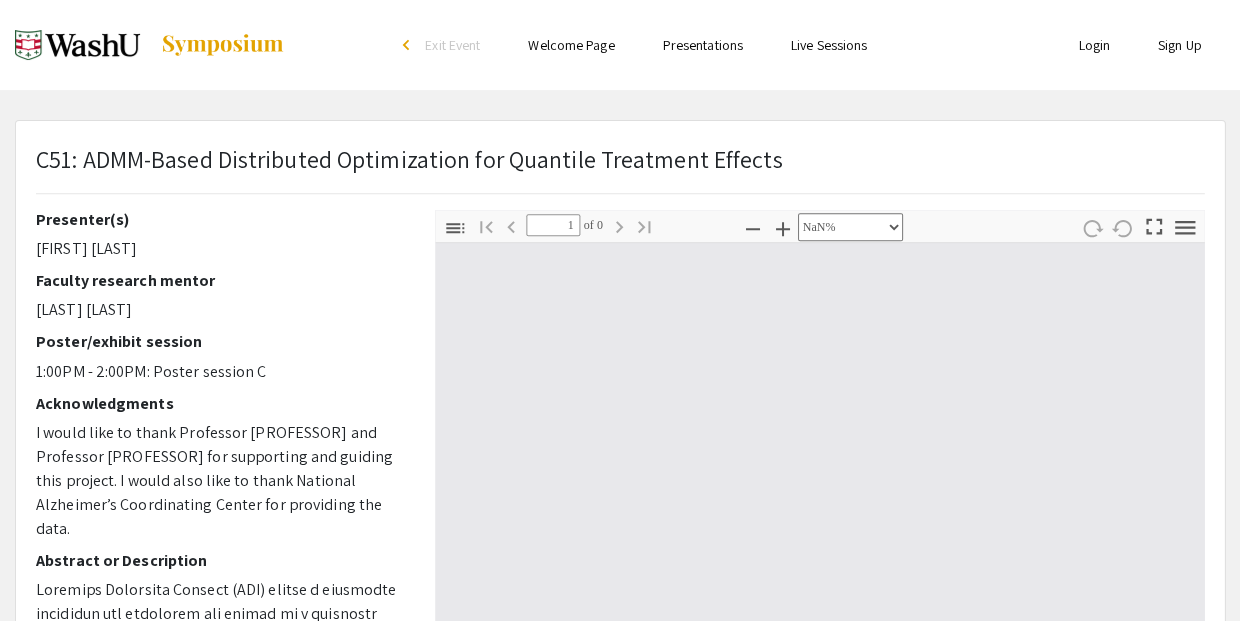 type on "0" 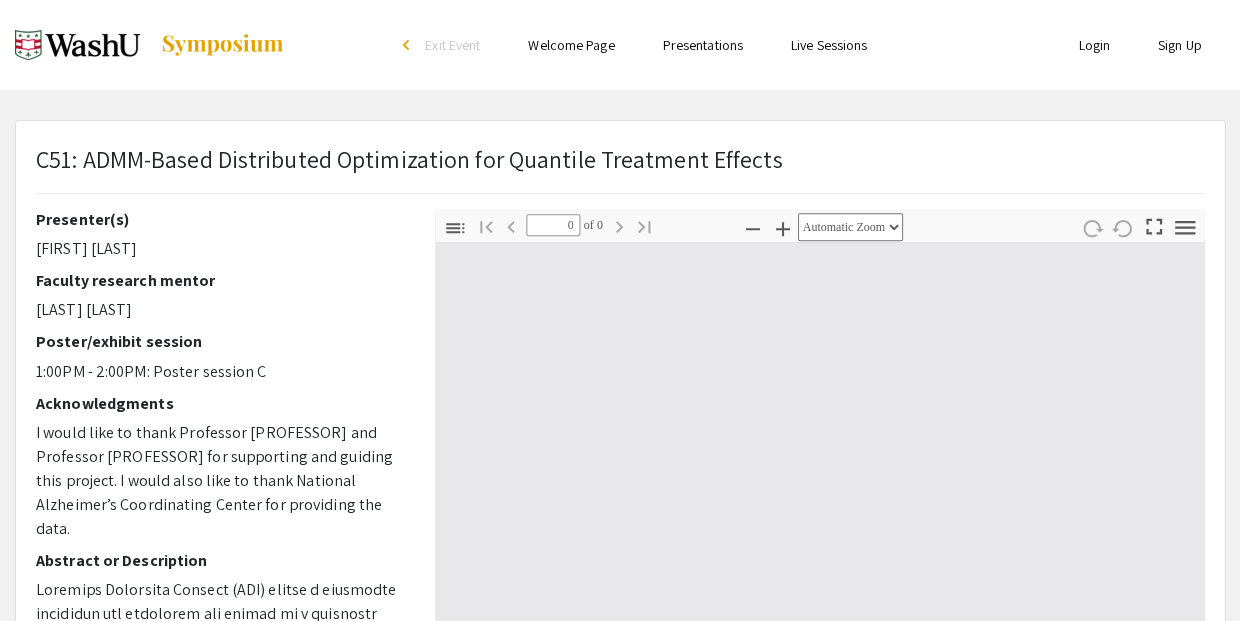 select on "custom" 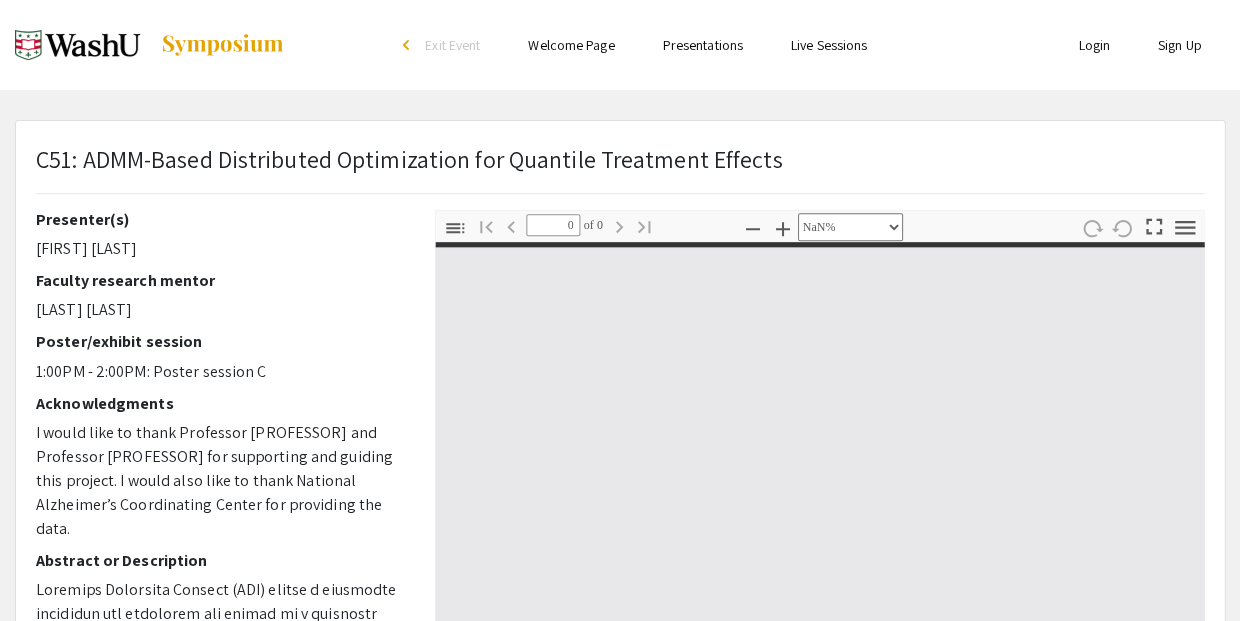 type on "1" 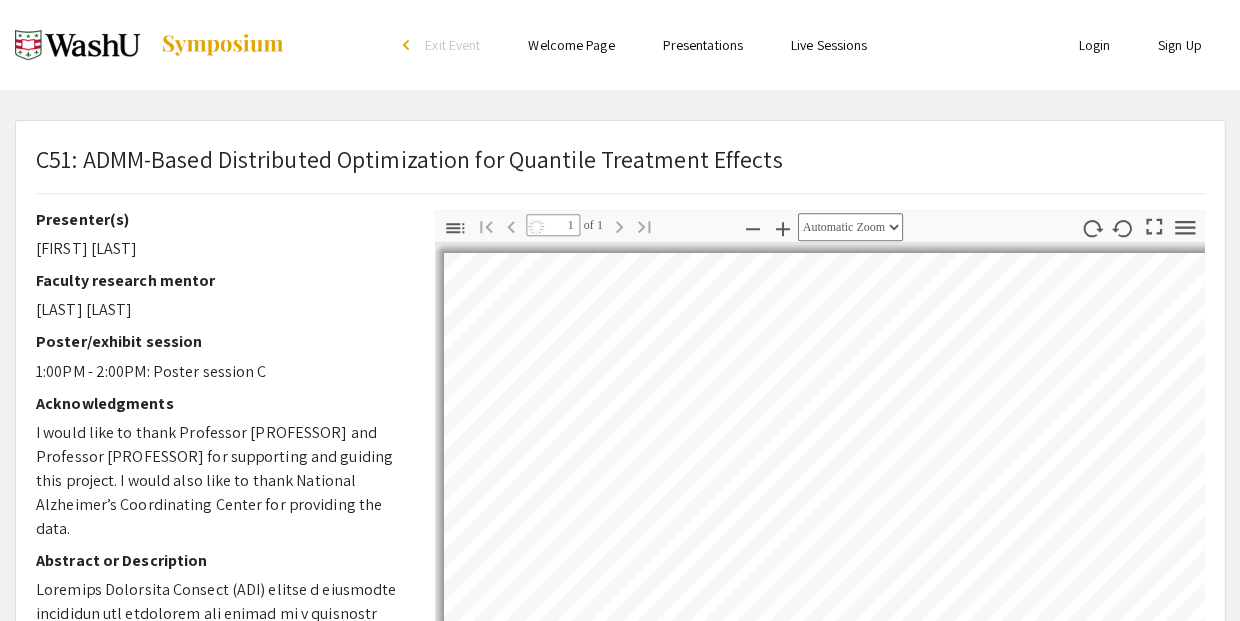 select on "auto" 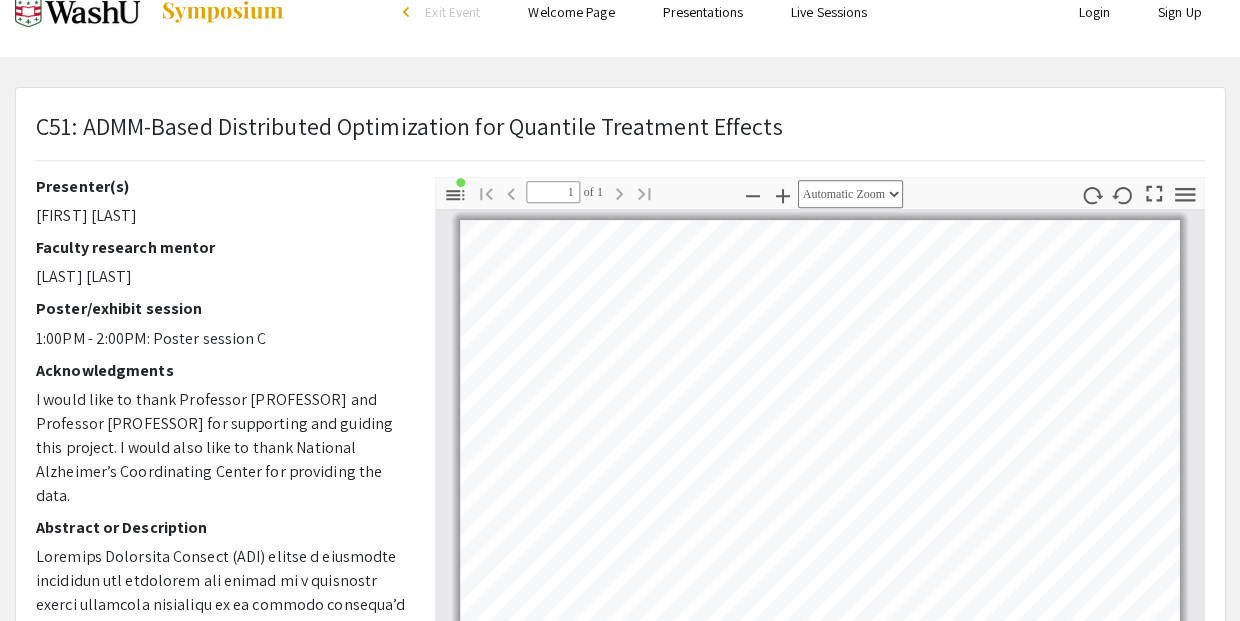 scroll, scrollTop: 33, scrollLeft: 0, axis: vertical 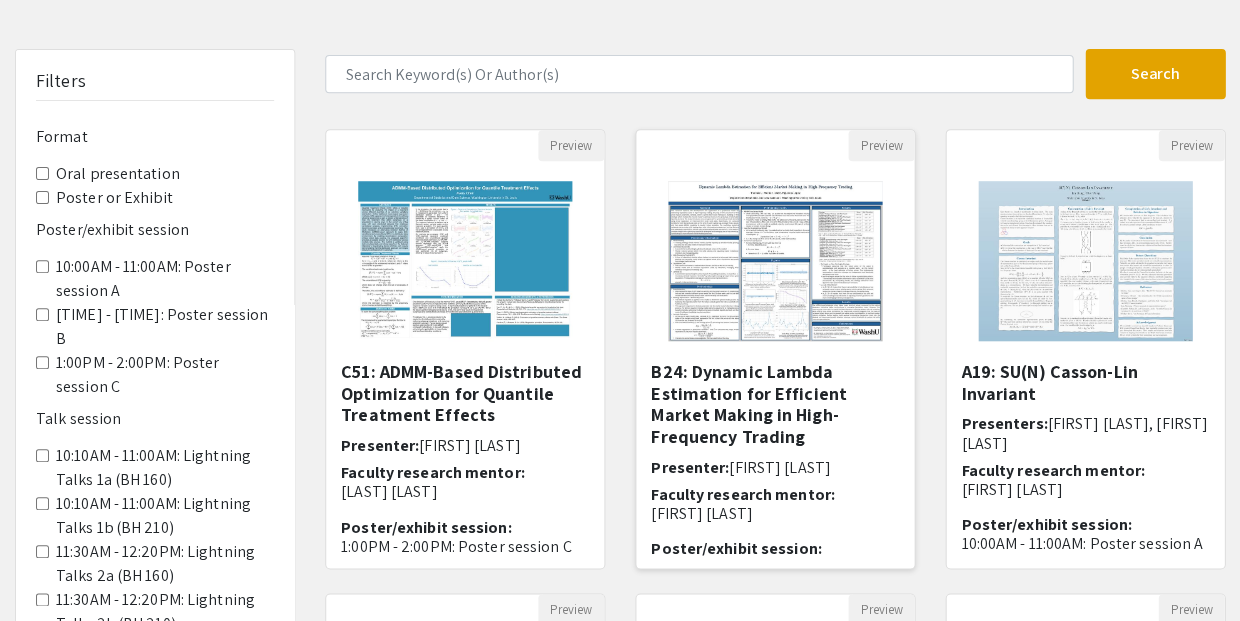 click 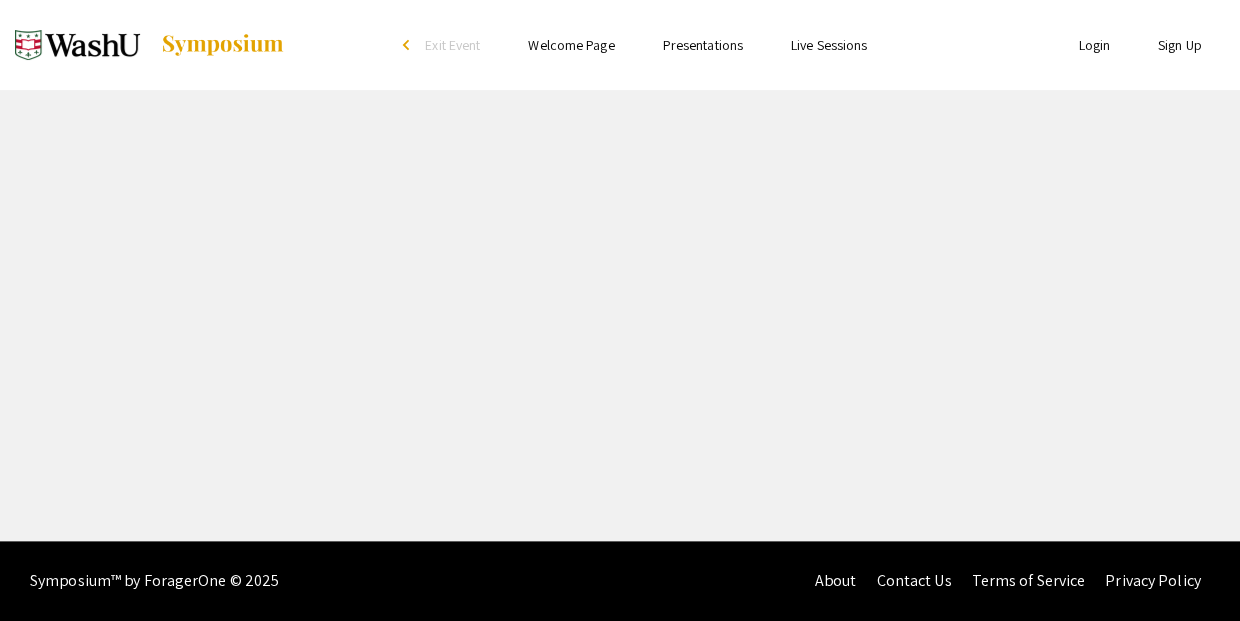 scroll, scrollTop: 0, scrollLeft: 0, axis: both 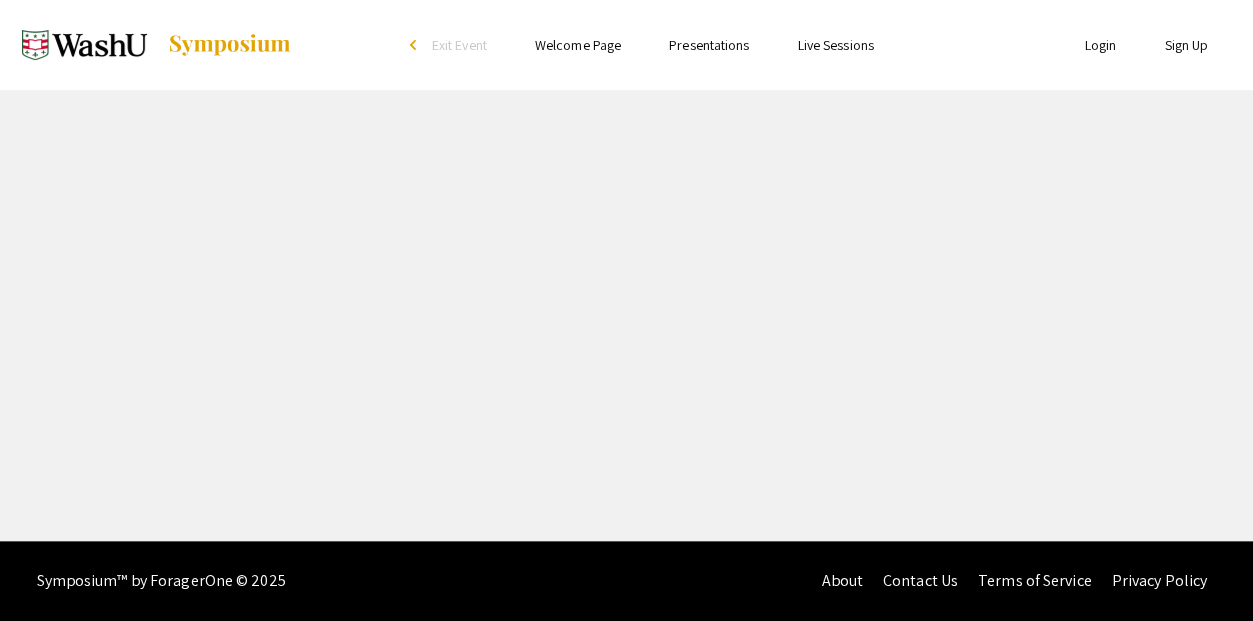 select on "custom" 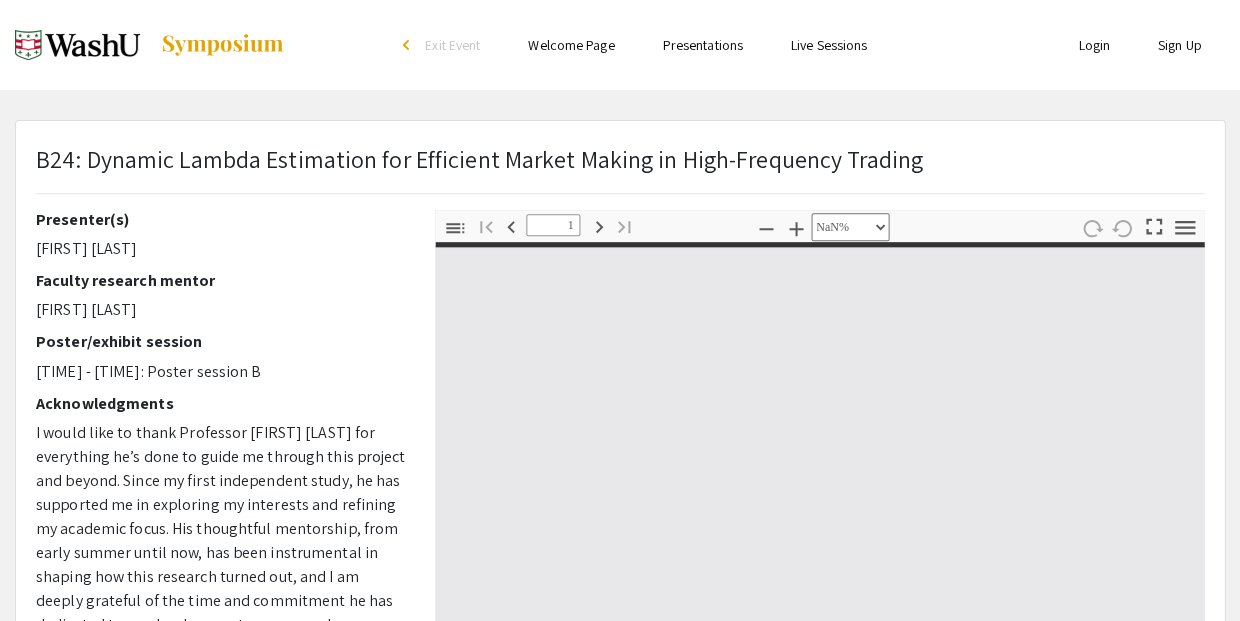 type on "0" 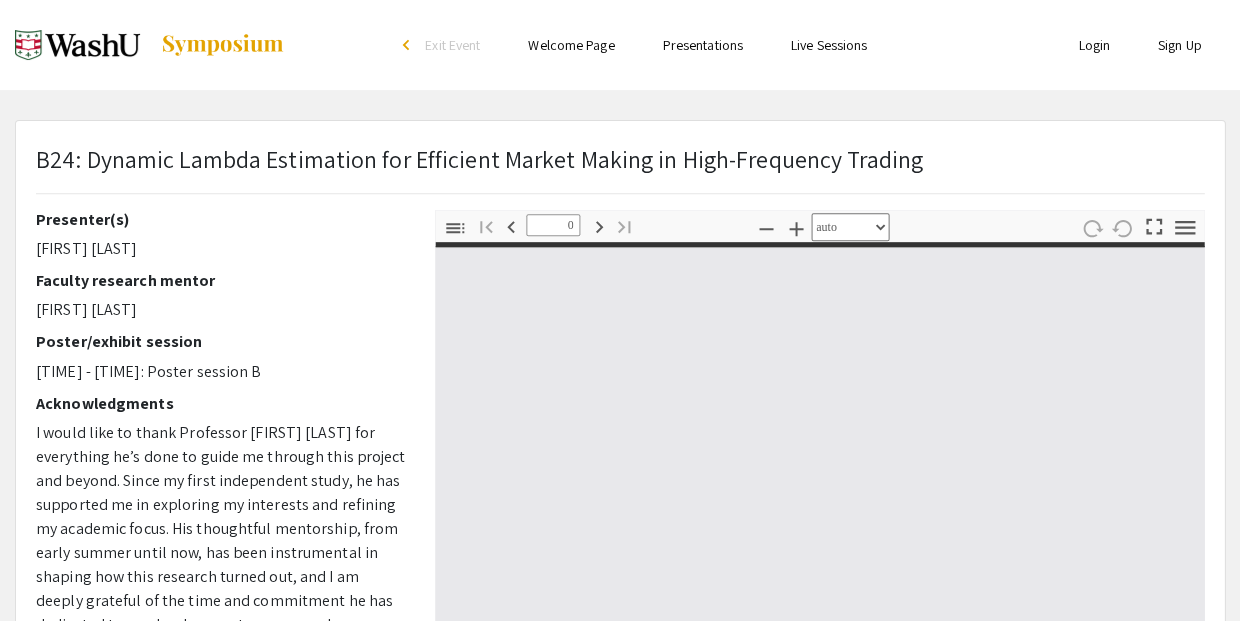 select on "custom" 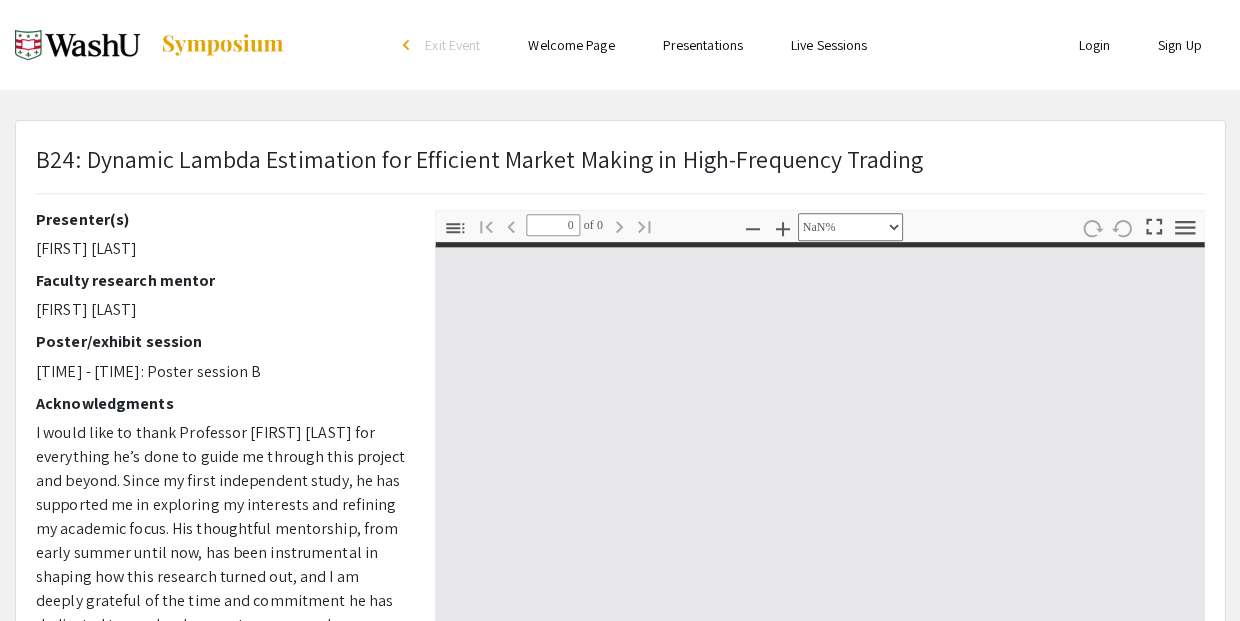 type on "1" 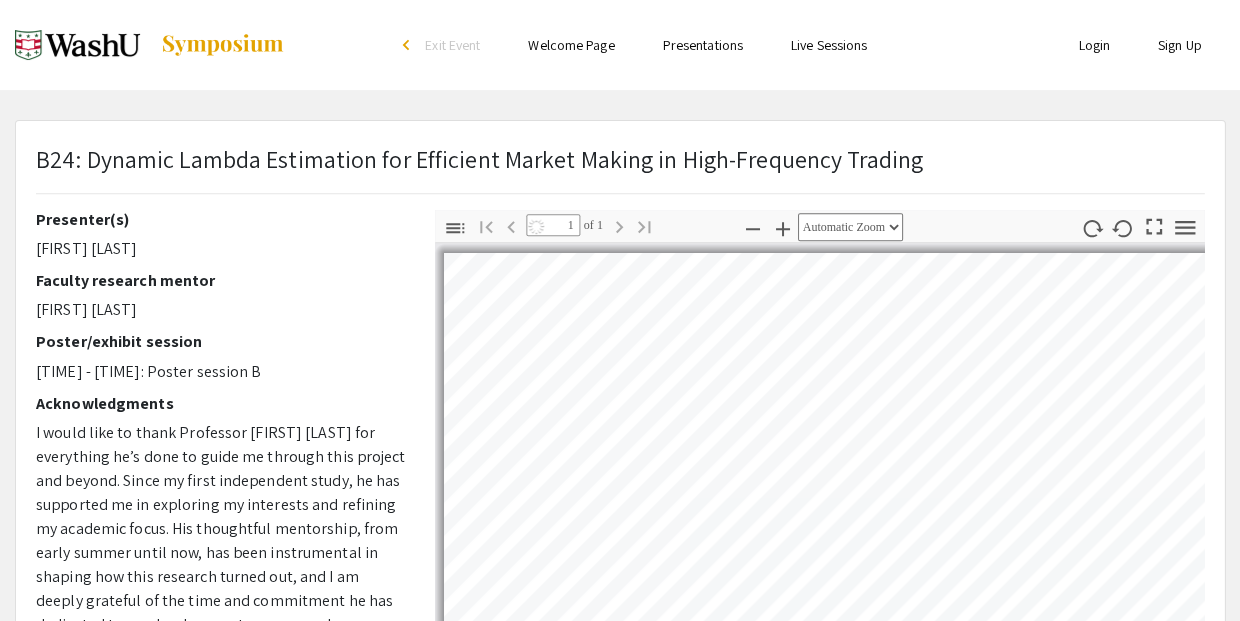 select on "auto" 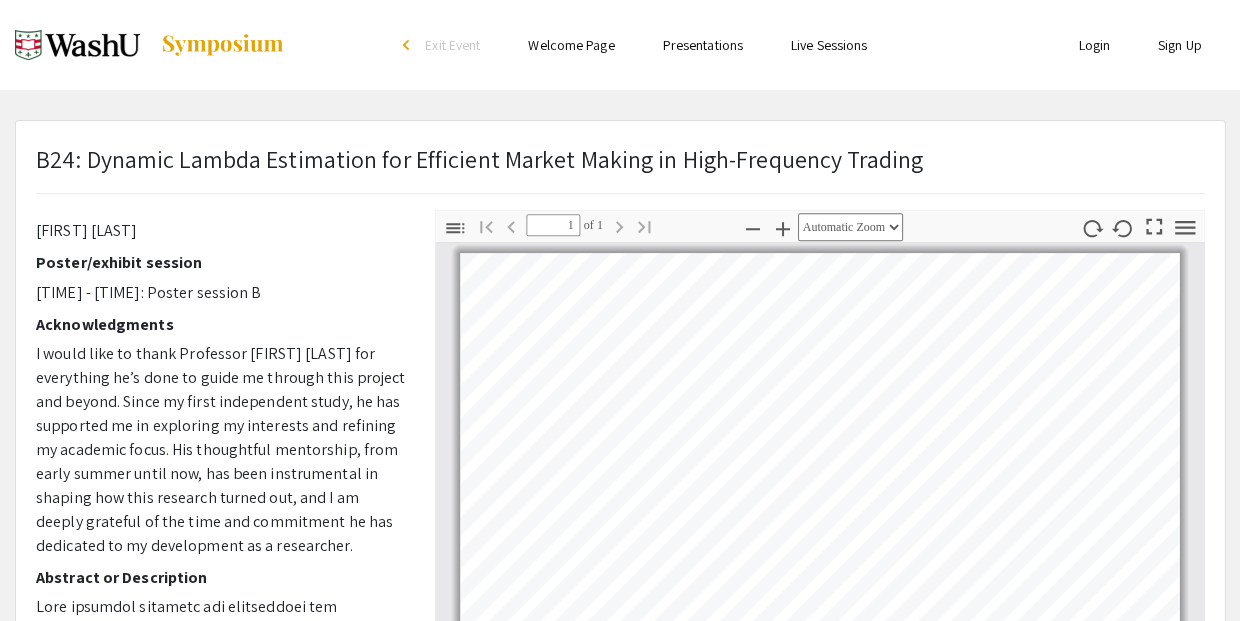 scroll, scrollTop: 78, scrollLeft: 0, axis: vertical 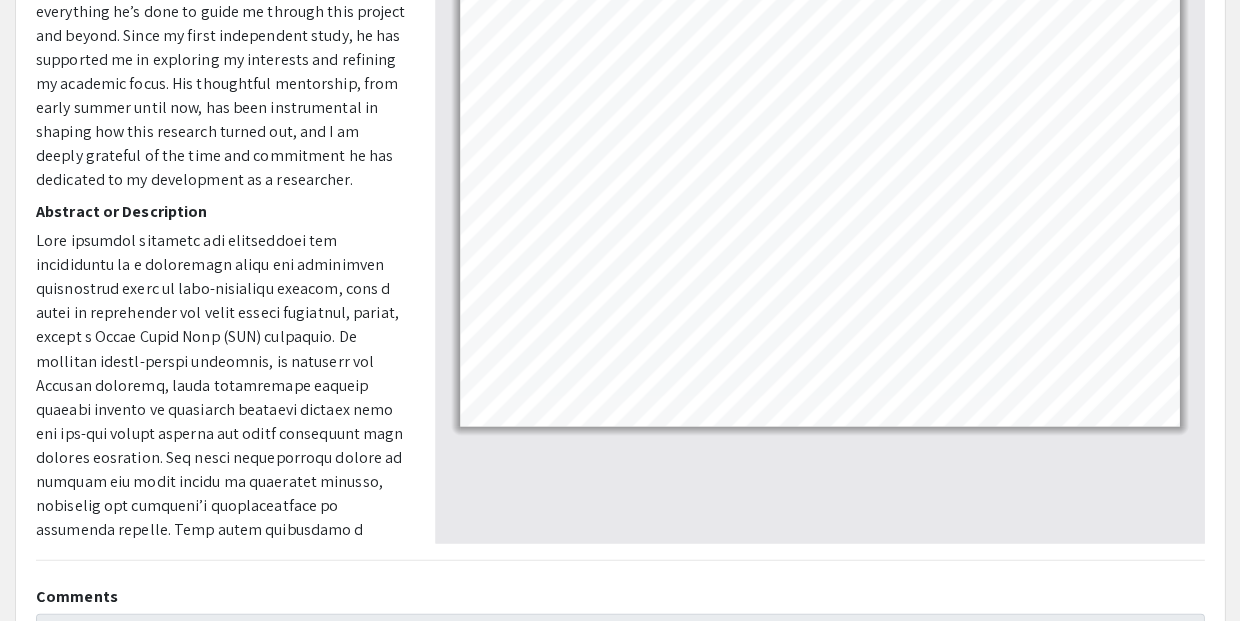 drag, startPoint x: 33, startPoint y: 121, endPoint x: 68, endPoint y: 150, distance: 45.453274 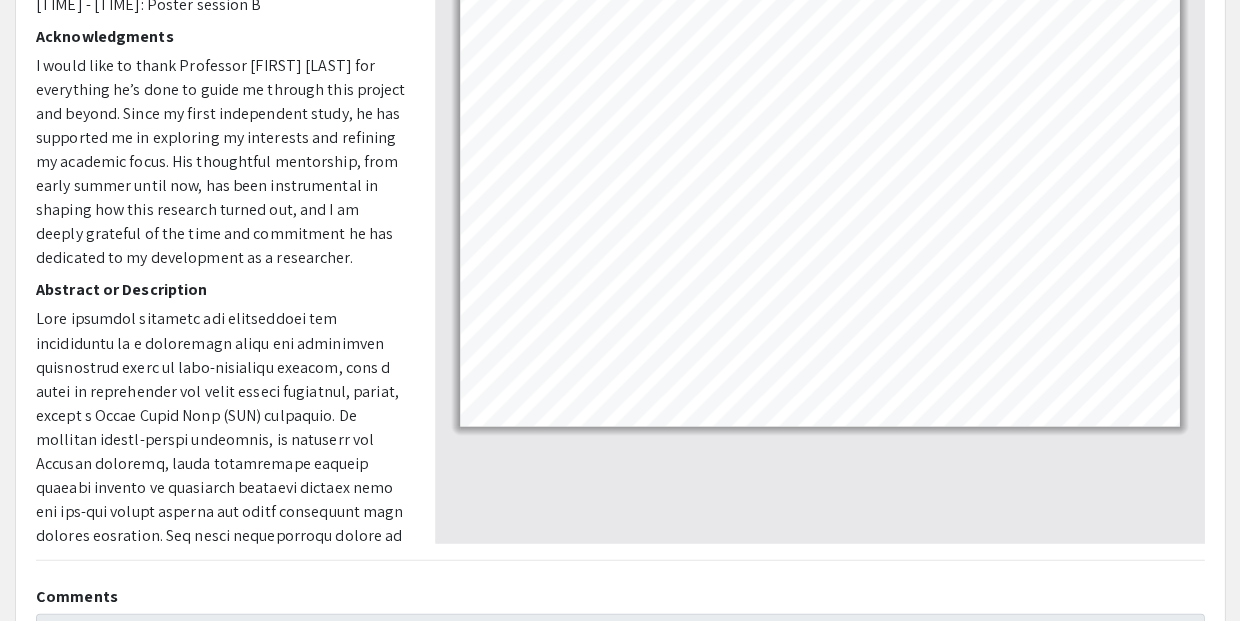 scroll, scrollTop: 0, scrollLeft: 0, axis: both 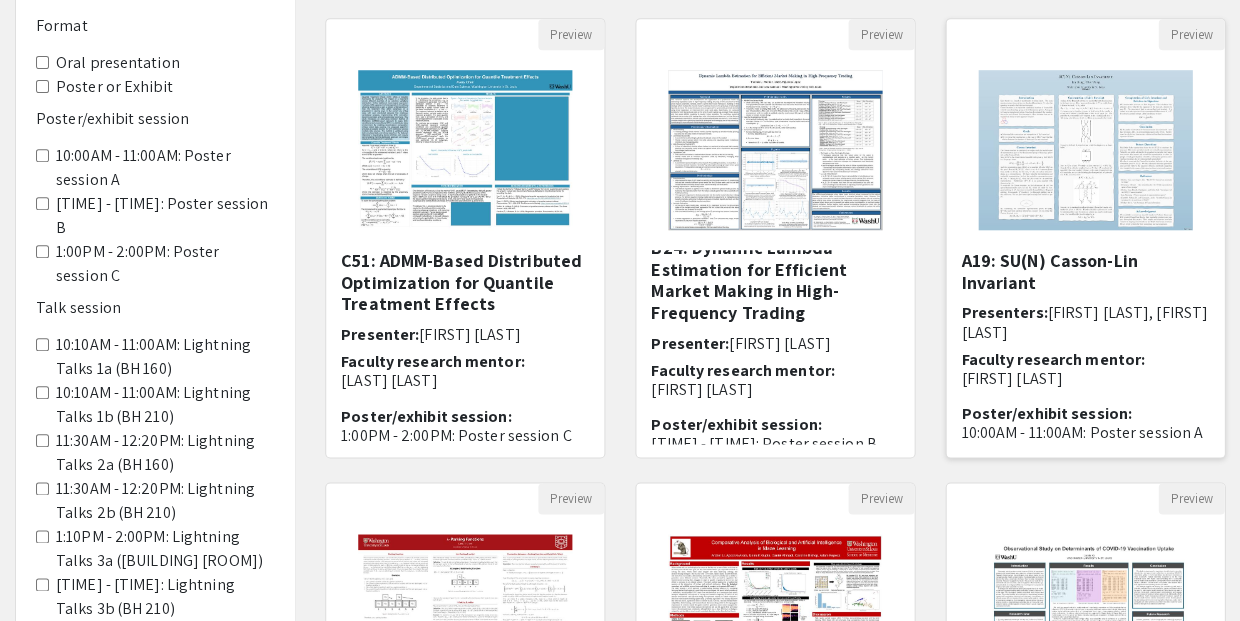 click 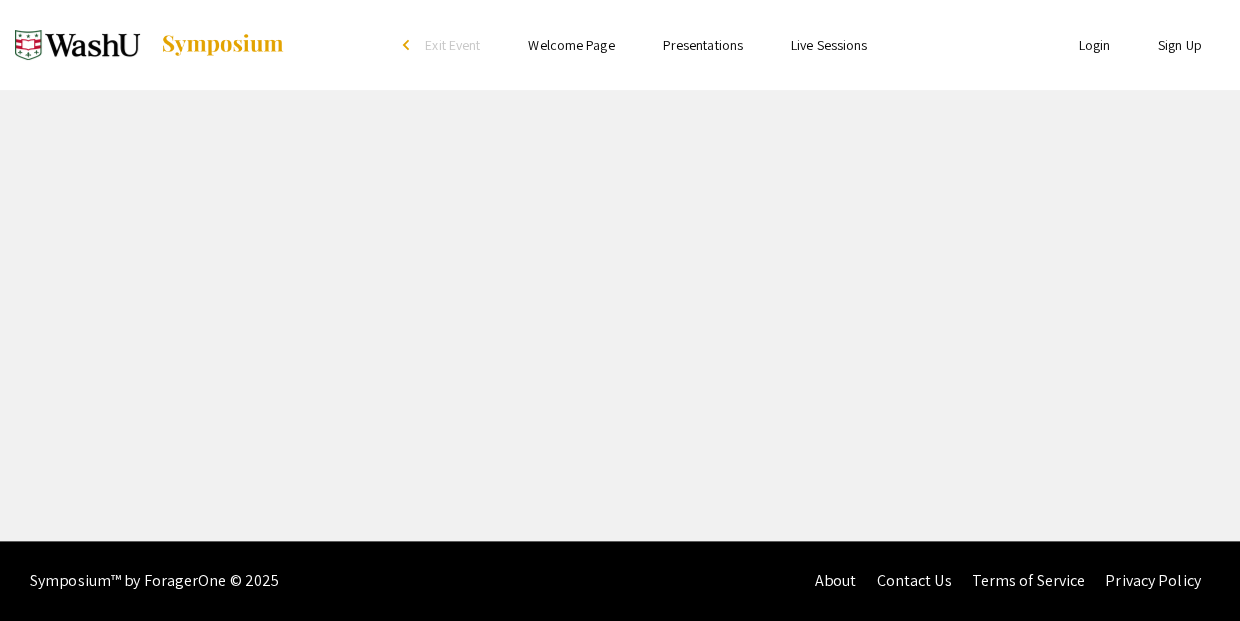 scroll, scrollTop: 0, scrollLeft: 0, axis: both 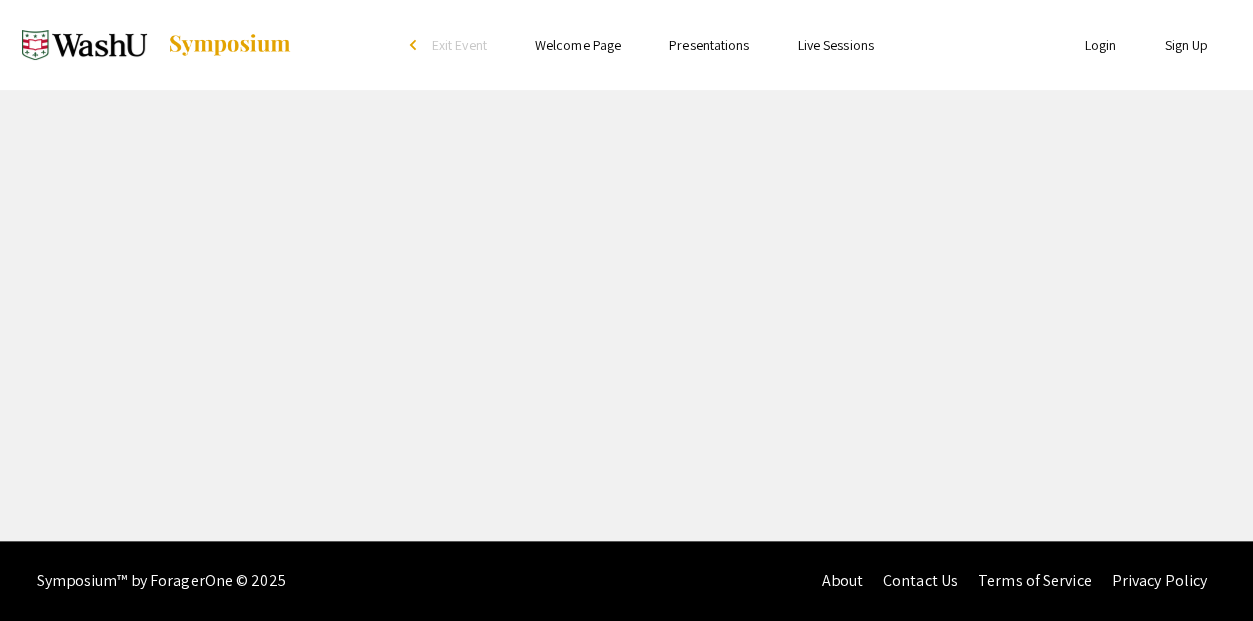 select on "custom" 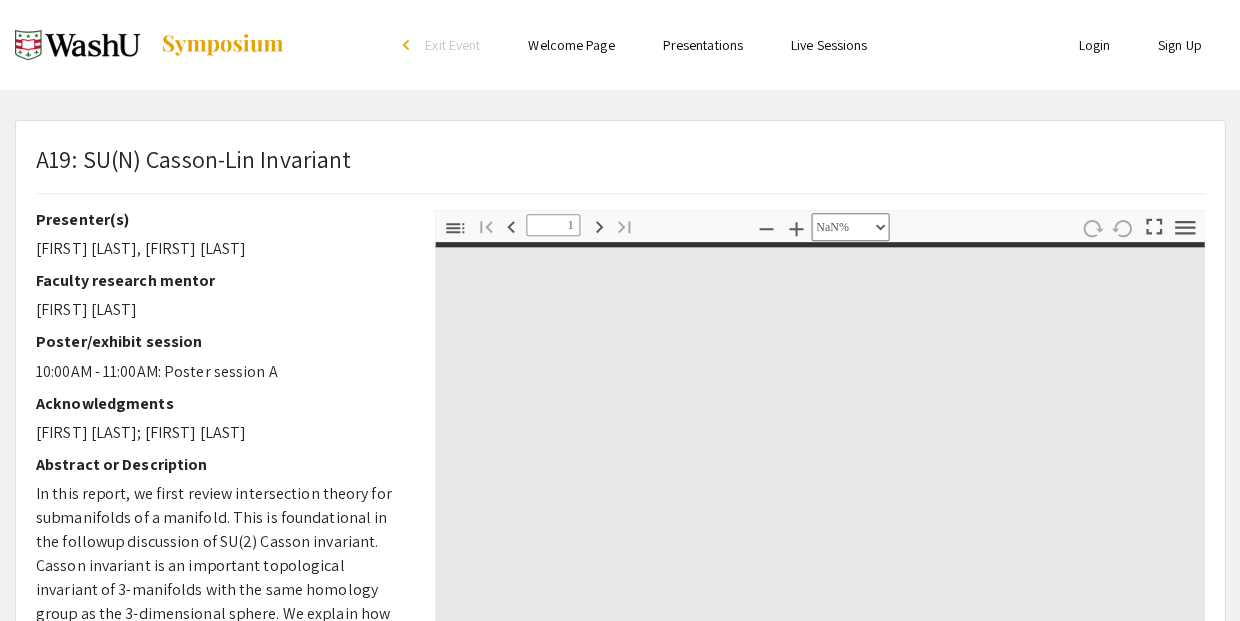 type on "0" 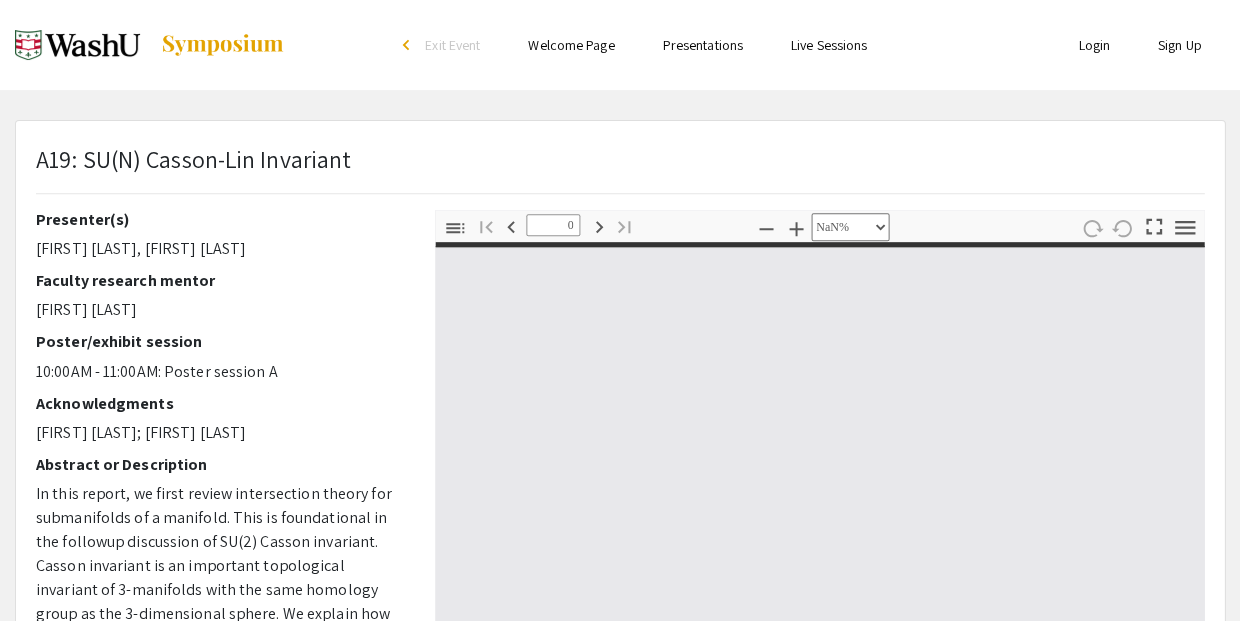 select on "custom" 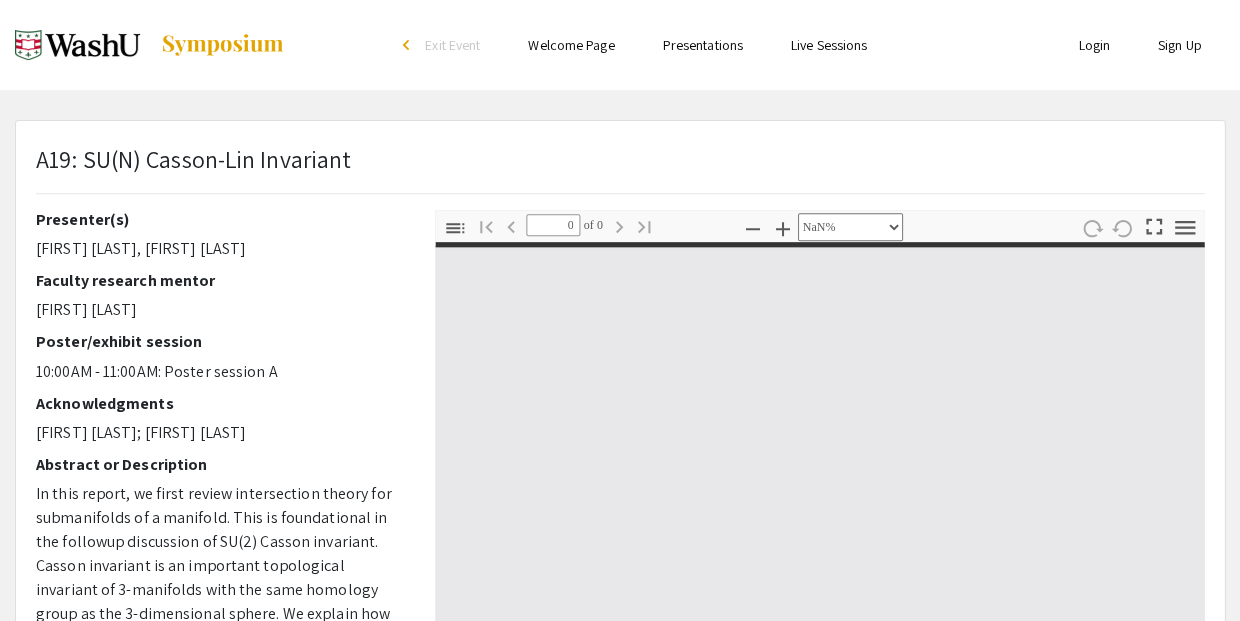 type on "1" 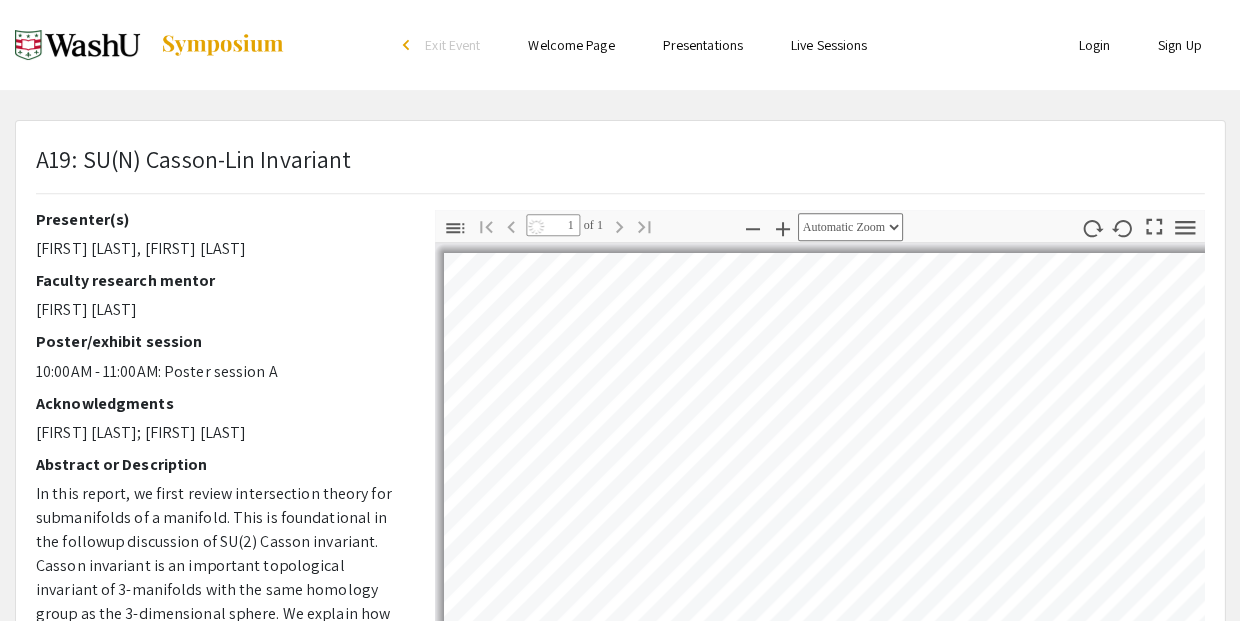 select on "auto" 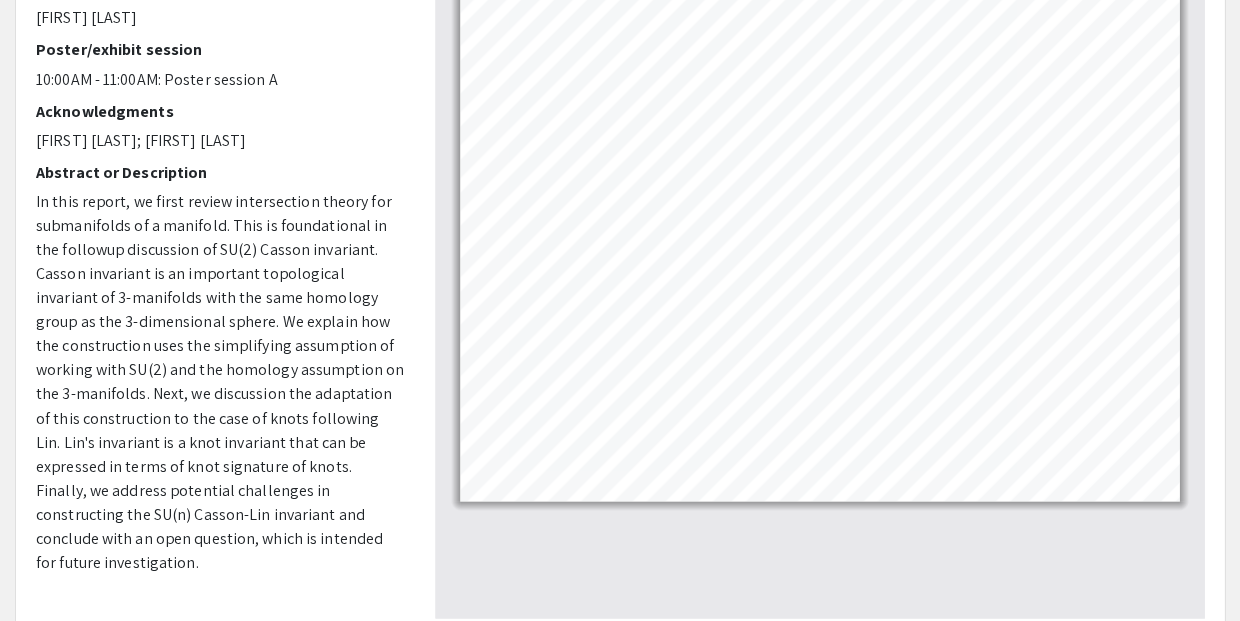 scroll, scrollTop: 293, scrollLeft: 0, axis: vertical 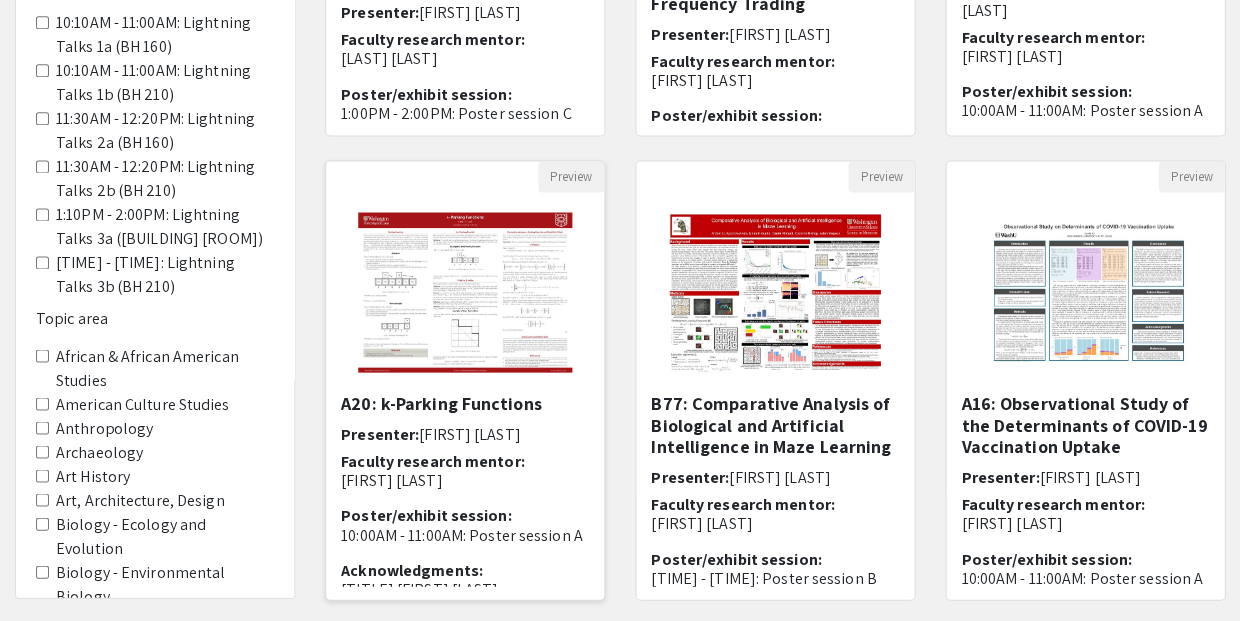 click 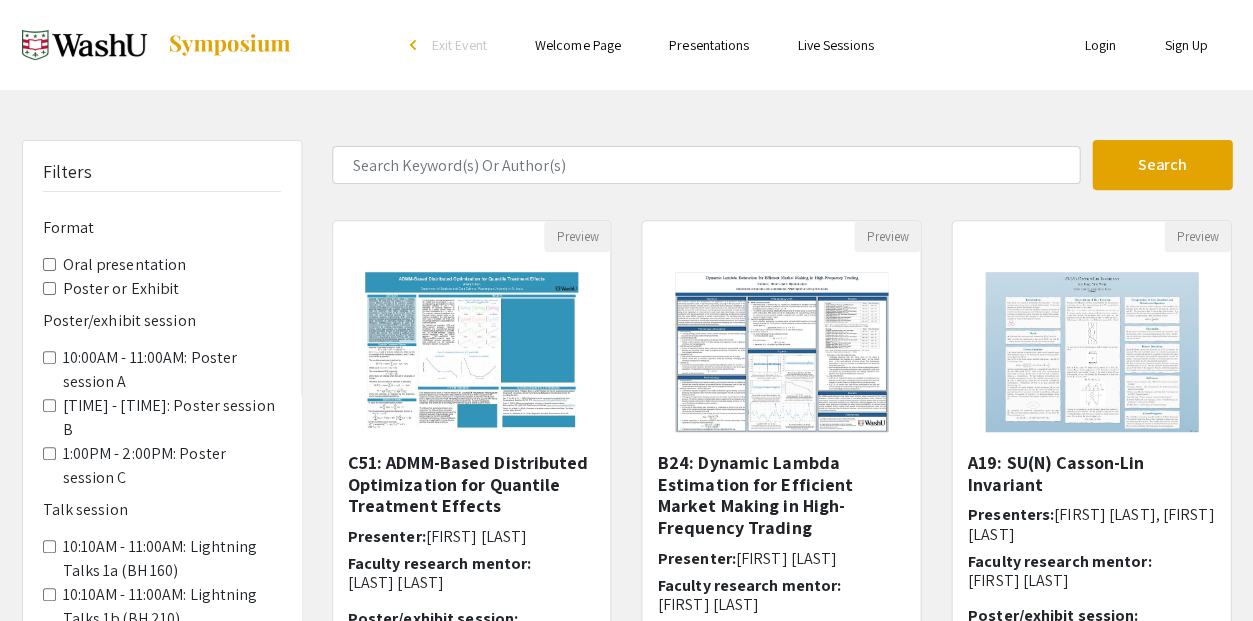 select on "custom" 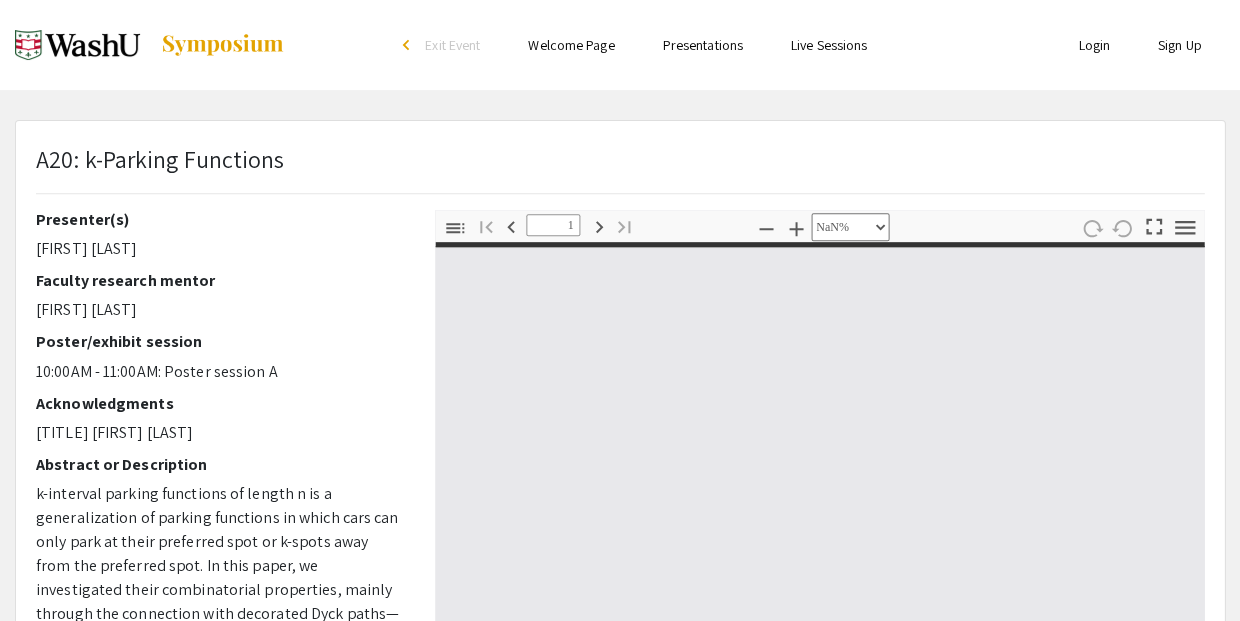 type on "0" 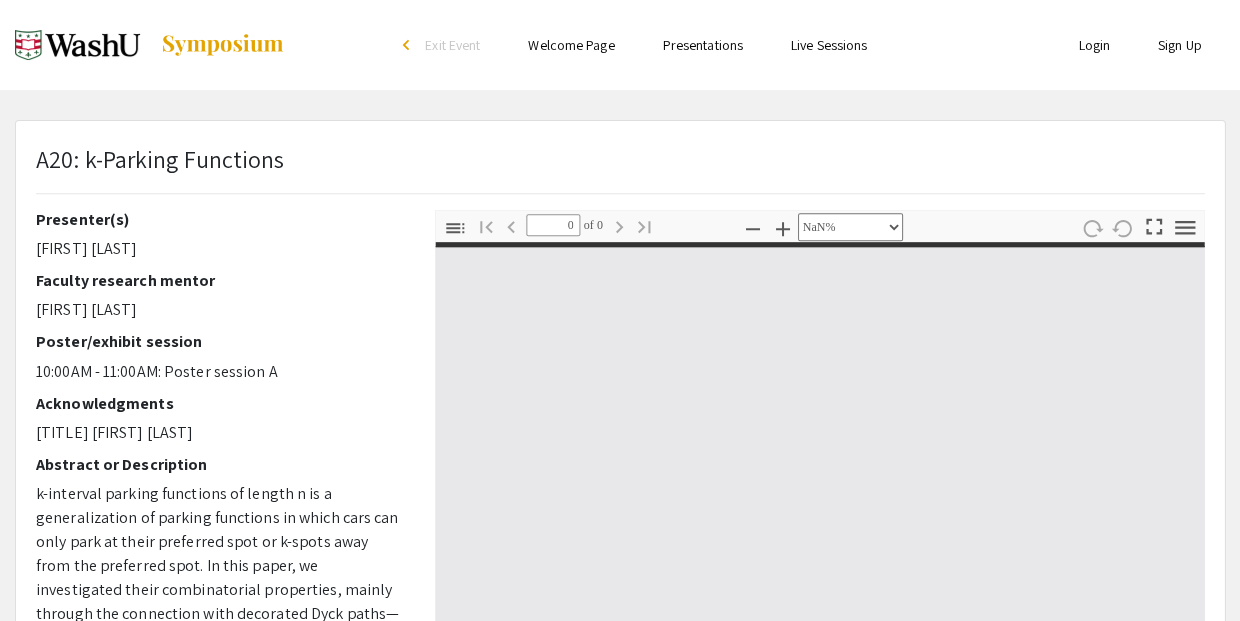 select on "auto" 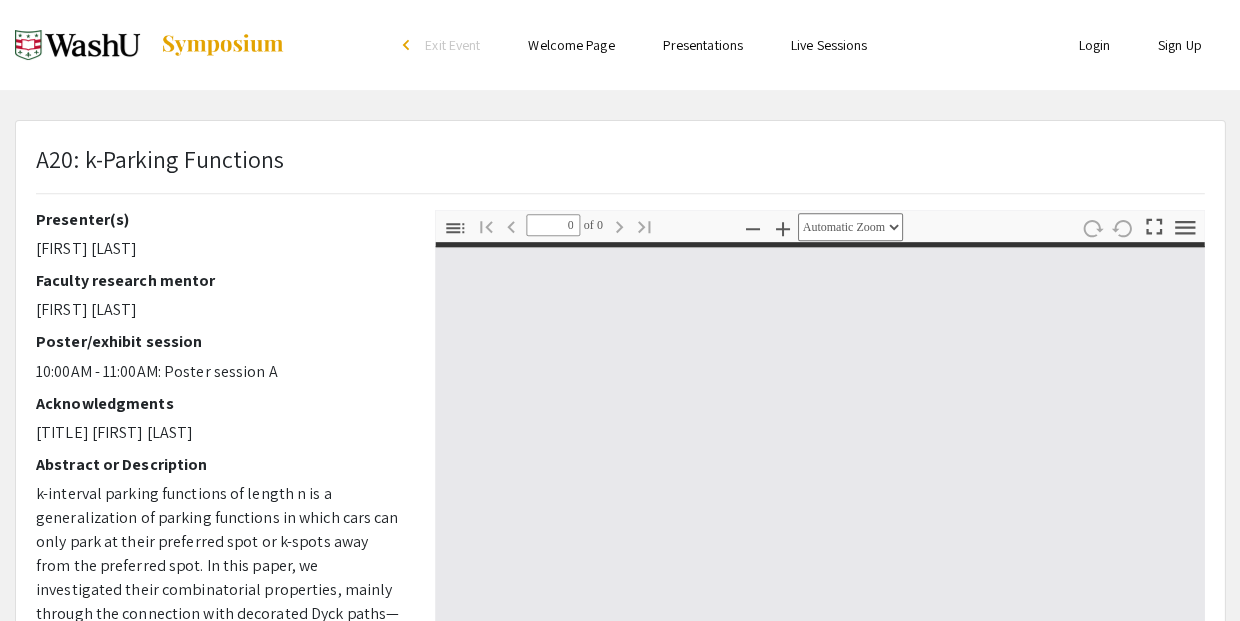 type on "1" 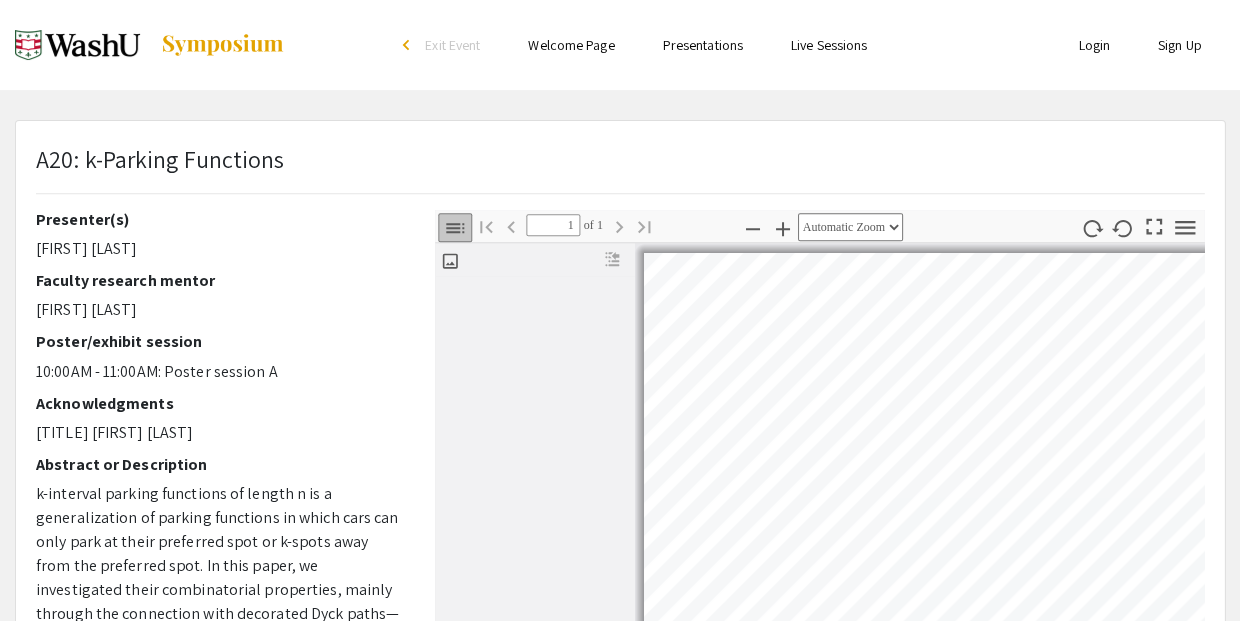 select on "auto" 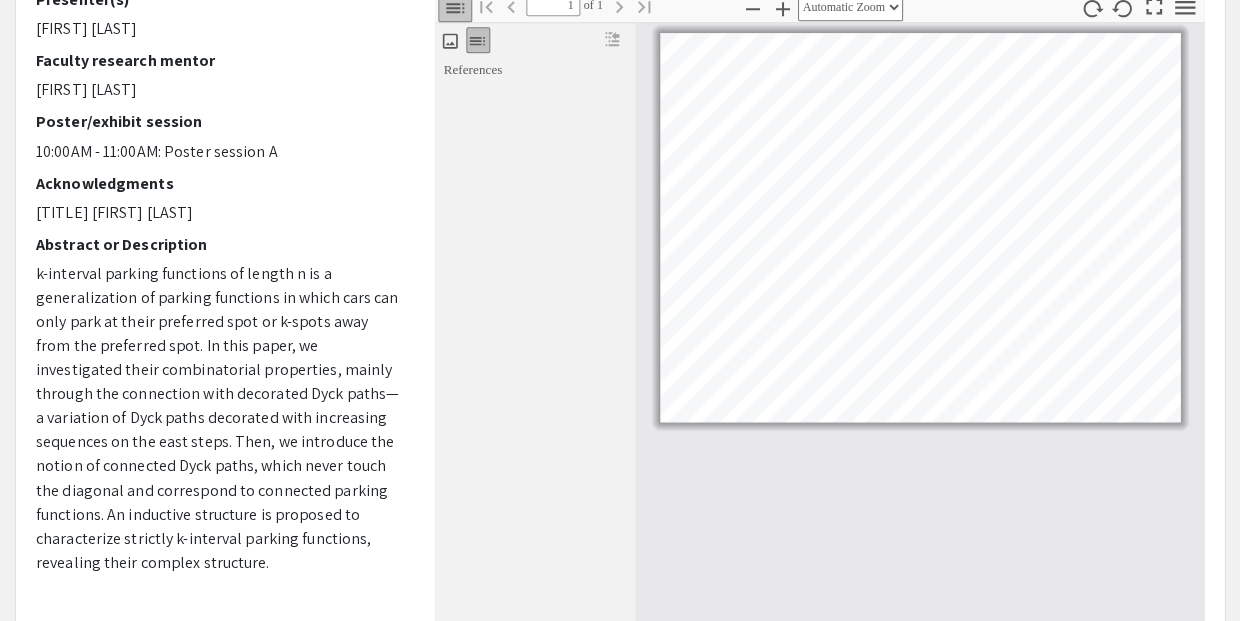 scroll, scrollTop: 228, scrollLeft: 0, axis: vertical 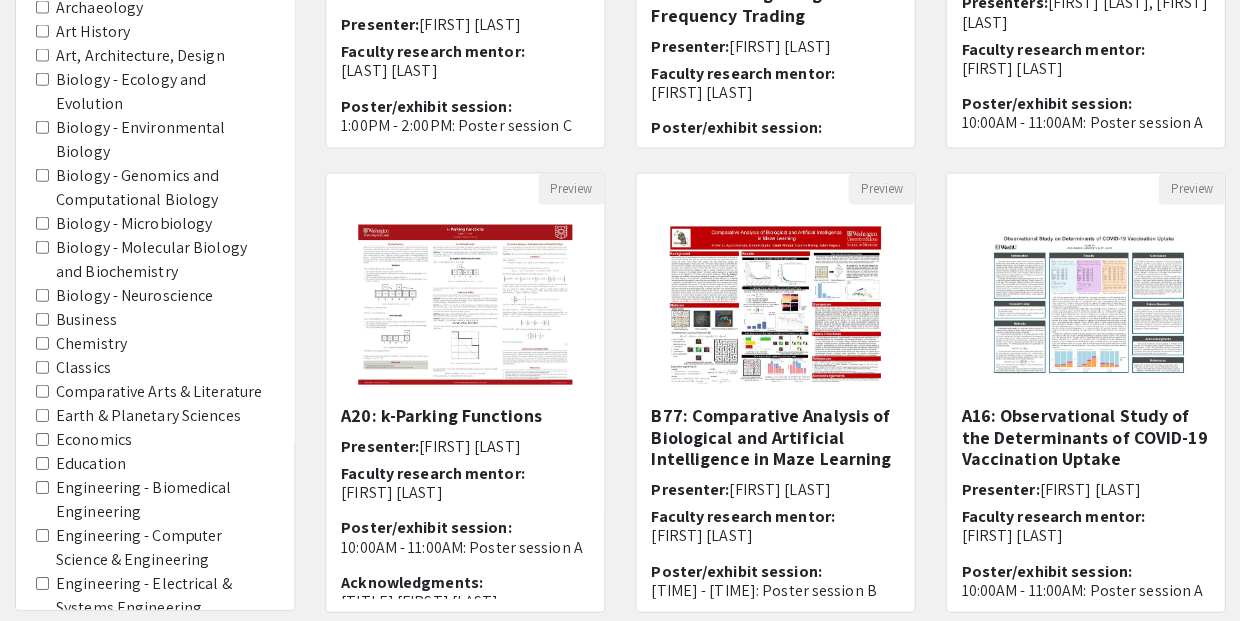 click on "Mathematics" at bounding box center [42, 942] 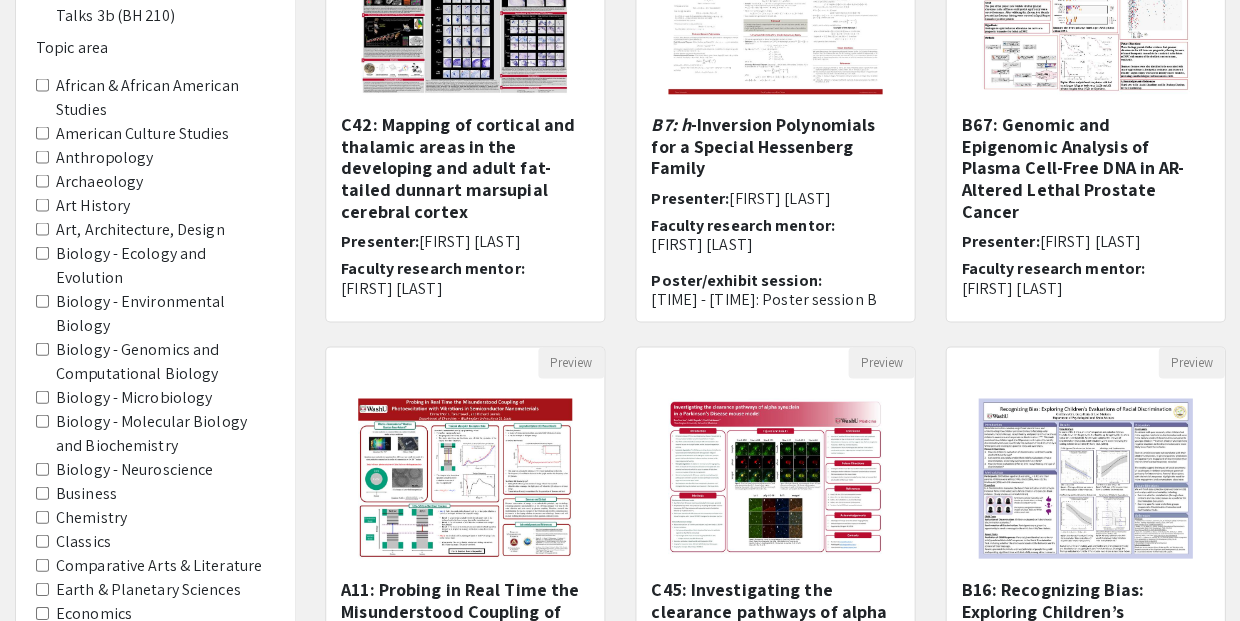 scroll, scrollTop: 373, scrollLeft: 0, axis: vertical 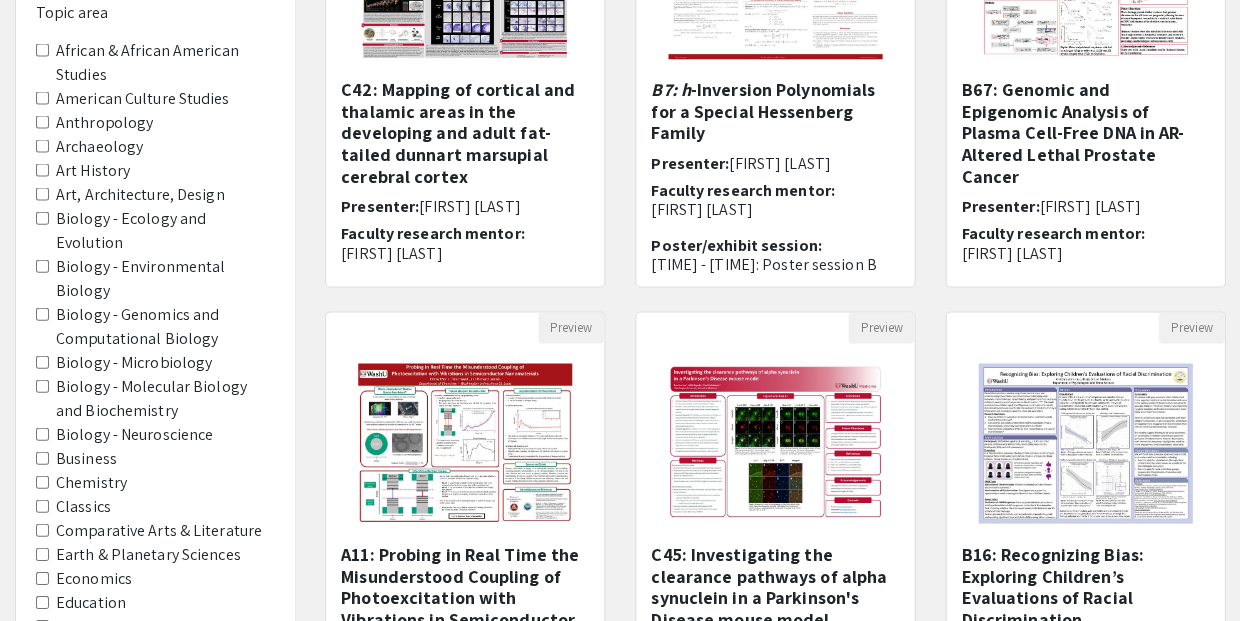 click on "Engineering - Biomedical Engineering" at bounding box center [42, 625] 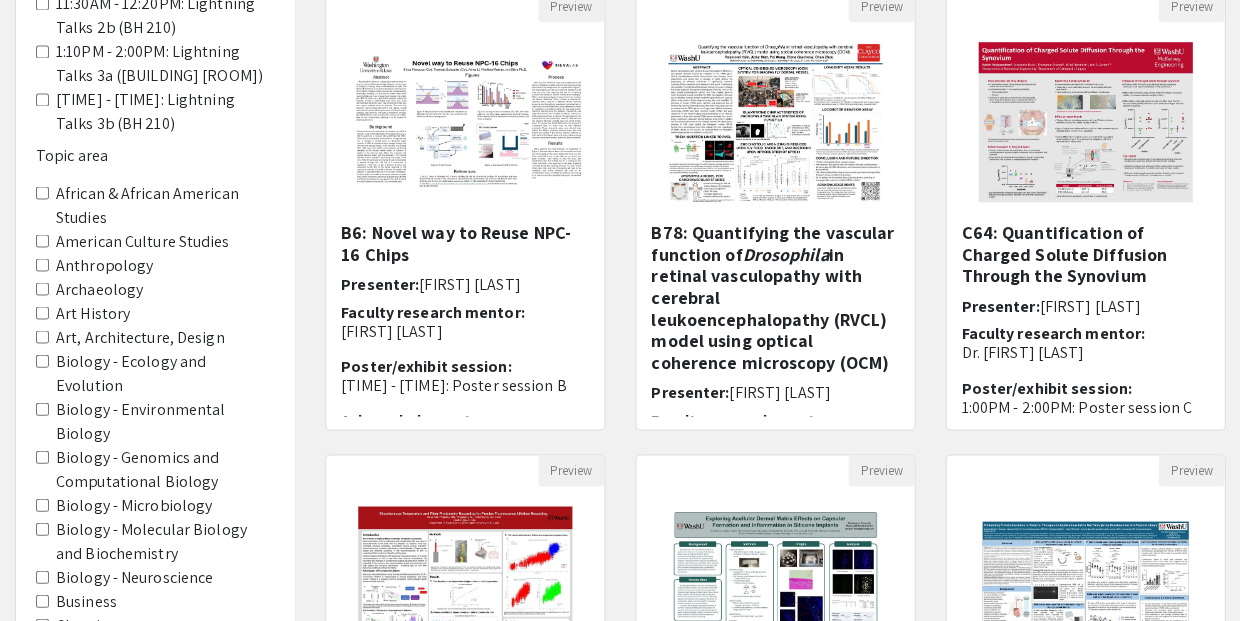 scroll, scrollTop: 243, scrollLeft: 0, axis: vertical 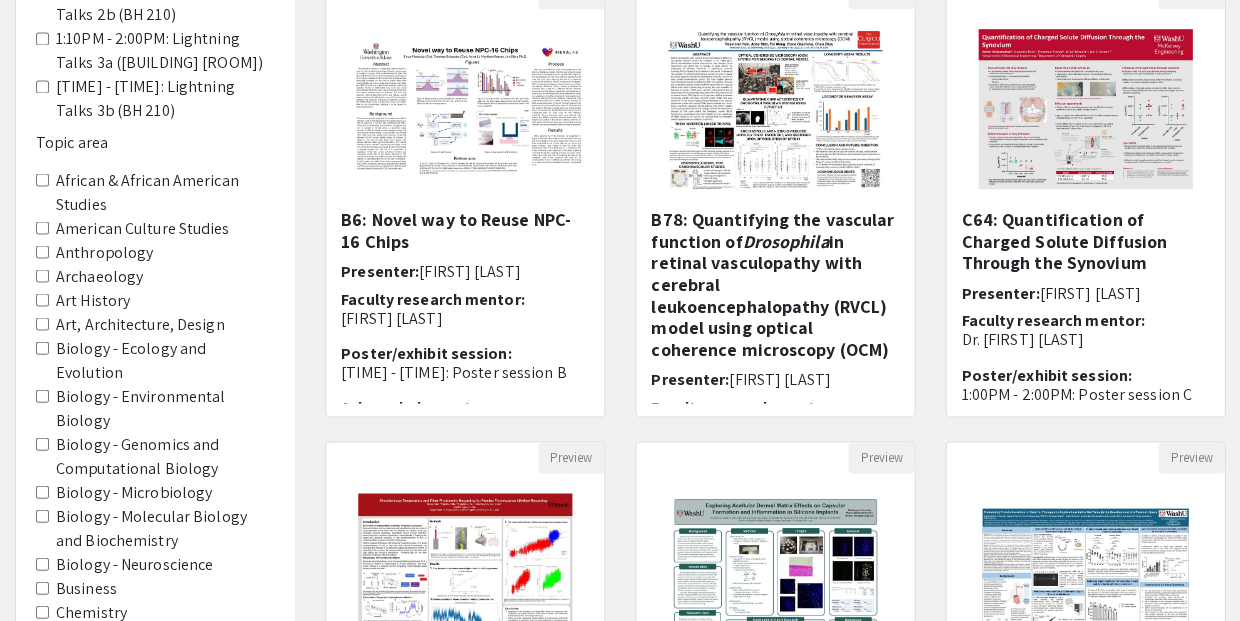 click on "Engineering - Computer Science & Engineering" at bounding box center (42, 803) 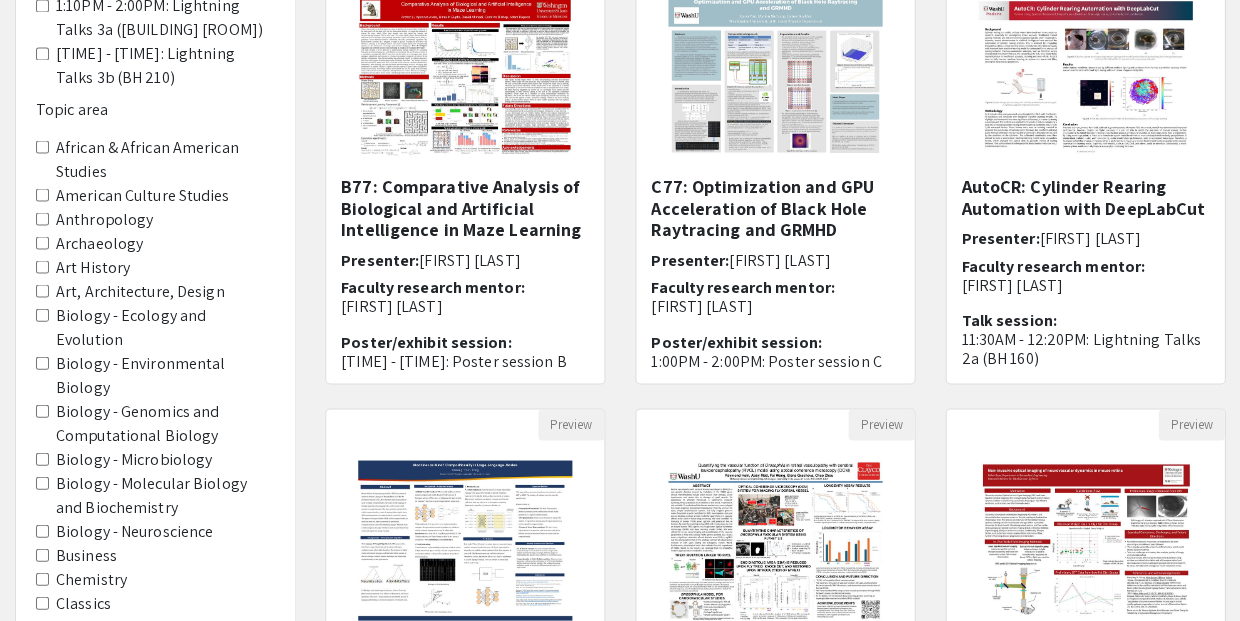 scroll, scrollTop: 314, scrollLeft: 0, axis: vertical 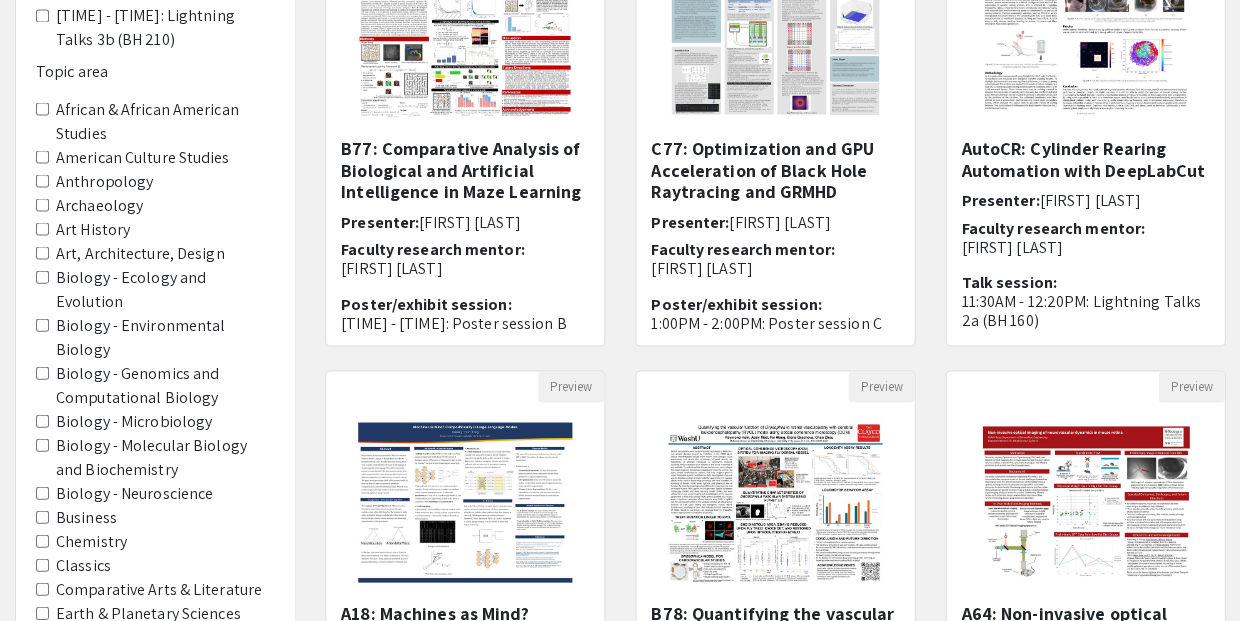 click on "Engineering - Biomedical Engineering" at bounding box center [42, 684] 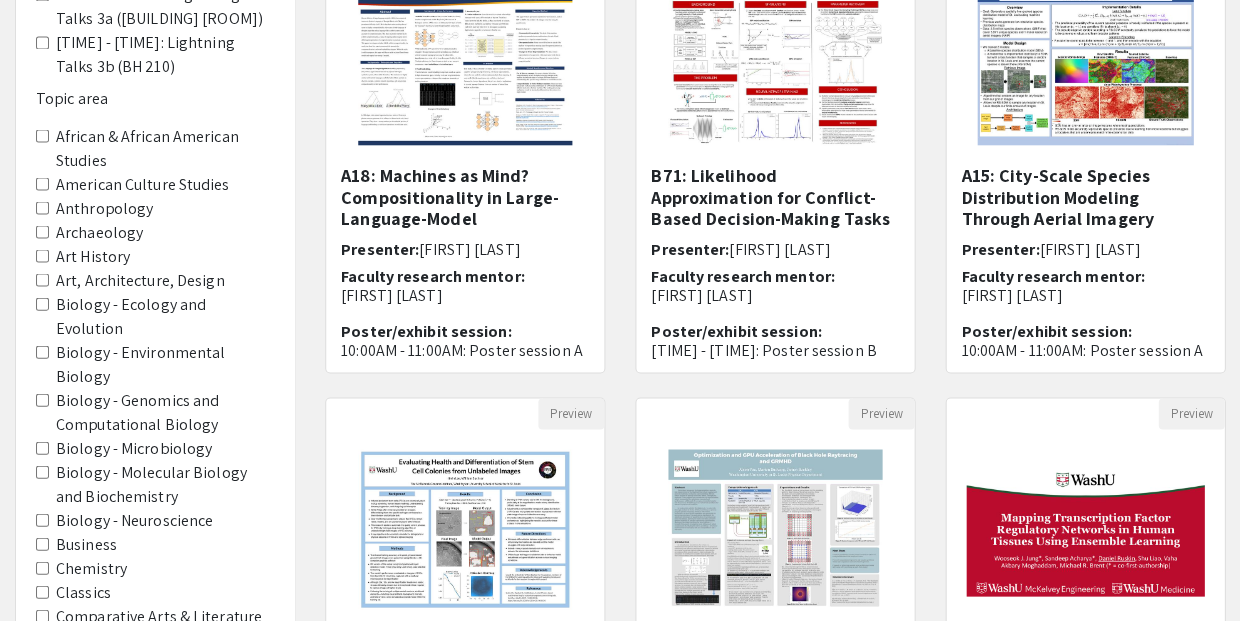 scroll, scrollTop: 320, scrollLeft: 0, axis: vertical 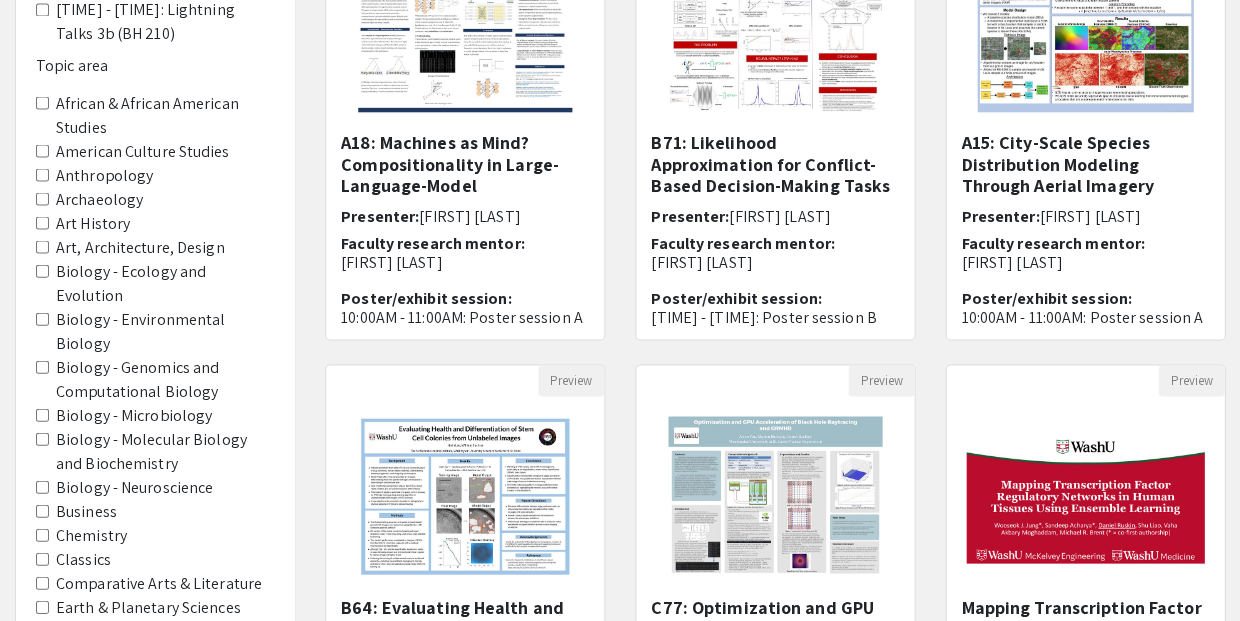 click on "Engineering - Electrical & Systems Engineering" at bounding box center (42, 774) 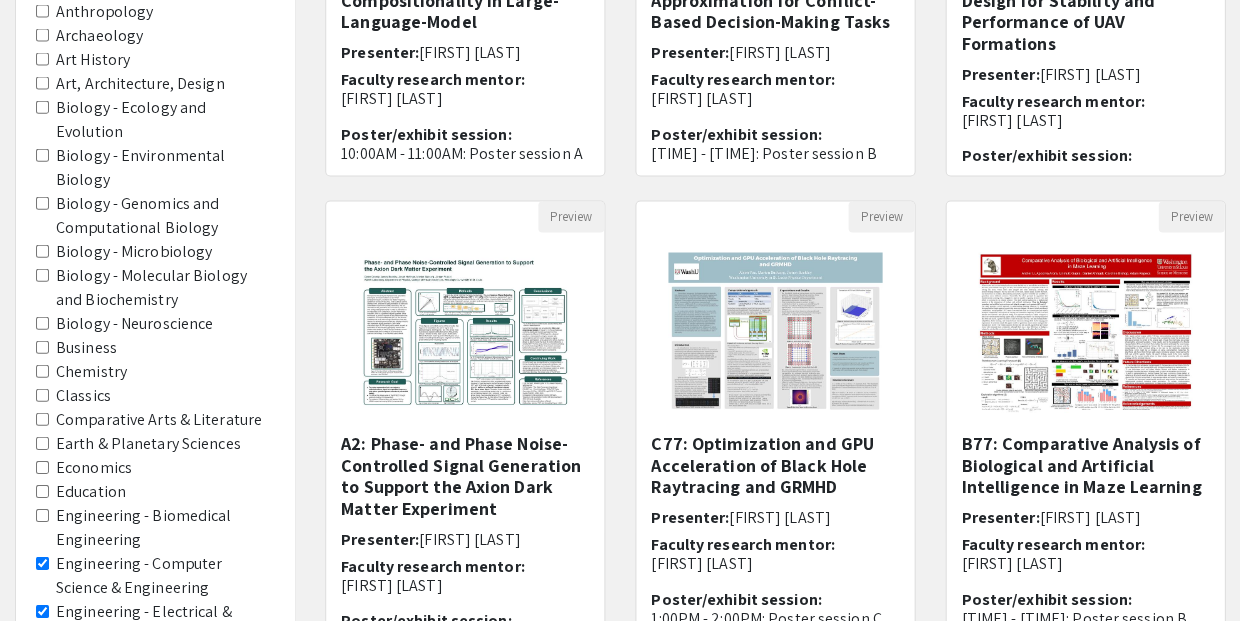 scroll, scrollTop: 509, scrollLeft: 0, axis: vertical 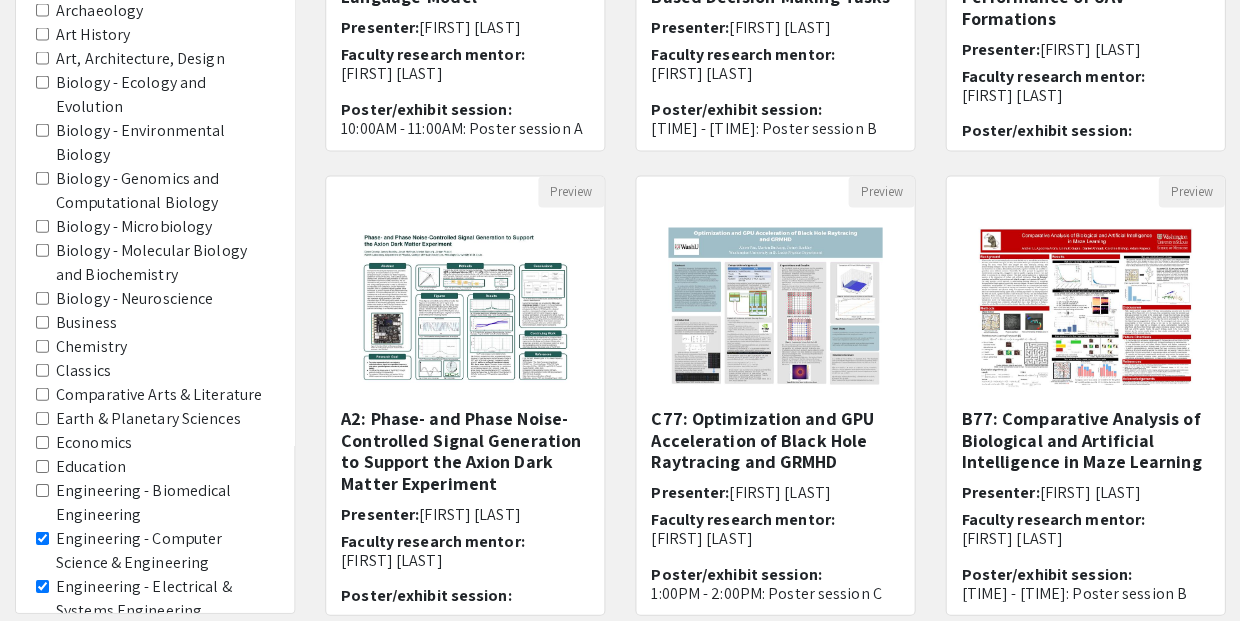 click on "Engineering - Energy, Environmental, & Chemical Engineering" at bounding box center (42, 633) 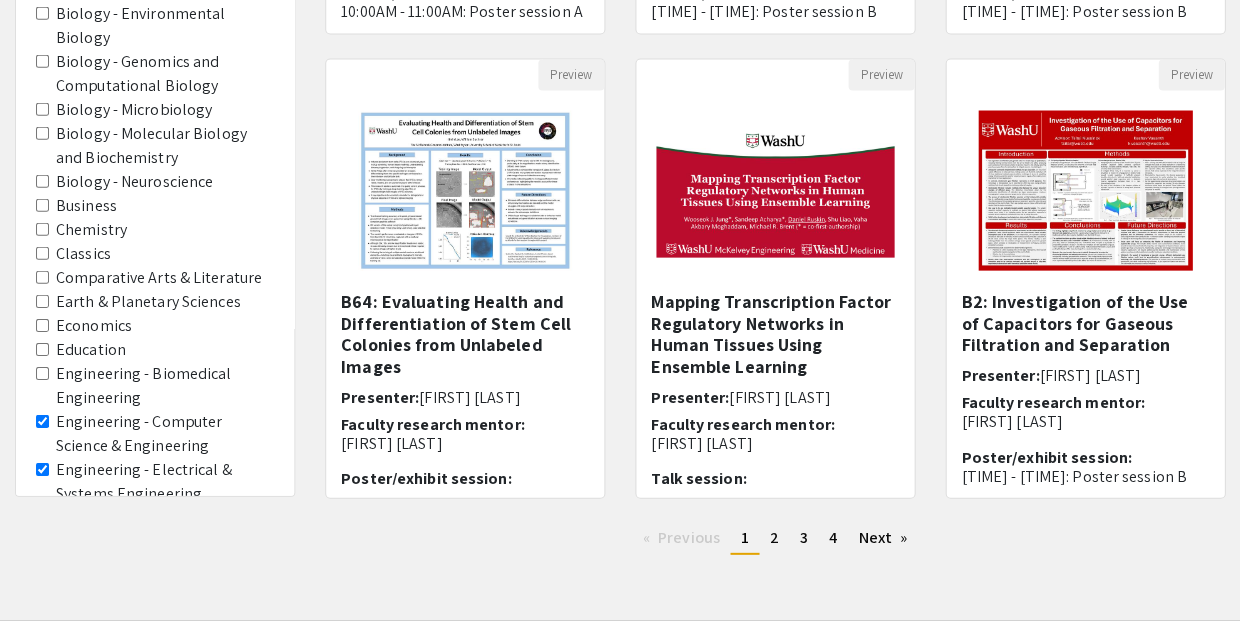 scroll, scrollTop: 627, scrollLeft: 0, axis: vertical 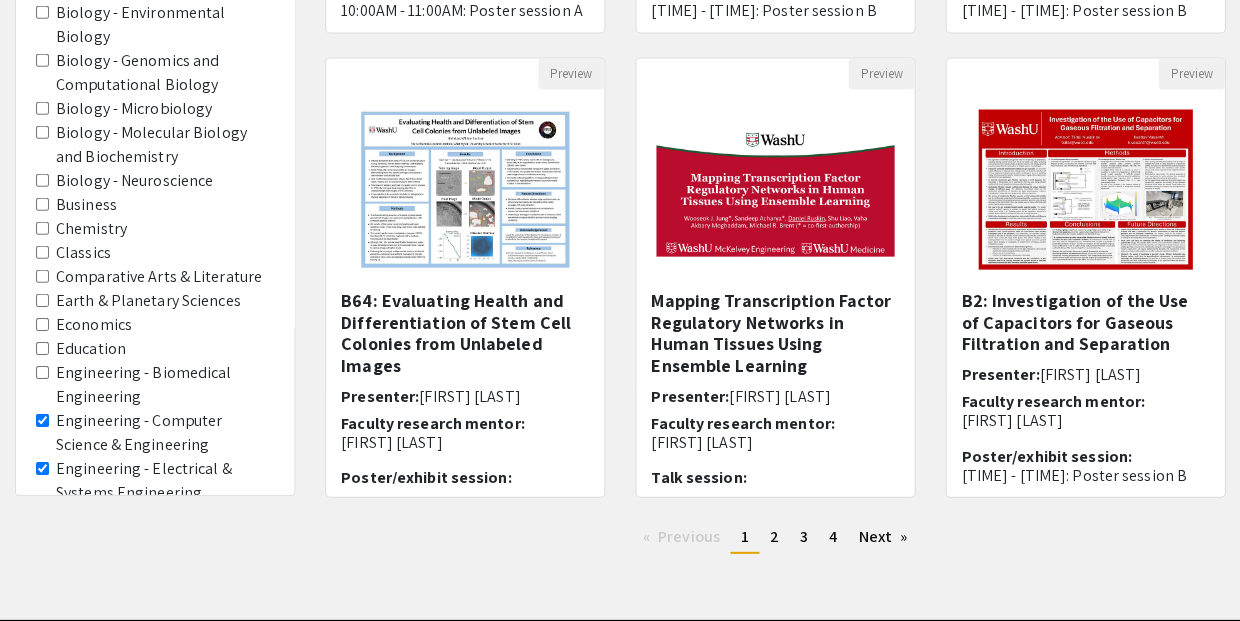 click on "Engineering - Mechanical Engineering & Materials Science" at bounding box center [42, 587] 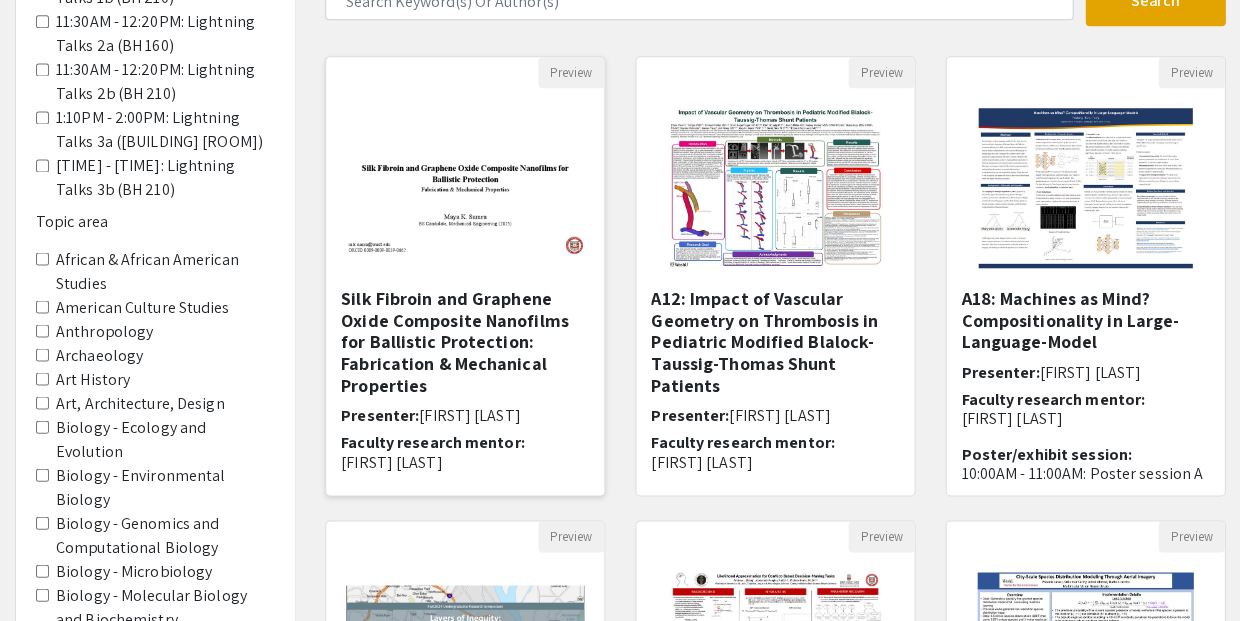 scroll, scrollTop: 164, scrollLeft: 0, axis: vertical 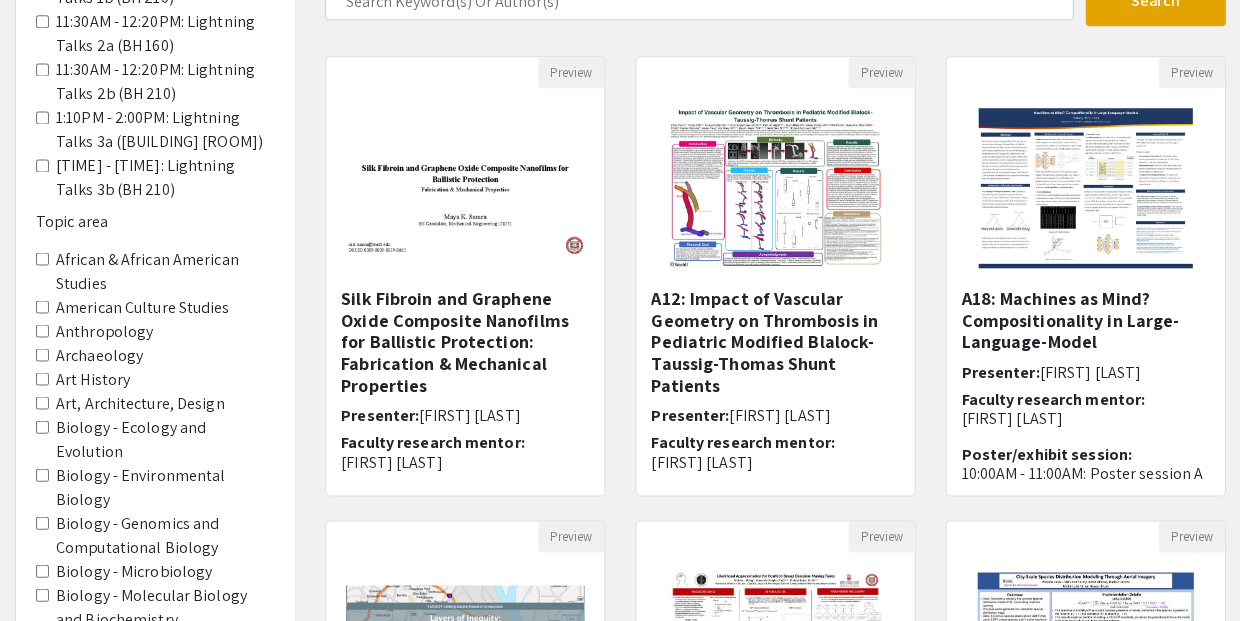 click on "Earth & Planetary Sciences" at bounding box center (42, 762) 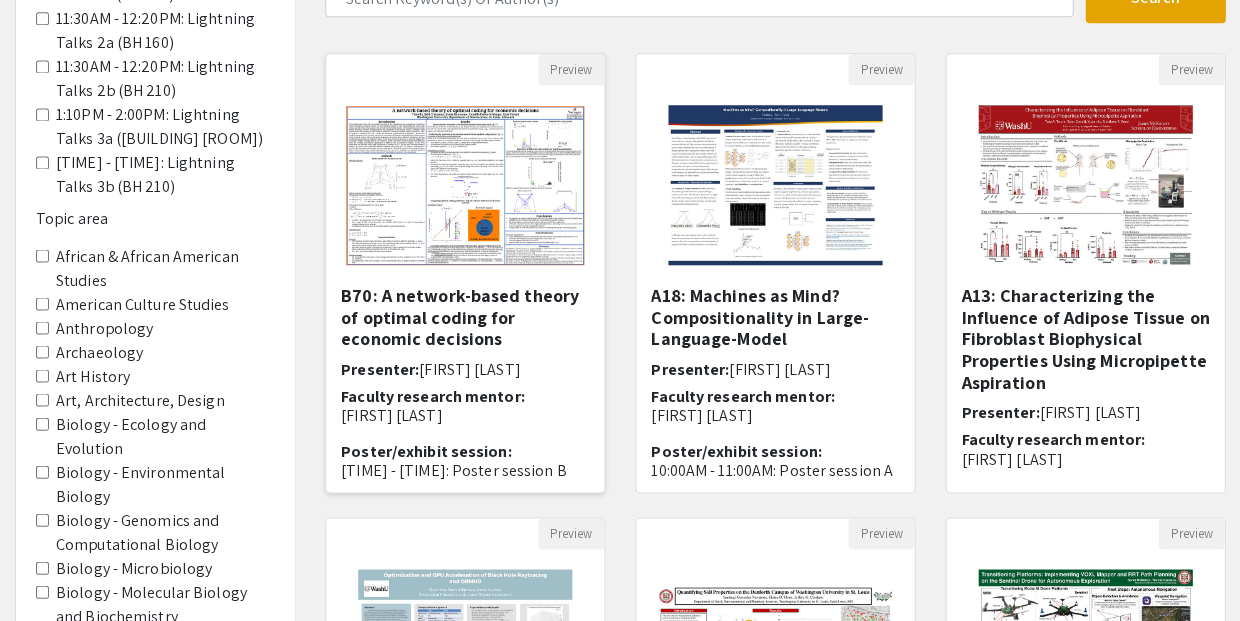 scroll, scrollTop: 175, scrollLeft: 0, axis: vertical 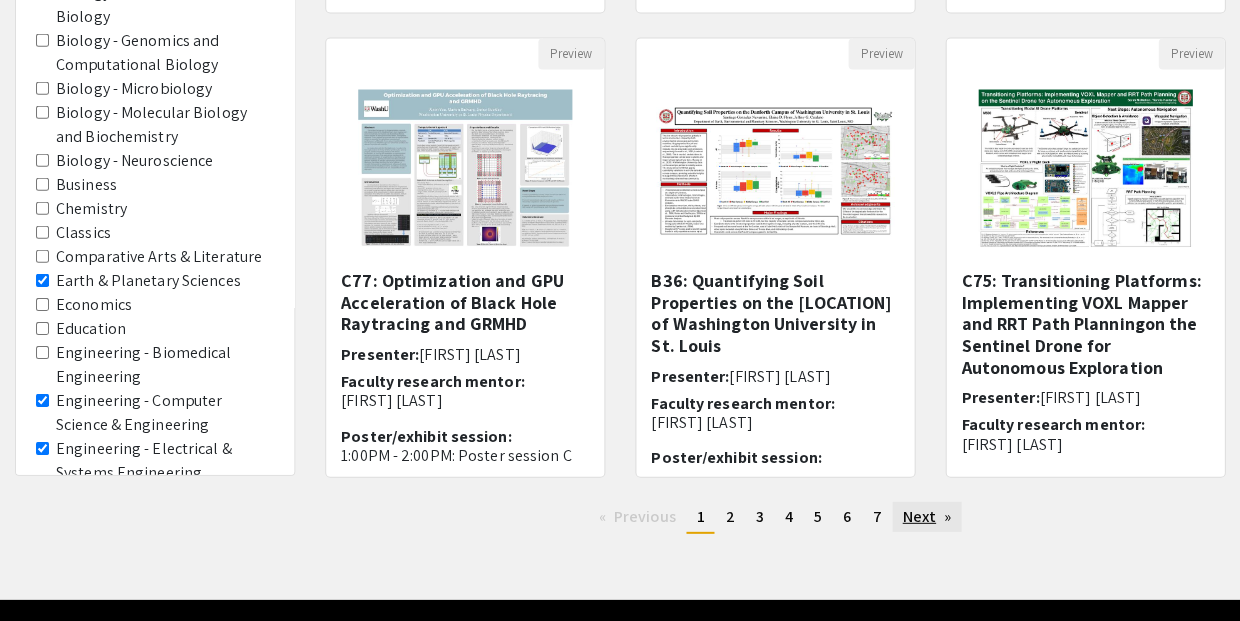 click on "Next  page" 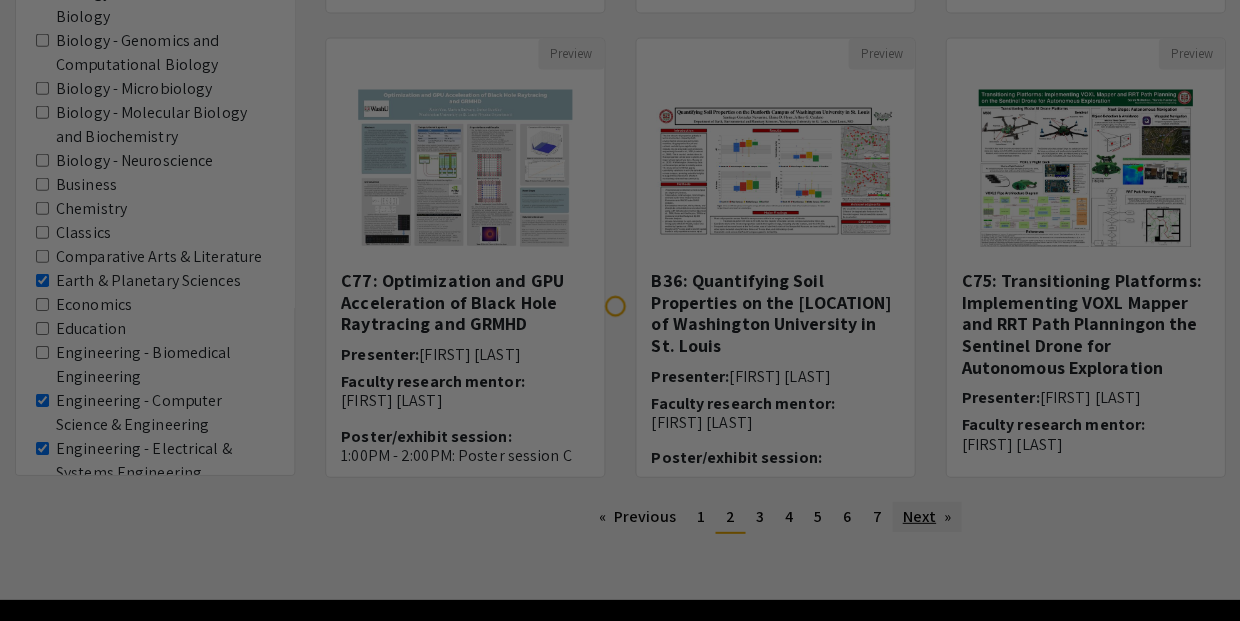 scroll, scrollTop: 0, scrollLeft: 0, axis: both 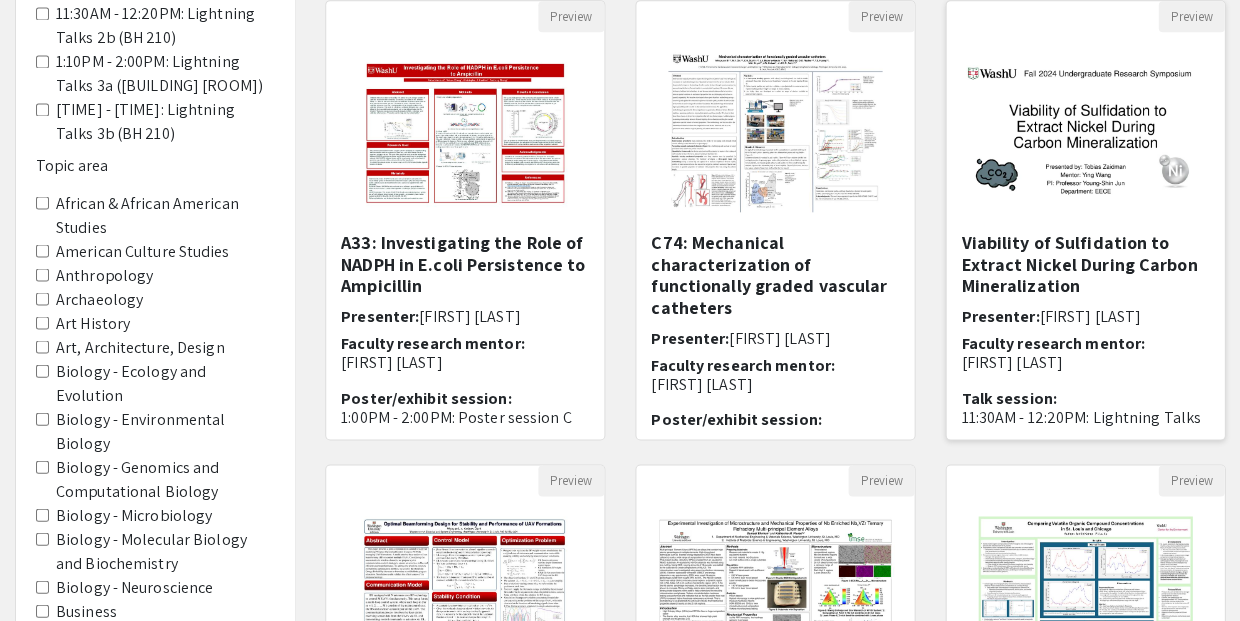 click on "Viability of Sulfidation to Extract Nickel During Carbon Mineralization" at bounding box center [1085, 264] 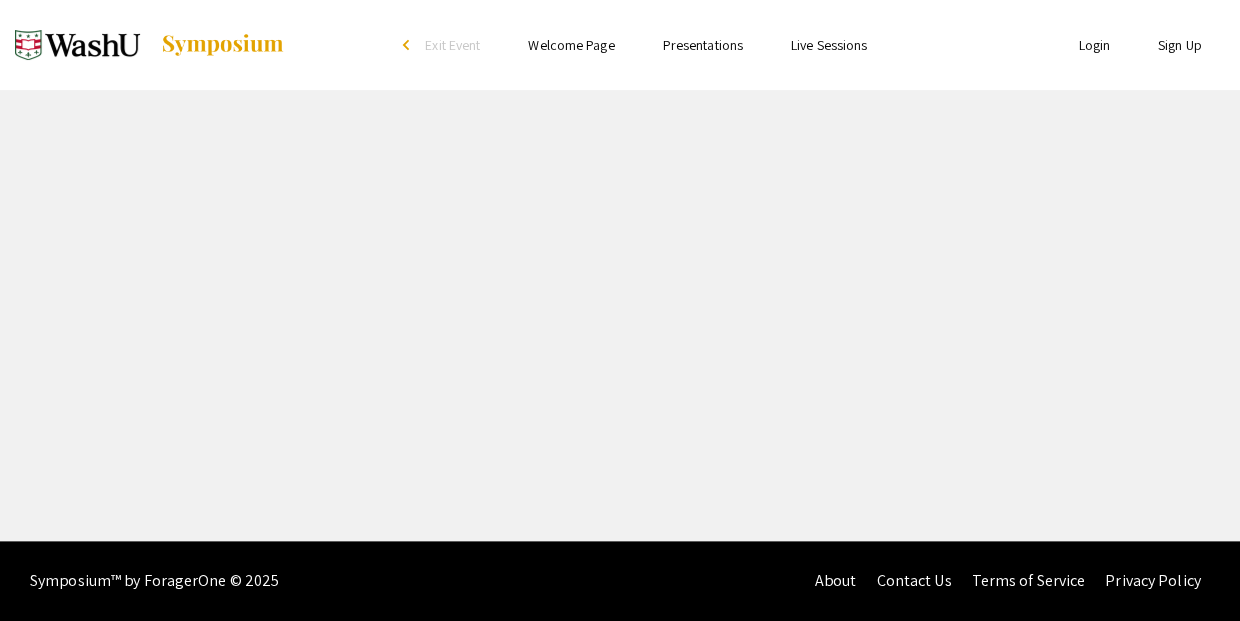 scroll, scrollTop: 0, scrollLeft: 0, axis: both 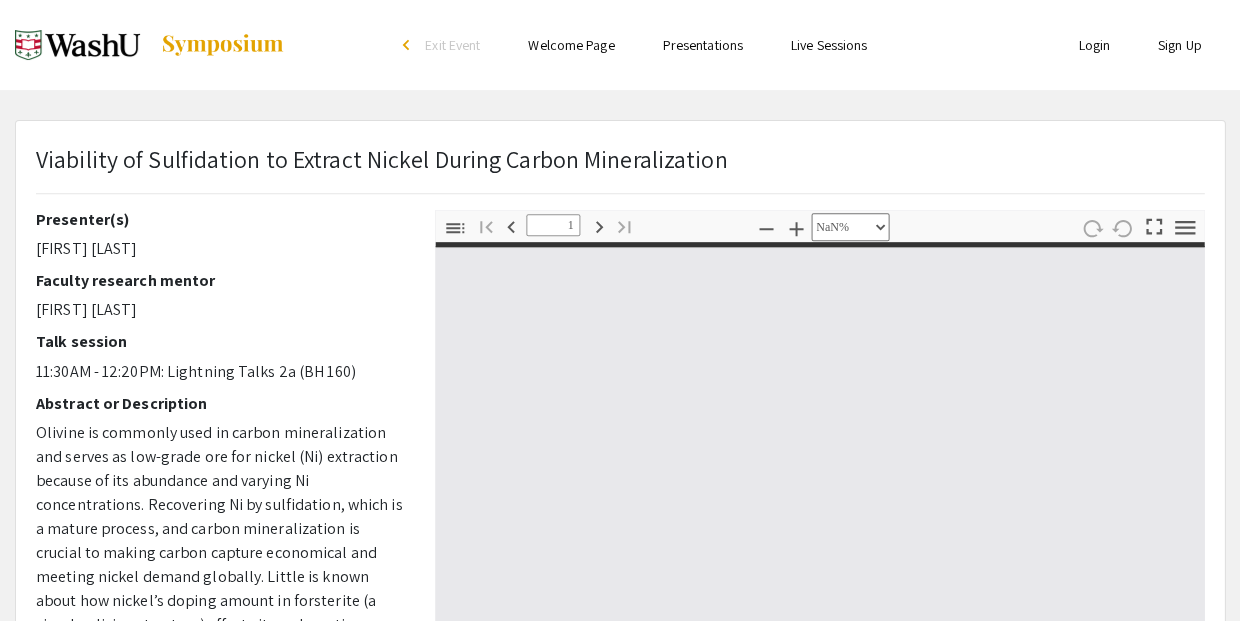 type on "0" 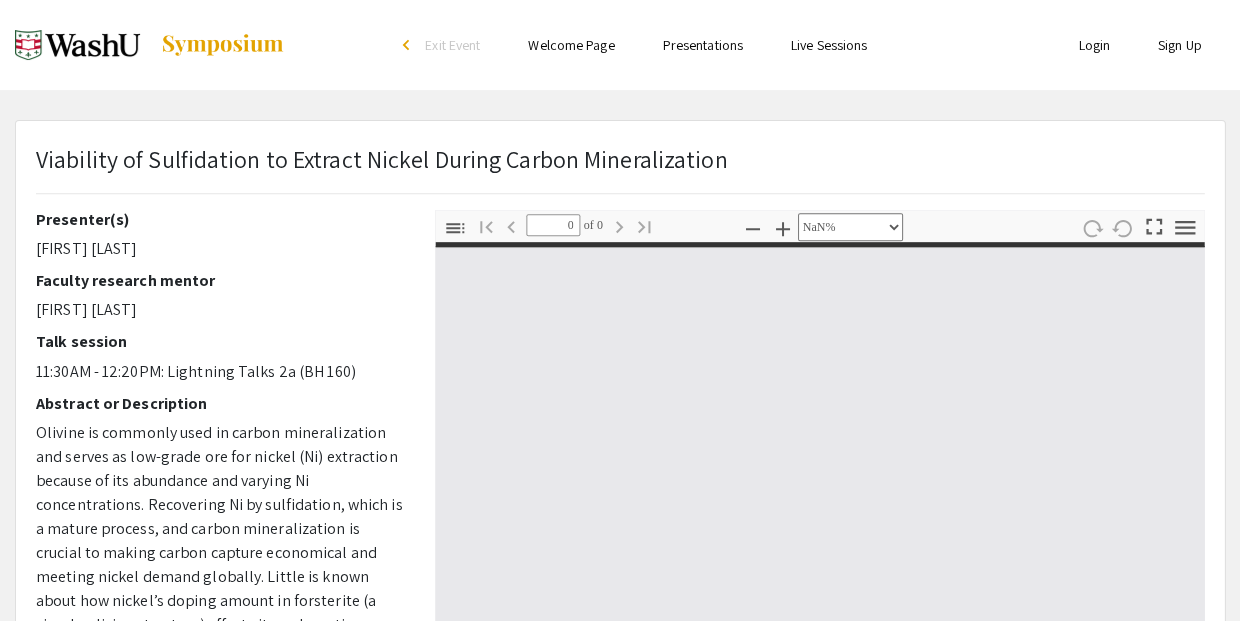 select on "auto" 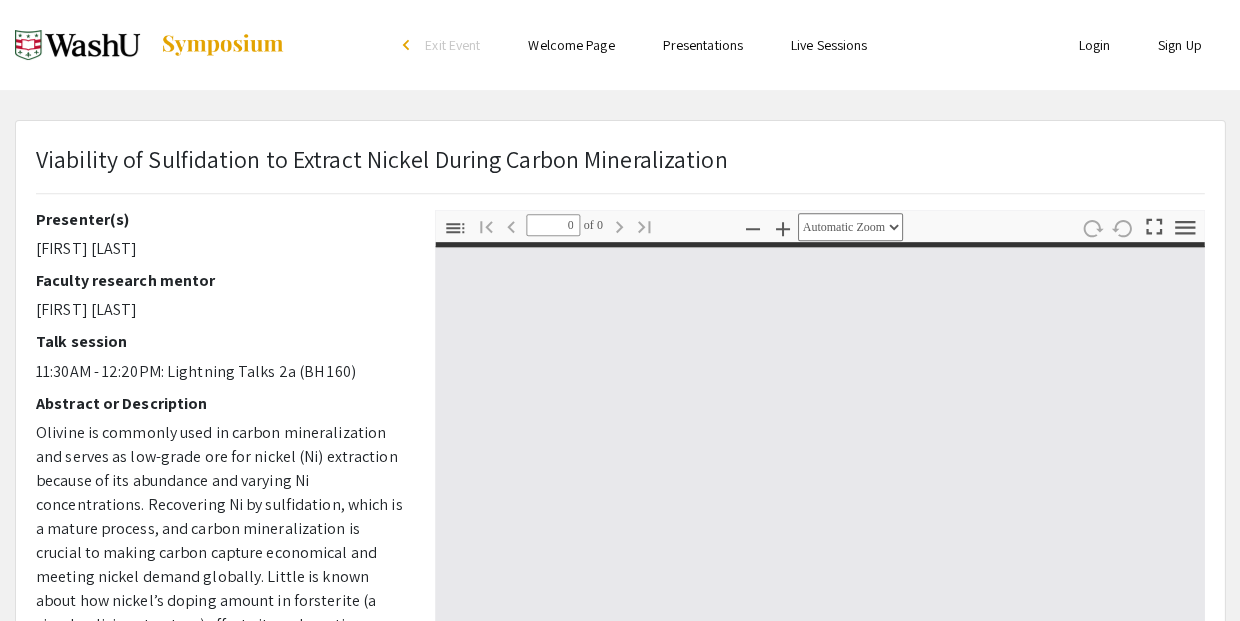 type on "1" 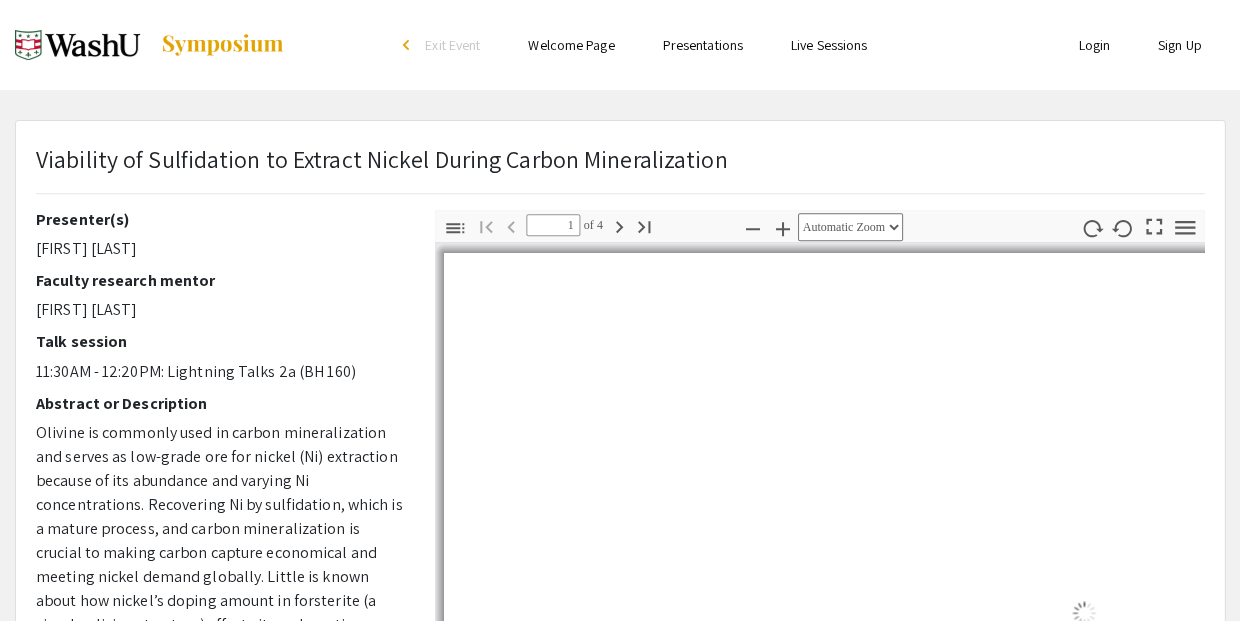 select on "auto" 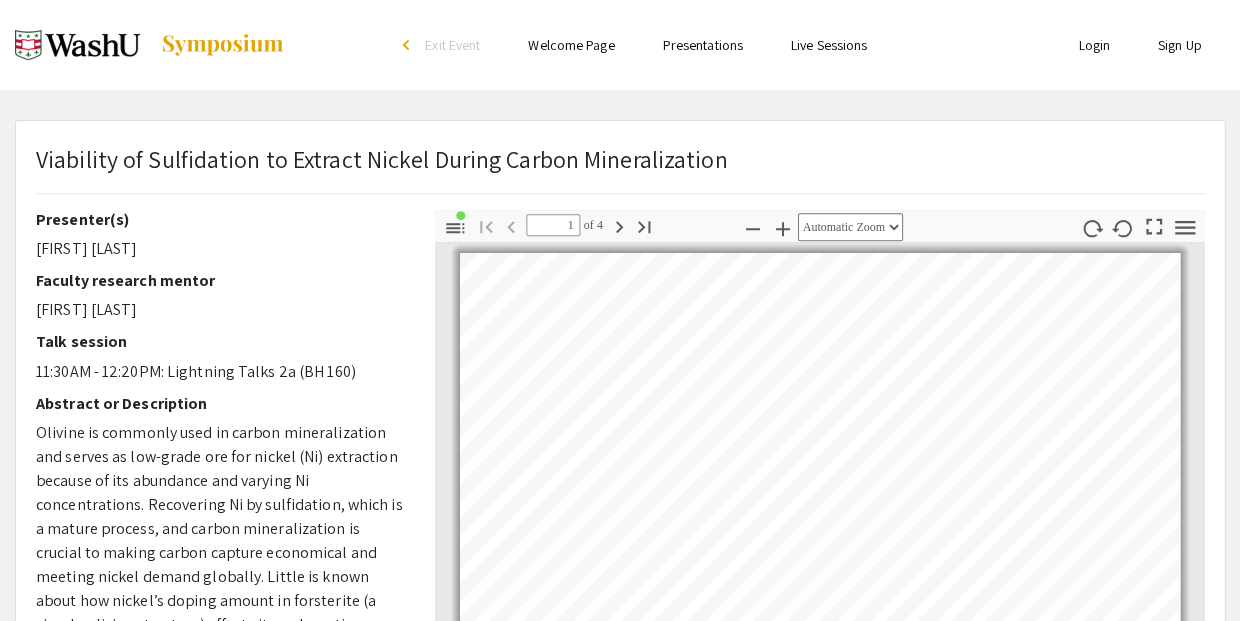 scroll, scrollTop: 4, scrollLeft: 0, axis: vertical 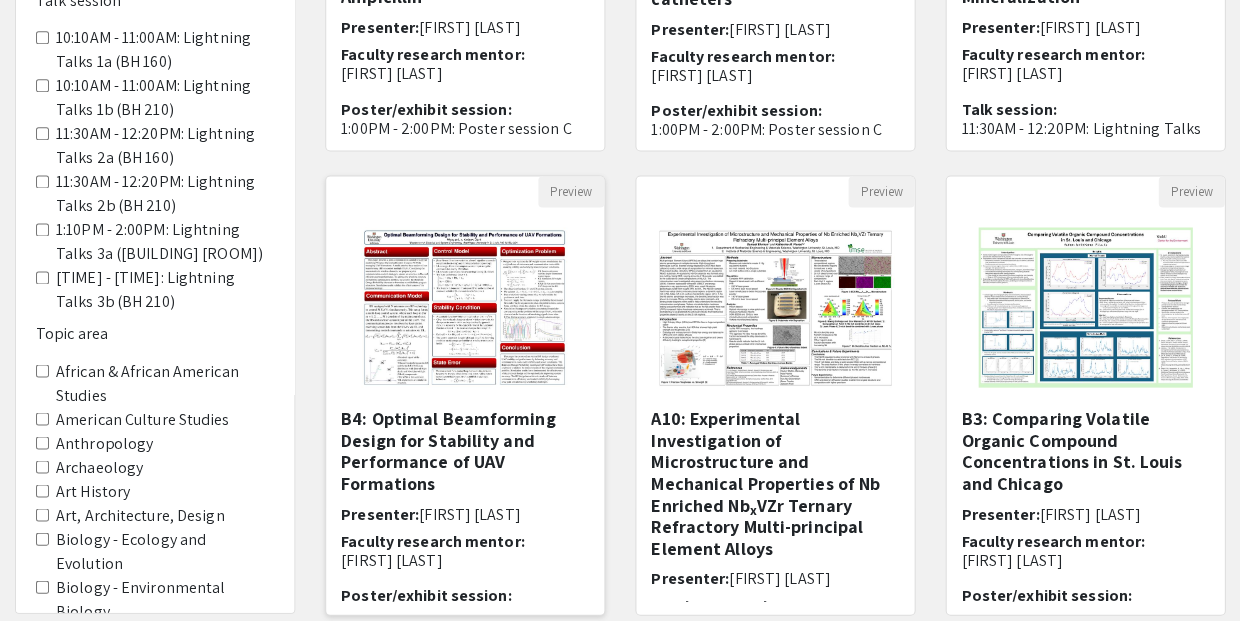 click on "B4: Optimal Beamforming Design for Stability and Performance of UAV Formations" at bounding box center [465, 450] 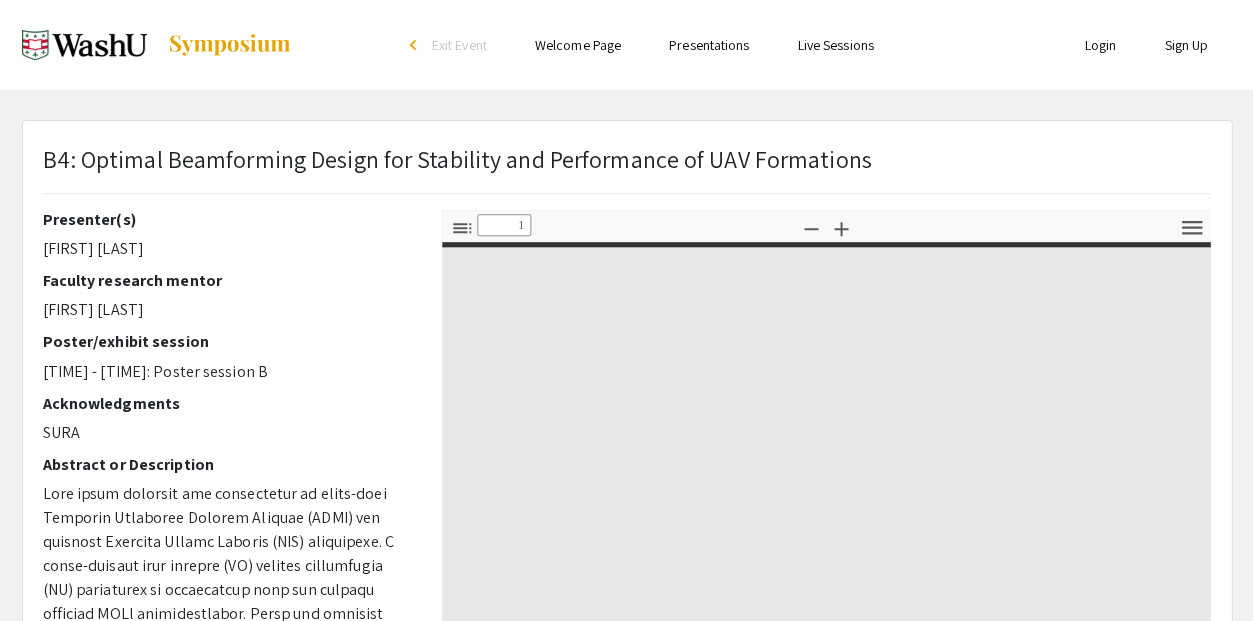 select on "custom" 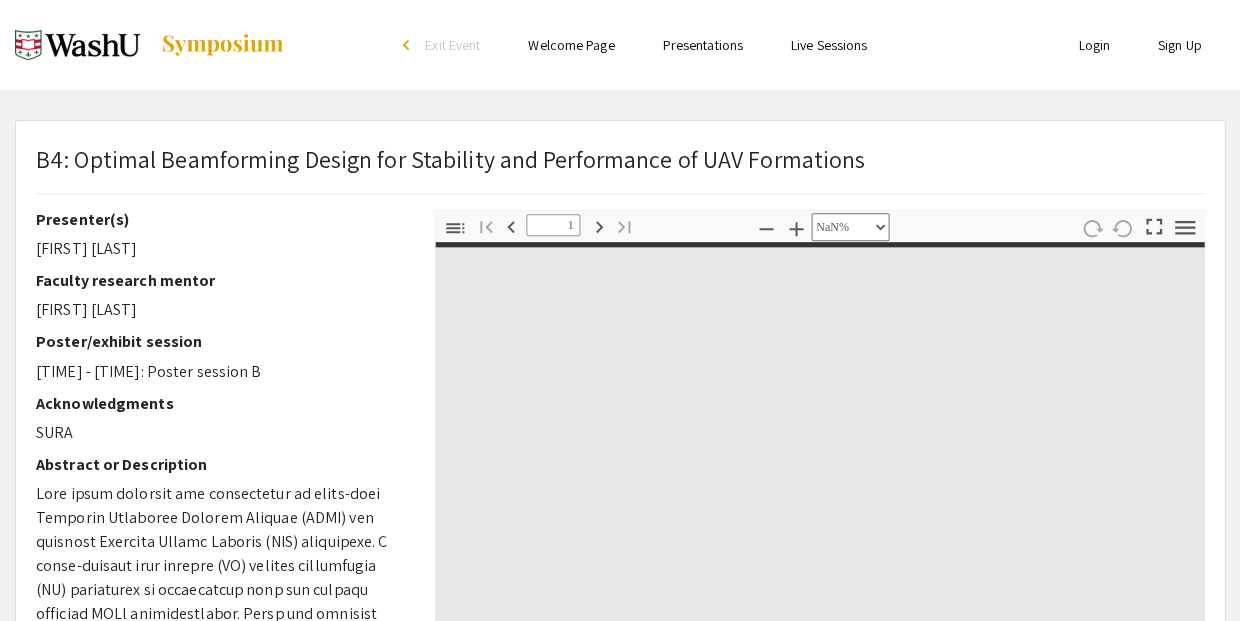 type on "0" 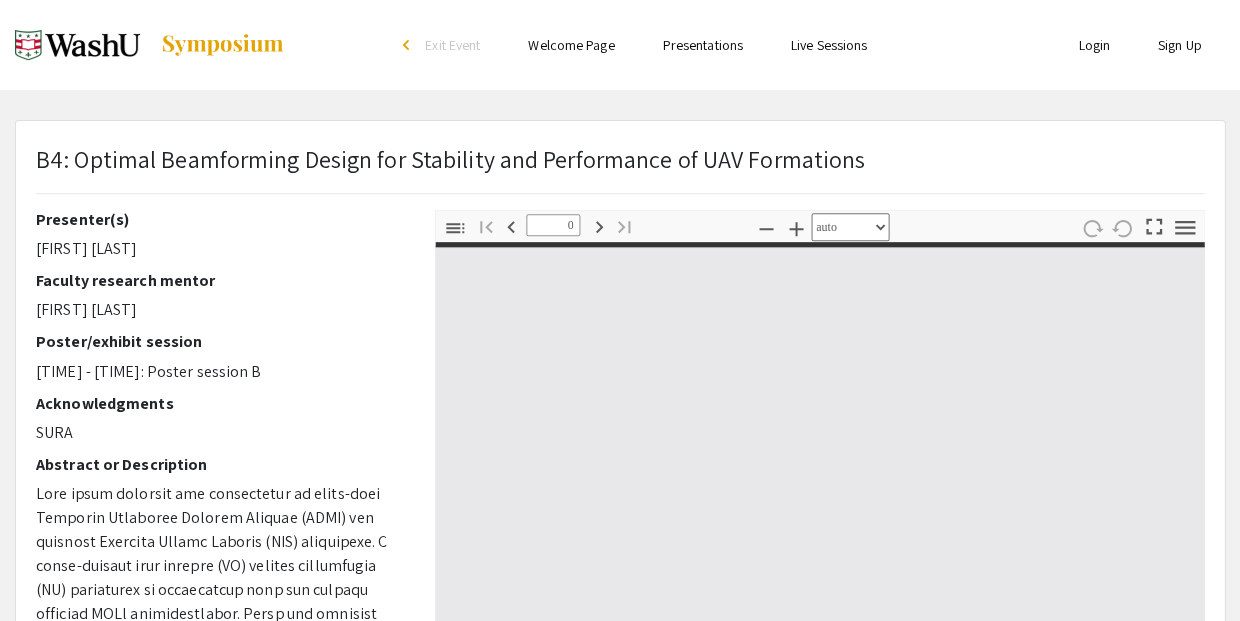 select on "custom" 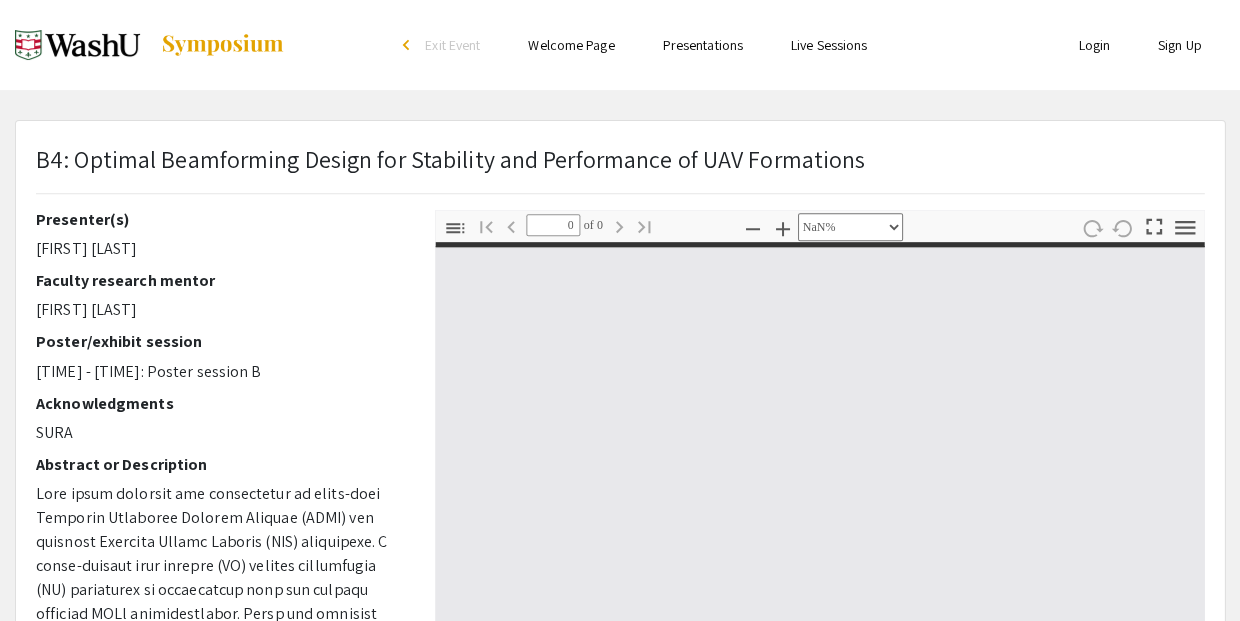 type on "1" 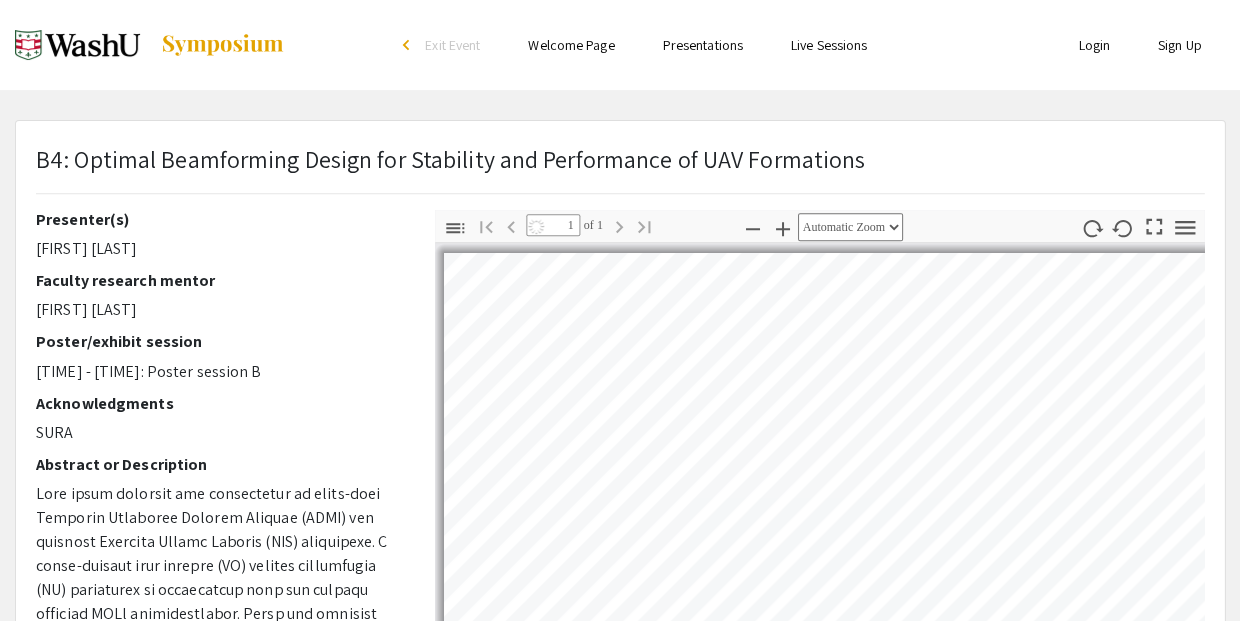 select on "auto" 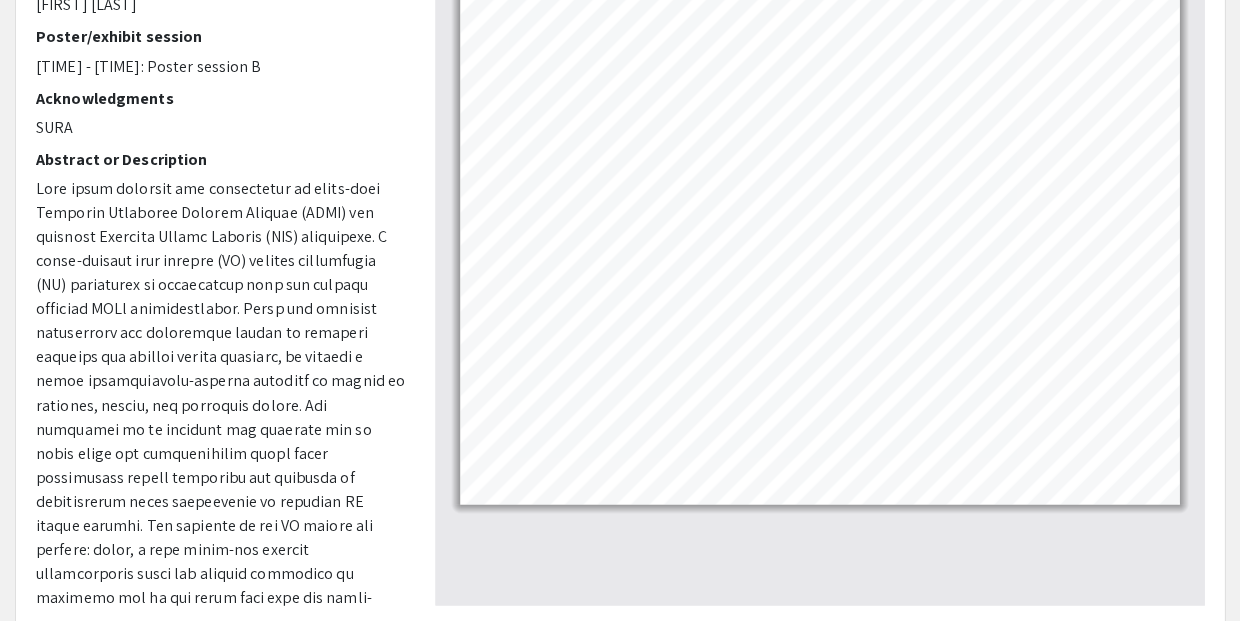 scroll, scrollTop: 311, scrollLeft: 0, axis: vertical 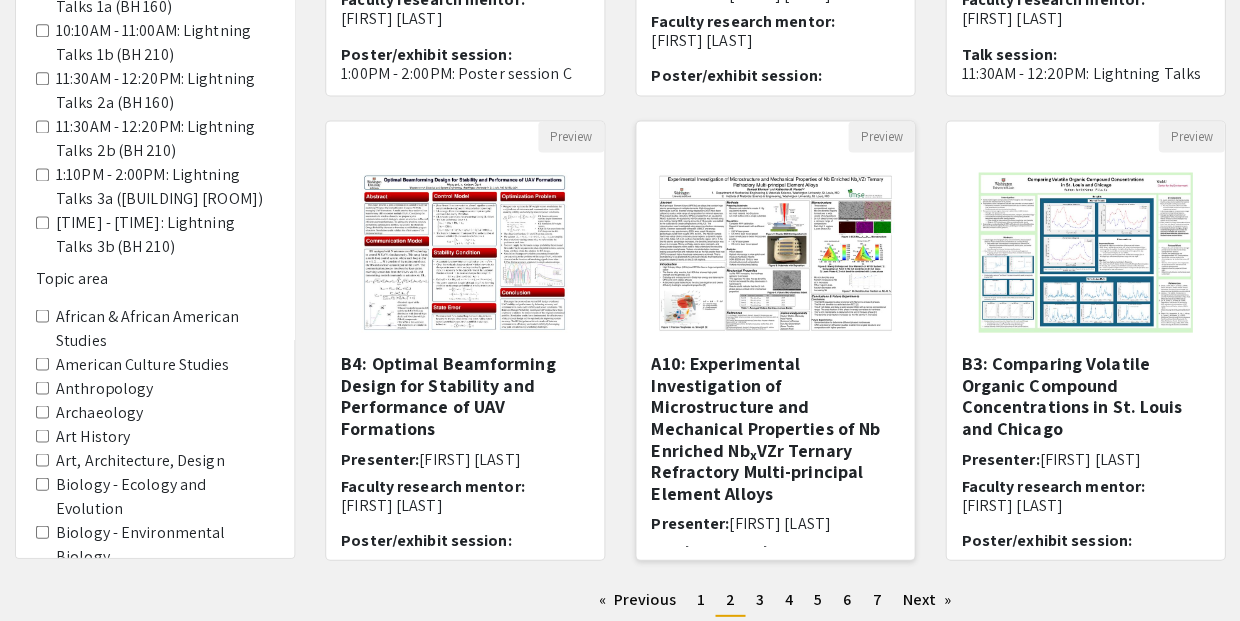 click on "A10: Experimental Investigation of Microstructure and Mechanical Properties of Nb Enriched Nb x VZr Ternary Refractory Multi-principal Element Alloys" at bounding box center (775, 427) 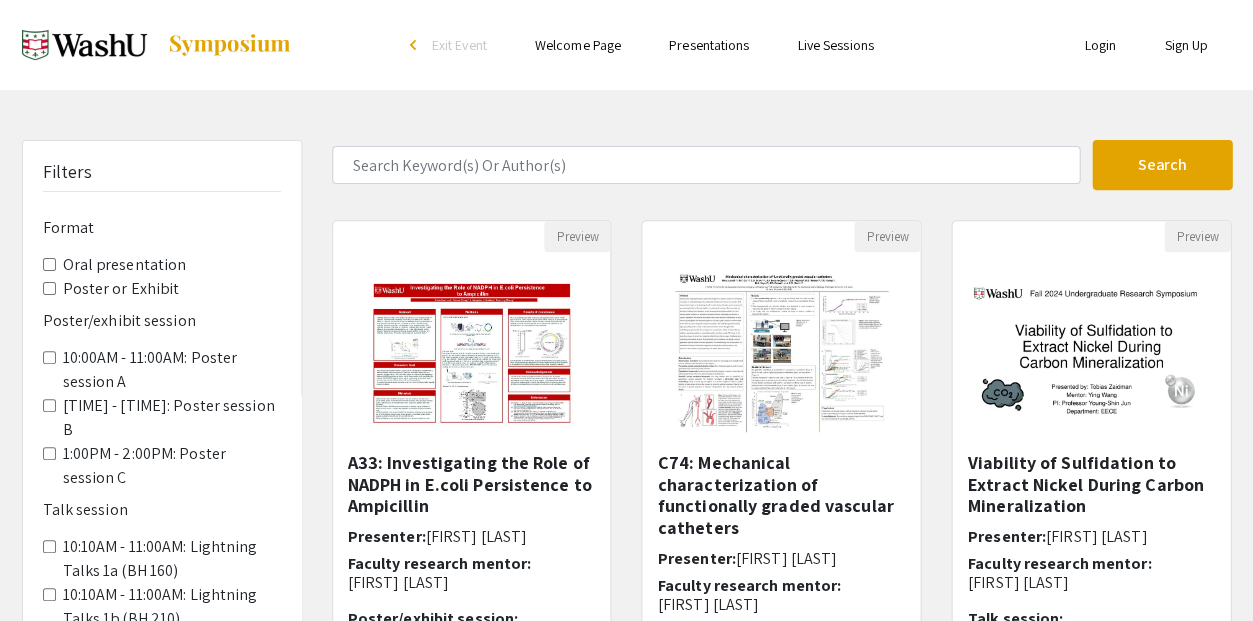 select on "custom" 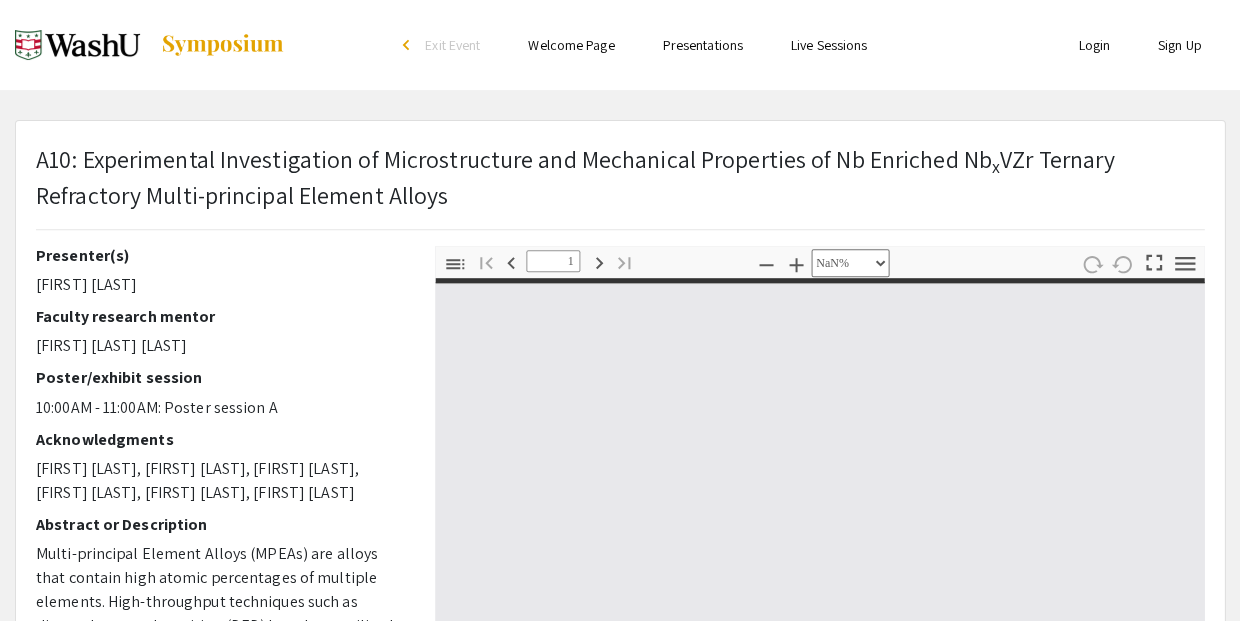 type on "0" 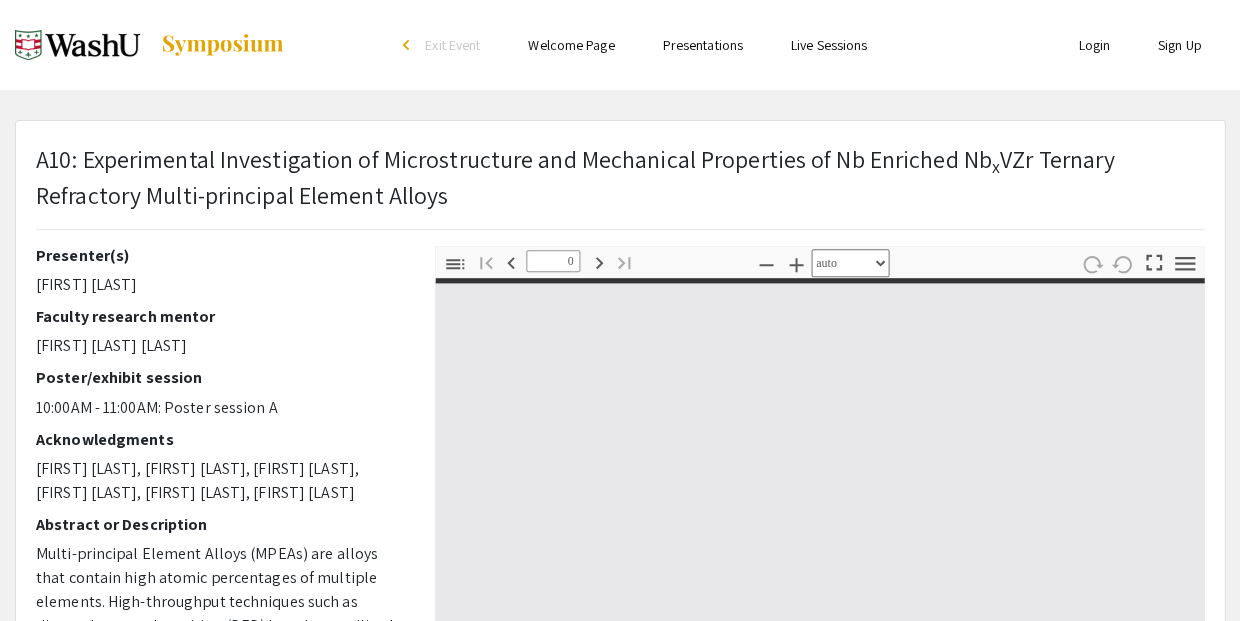 select on "custom" 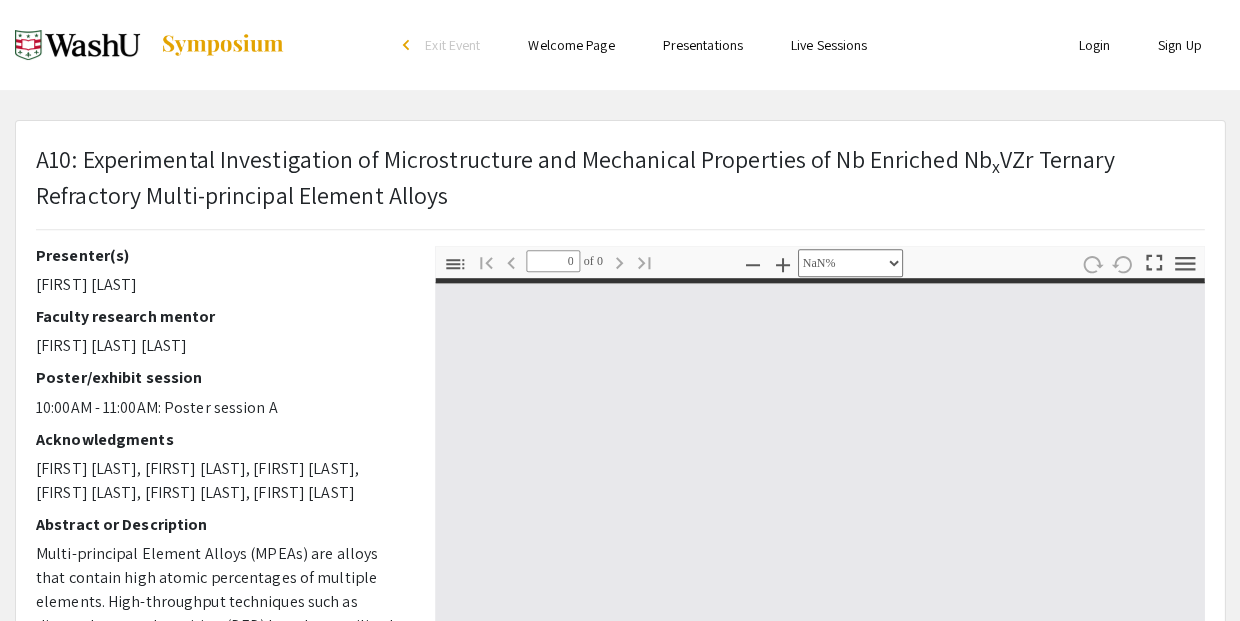 type on "1" 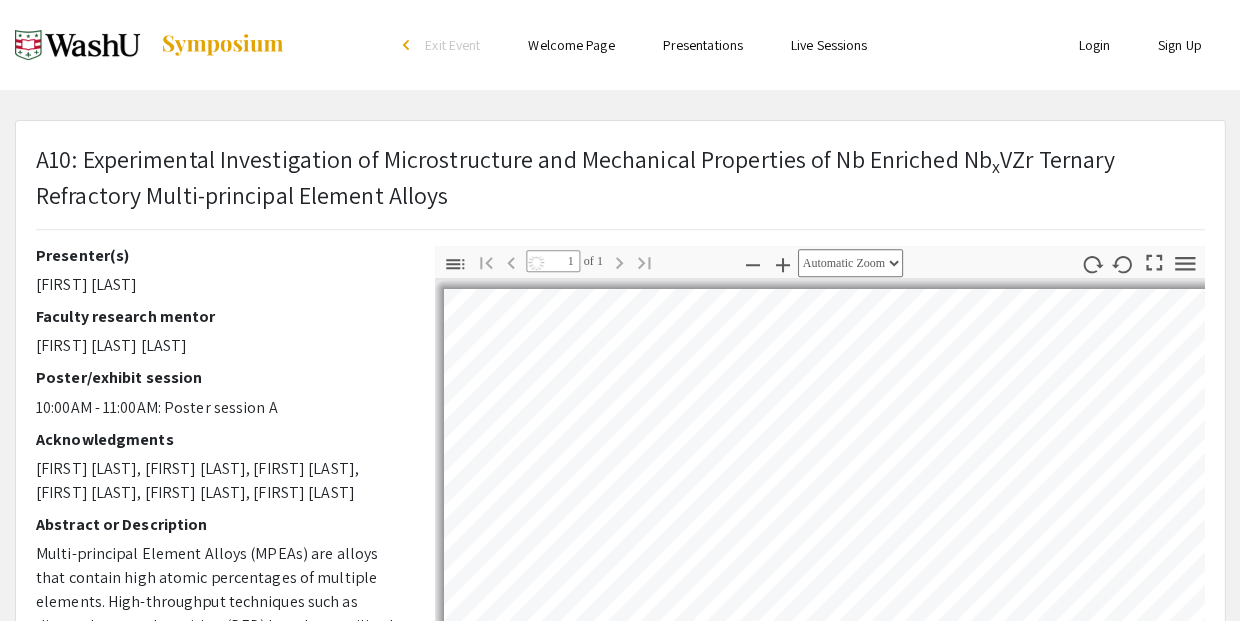 select on "auto" 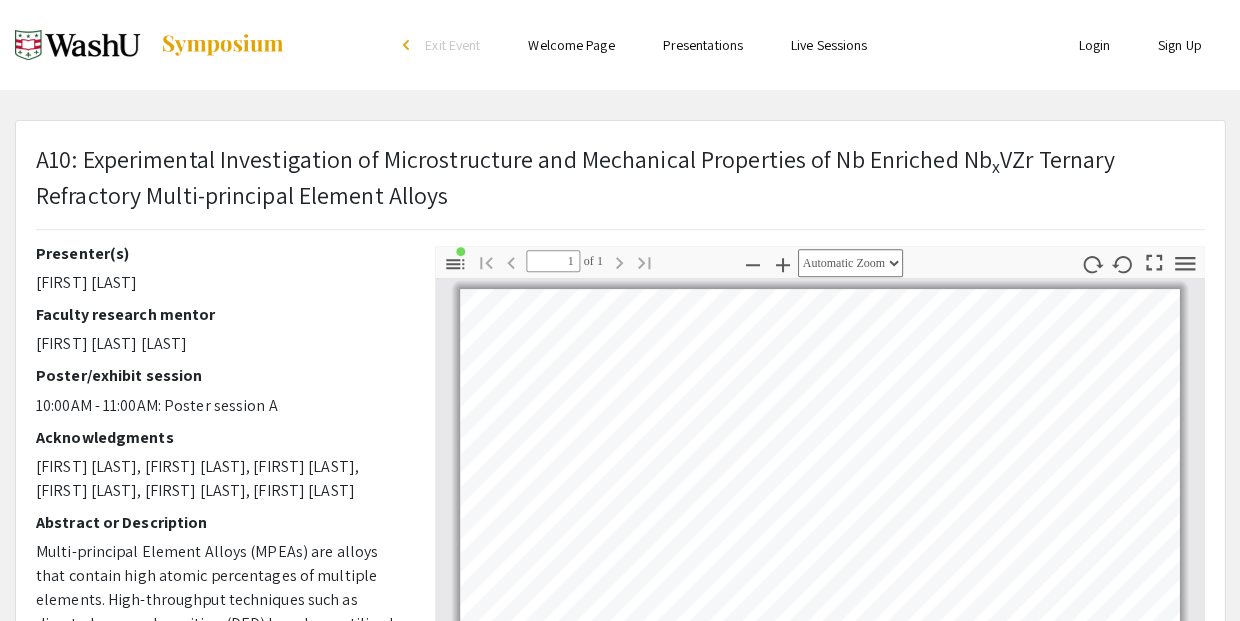 scroll, scrollTop: 1, scrollLeft: 0, axis: vertical 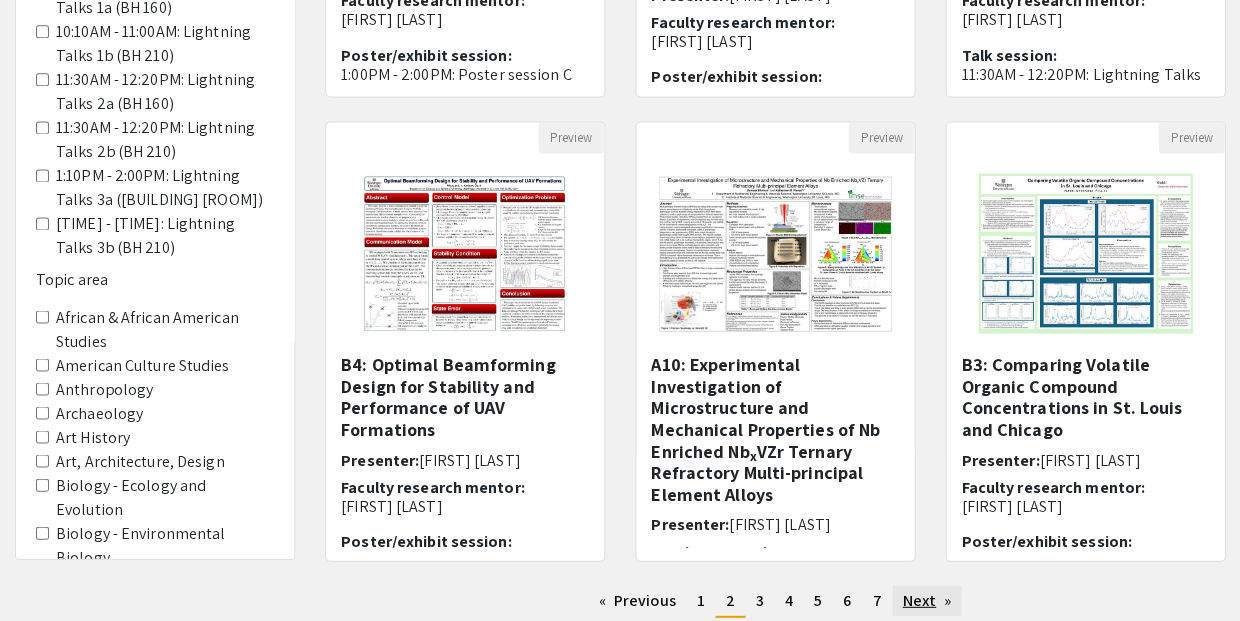 click on "Next  page" 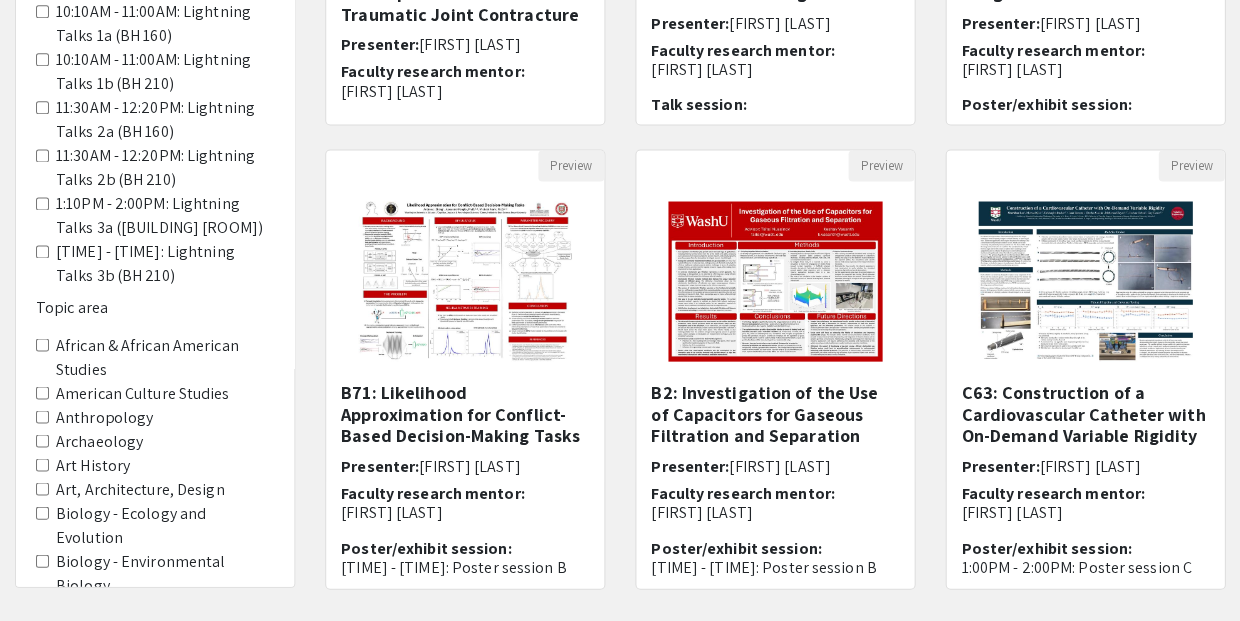 scroll, scrollTop: 563, scrollLeft: 0, axis: vertical 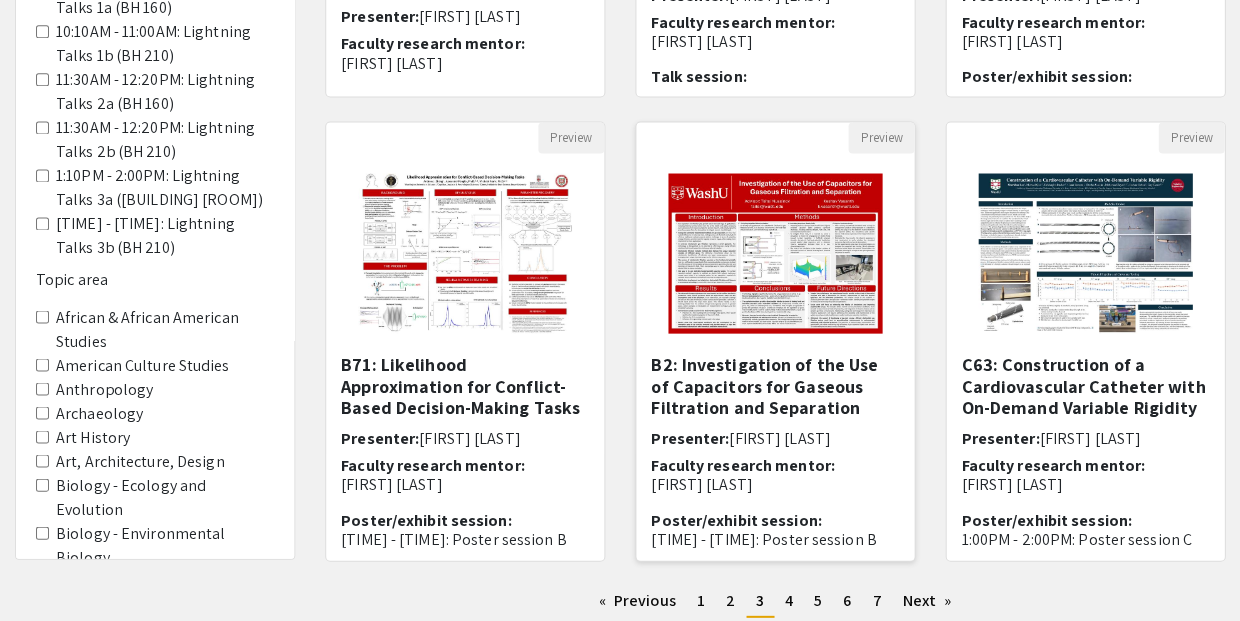 click 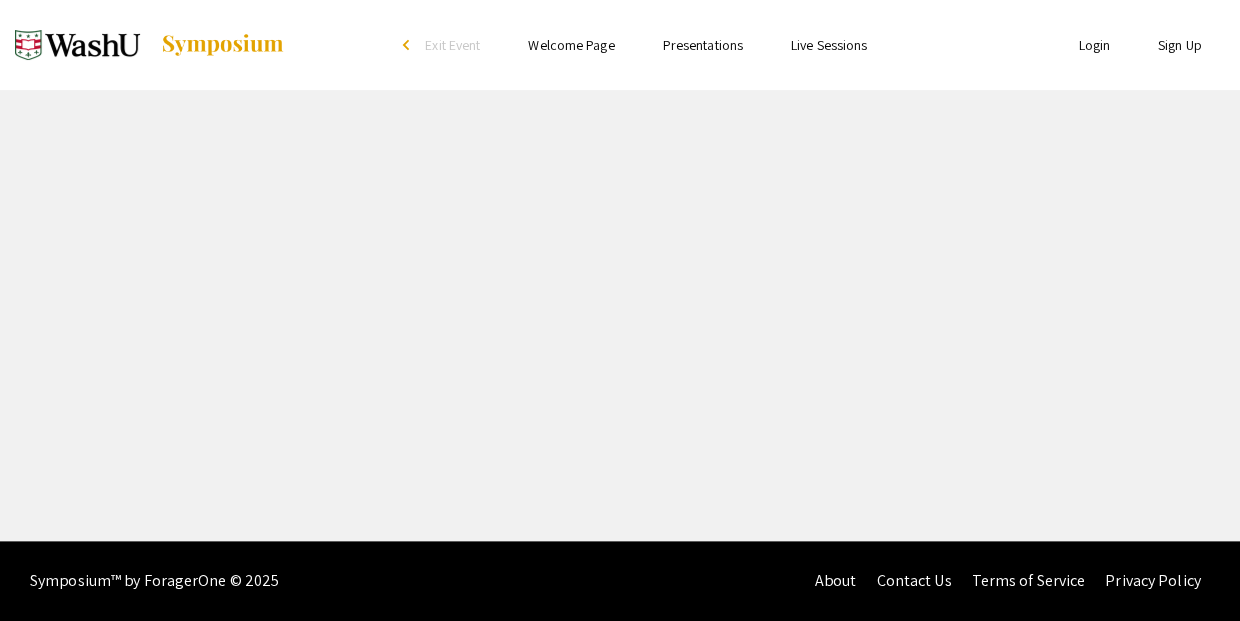 scroll, scrollTop: 0, scrollLeft: 0, axis: both 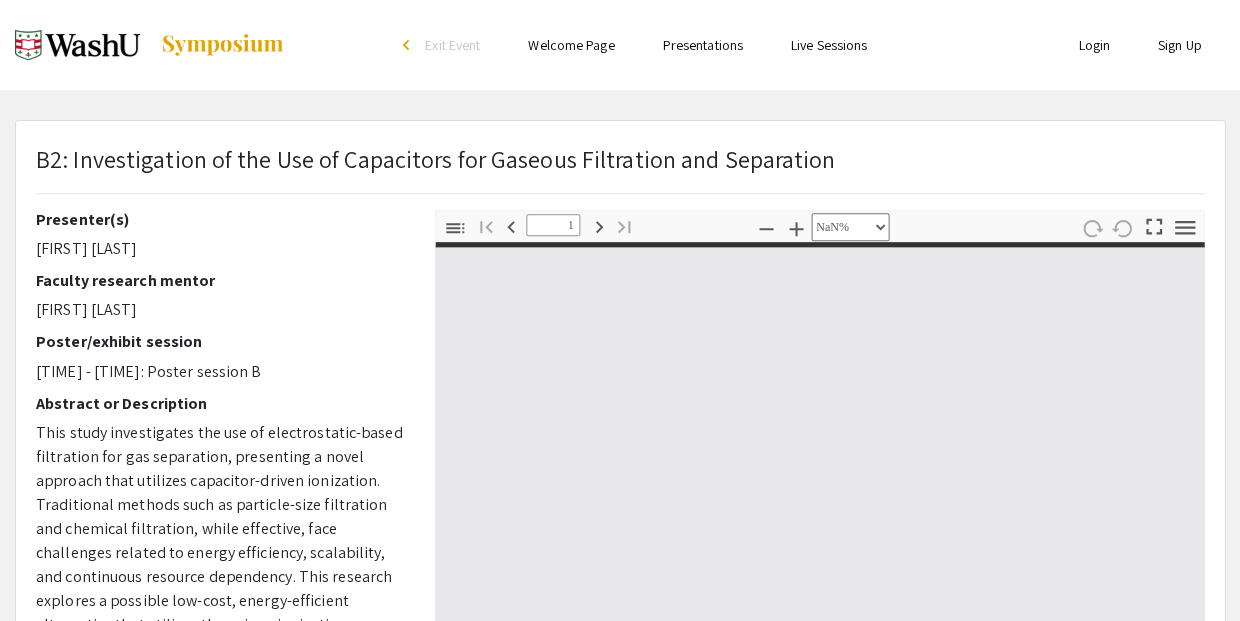 type on "0" 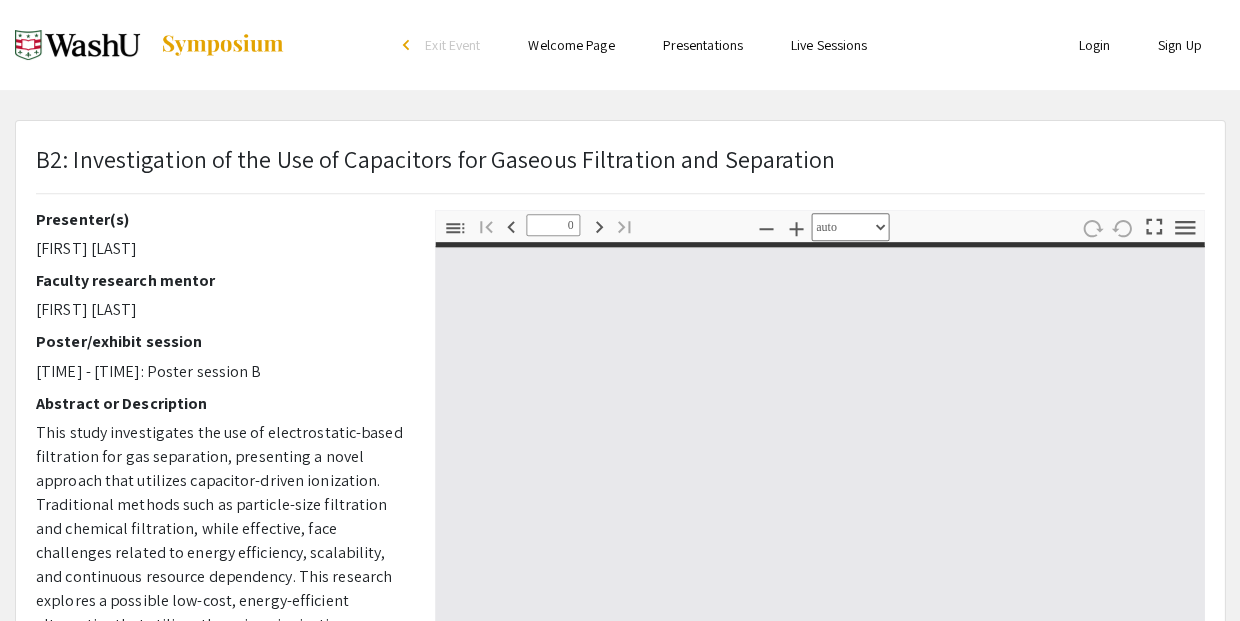 select on "custom" 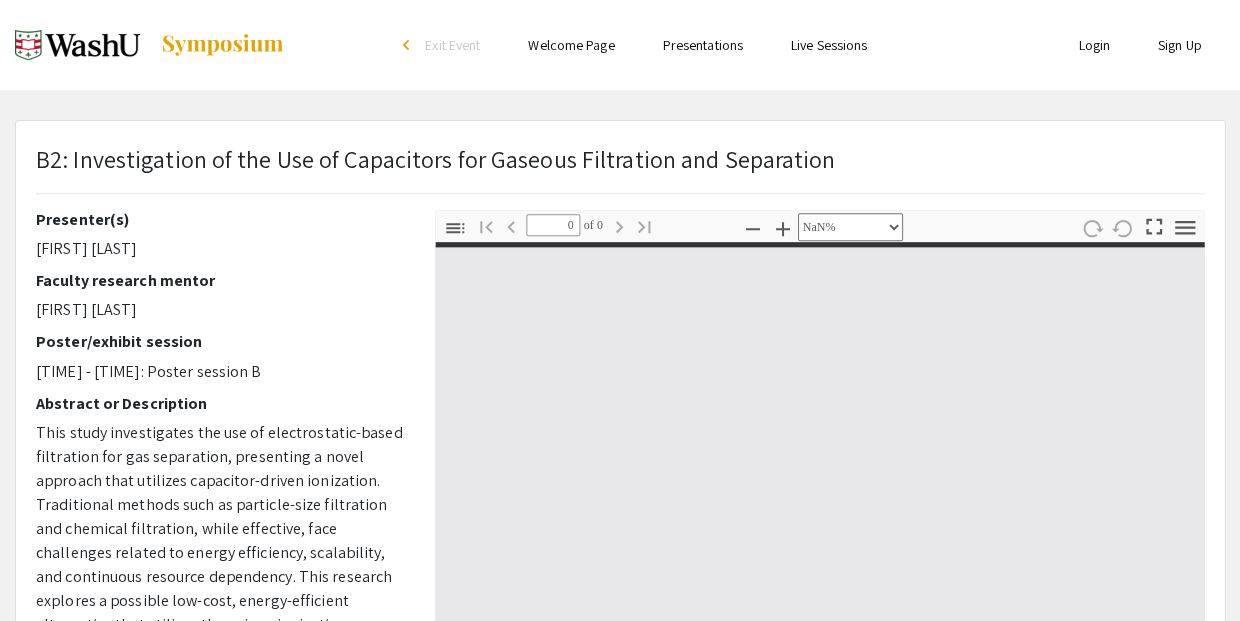 type on "1" 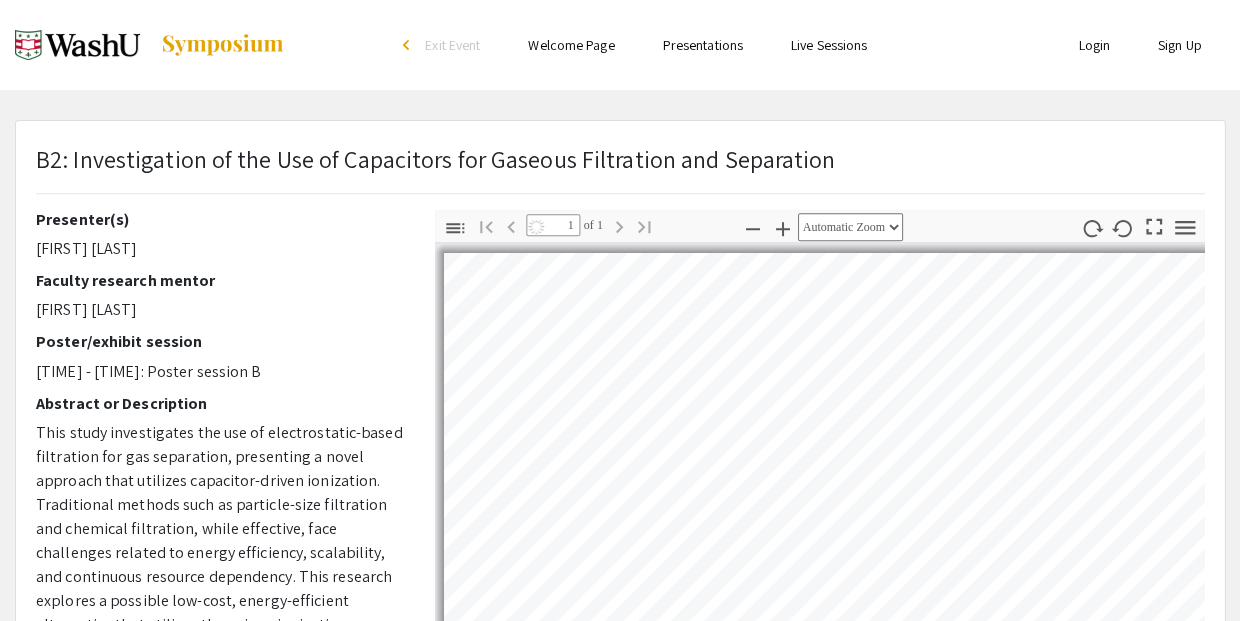 select on "auto" 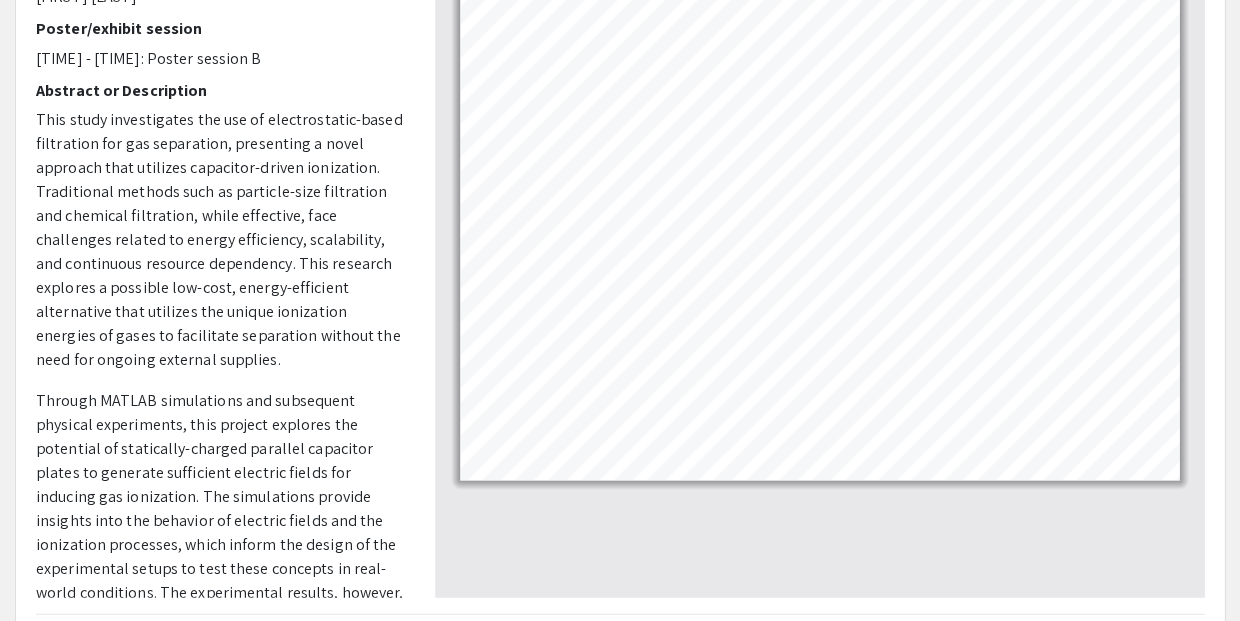 scroll, scrollTop: 315, scrollLeft: 0, axis: vertical 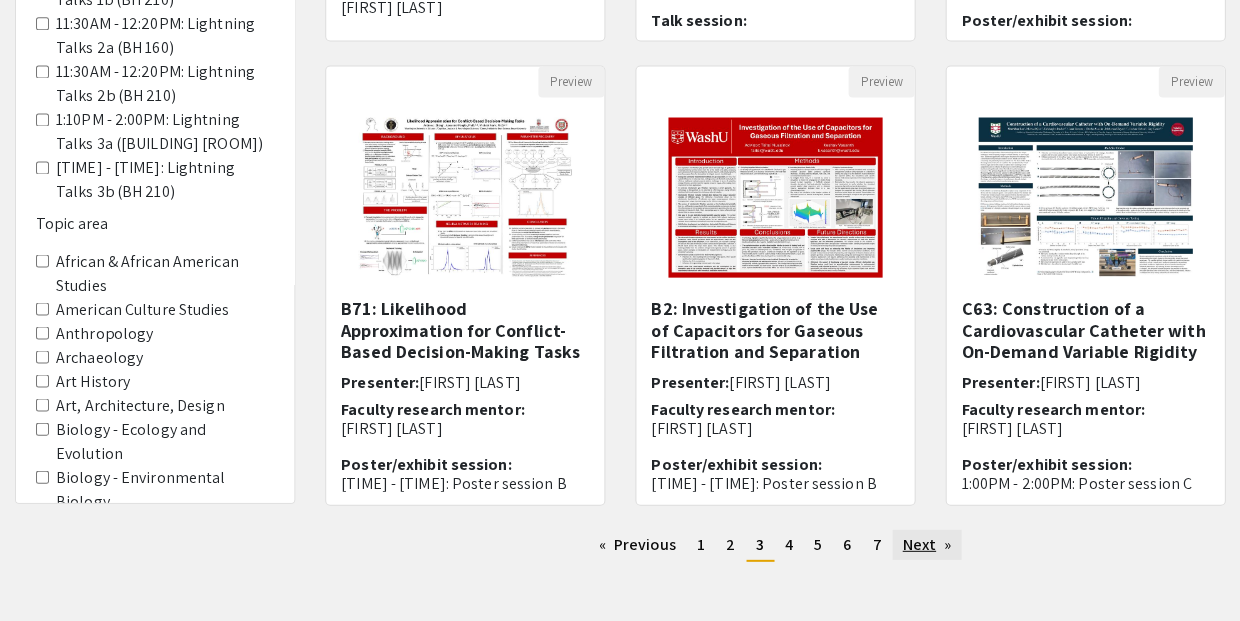 click on "Next  page" 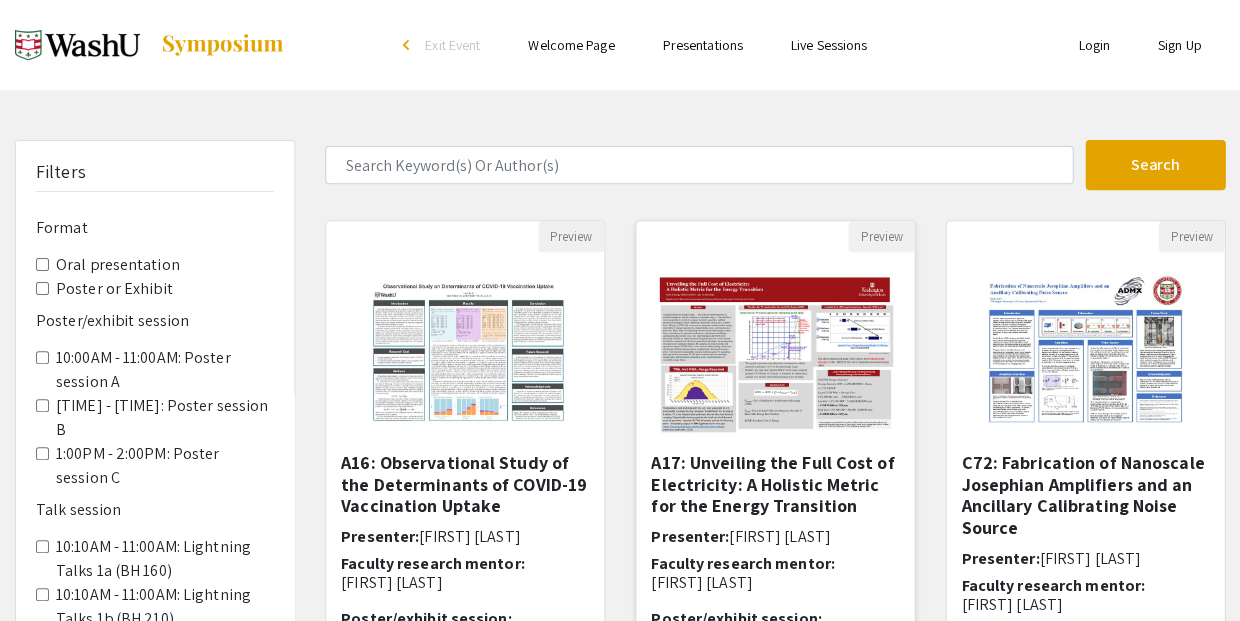 drag, startPoint x: 900, startPoint y: 526, endPoint x: 820, endPoint y: 530, distance: 80.09994 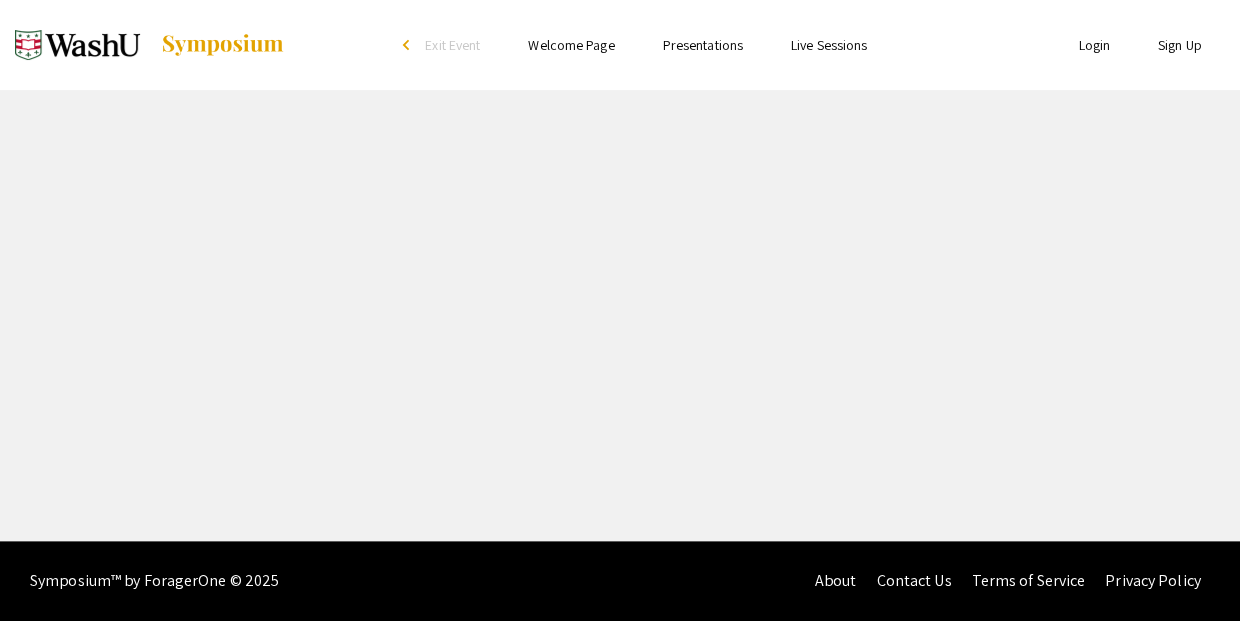 select on "custom" 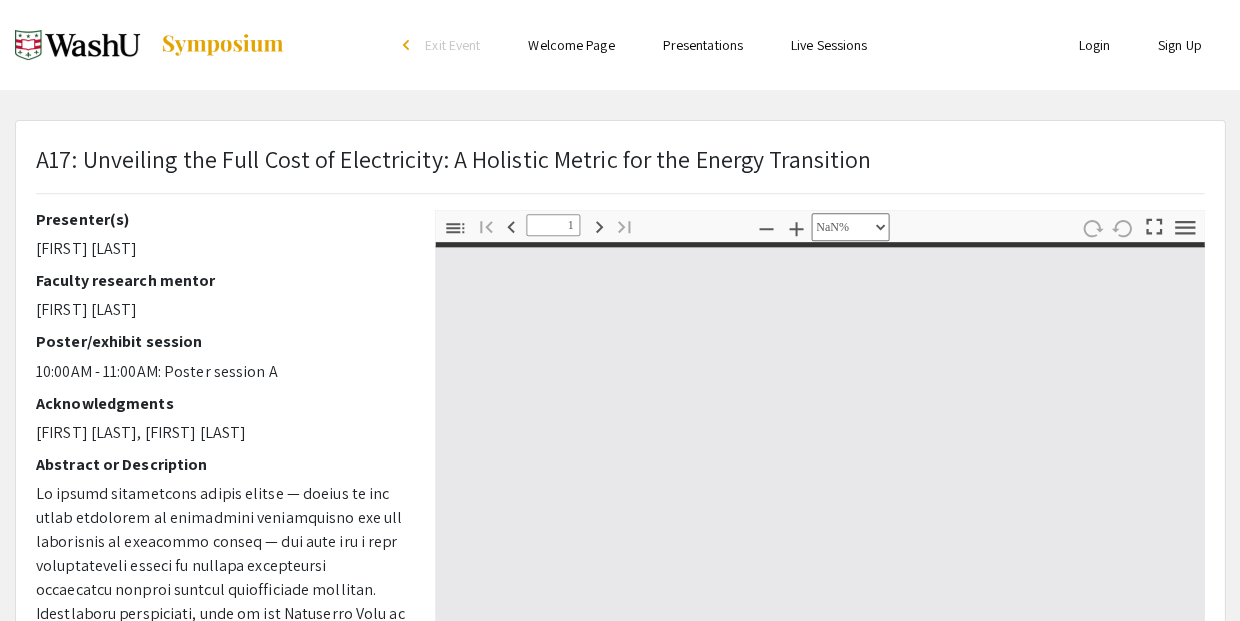 type on "0" 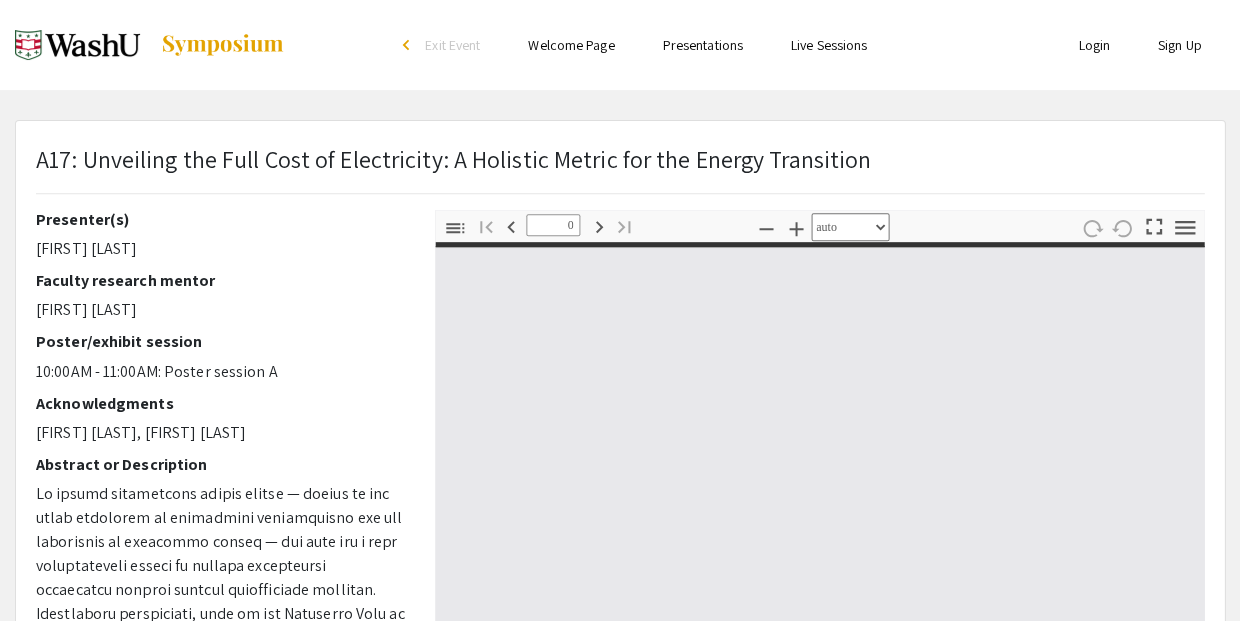select on "custom" 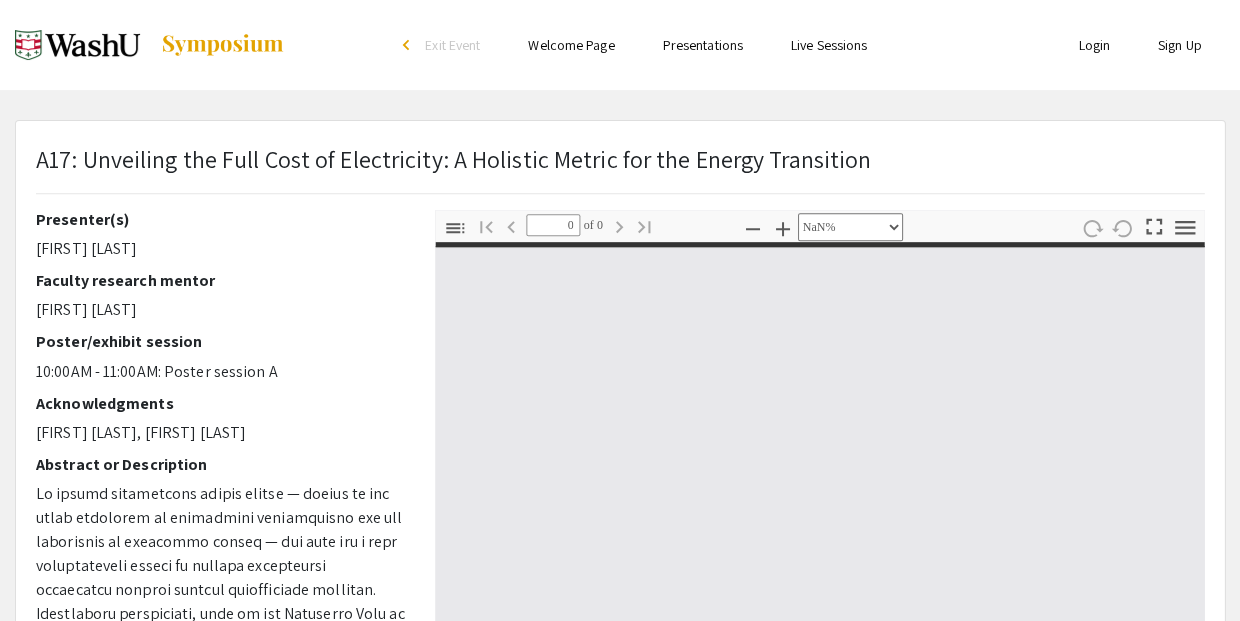 type on "1" 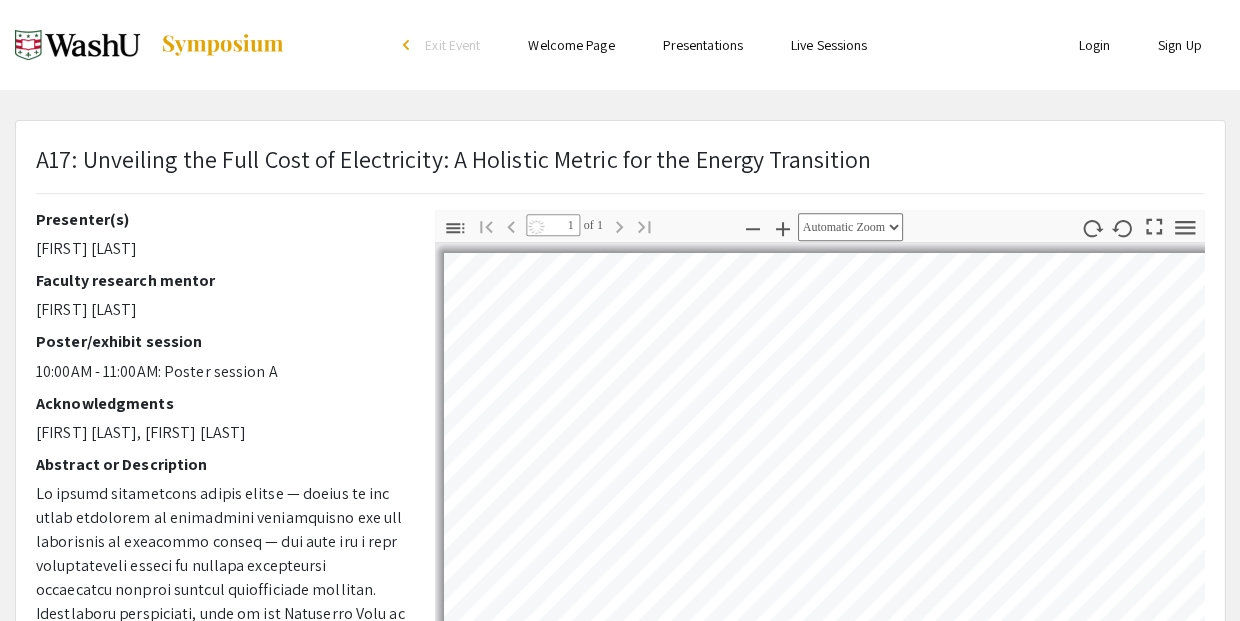 select on "auto" 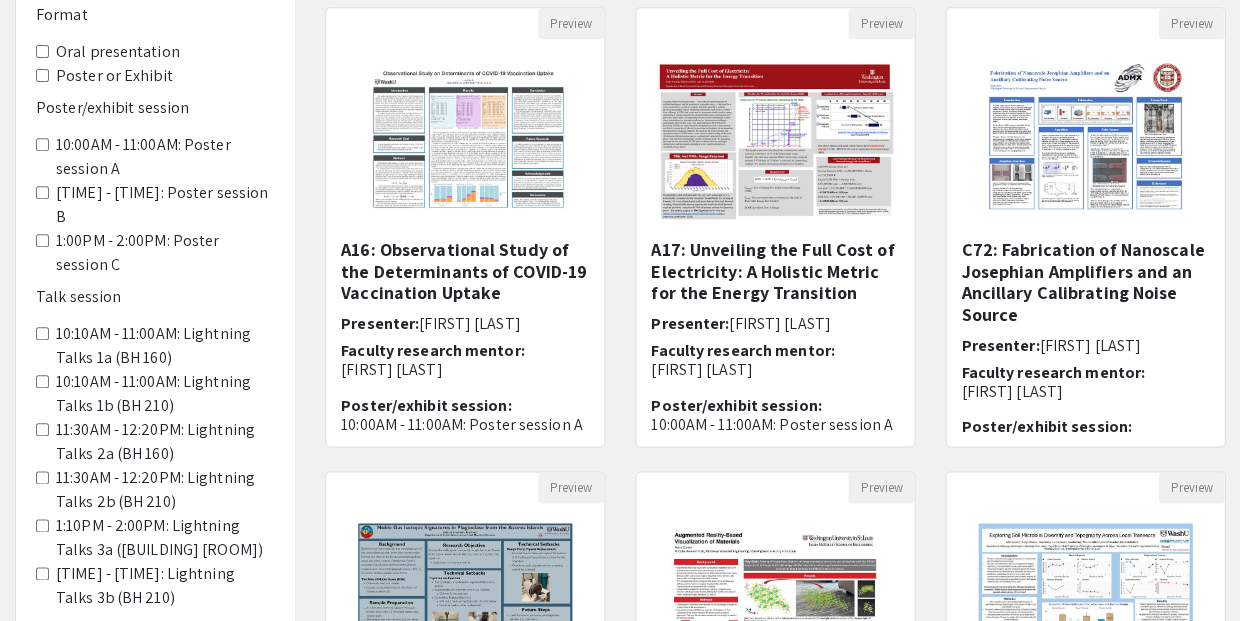 scroll, scrollTop: 199, scrollLeft: 0, axis: vertical 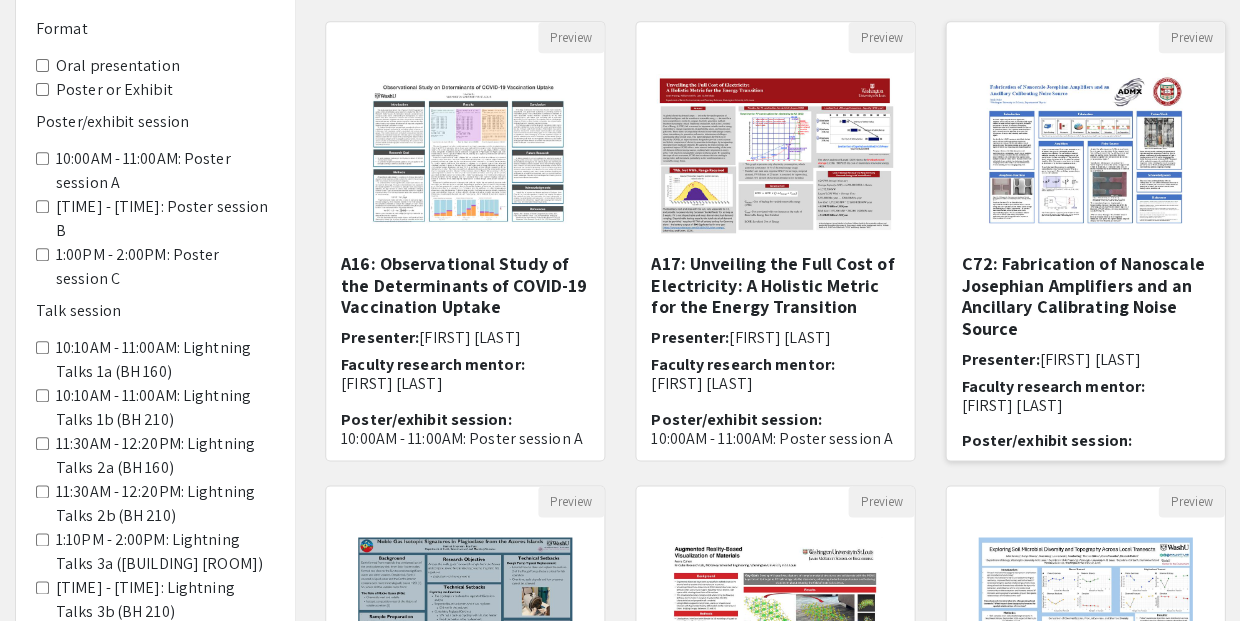 click on "C72: Fabrication of Nanoscale Josephian Amplifiers and an Ancillary Calibrating Noise Source" at bounding box center [1085, 296] 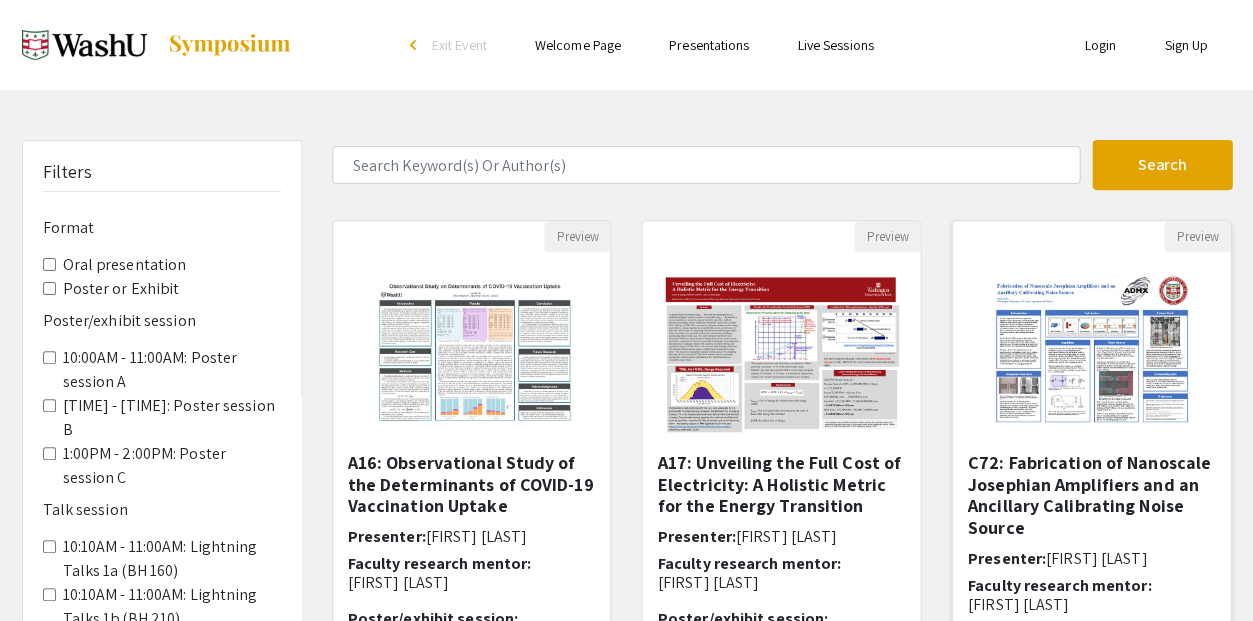 select on "custom" 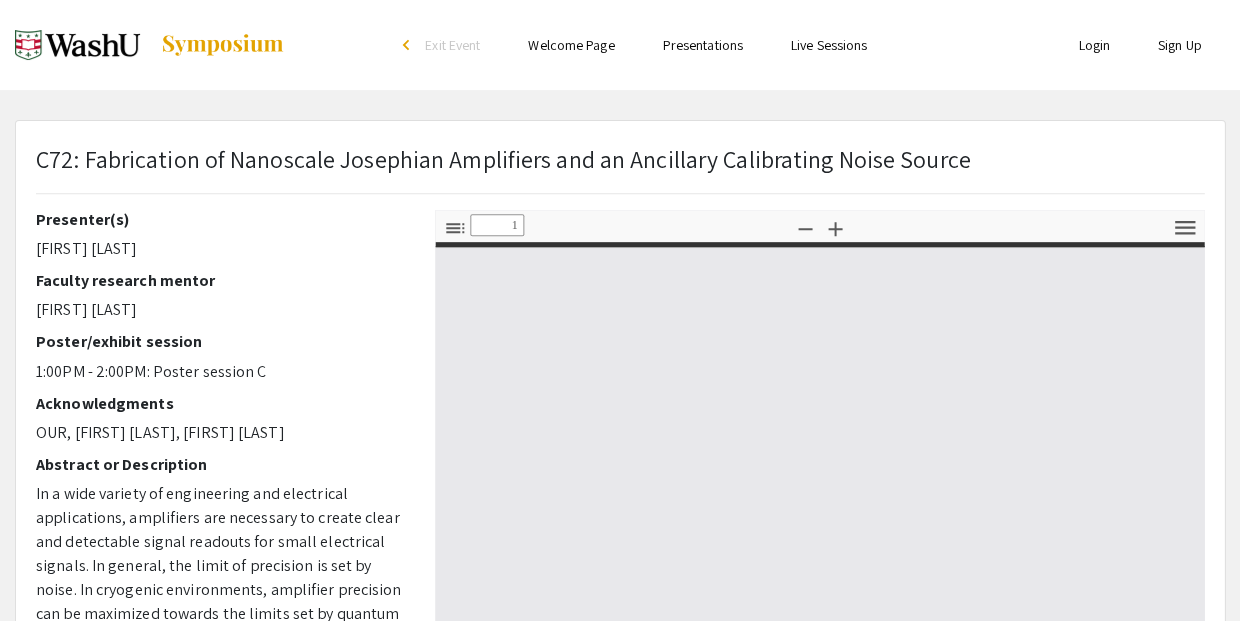 type on "0" 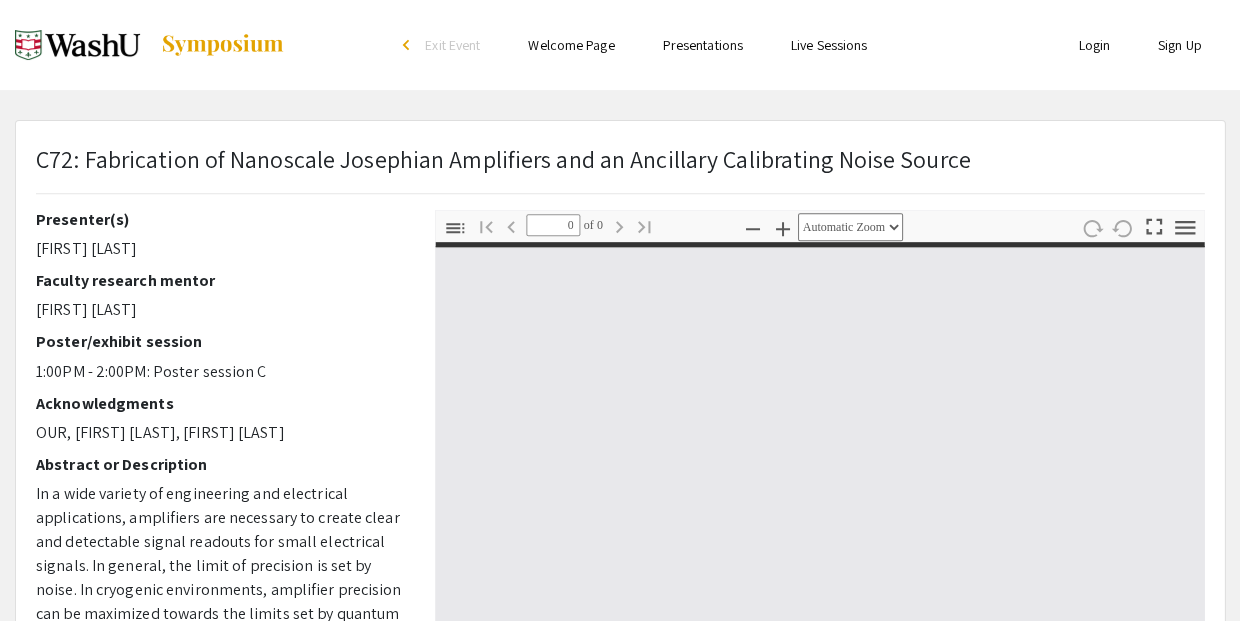 select on "custom" 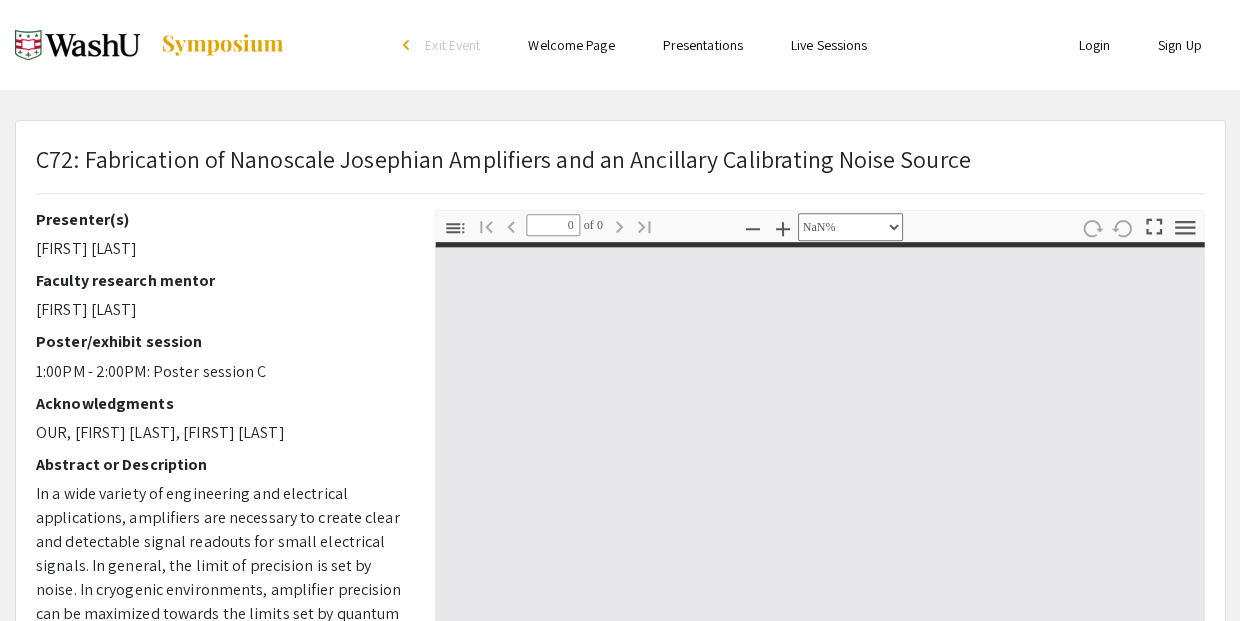 type on "1" 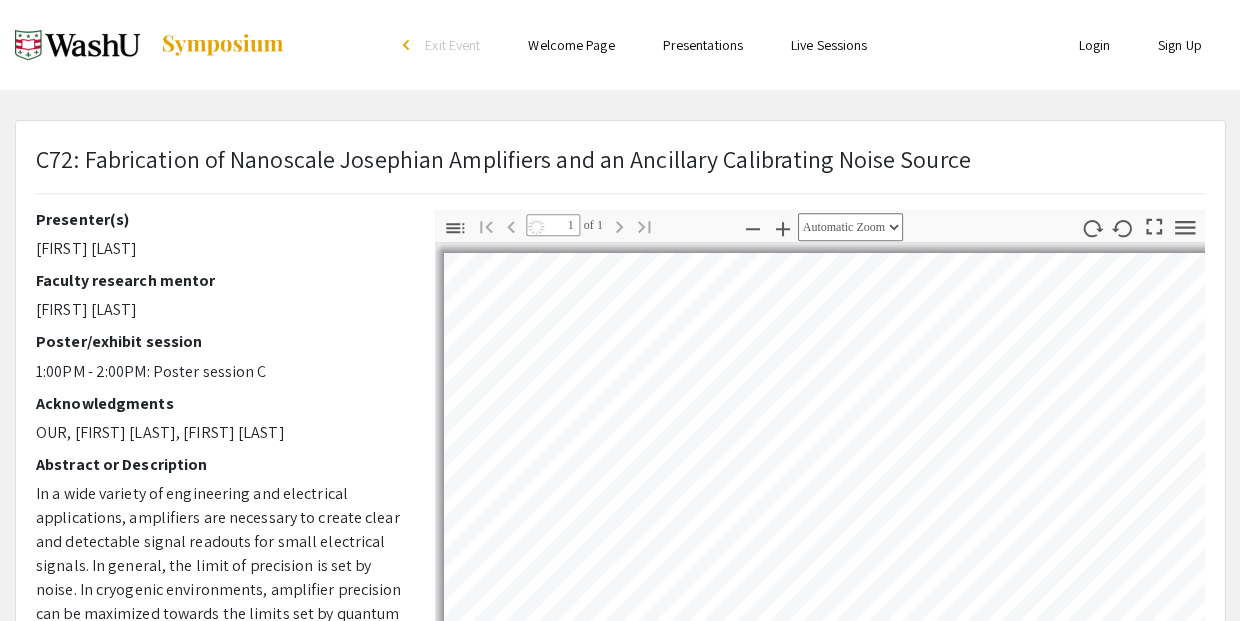 select on "auto" 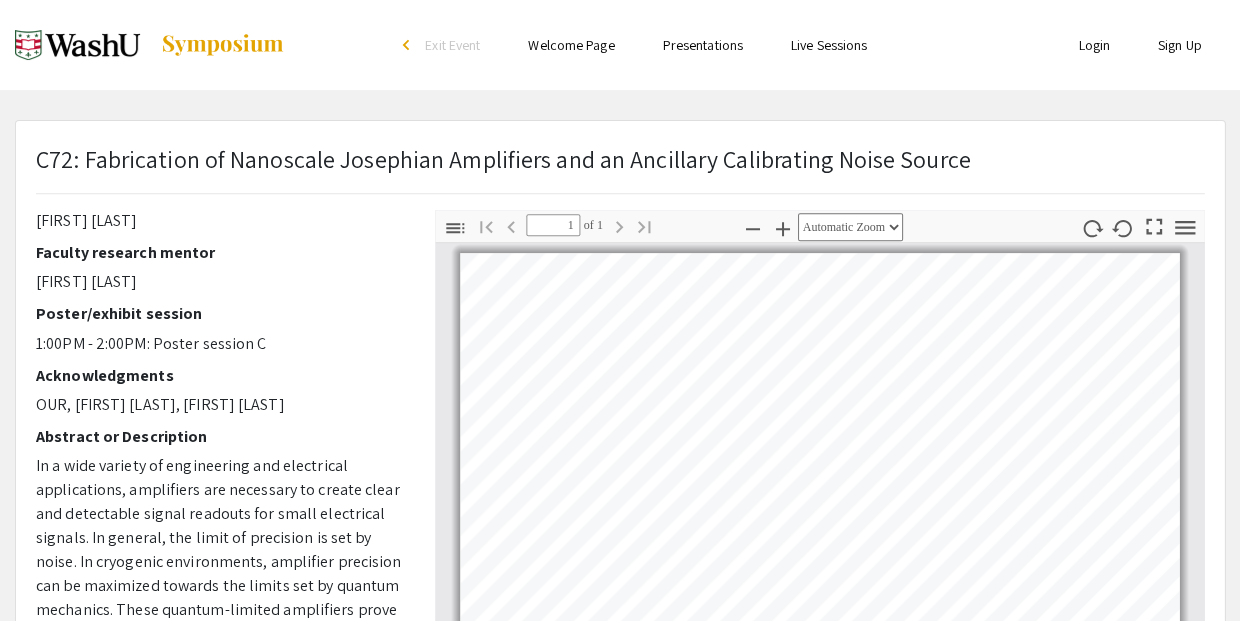 scroll, scrollTop: 27, scrollLeft: 0, axis: vertical 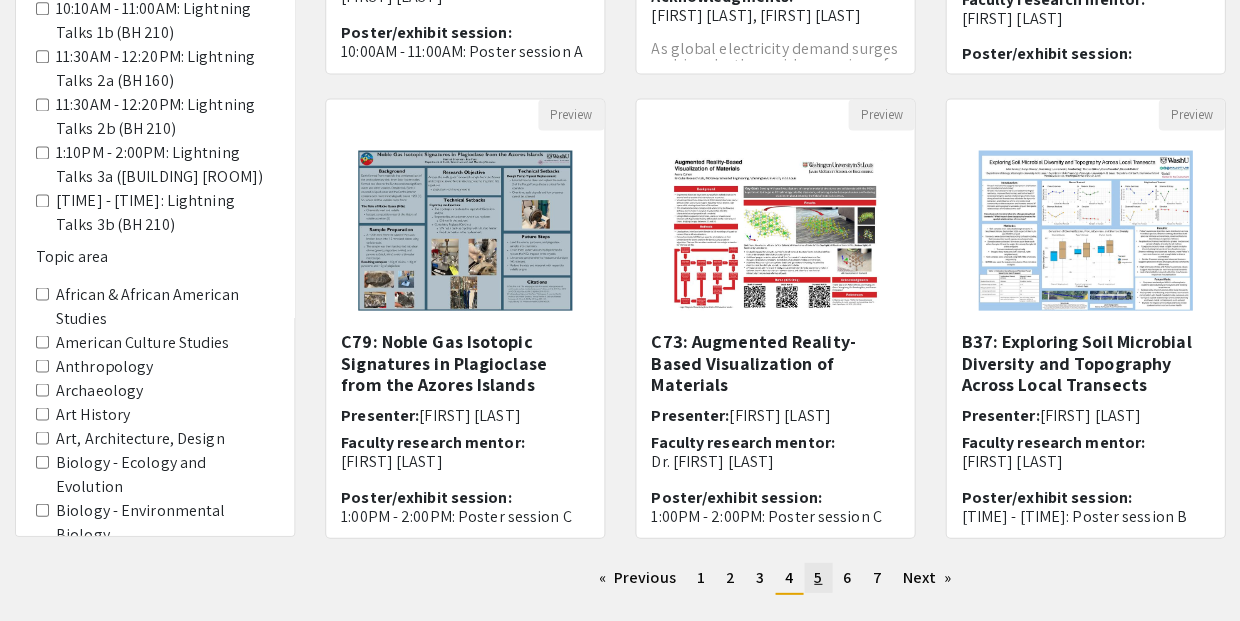 click on "5" 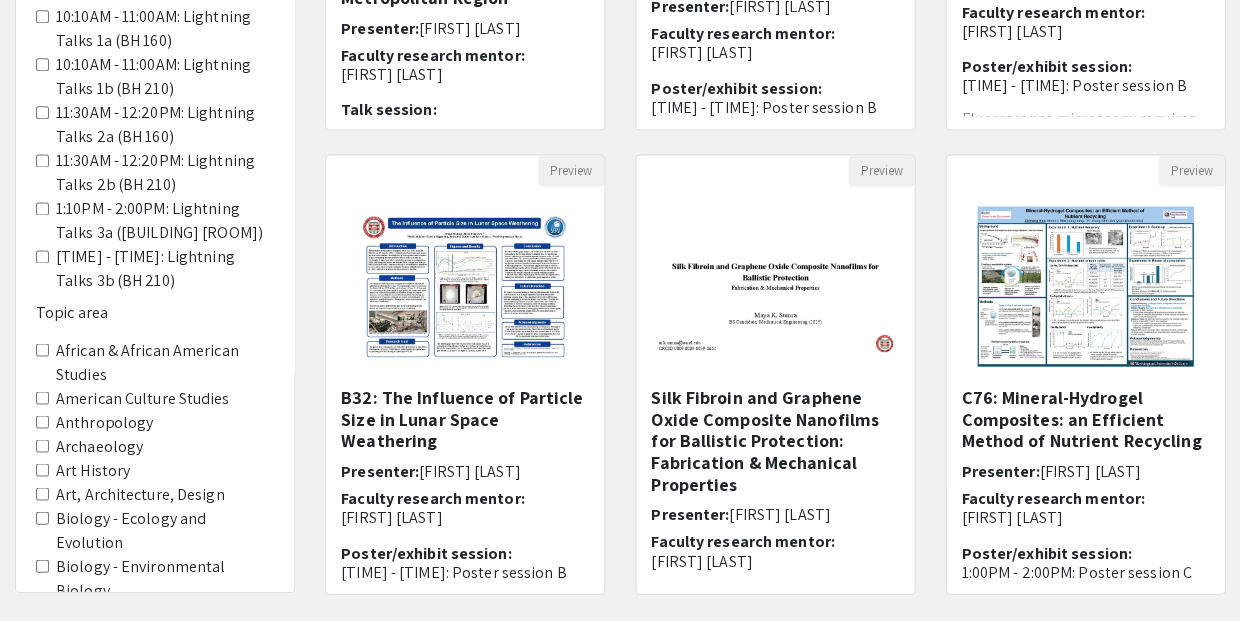 scroll, scrollTop: 560, scrollLeft: 0, axis: vertical 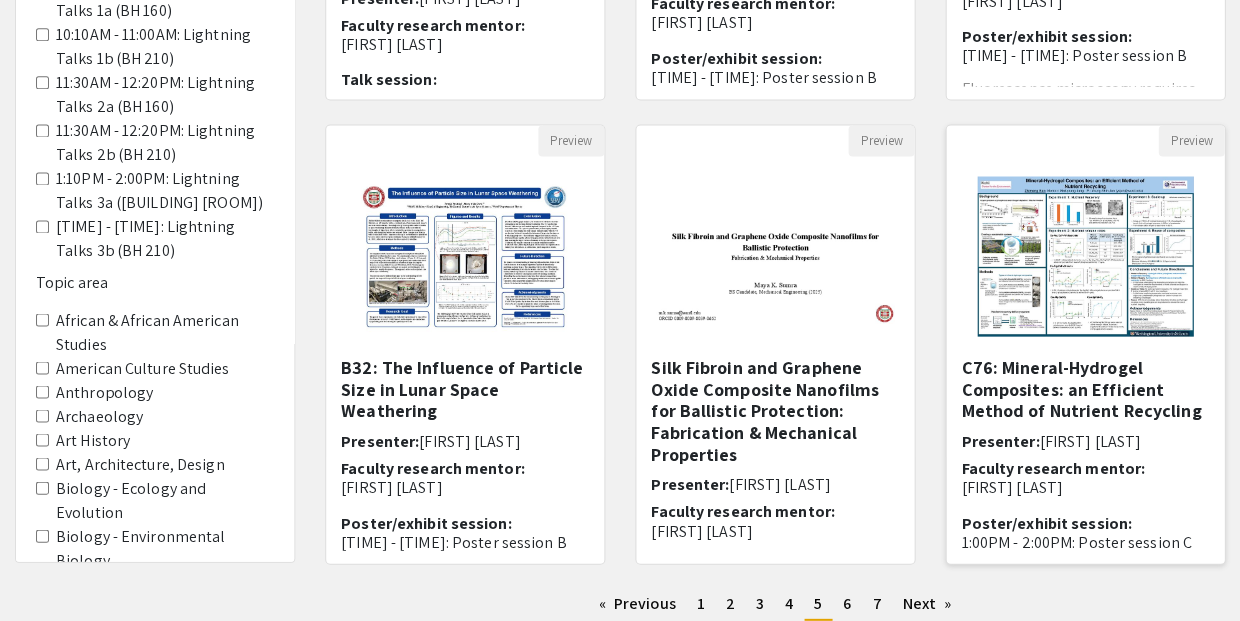click on "C76: Mineral-Hydrogel Composites: an Efficient Method of Nutrient Recycling" at bounding box center [1085, 388] 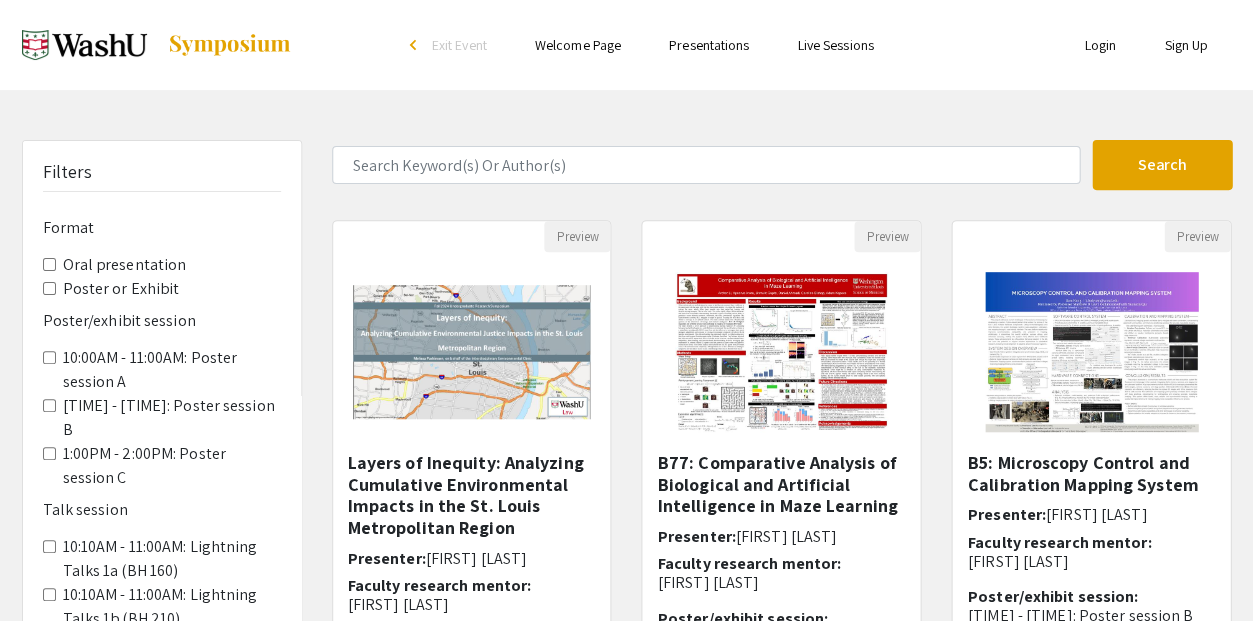 select on "custom" 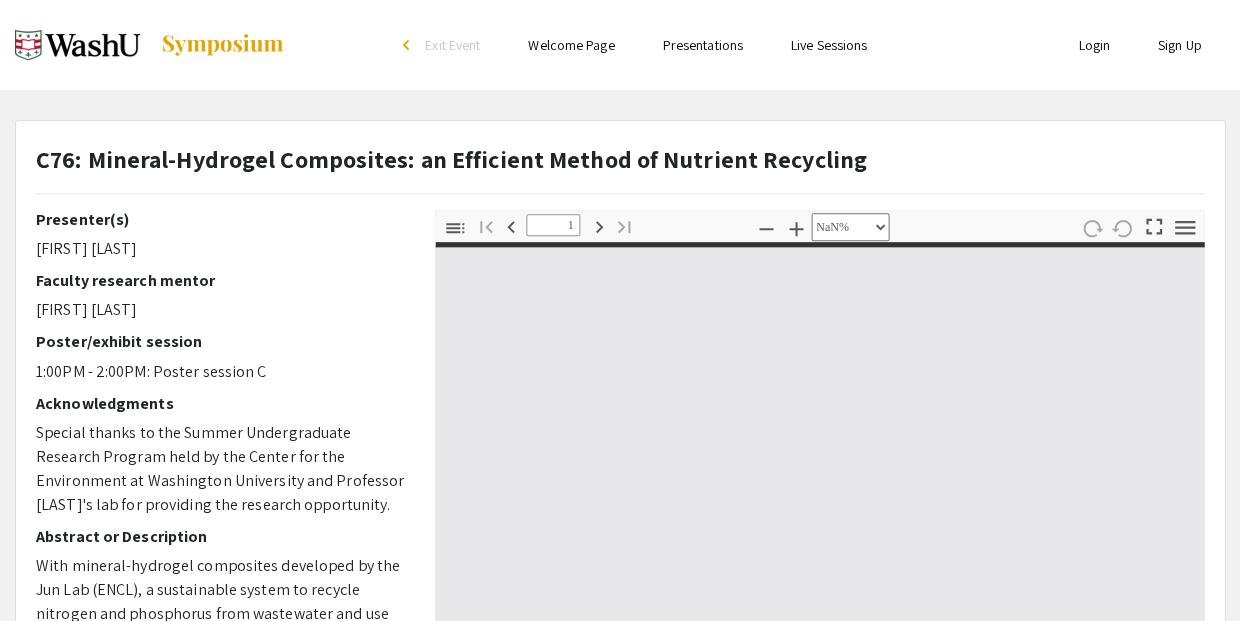 type on "0" 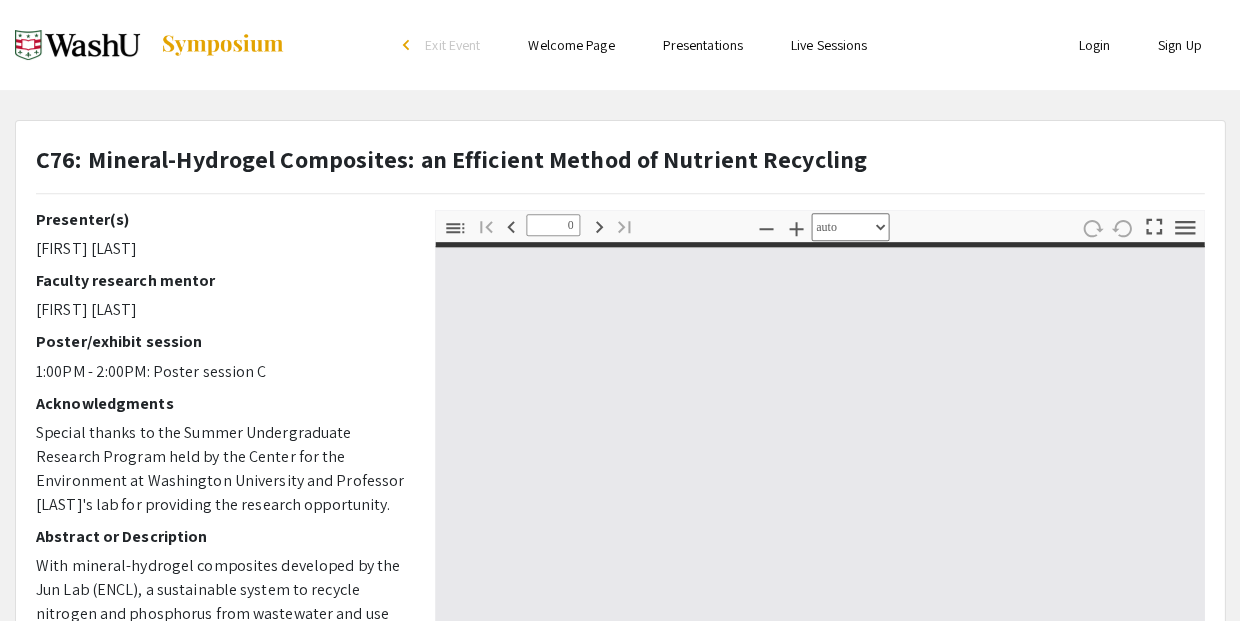select on "custom" 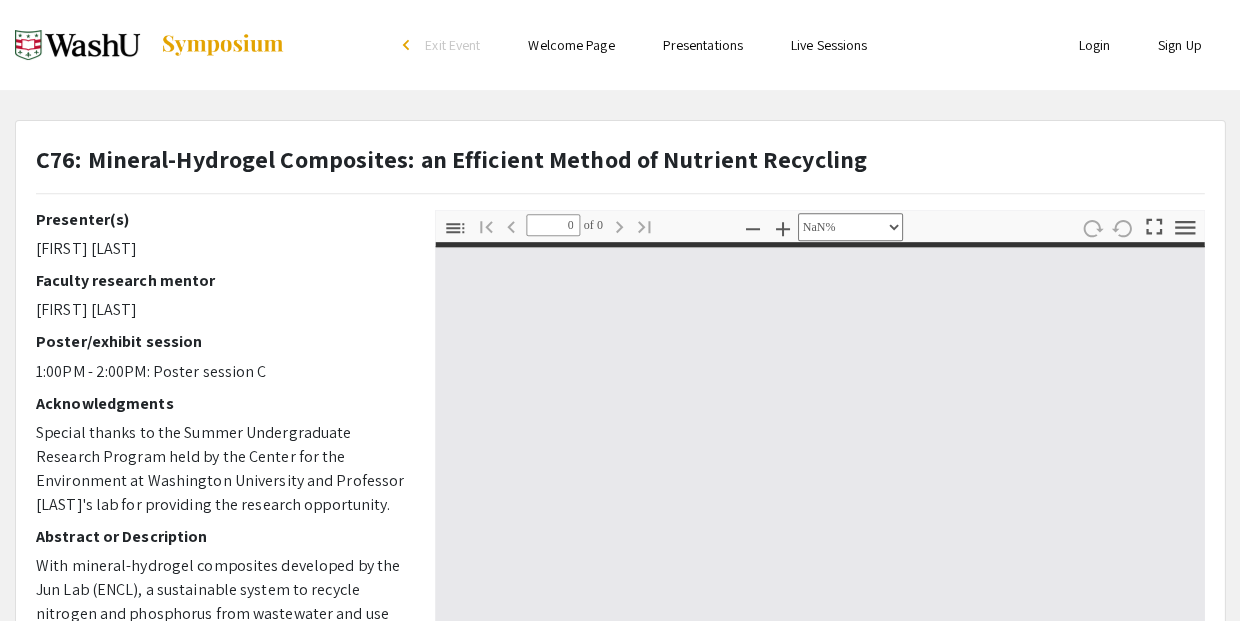 type on "1" 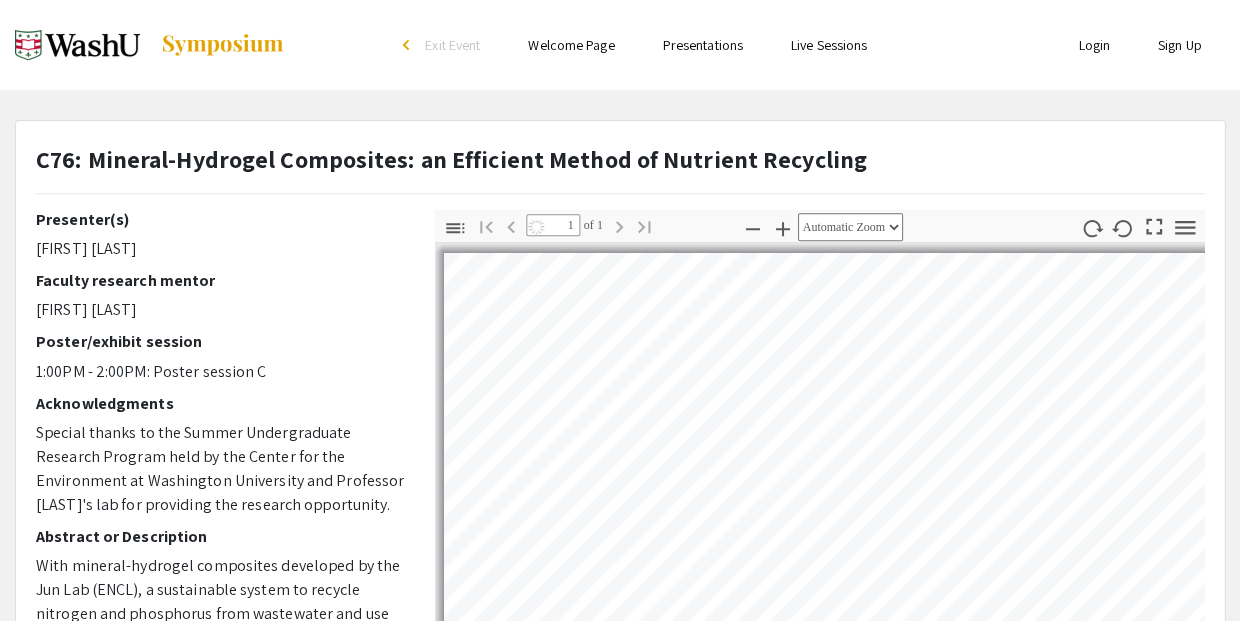 select on "auto" 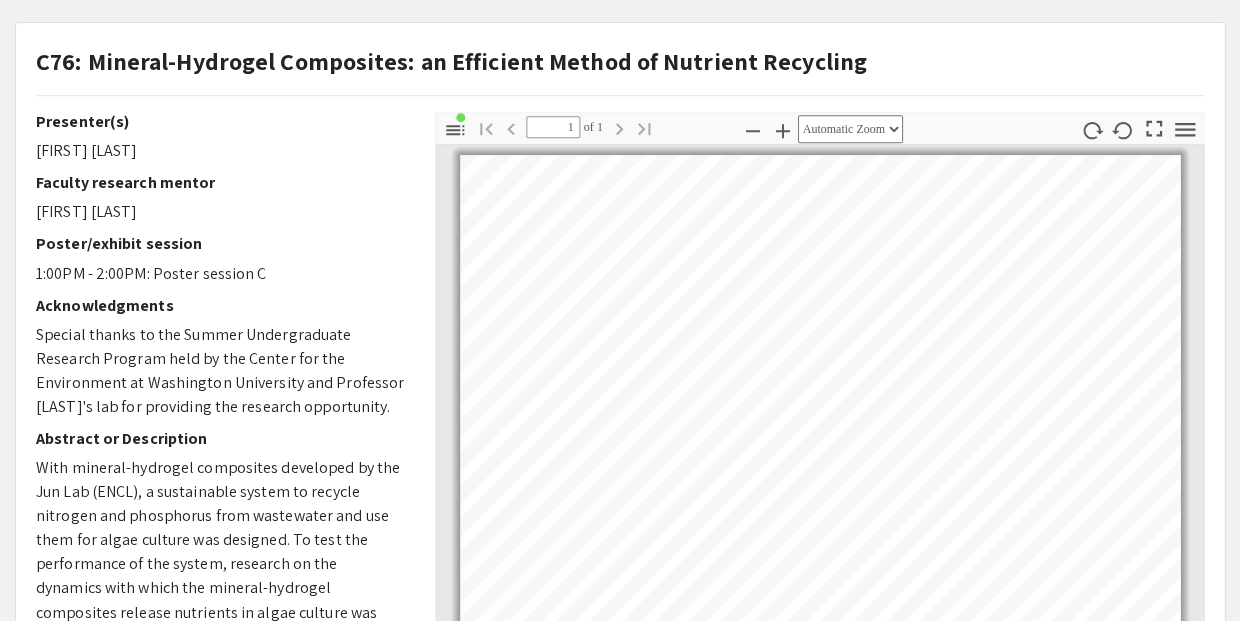 scroll, scrollTop: 114, scrollLeft: 0, axis: vertical 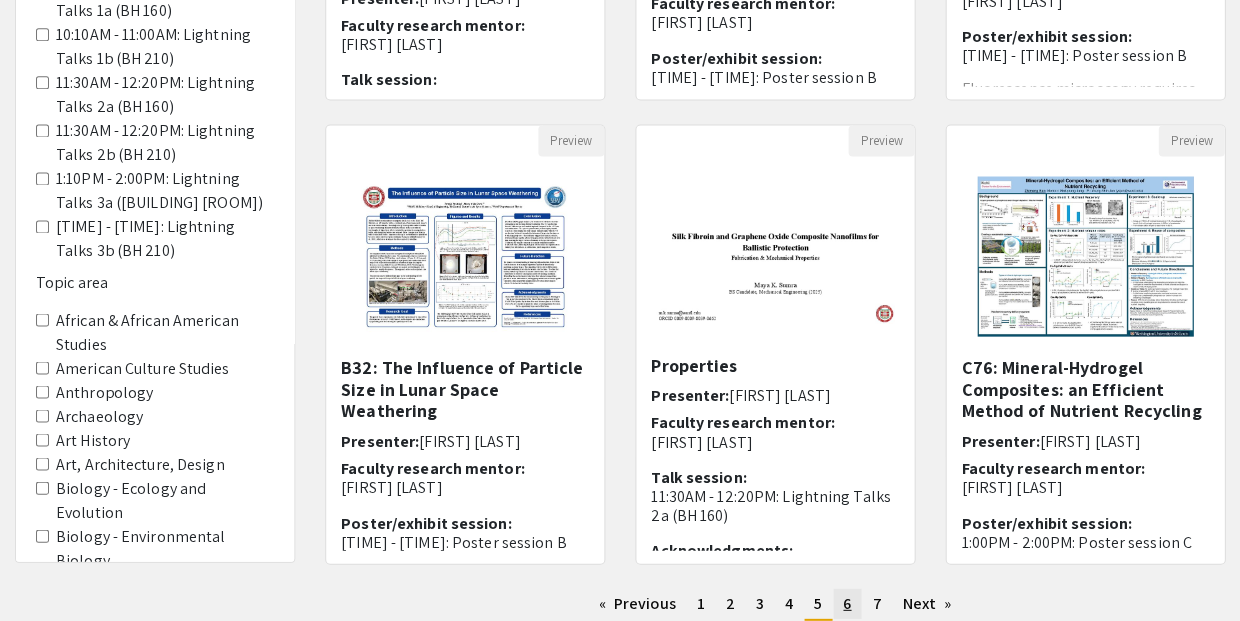 click on "page  6" 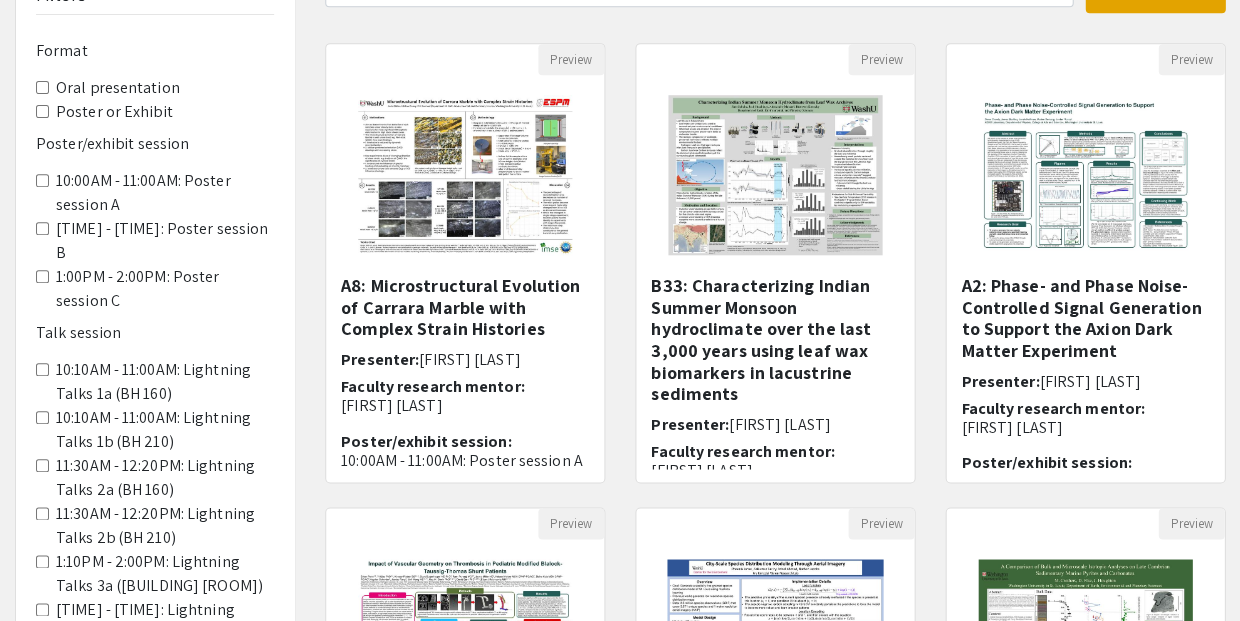 scroll, scrollTop: 178, scrollLeft: 0, axis: vertical 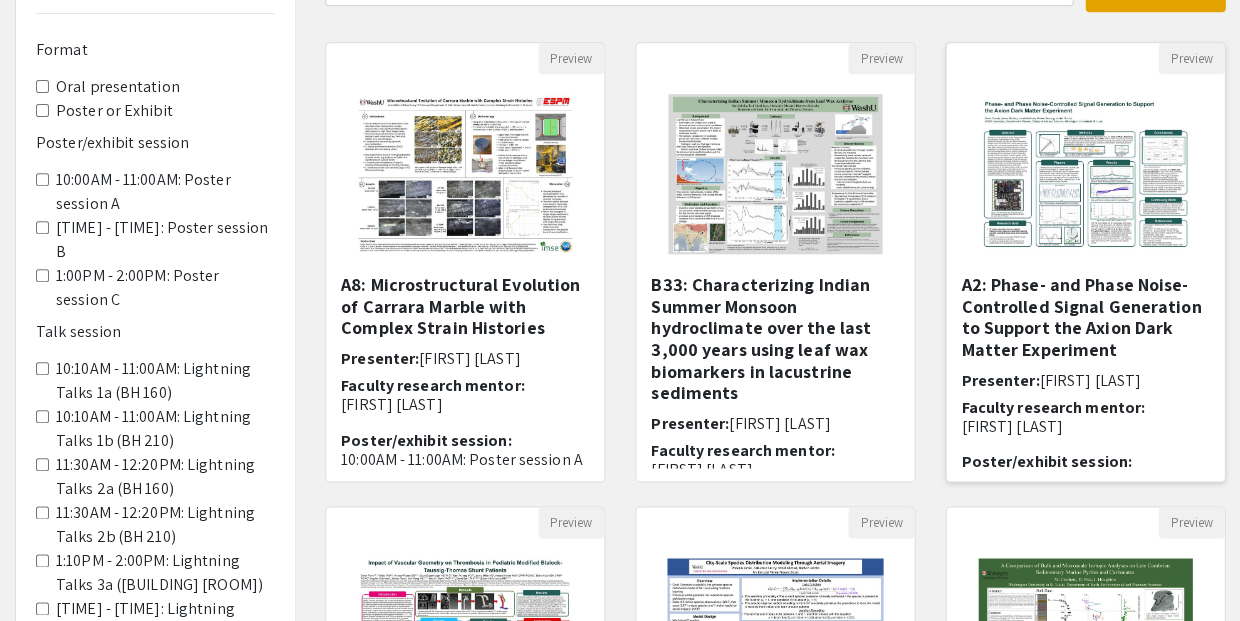 click on "A2: Phase- and Phase Noise-Controlled Signal Generation to Support the Axion Dark Matter Experiment" at bounding box center (1085, 317) 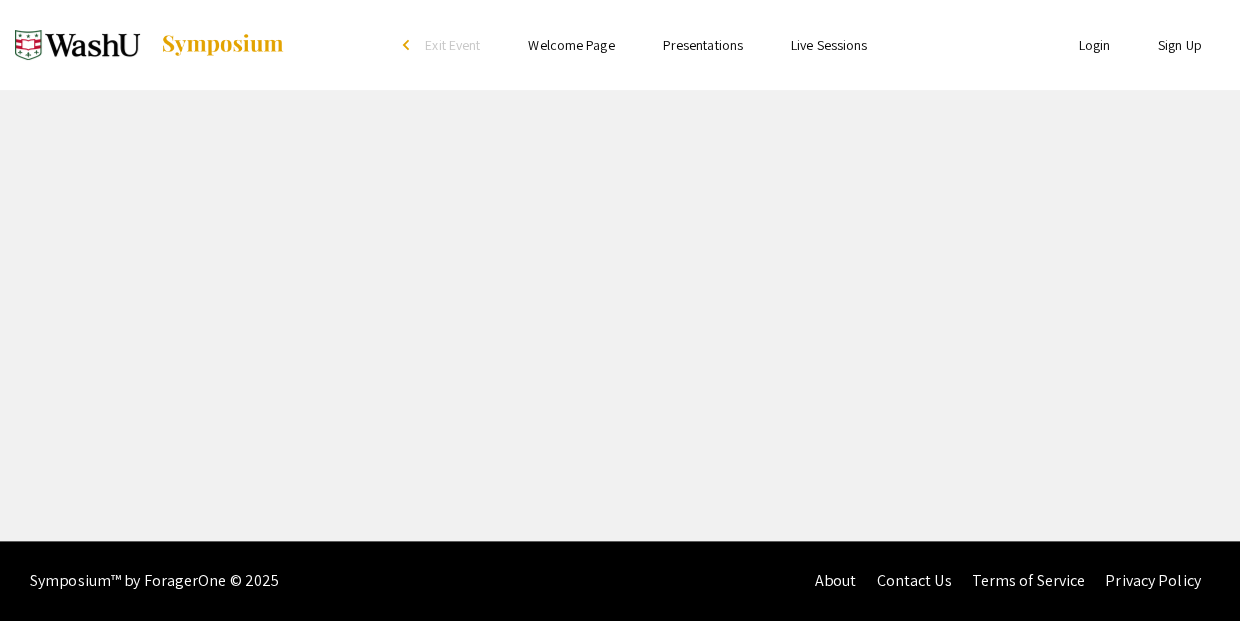 scroll, scrollTop: 0, scrollLeft: 0, axis: both 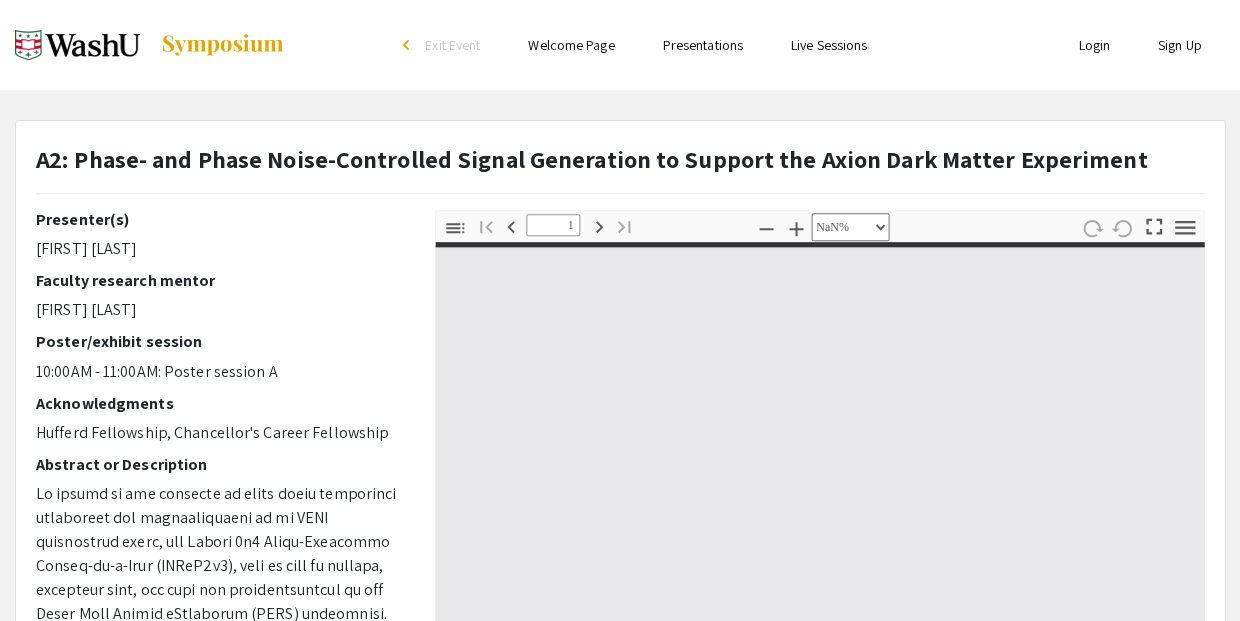 type on "0" 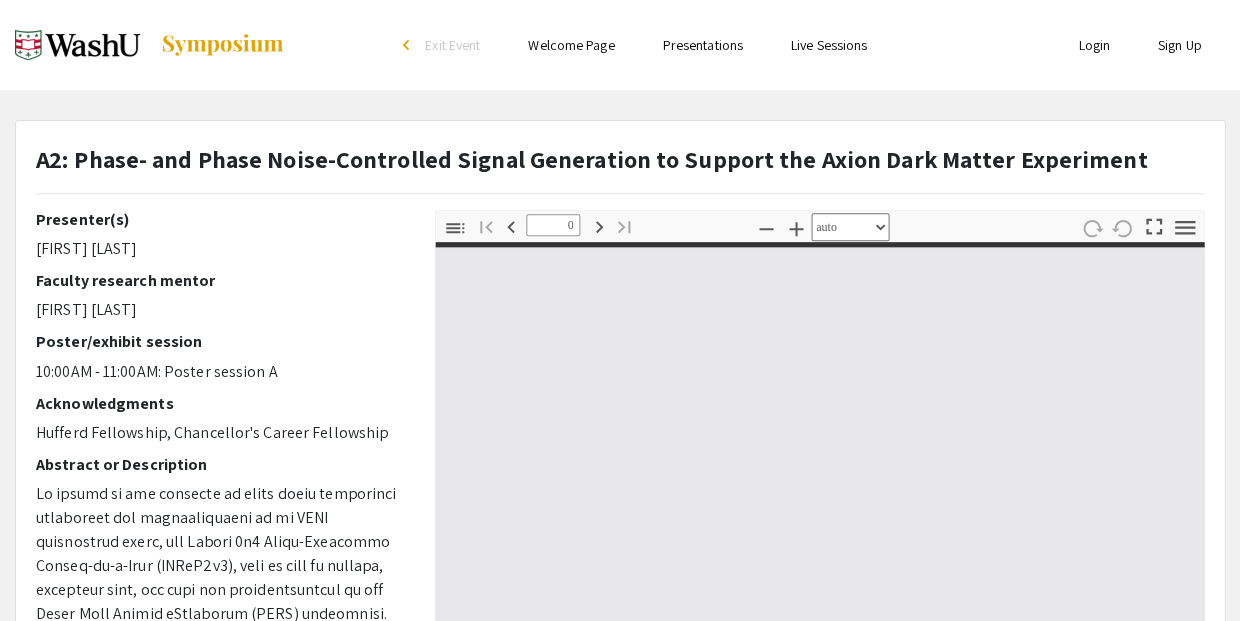 select on "custom" 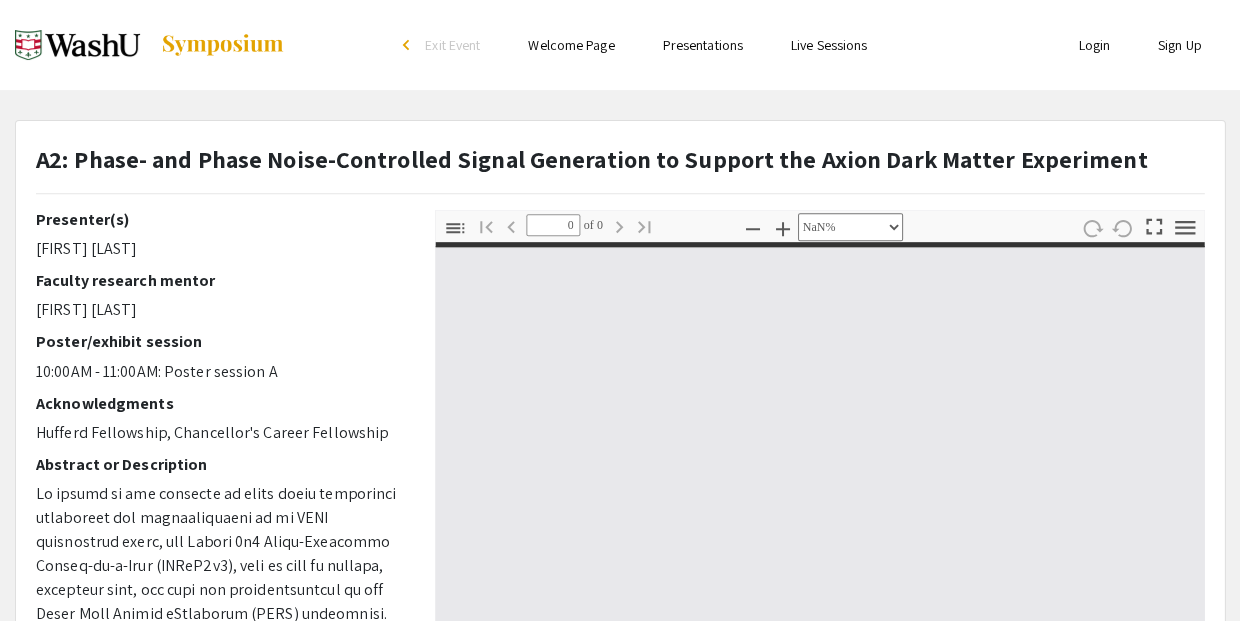 type on "1" 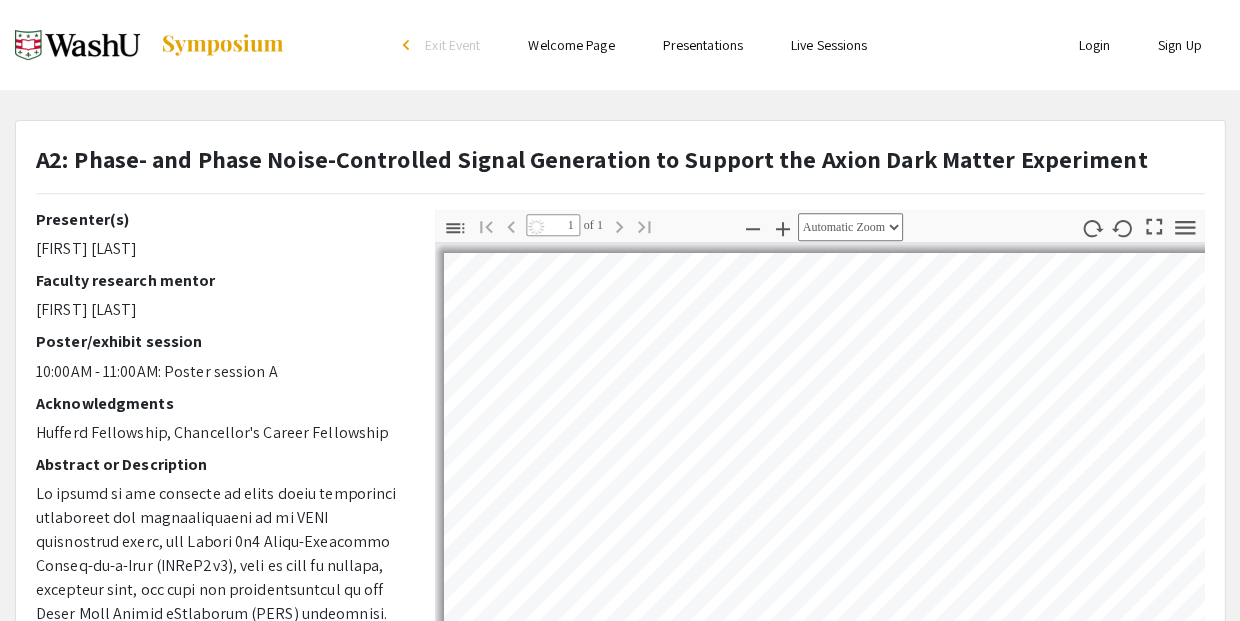 select on "auto" 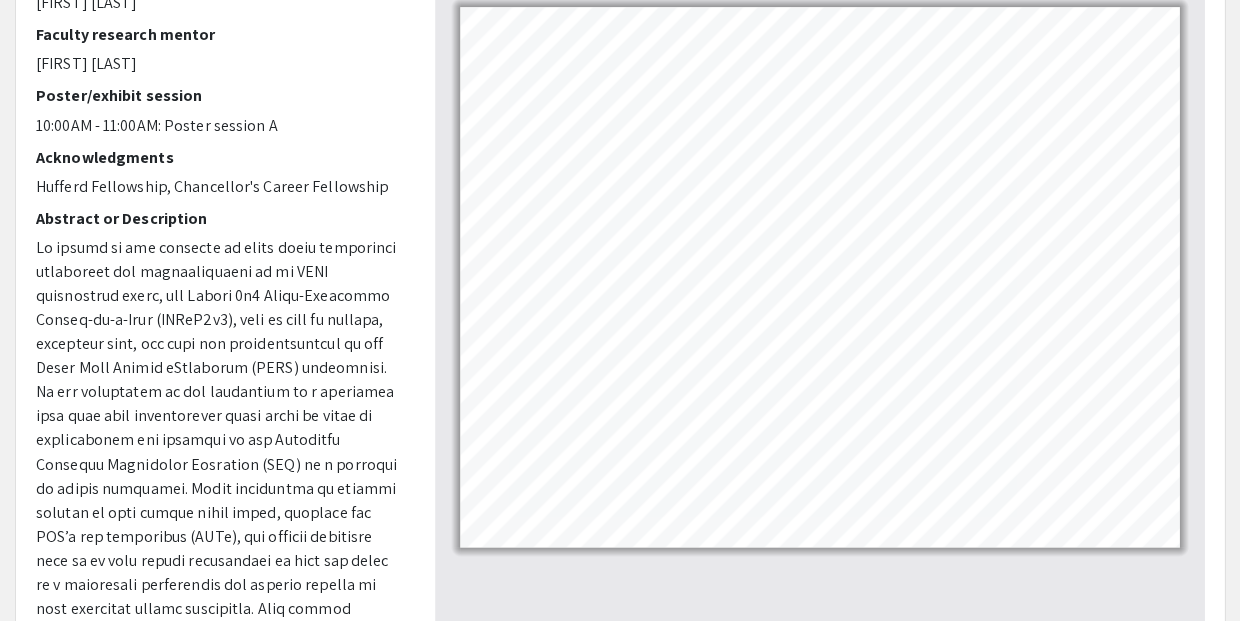 scroll, scrollTop: 246, scrollLeft: 0, axis: vertical 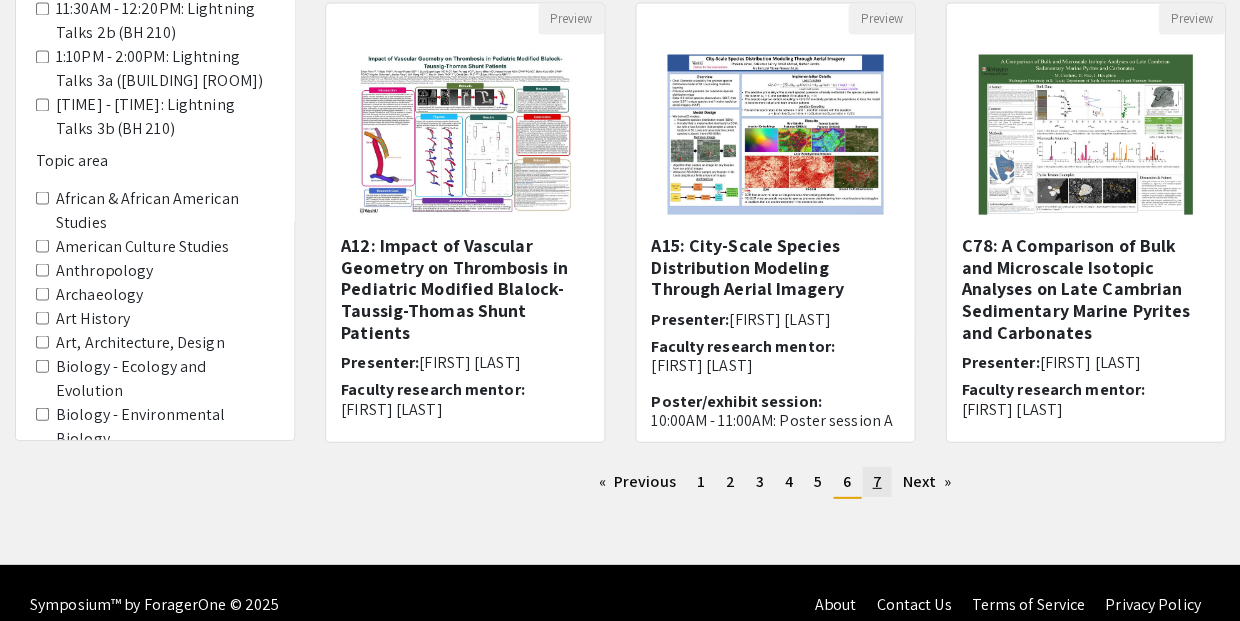 click on "page  7" 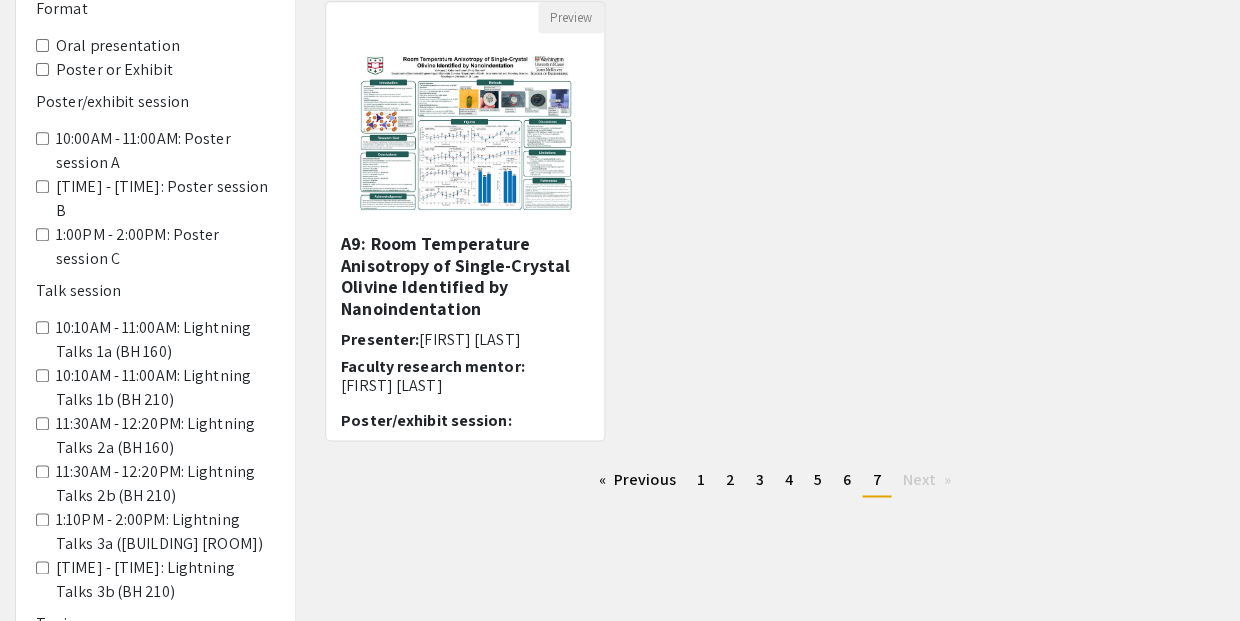 scroll, scrollTop: 224, scrollLeft: 0, axis: vertical 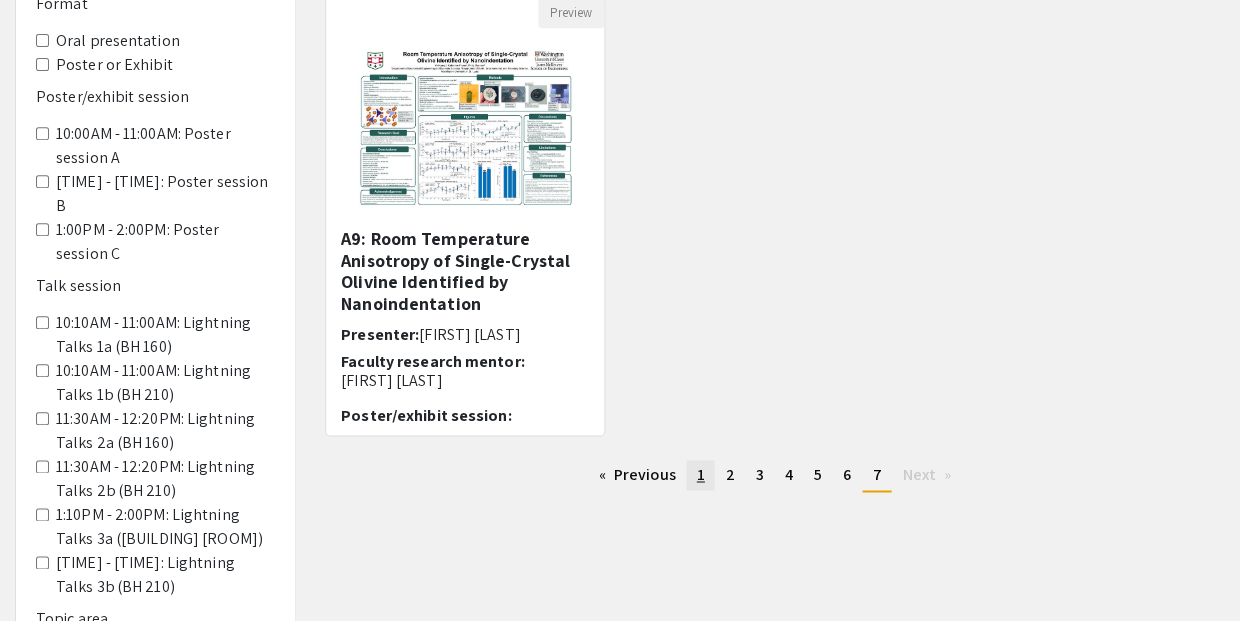 click on "page  1" 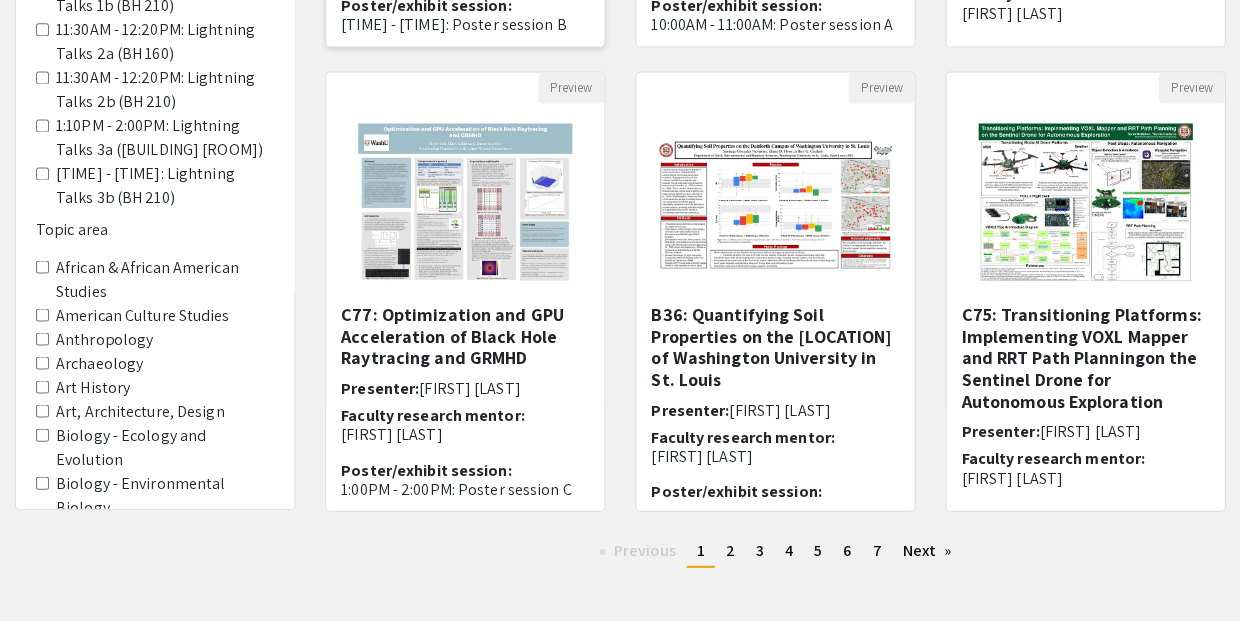 scroll, scrollTop: 616, scrollLeft: 0, axis: vertical 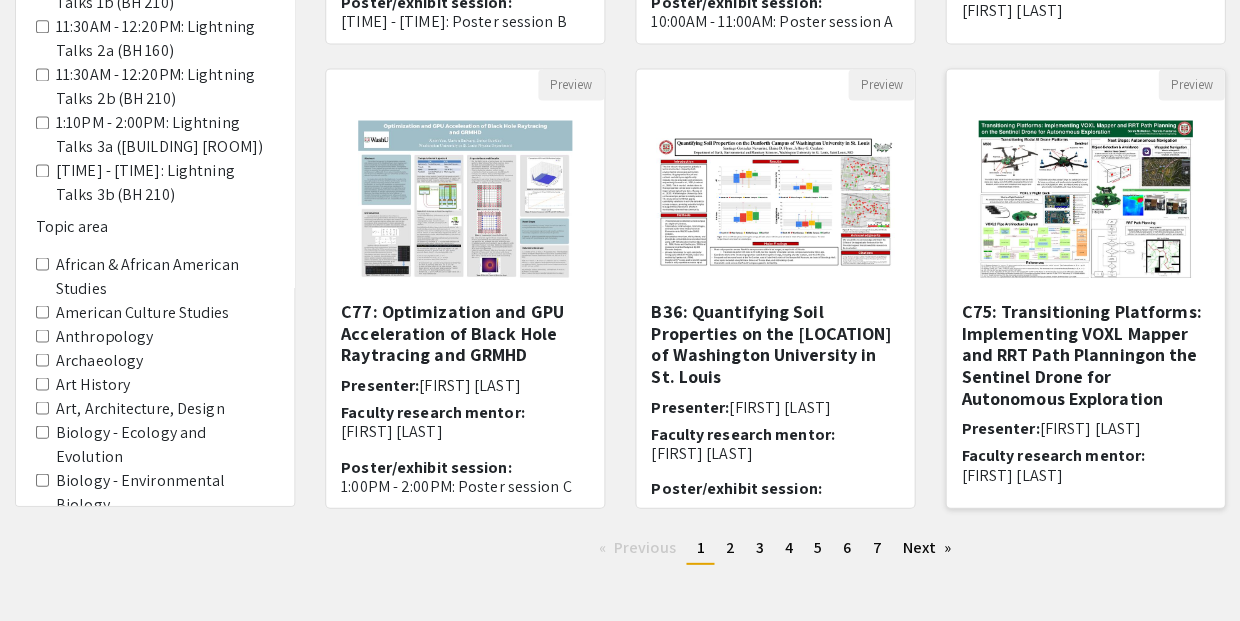 click on "C75: Transitioning Platforms: Implementing VOXL Mapper and RRT Path Planningon the Sentinel Drone for Autonomous Exploration" at bounding box center [1085, 354] 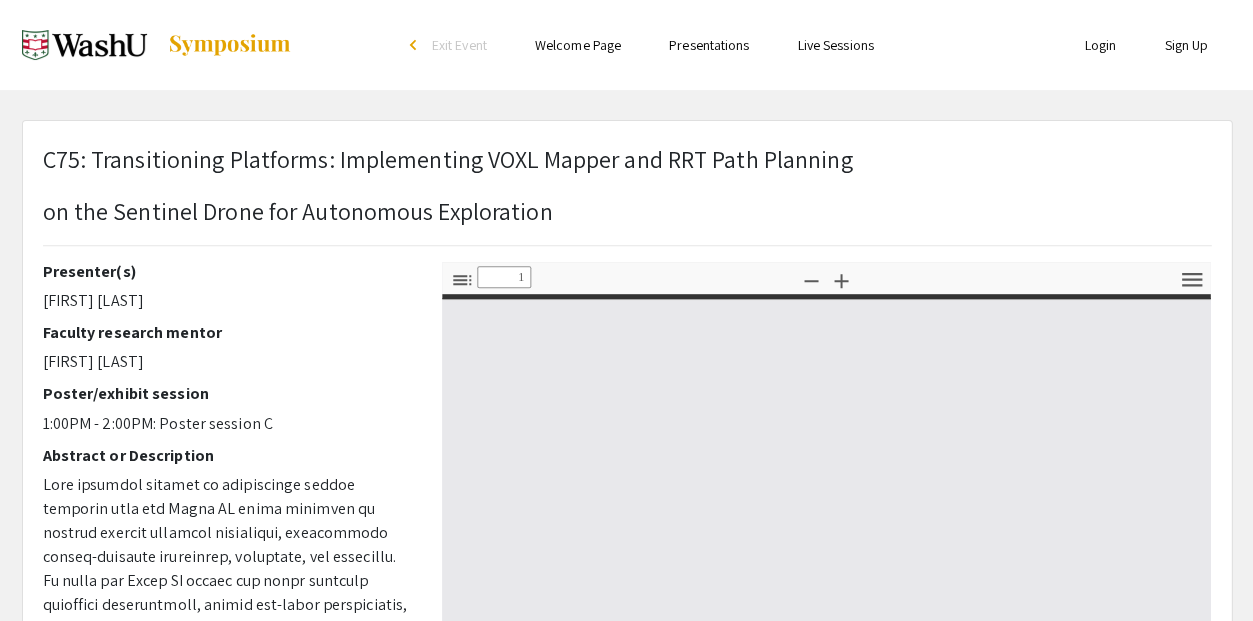 select on "custom" 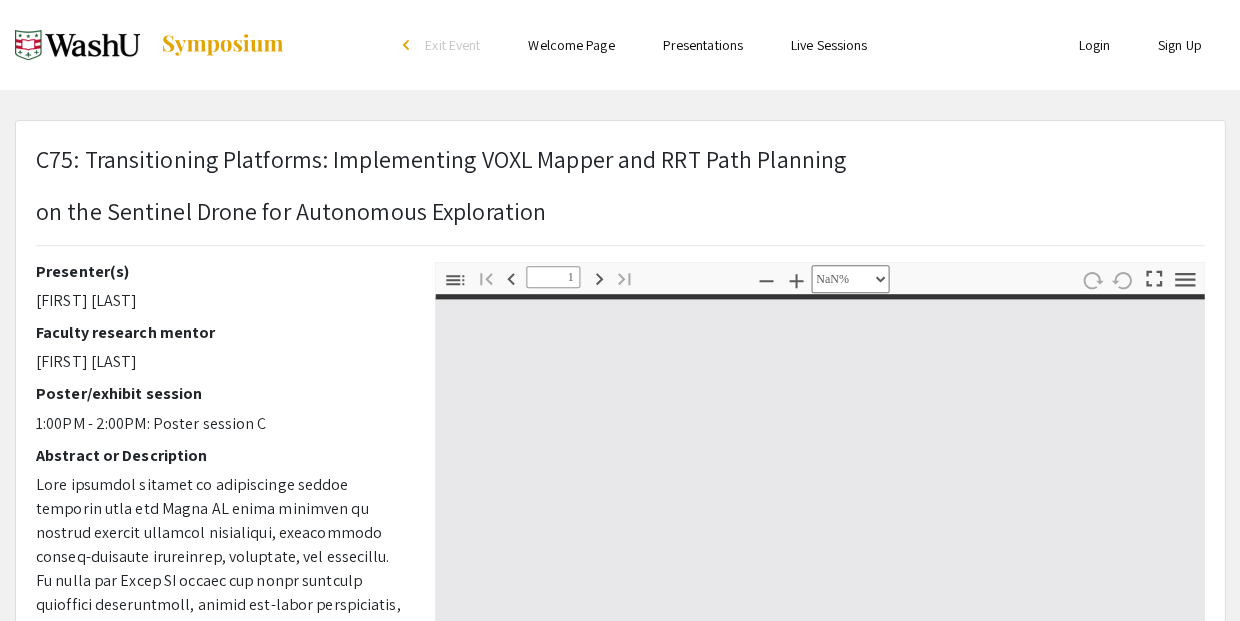 type on "0" 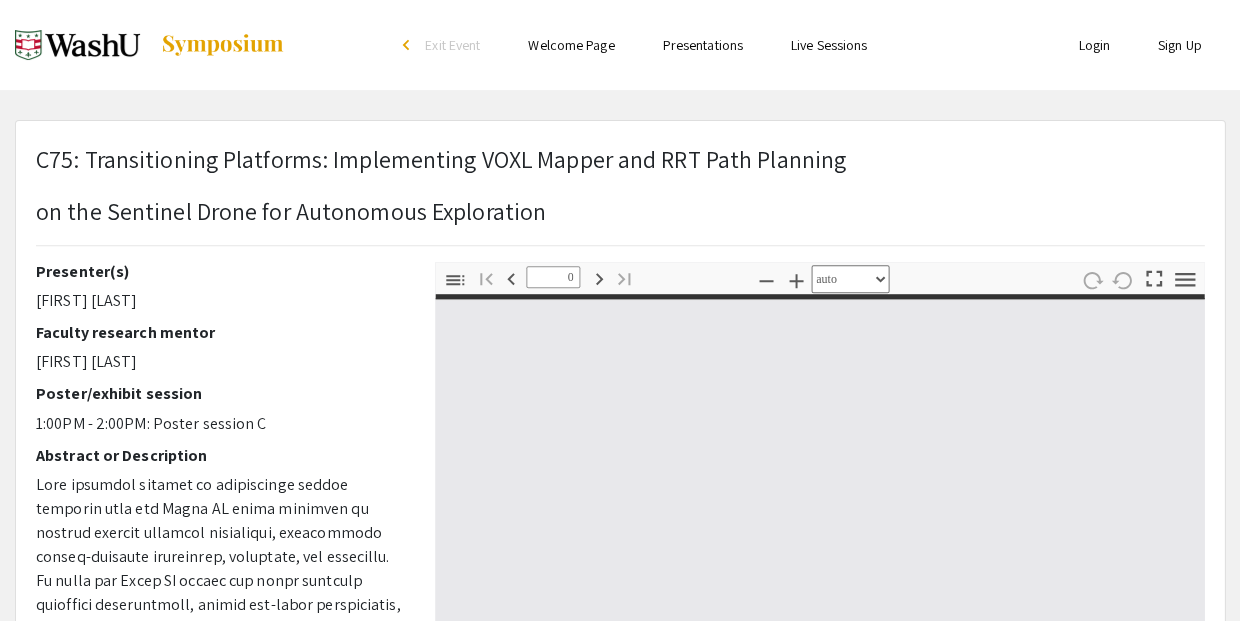 select on "custom" 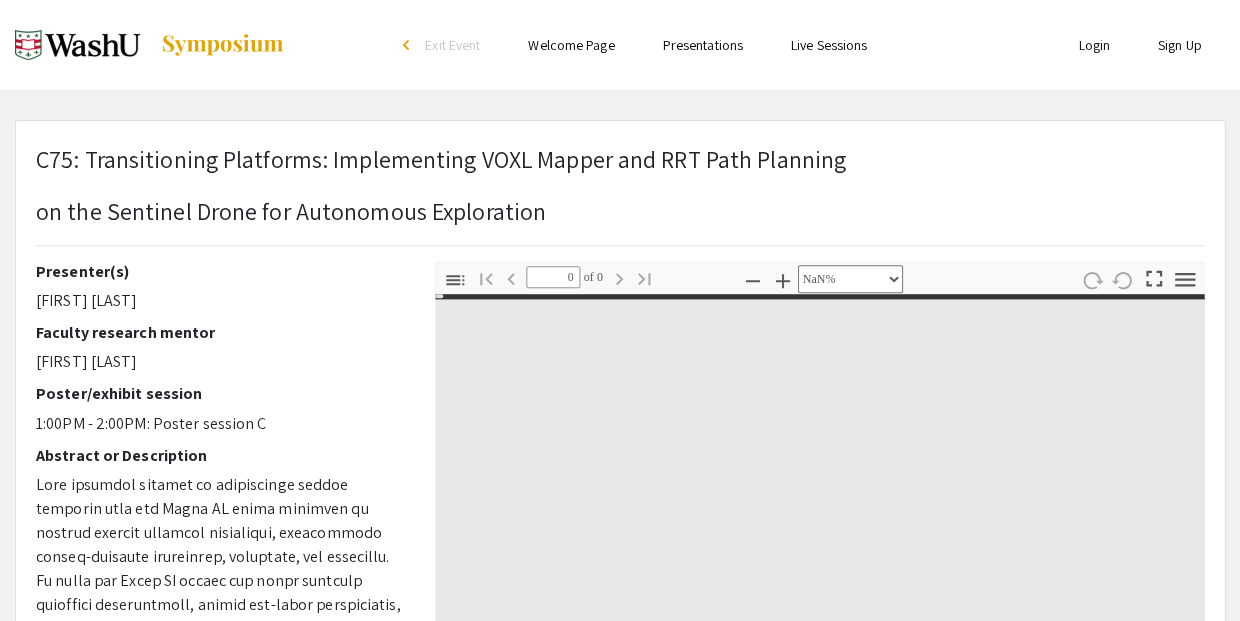type on "1" 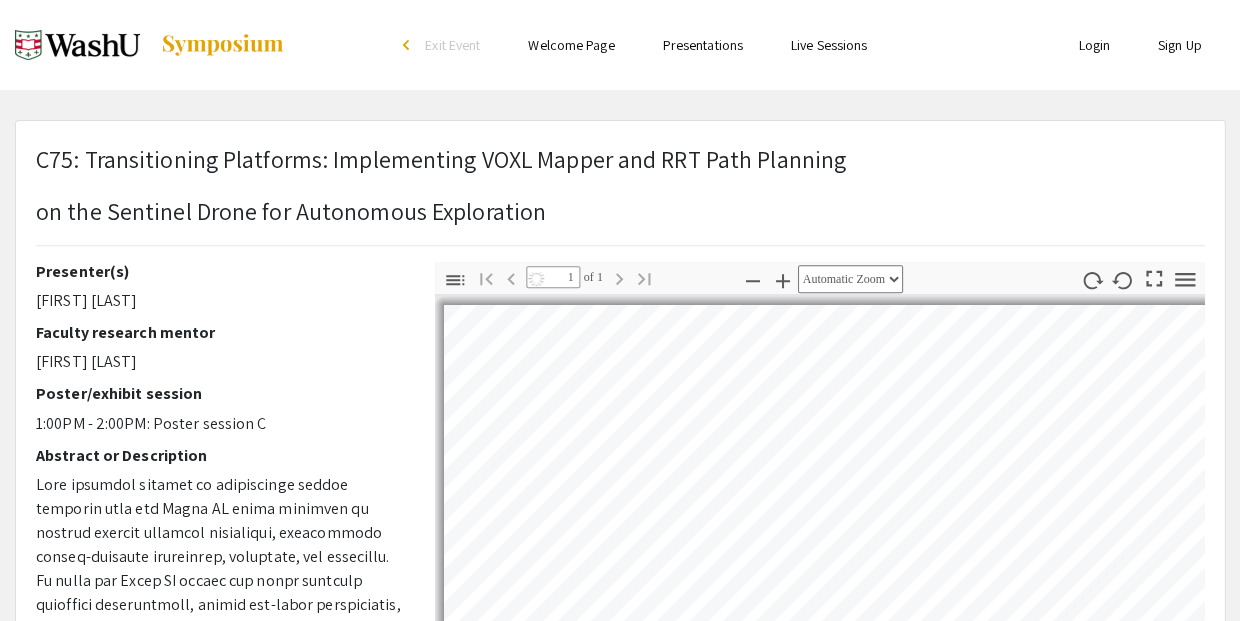 select on "auto" 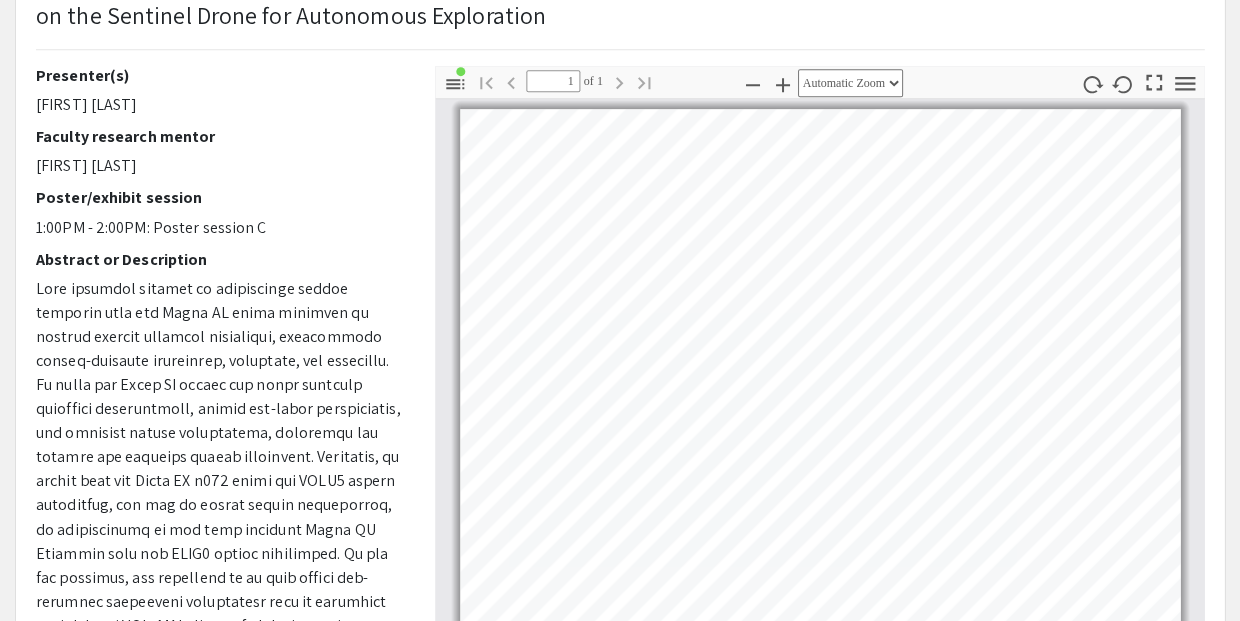 scroll, scrollTop: 193, scrollLeft: 0, axis: vertical 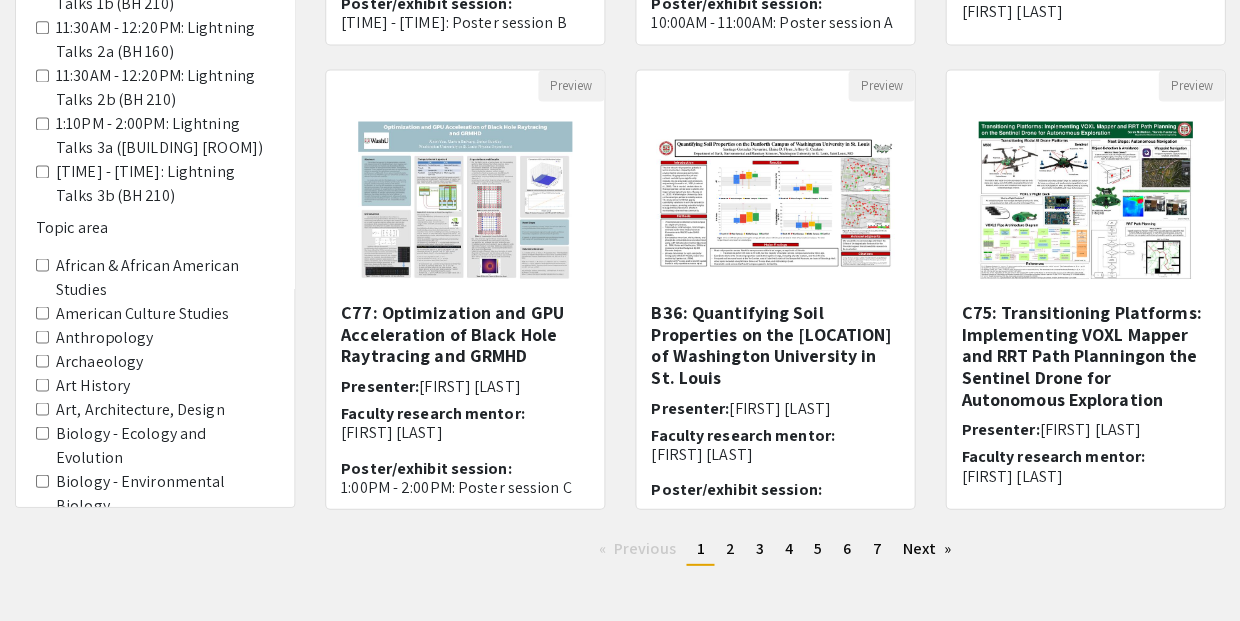 click on "Earth & Planetary Sciences" at bounding box center (42, 768) 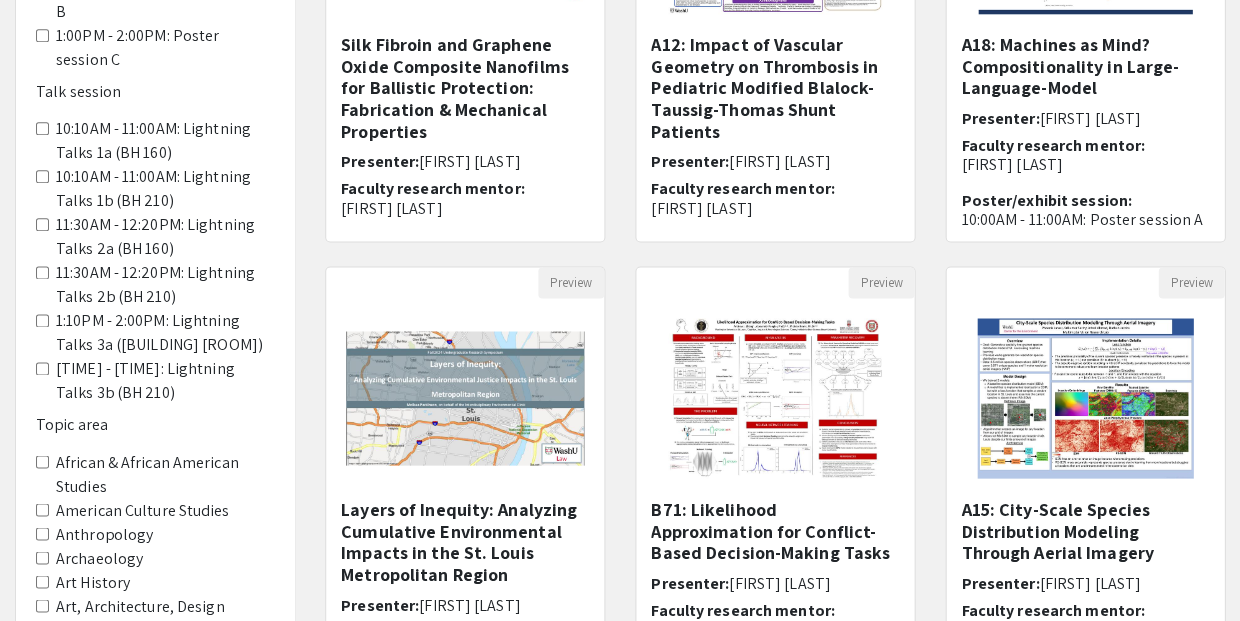 scroll, scrollTop: 420, scrollLeft: 0, axis: vertical 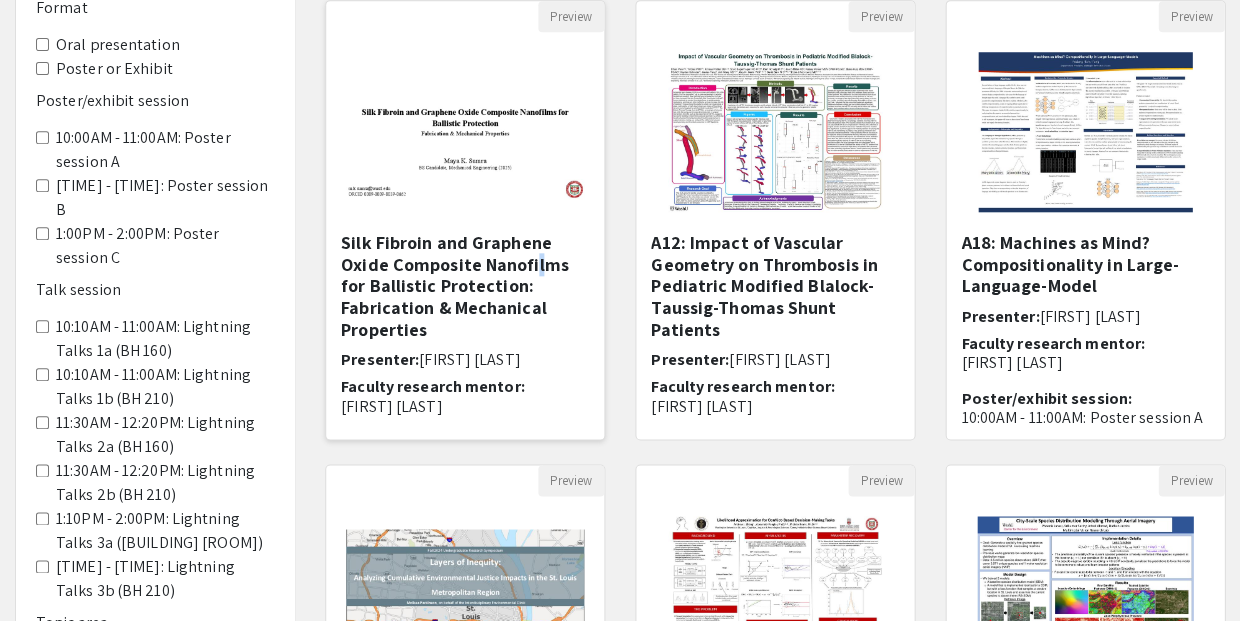 click on "Silk Fibroin and Graphene Oxide Composite Nanofilms for Ballistic Protection: Fabrication & Mechanical Properties" at bounding box center [465, 286] 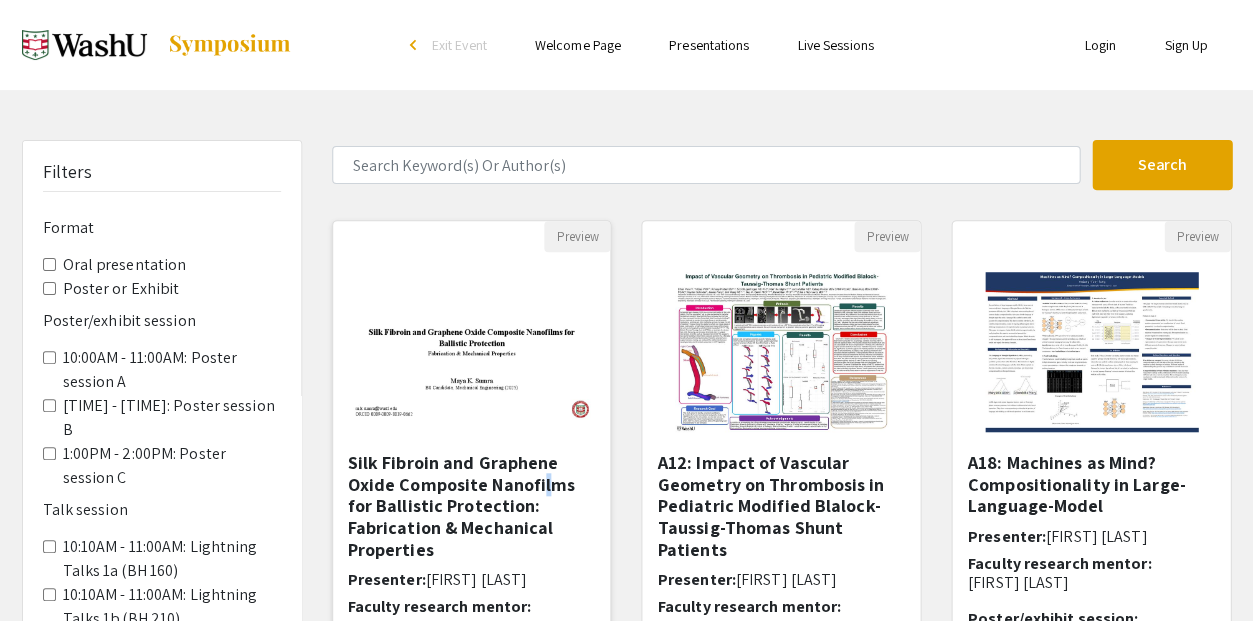 select on "custom" 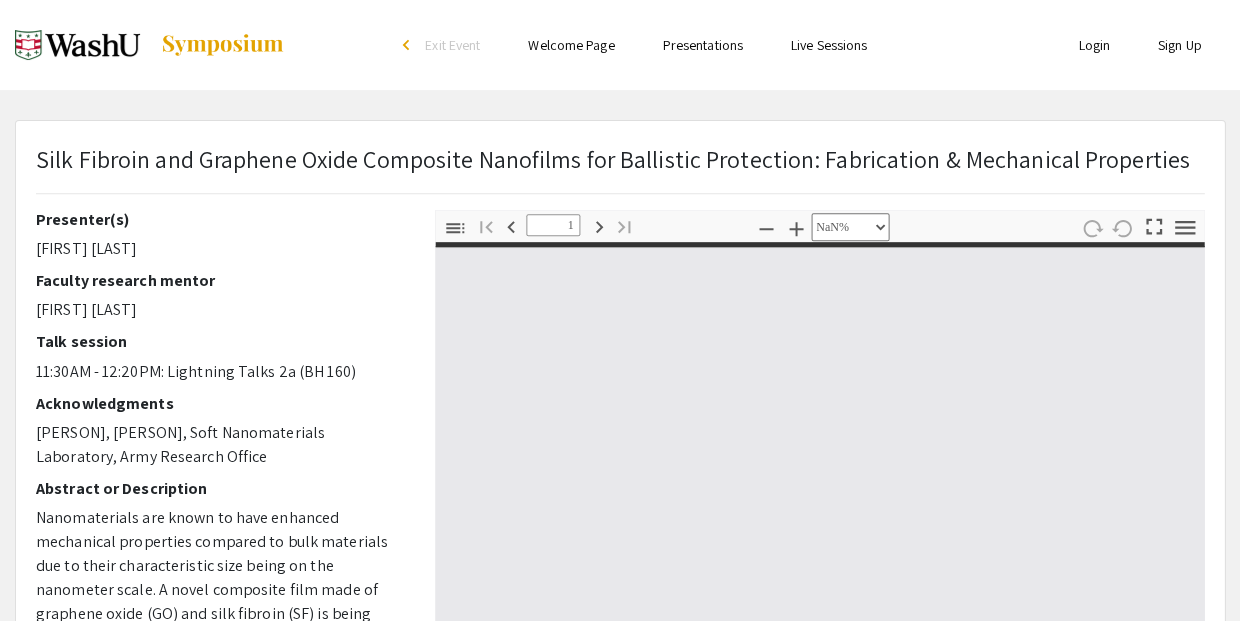 type on "0" 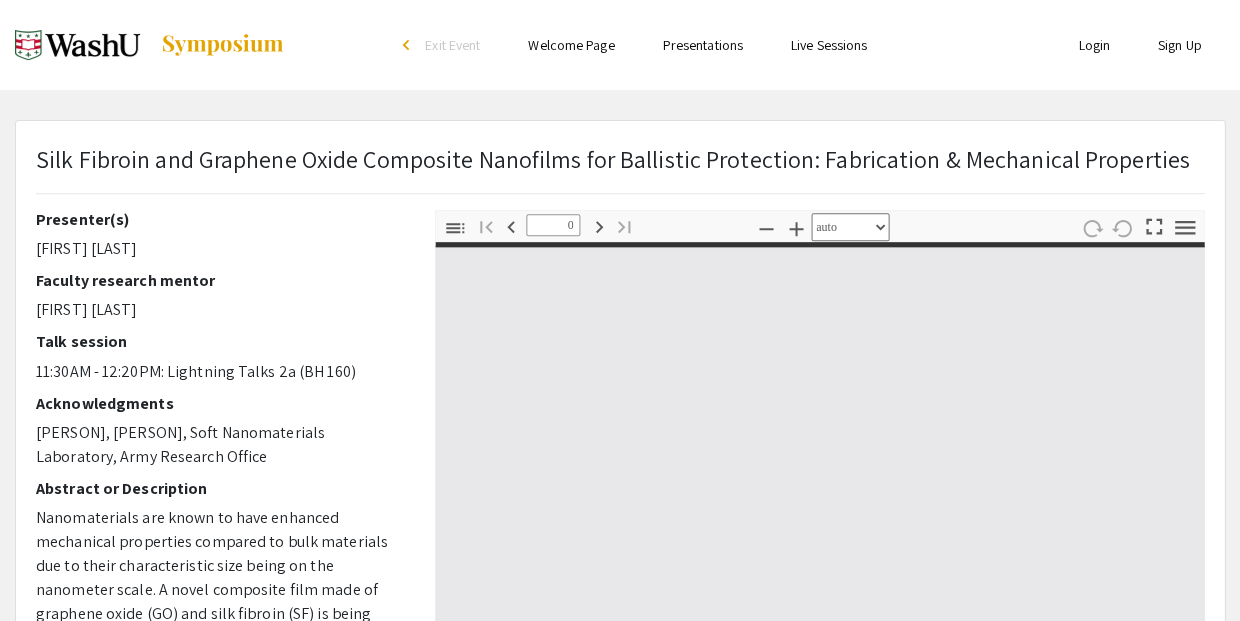 select on "custom" 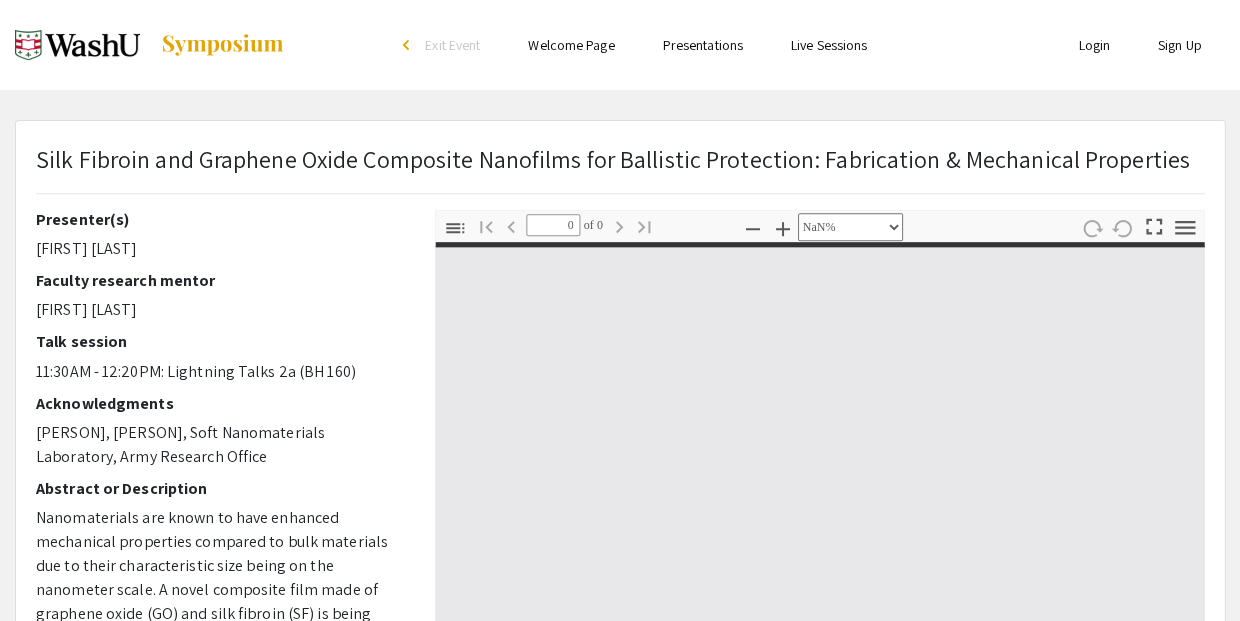 type on "1" 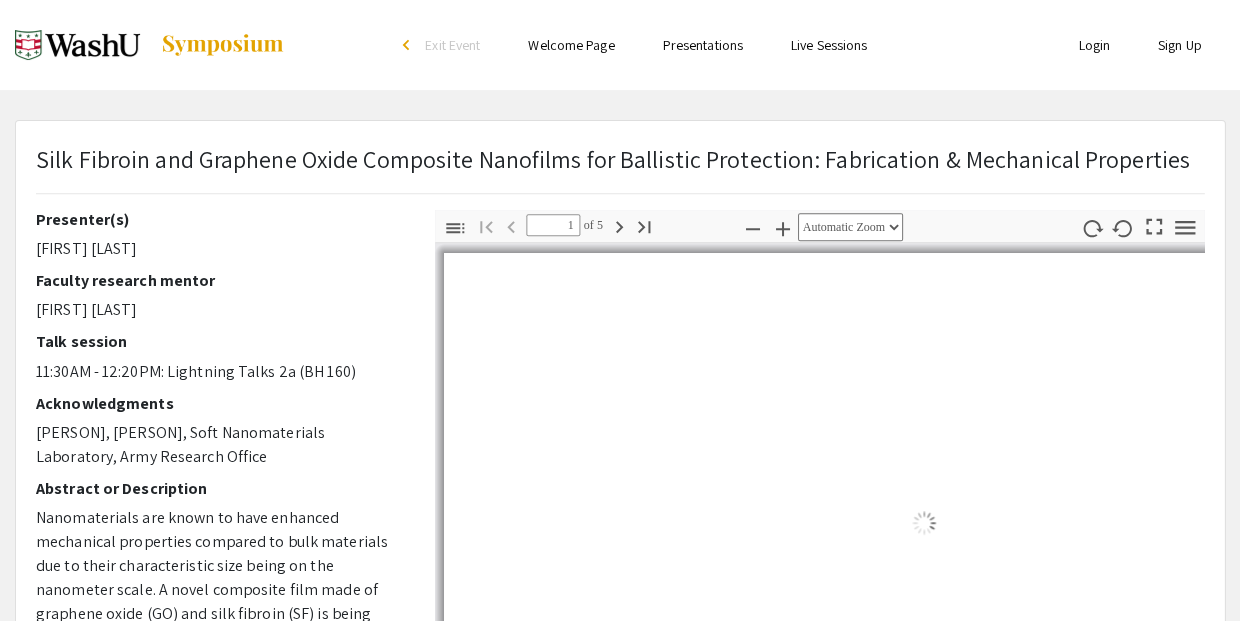 select on "auto" 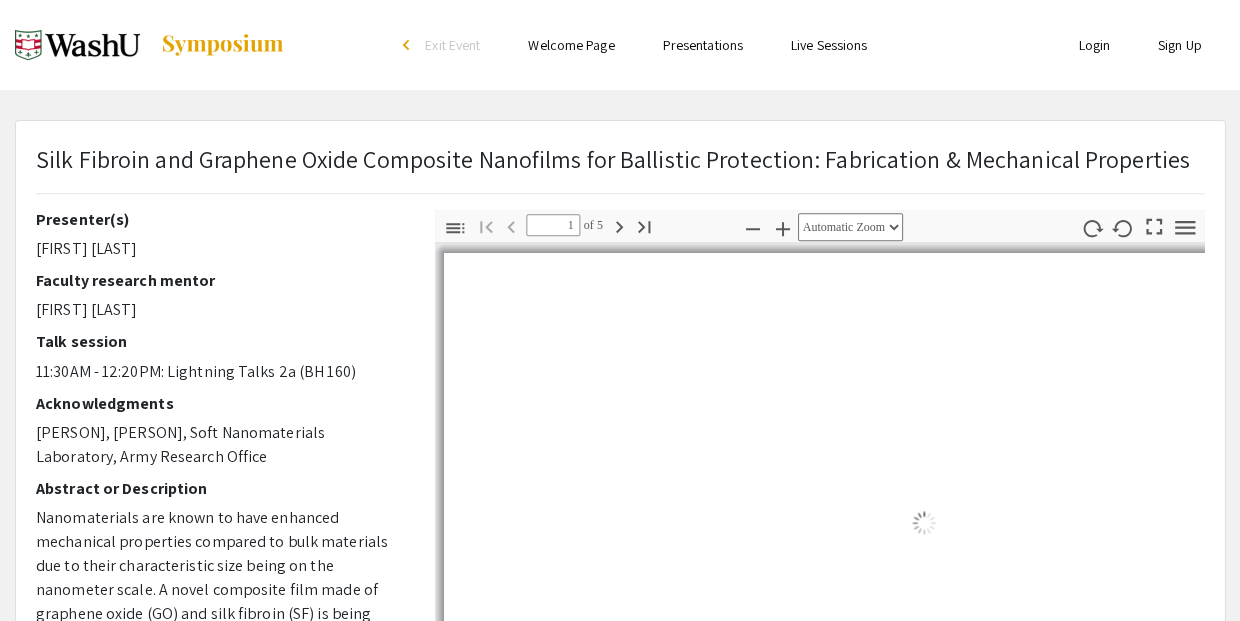 scroll, scrollTop: 2, scrollLeft: 0, axis: vertical 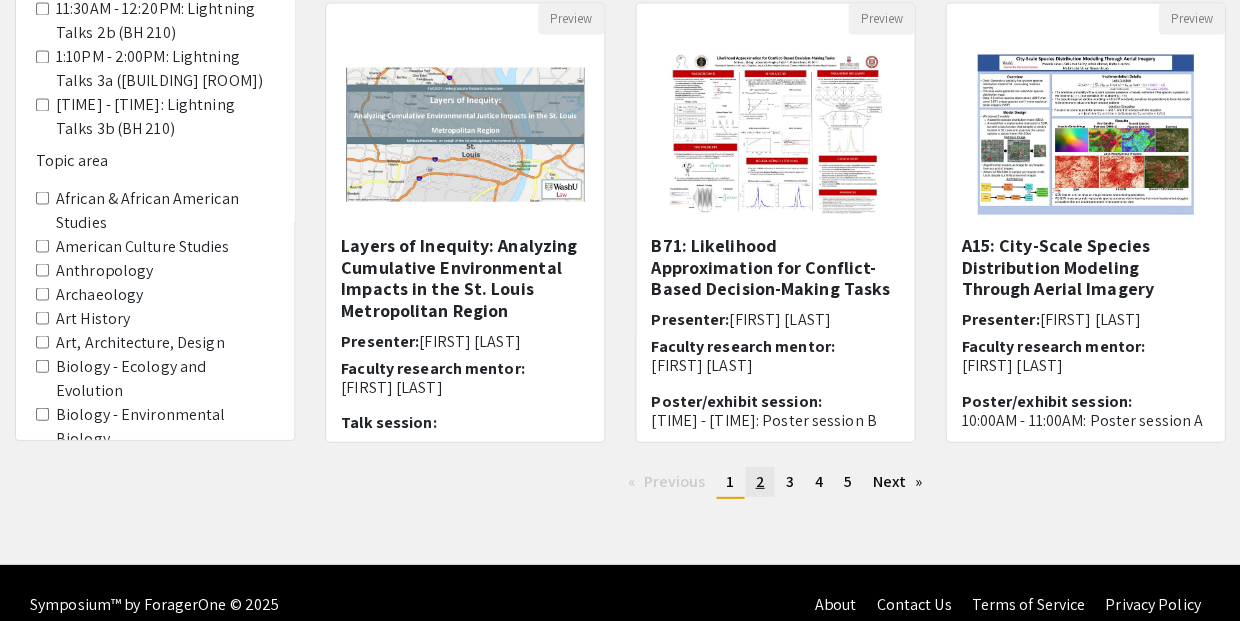 click on "2" 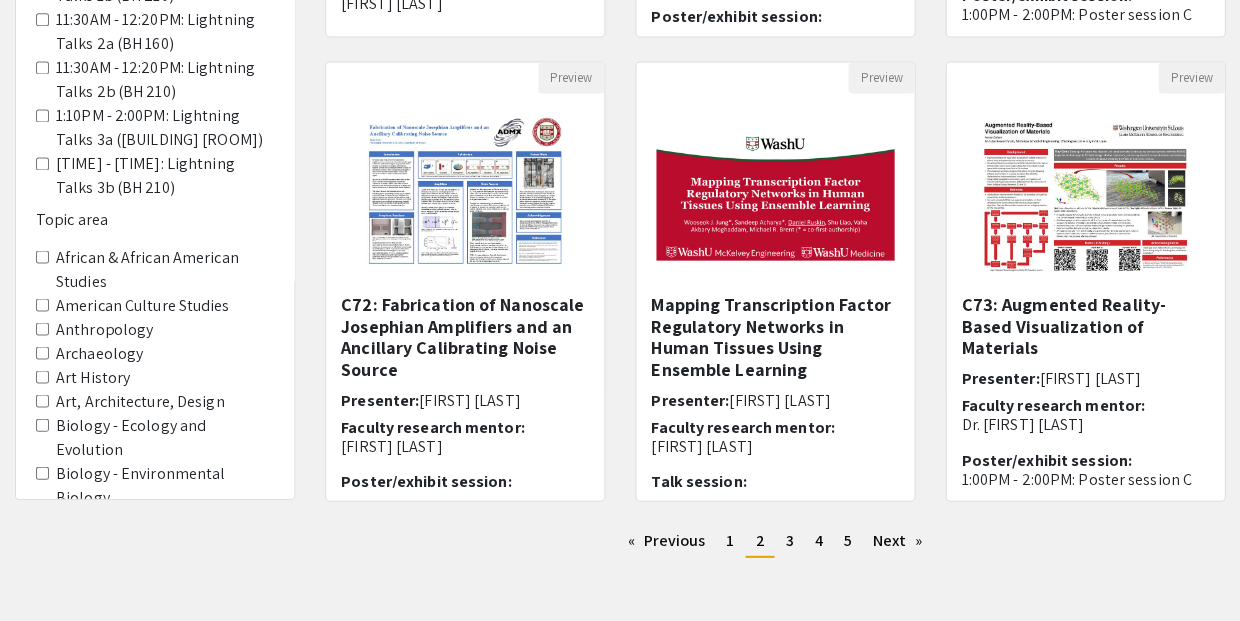 scroll, scrollTop: 624, scrollLeft: 0, axis: vertical 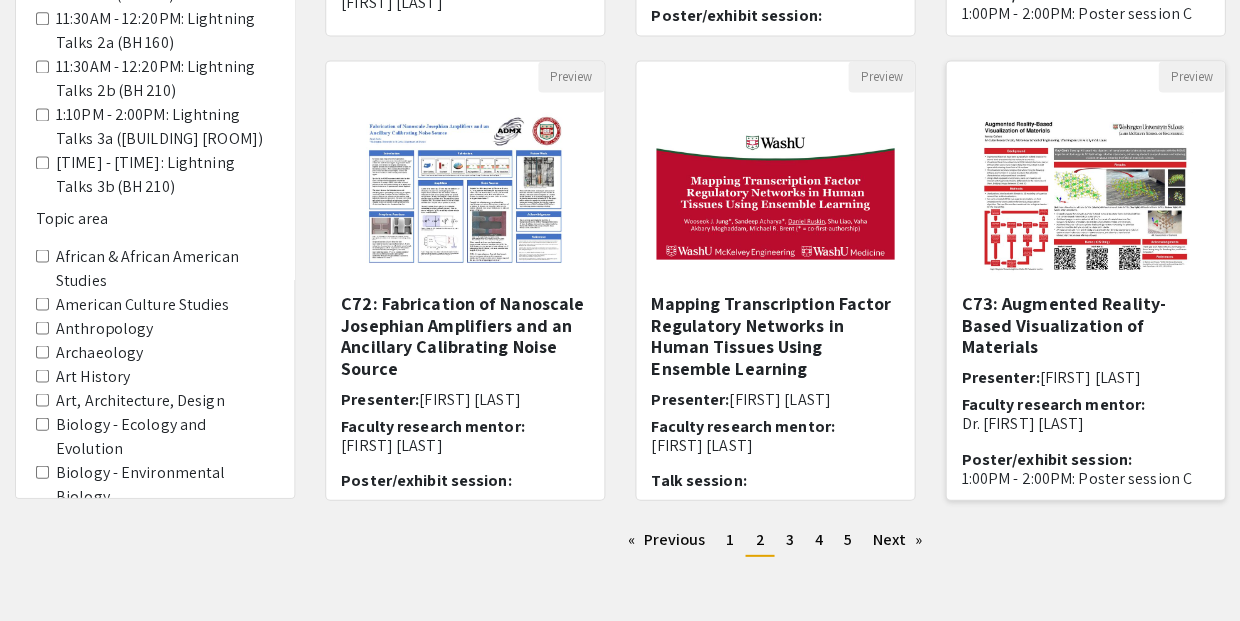 click on "C73: Augmented Reality-Based Visualization of Materials" at bounding box center (1085, 324) 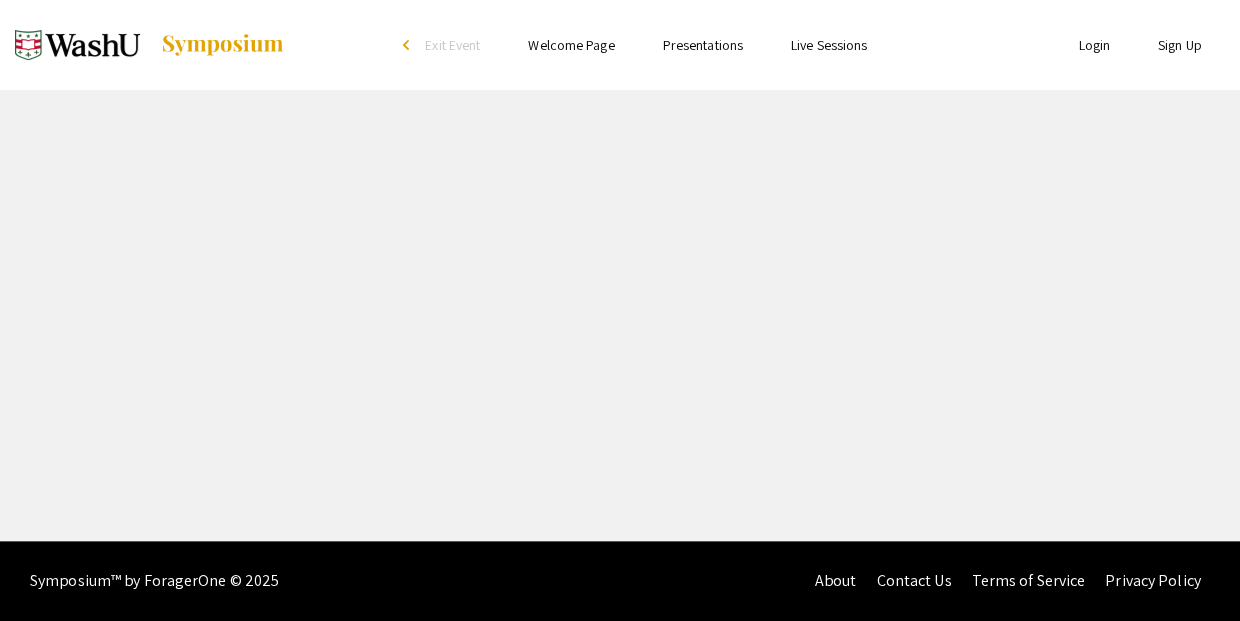 scroll, scrollTop: 0, scrollLeft: 0, axis: both 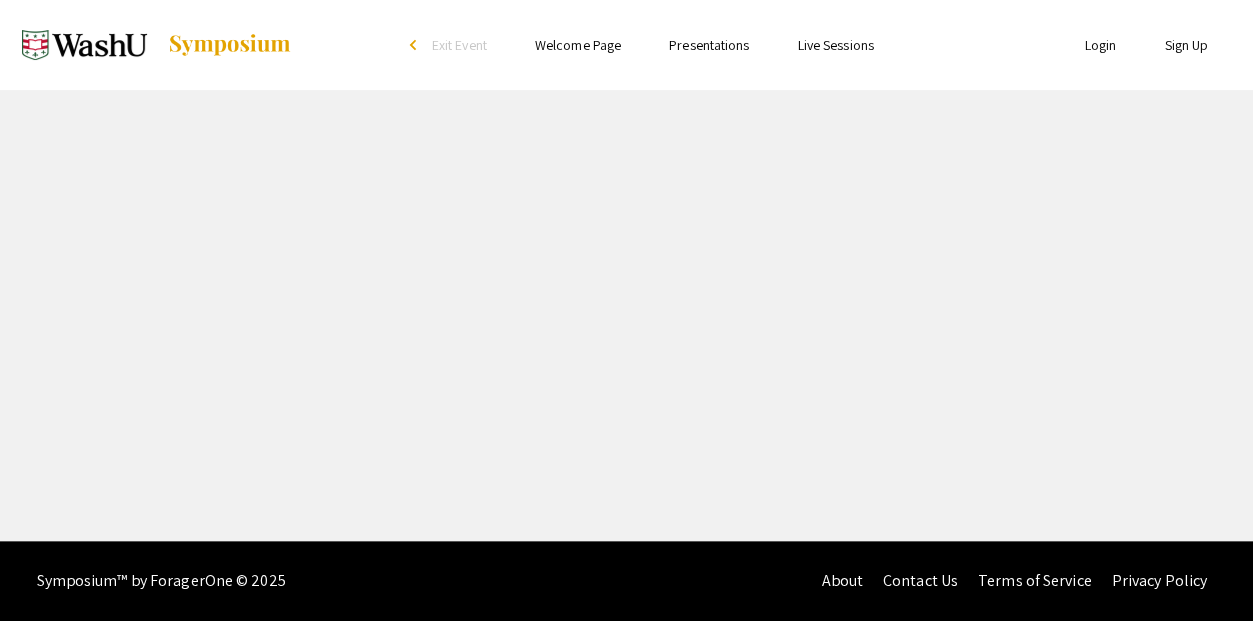 select on "custom" 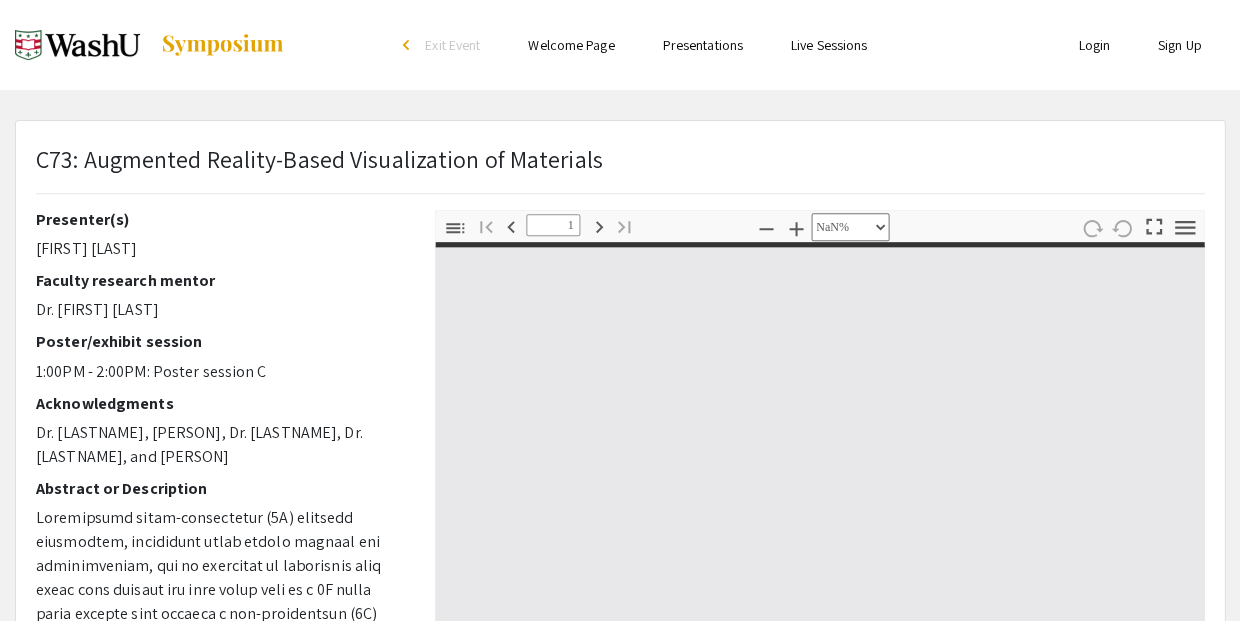 type on "0" 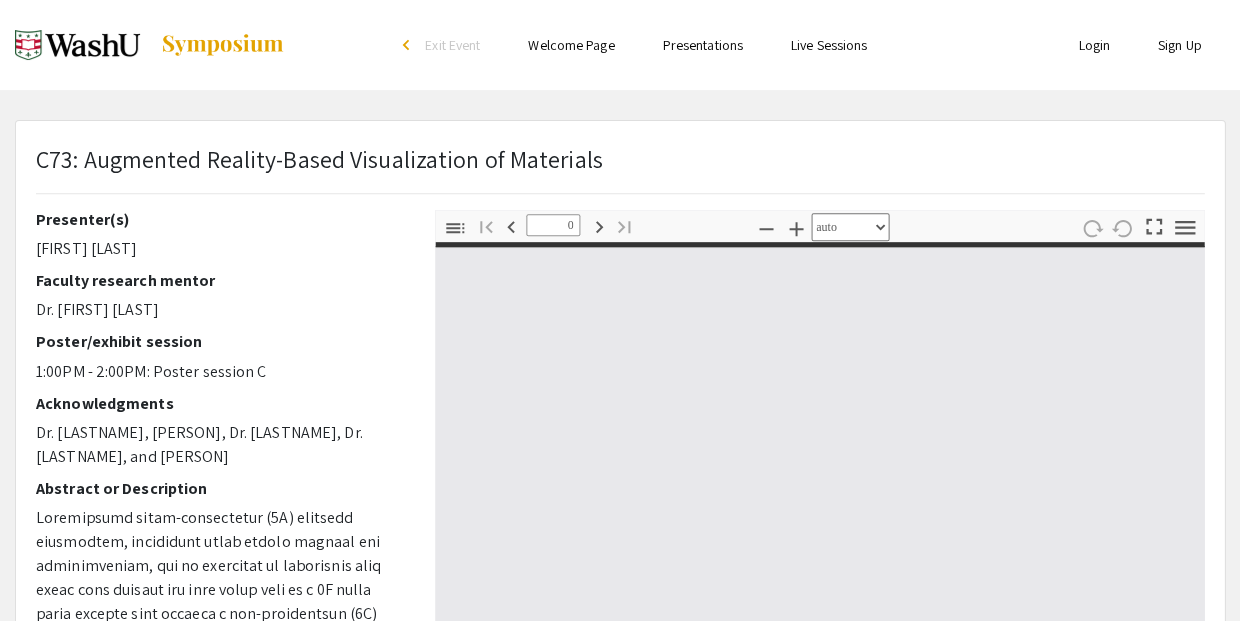 select on "custom" 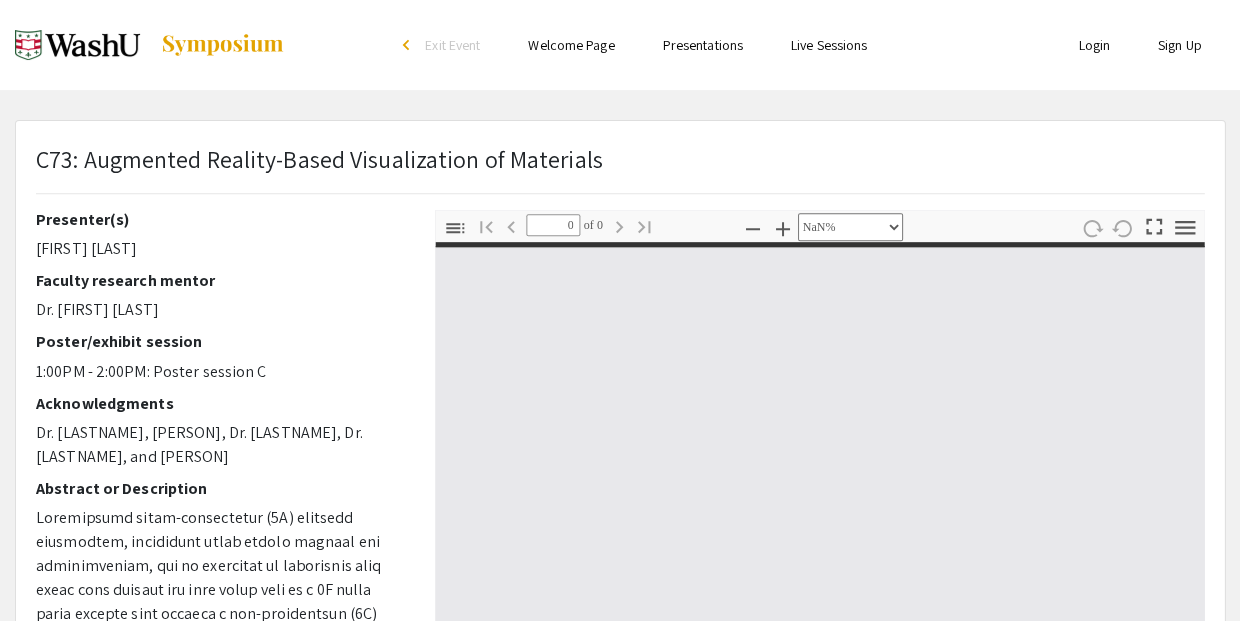 type on "1" 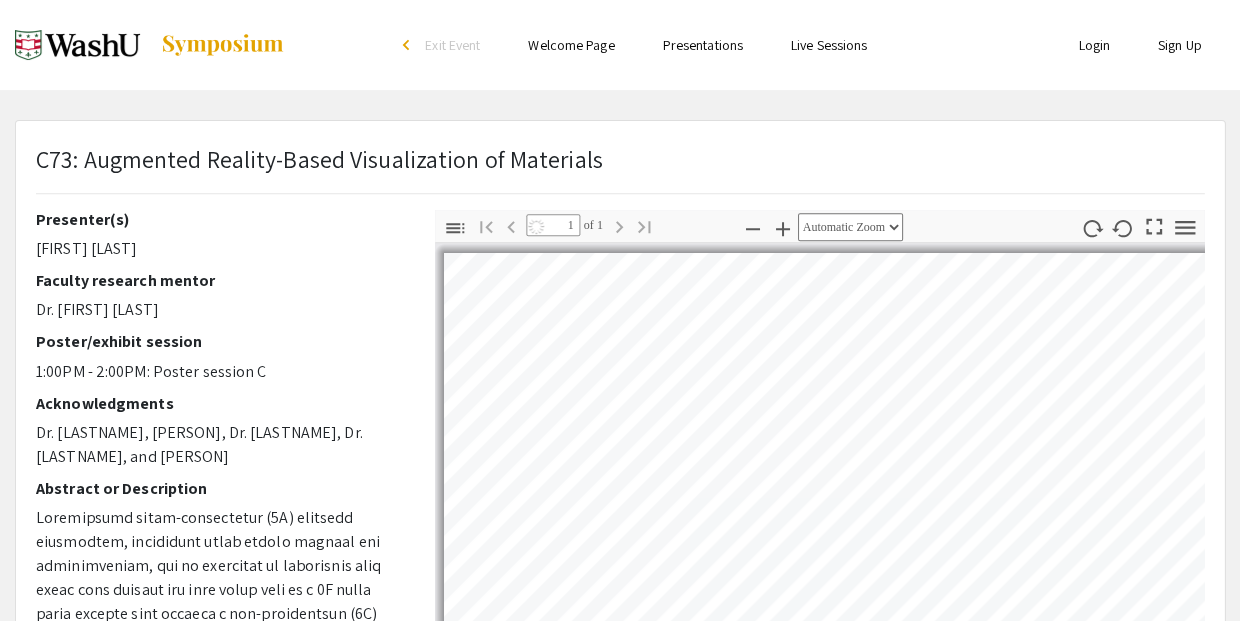 select on "auto" 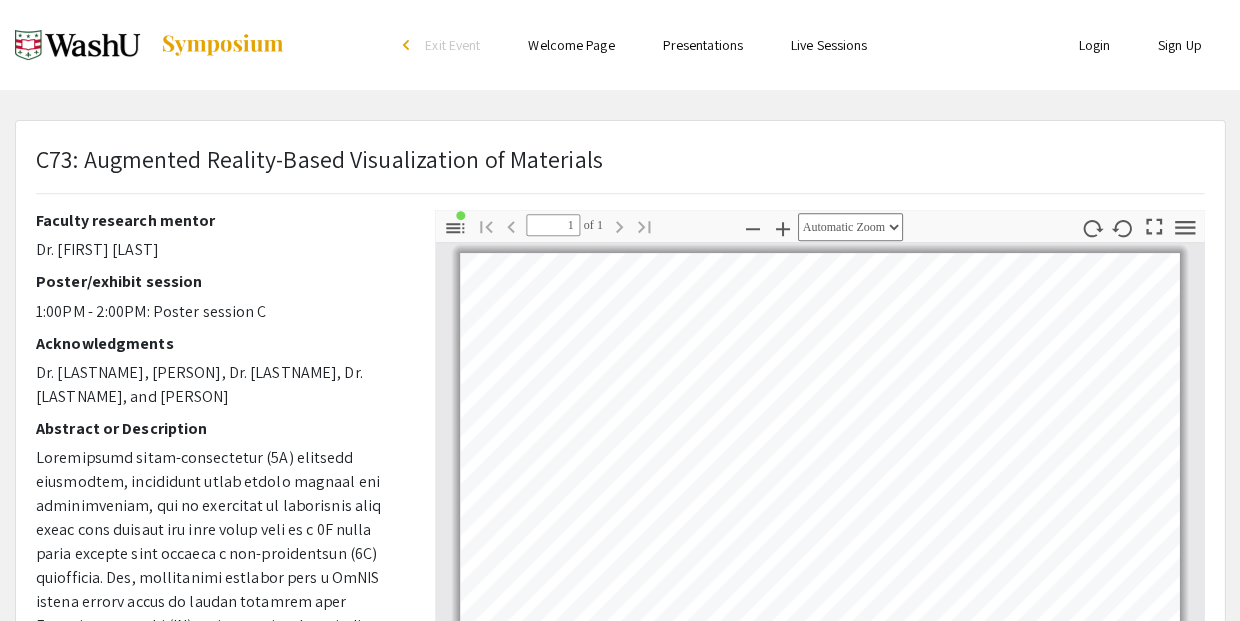 scroll, scrollTop: 59, scrollLeft: 0, axis: vertical 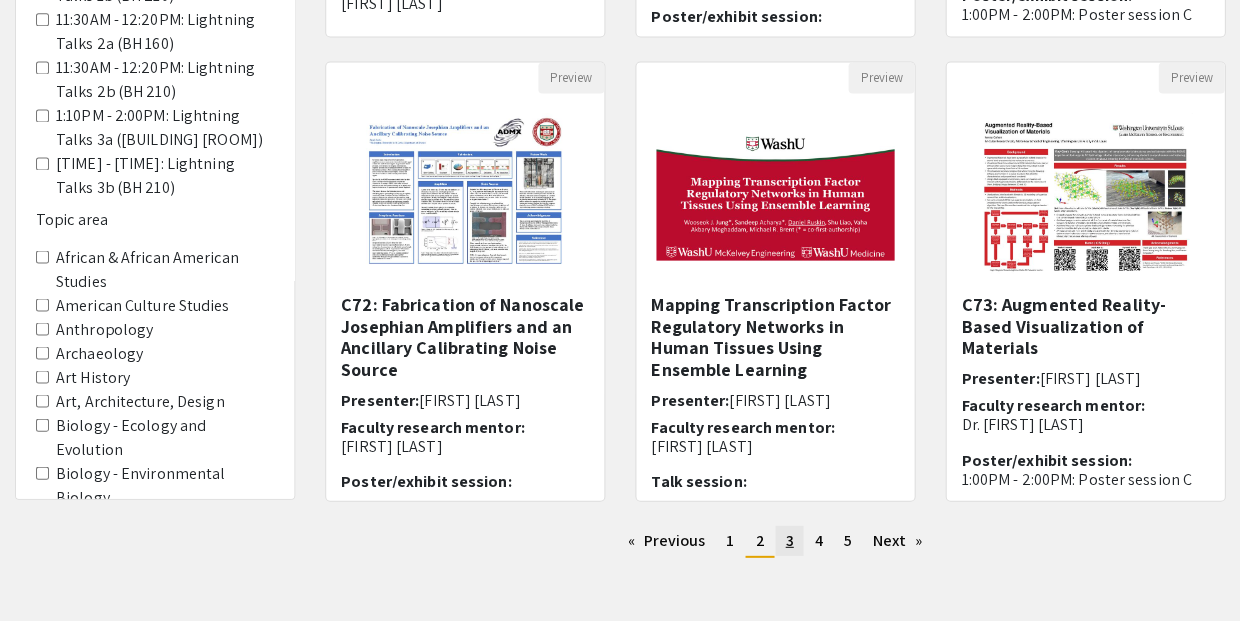 click on "3" 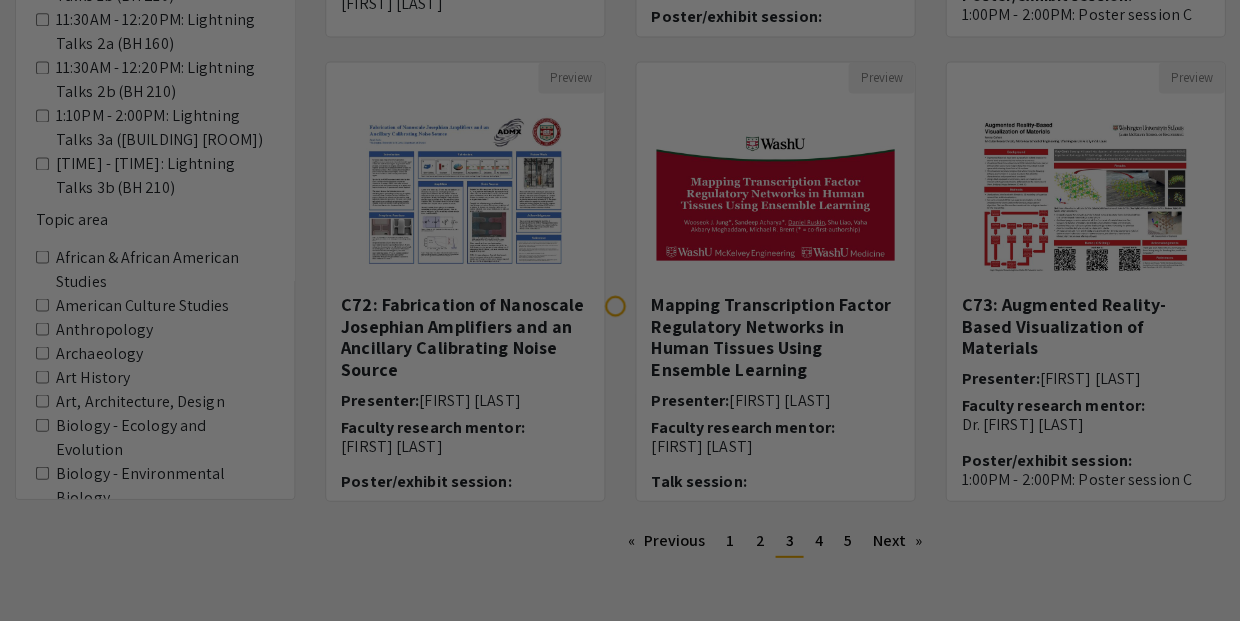 scroll, scrollTop: 0, scrollLeft: 0, axis: both 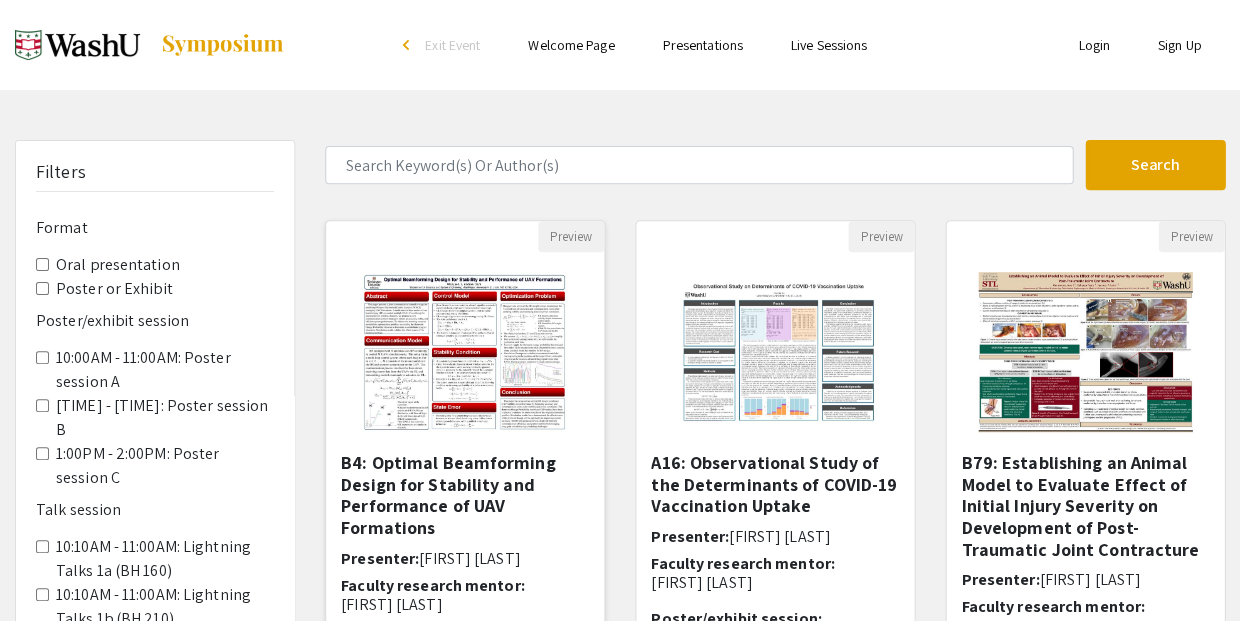 click on "B4: Optimal Beamforming Design for Stability and Performance of UAV Formations" at bounding box center (465, 495) 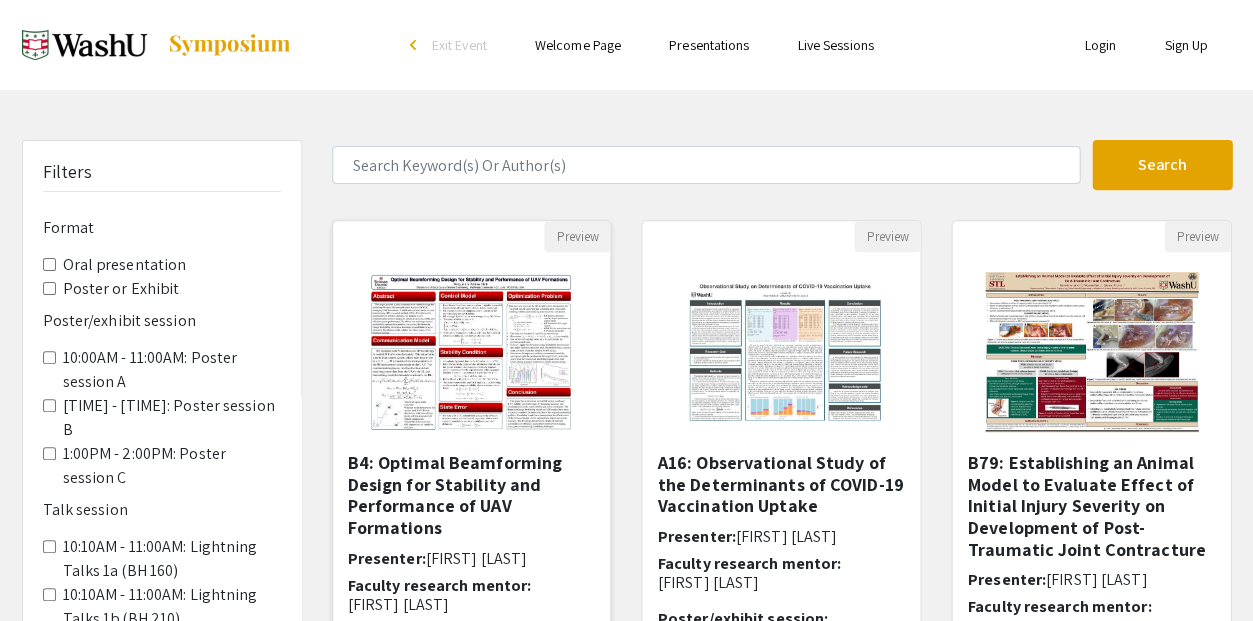 select on "custom" 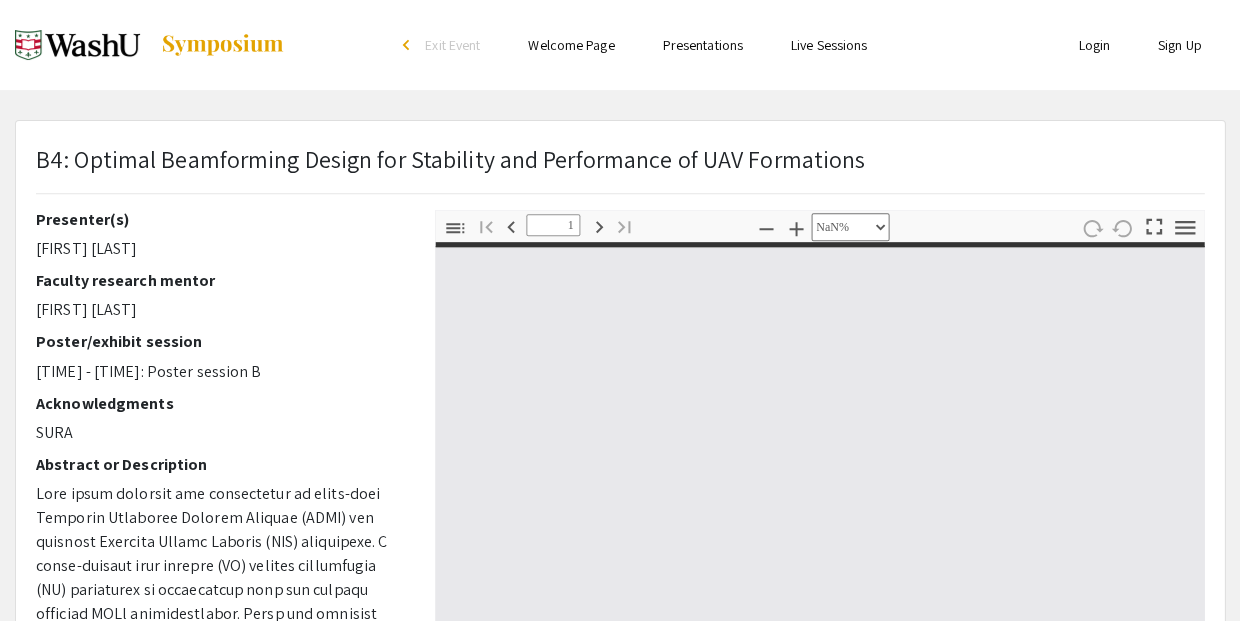 type on "0" 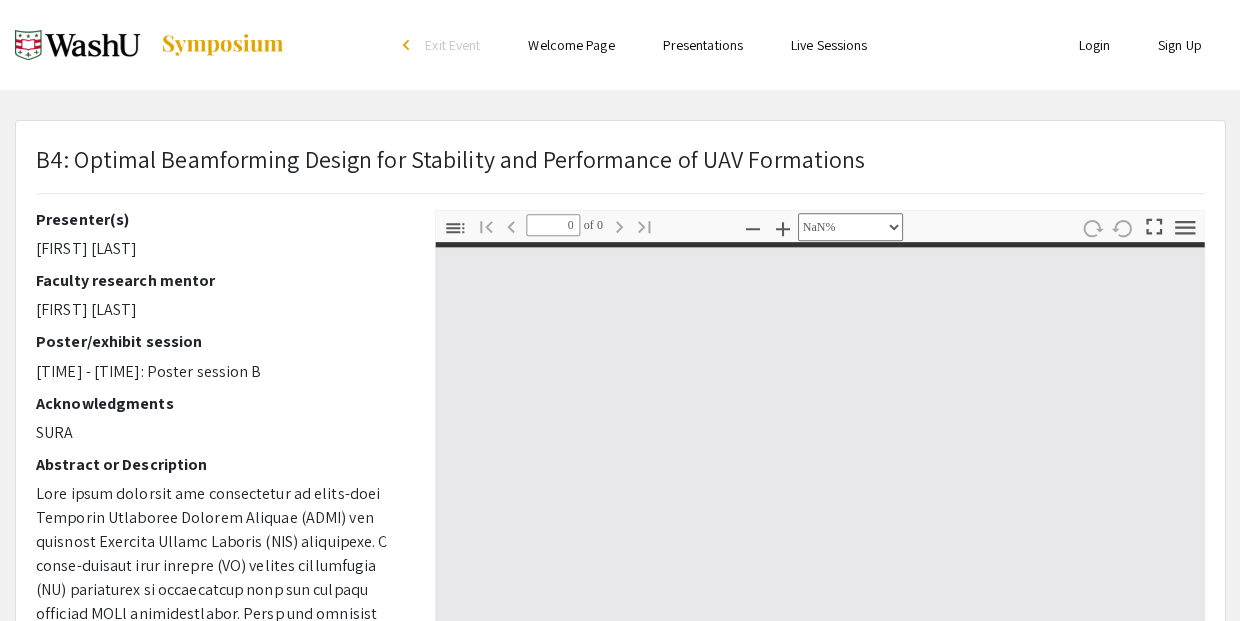 select on "auto" 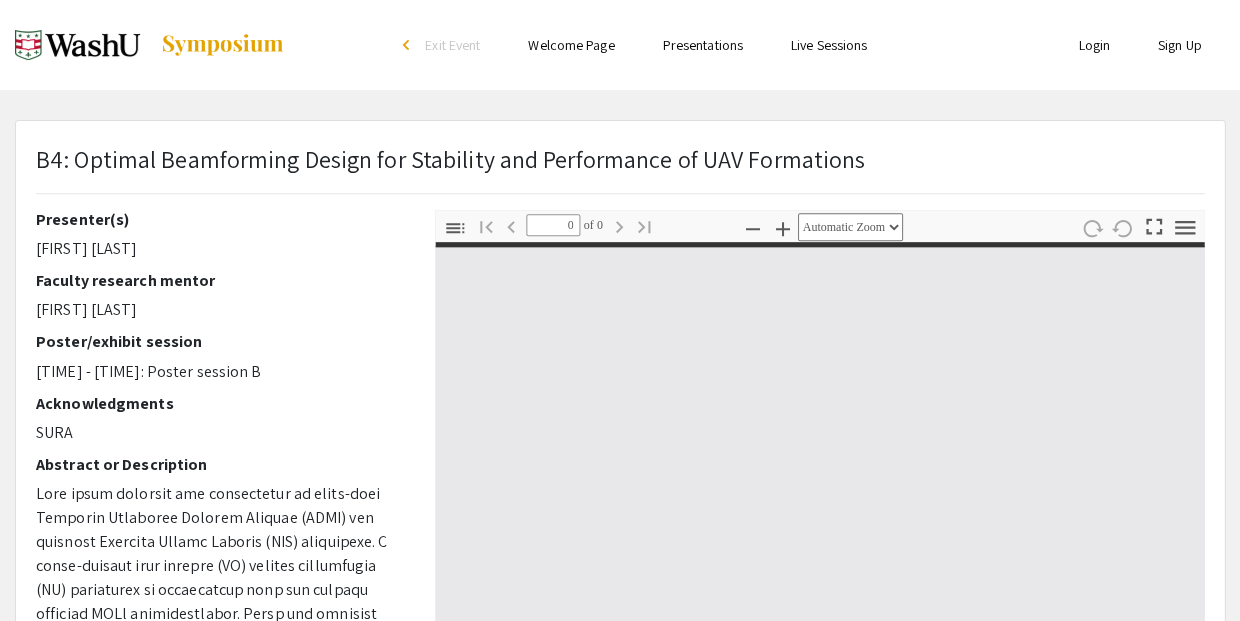 type on "1" 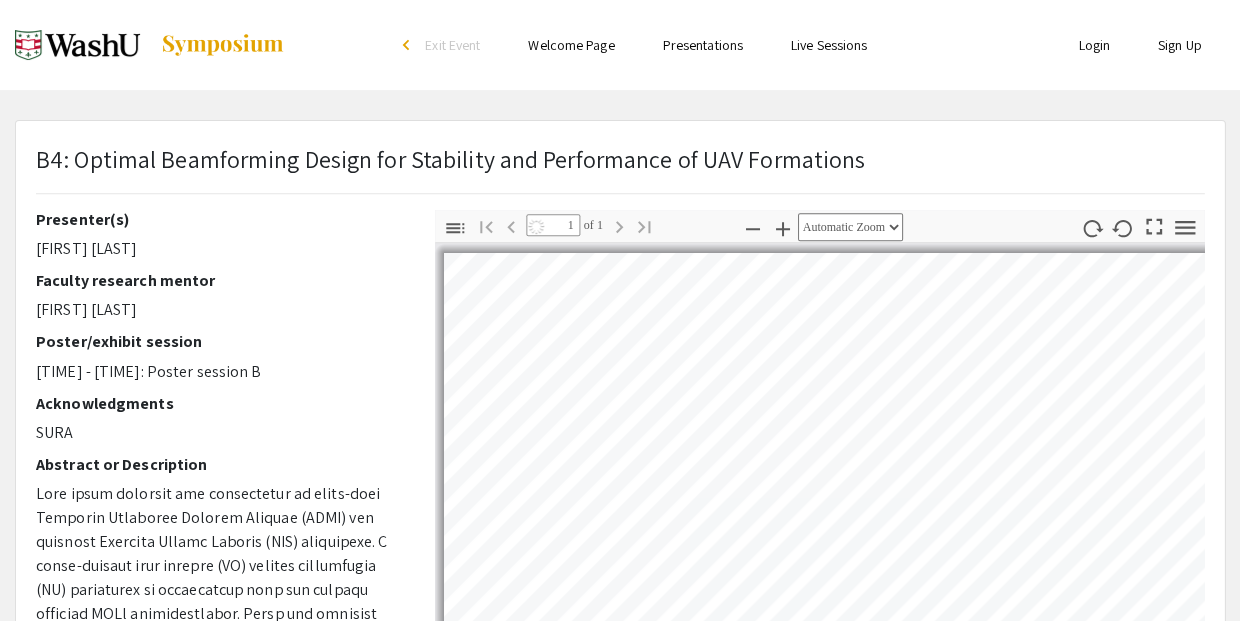 select on "auto" 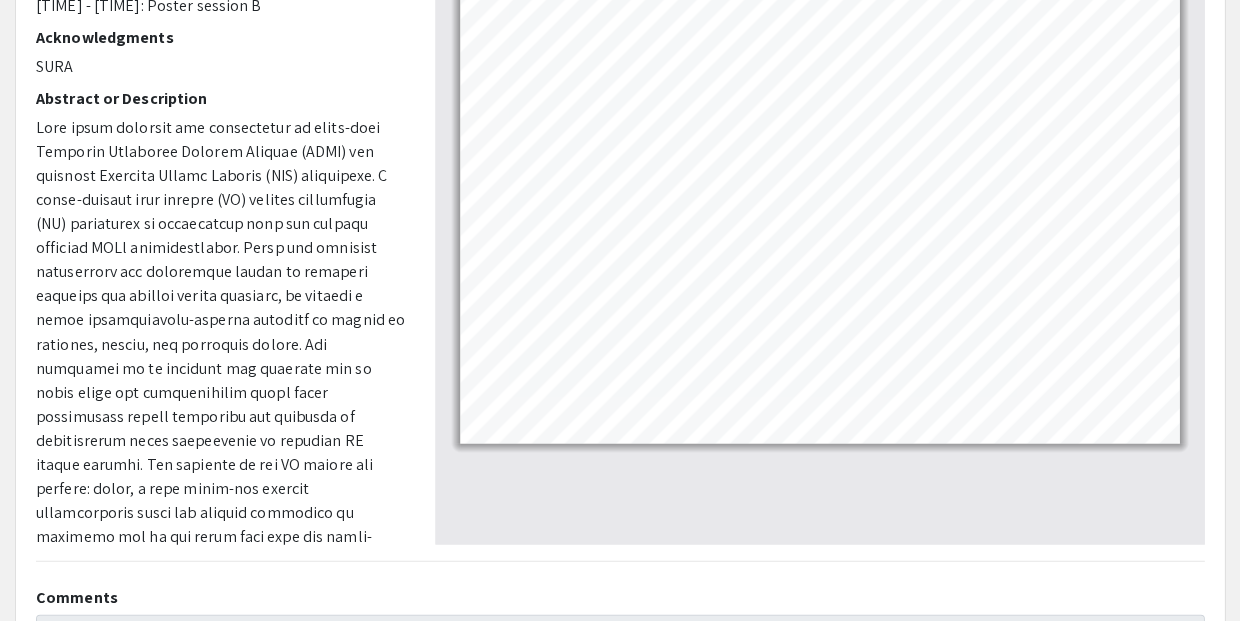 scroll, scrollTop: 353, scrollLeft: 0, axis: vertical 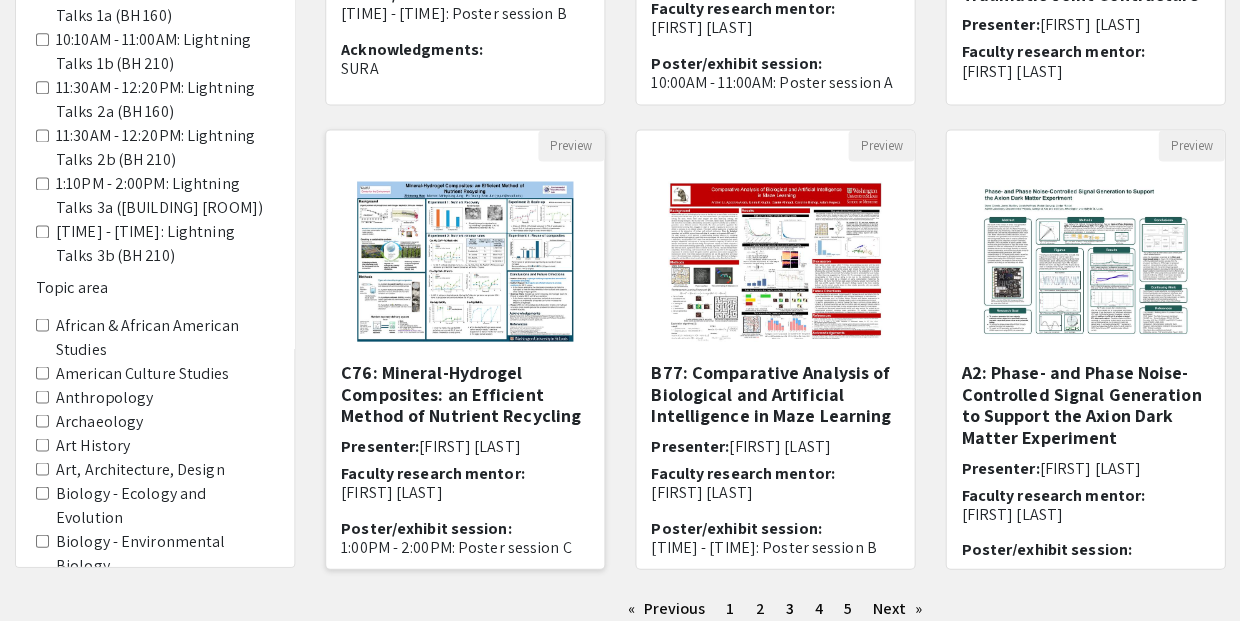 click on "C76: Mineral-Hydrogel Composites: an Efficient Method of Nutrient Recycling" at bounding box center [465, 393] 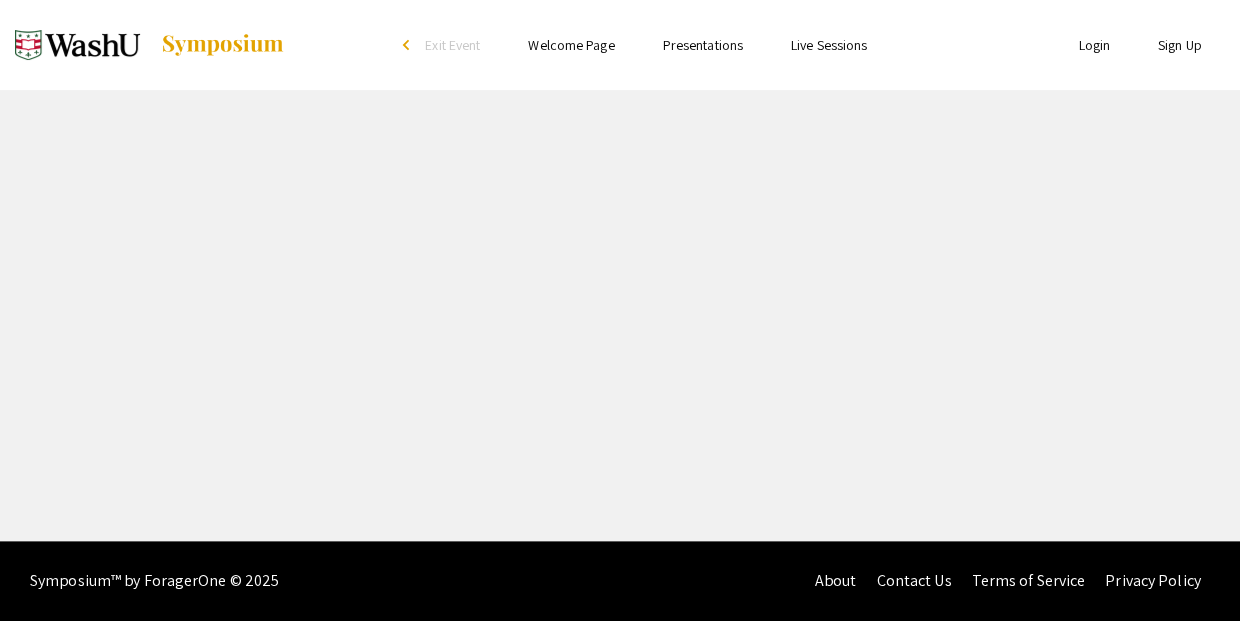 scroll, scrollTop: 0, scrollLeft: 0, axis: both 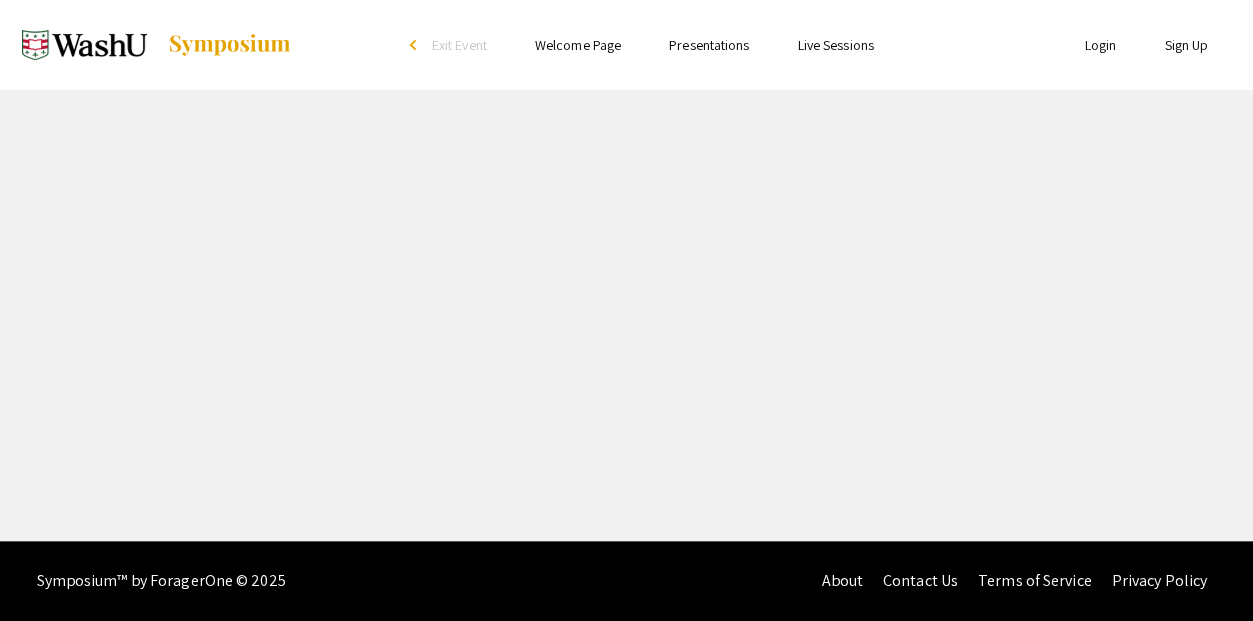select on "custom" 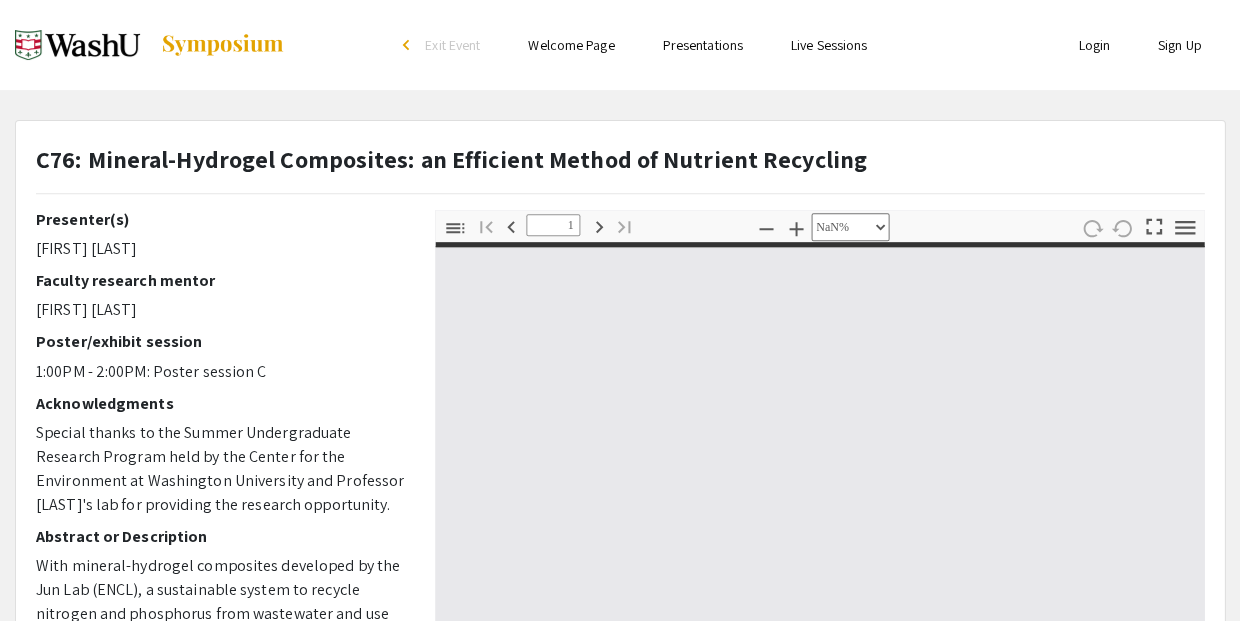 type on "0" 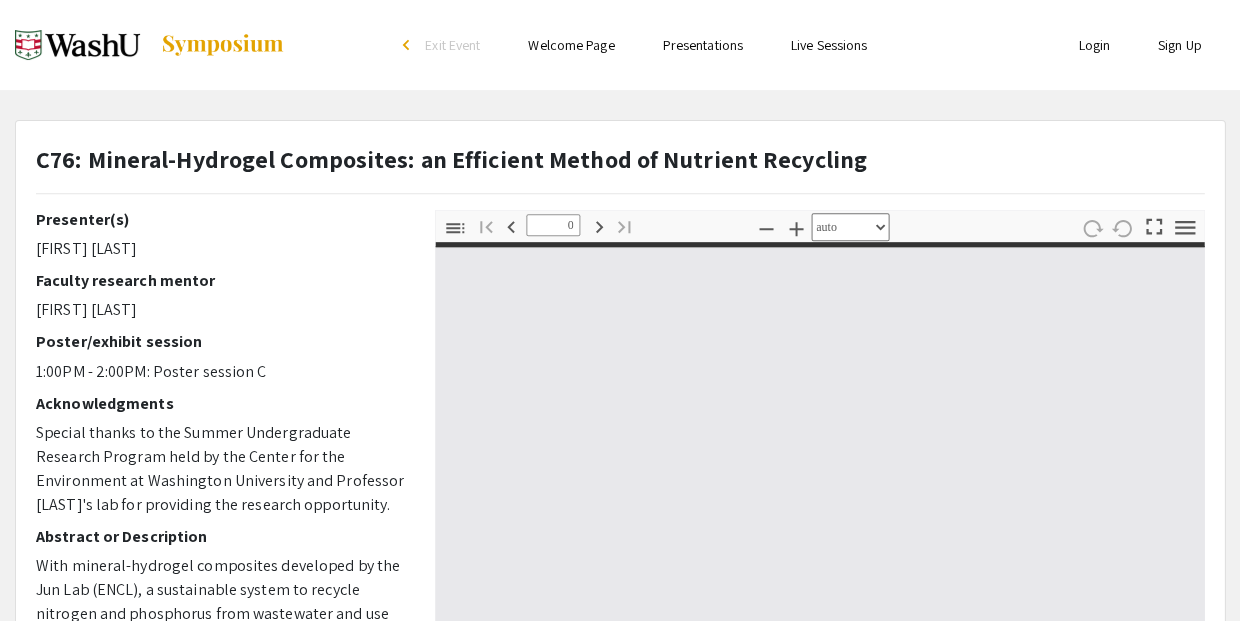 select on "custom" 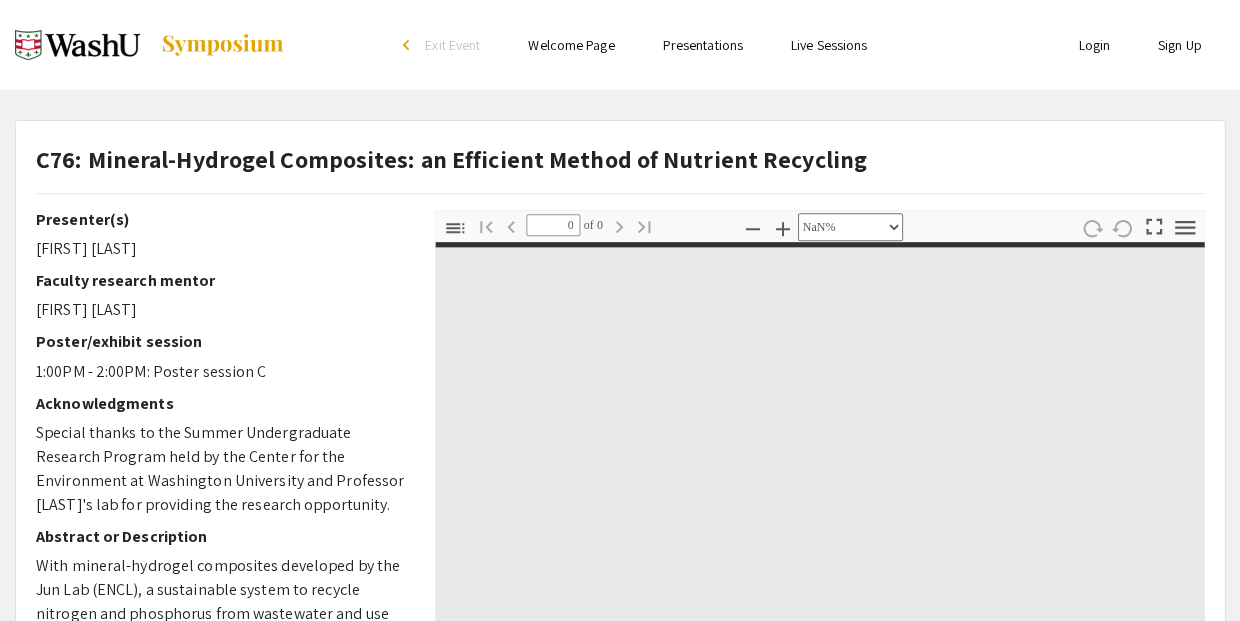 type on "1" 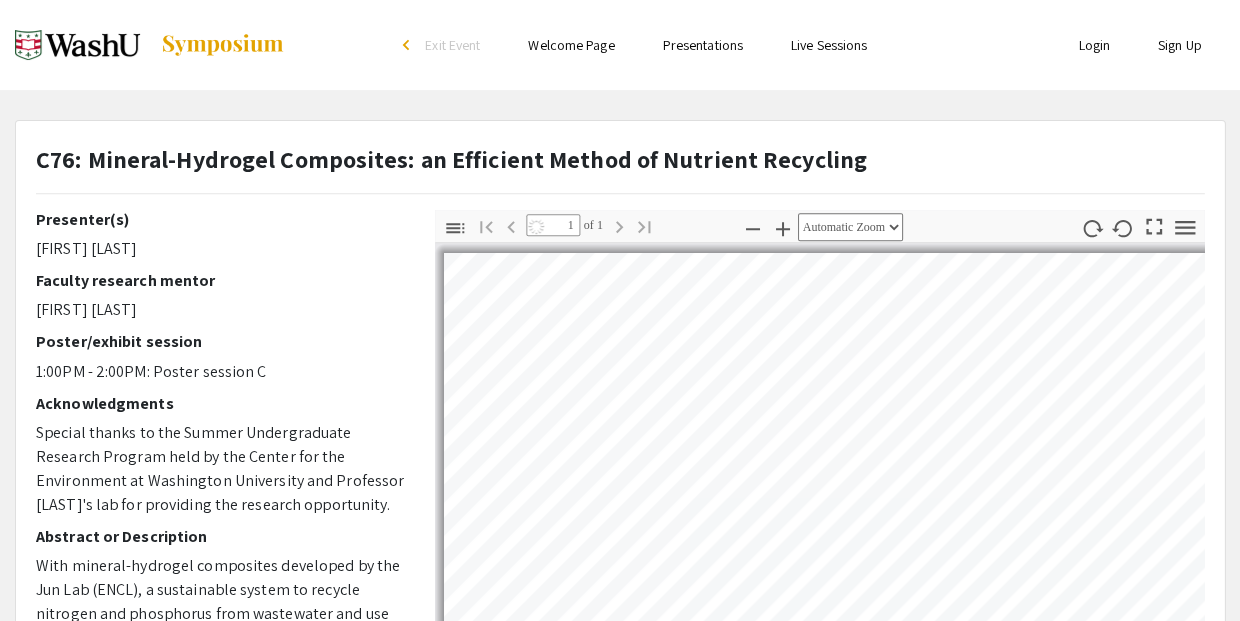 select on "auto" 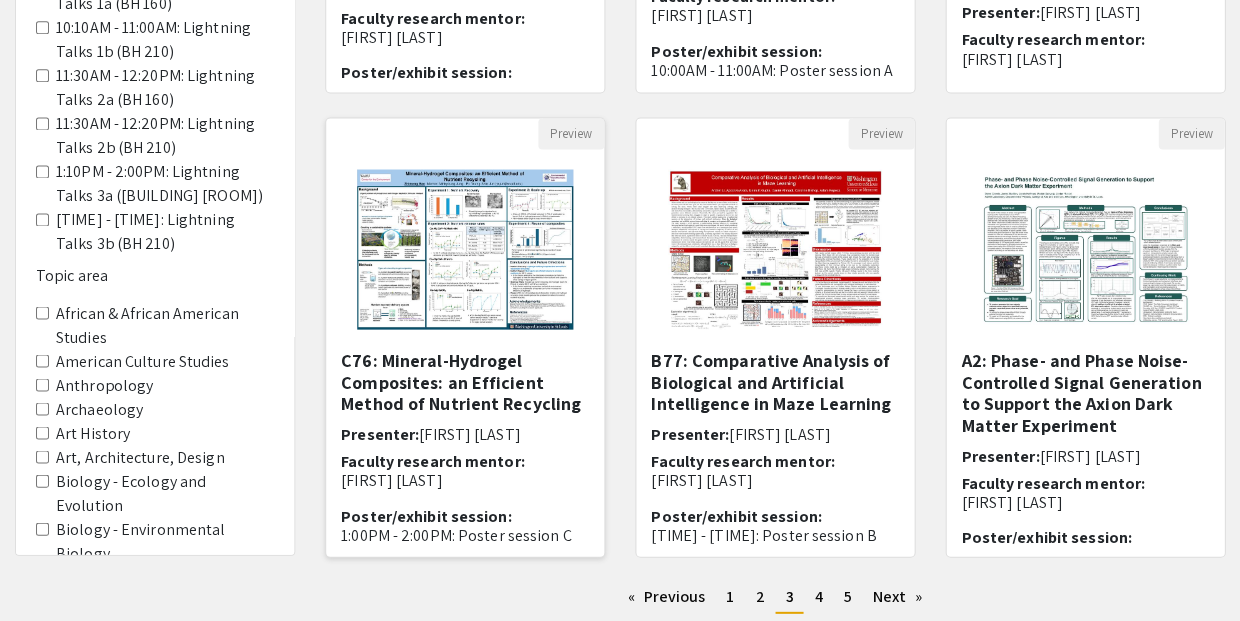scroll, scrollTop: 579, scrollLeft: 0, axis: vertical 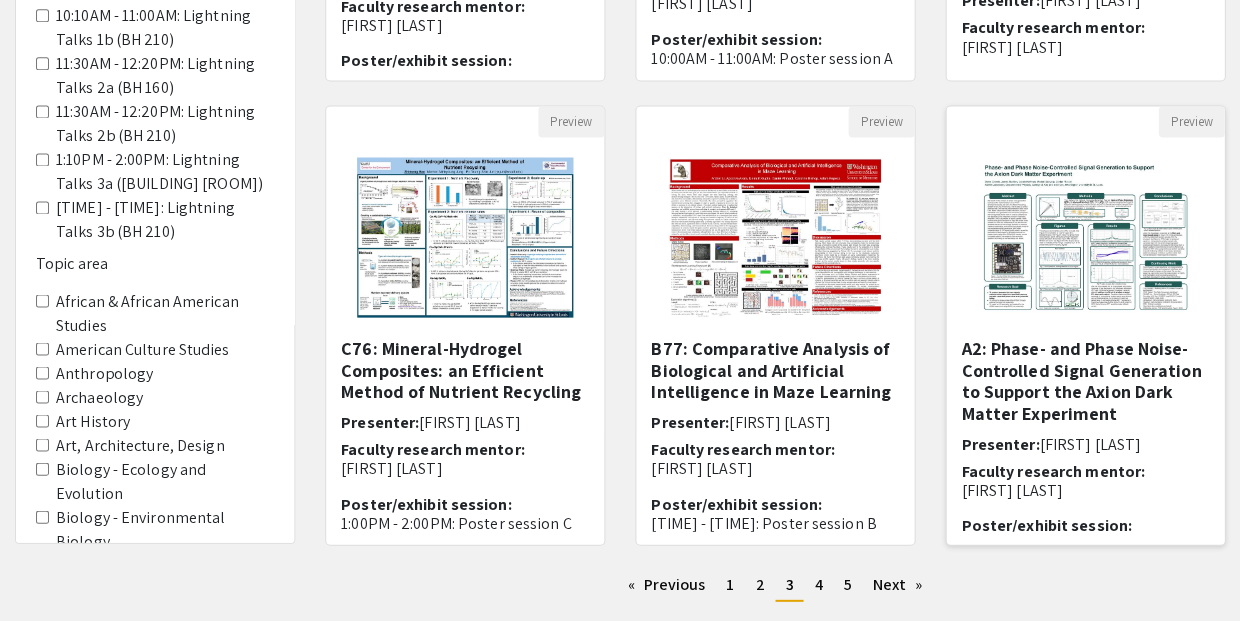 click 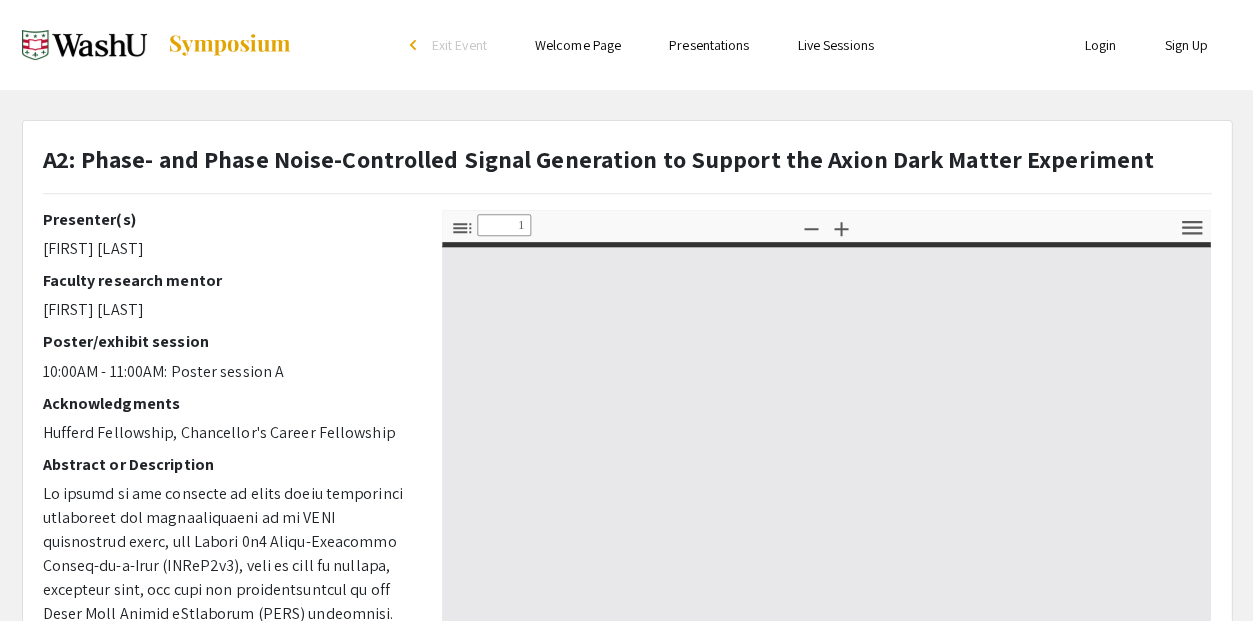 select on "custom" 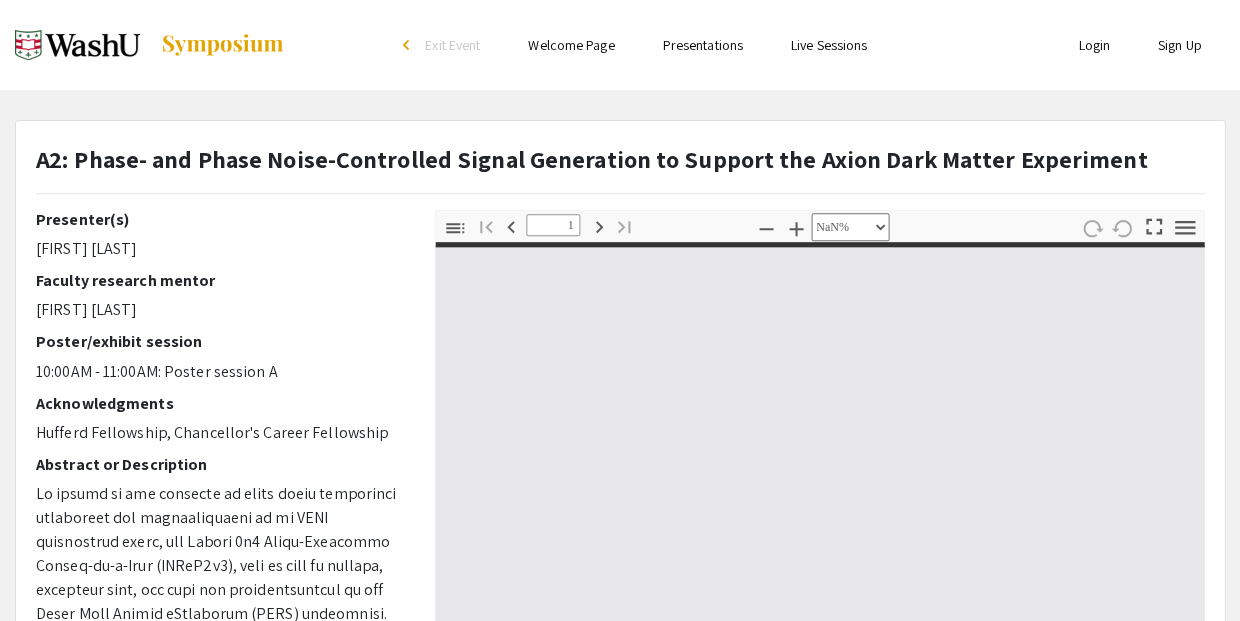 type on "0" 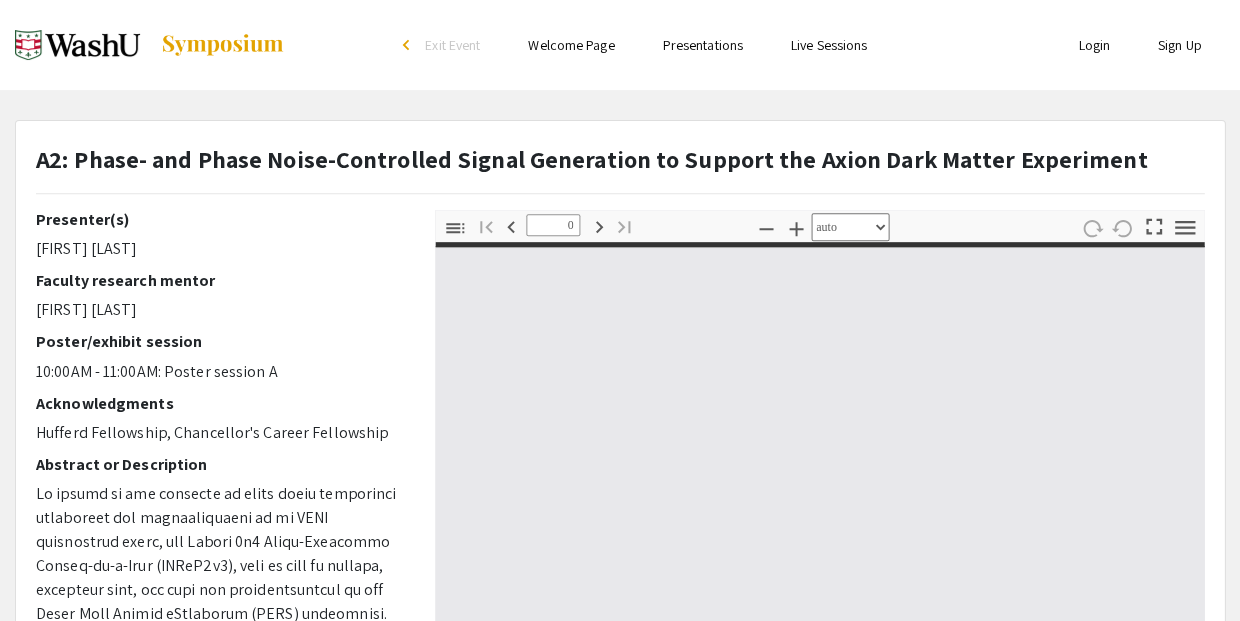 select on "custom" 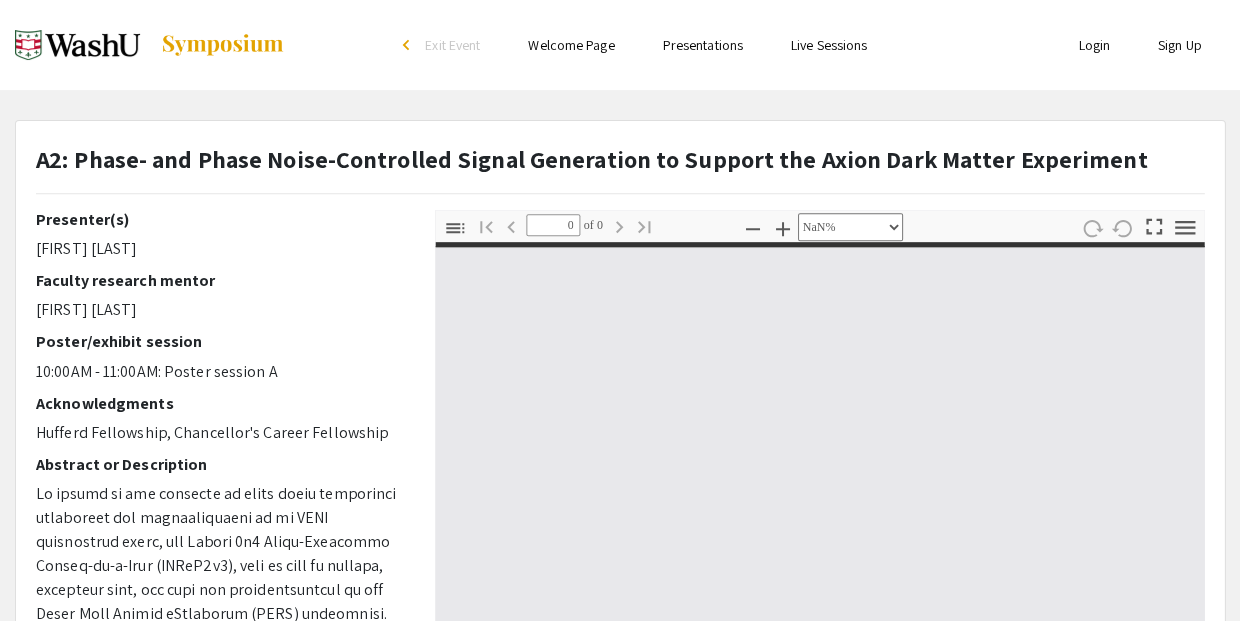 type on "1" 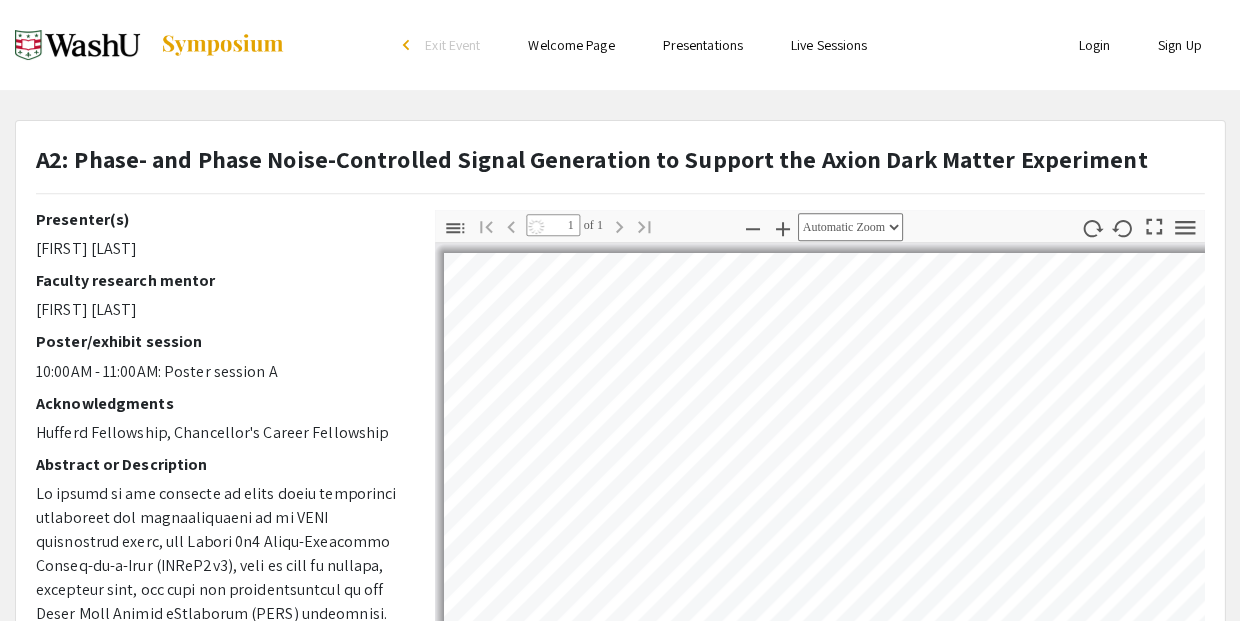 select on "auto" 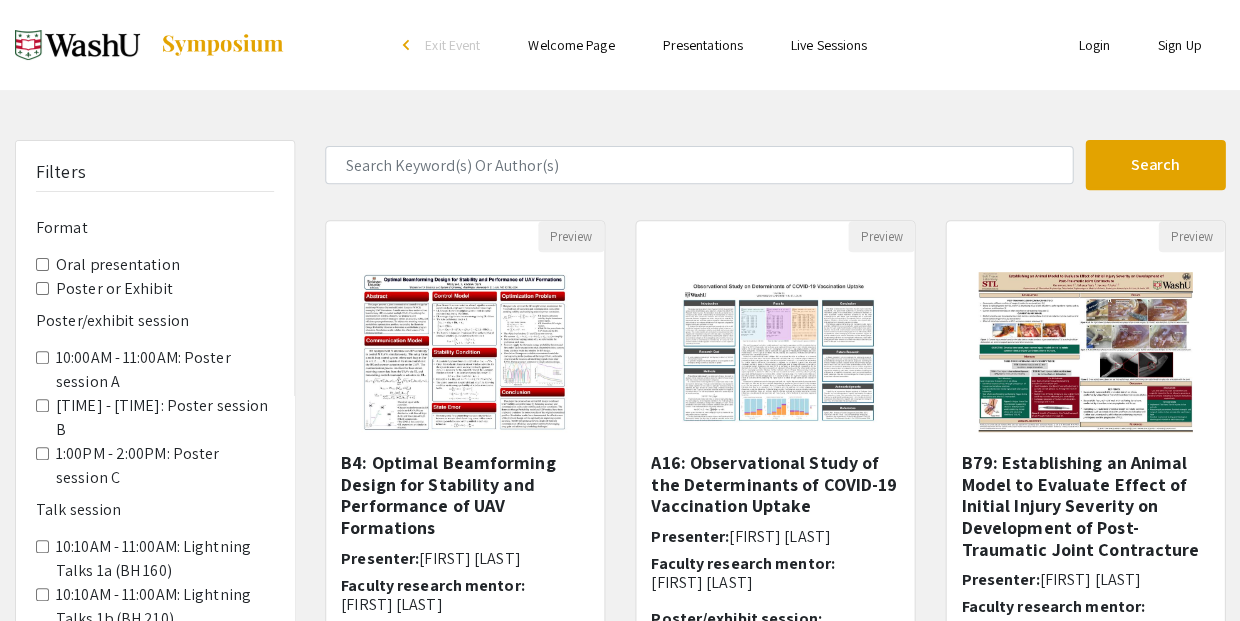 scroll, scrollTop: 578, scrollLeft: 0, axis: vertical 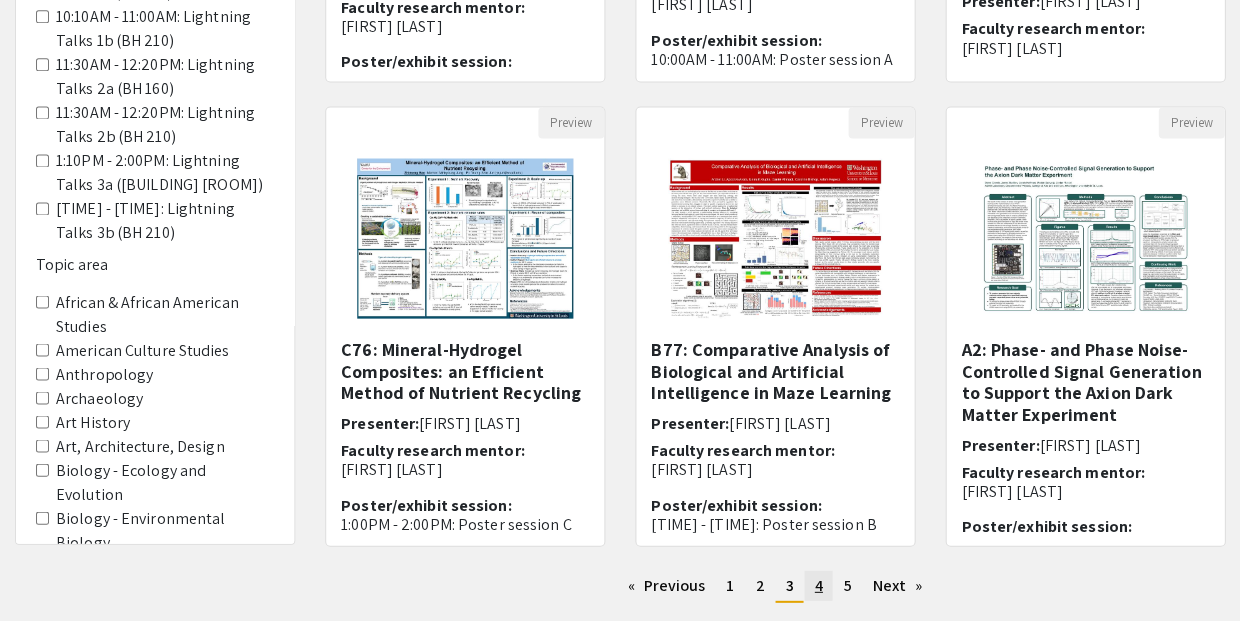 click on "page  4" 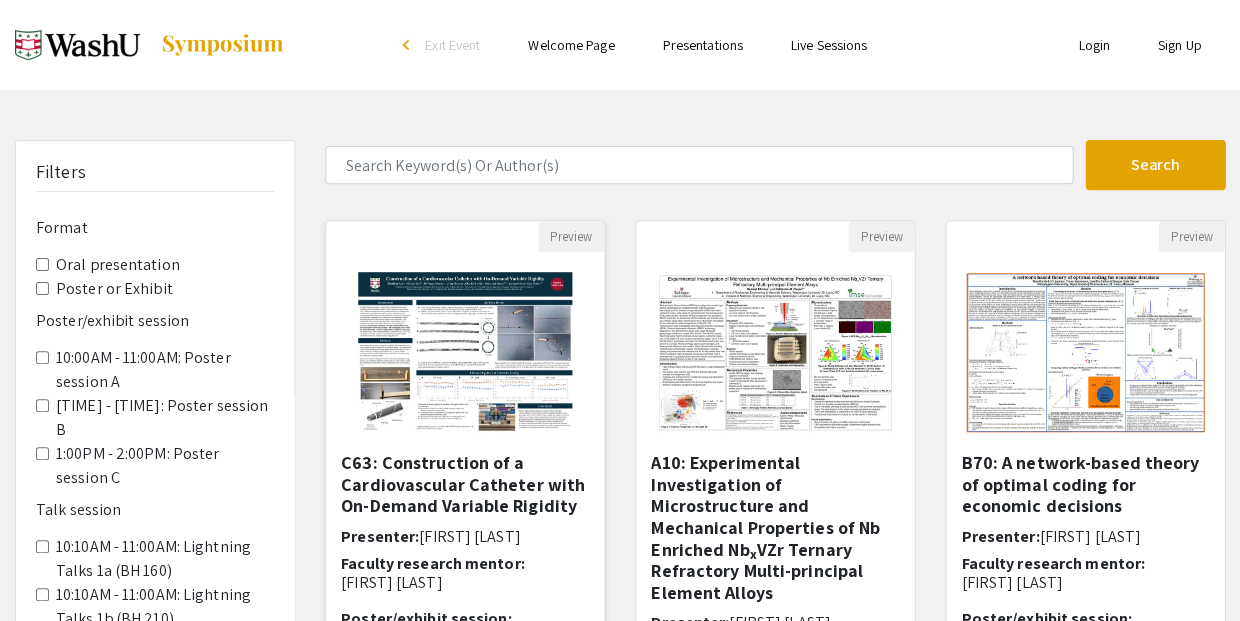 click on "C63: Construction of a Cardiovascular Catheter with On-Demand Variable Rigidity" at bounding box center (465, 484) 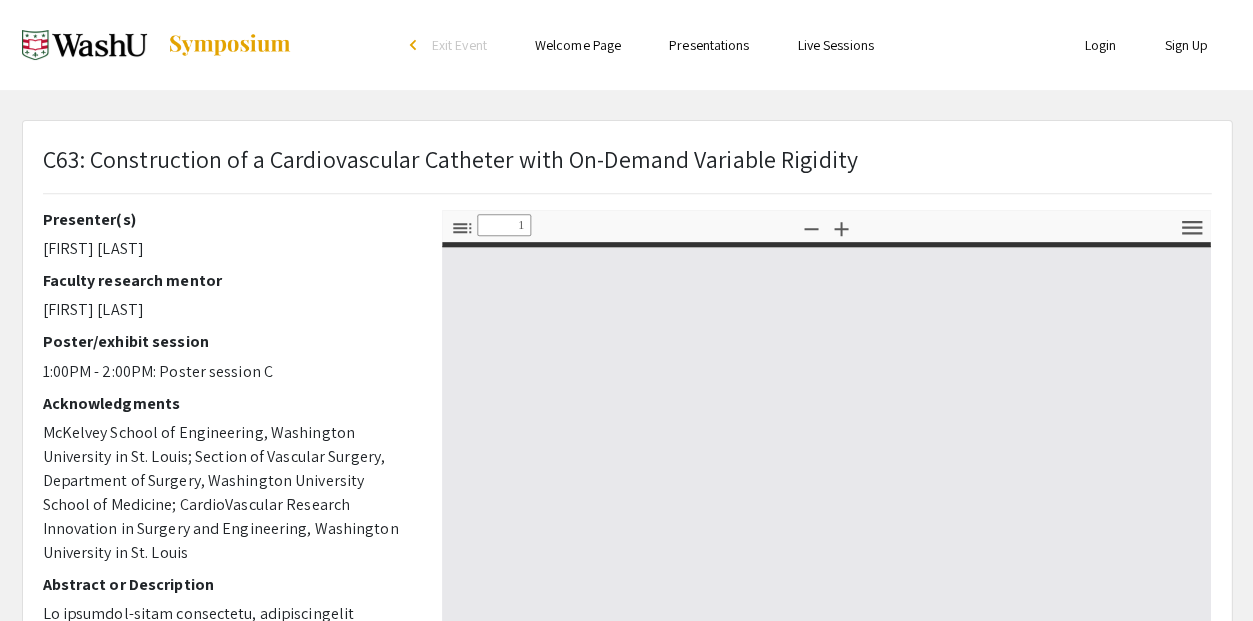 select on "custom" 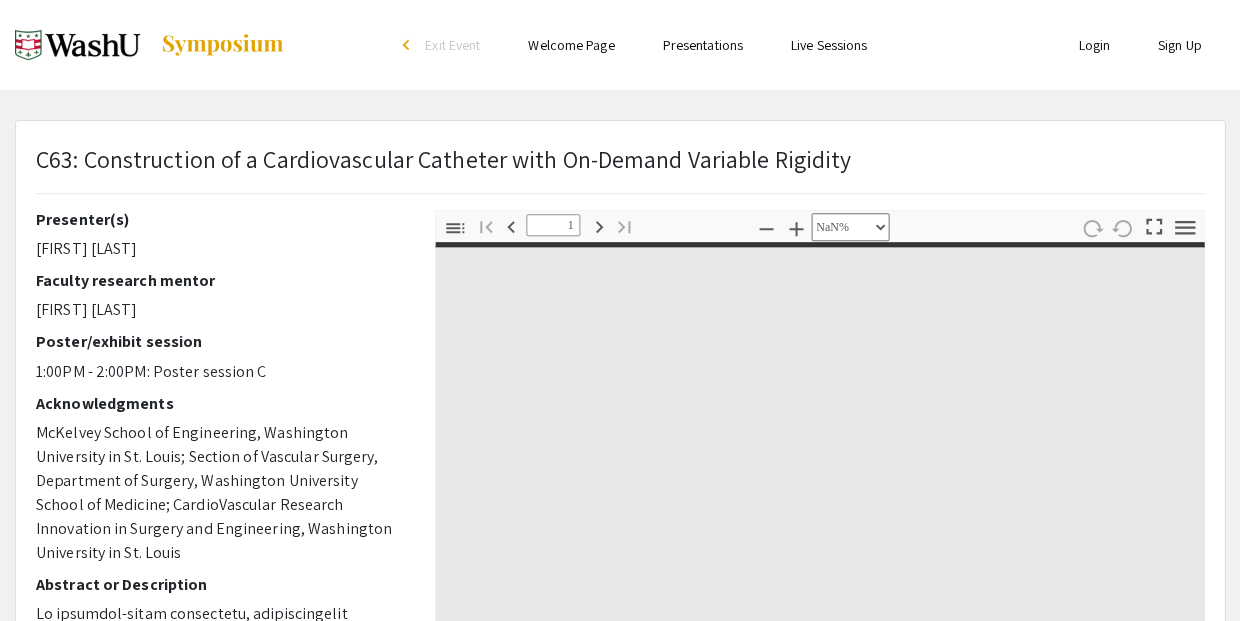 type on "0" 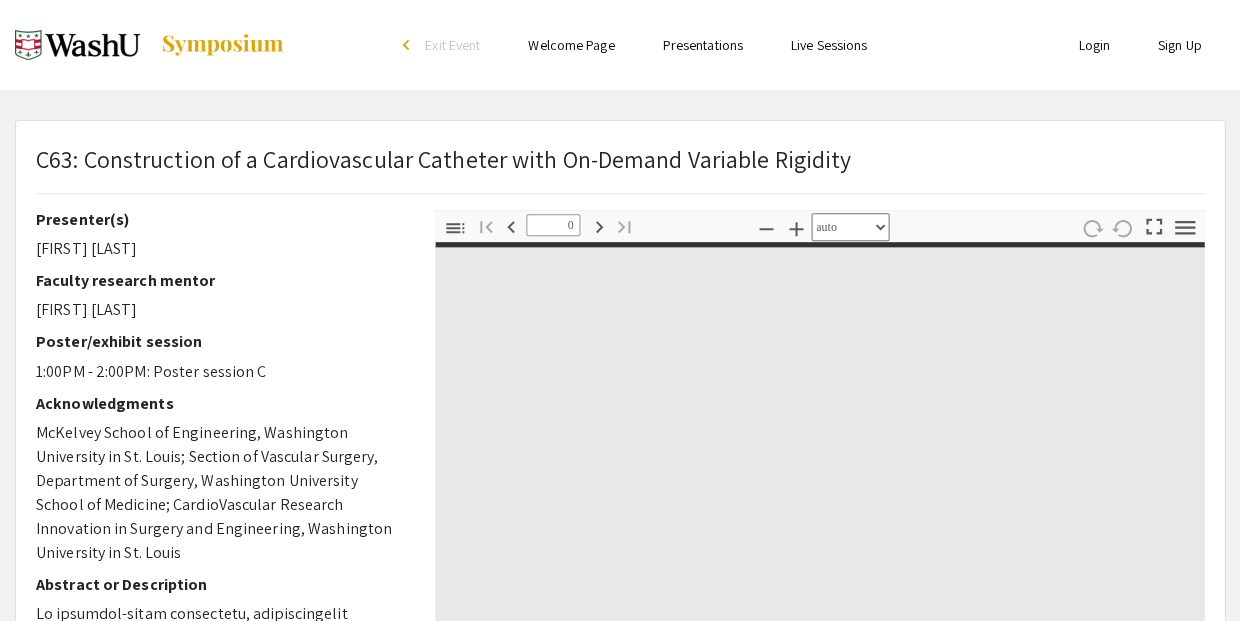 select on "custom" 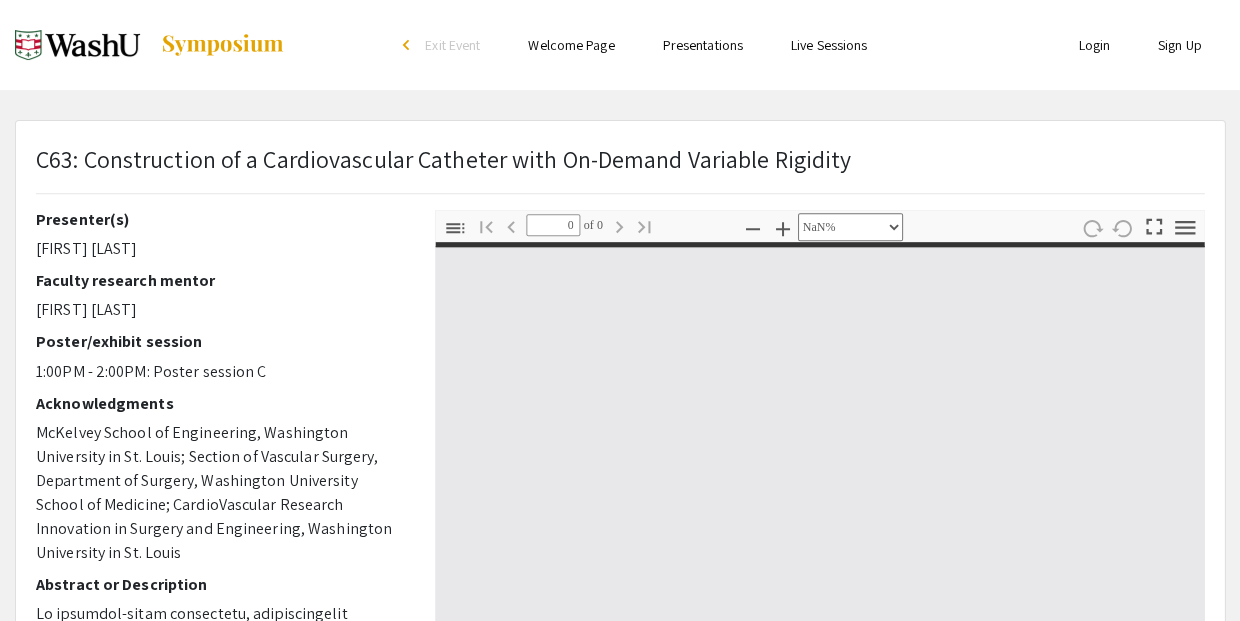 type on "1" 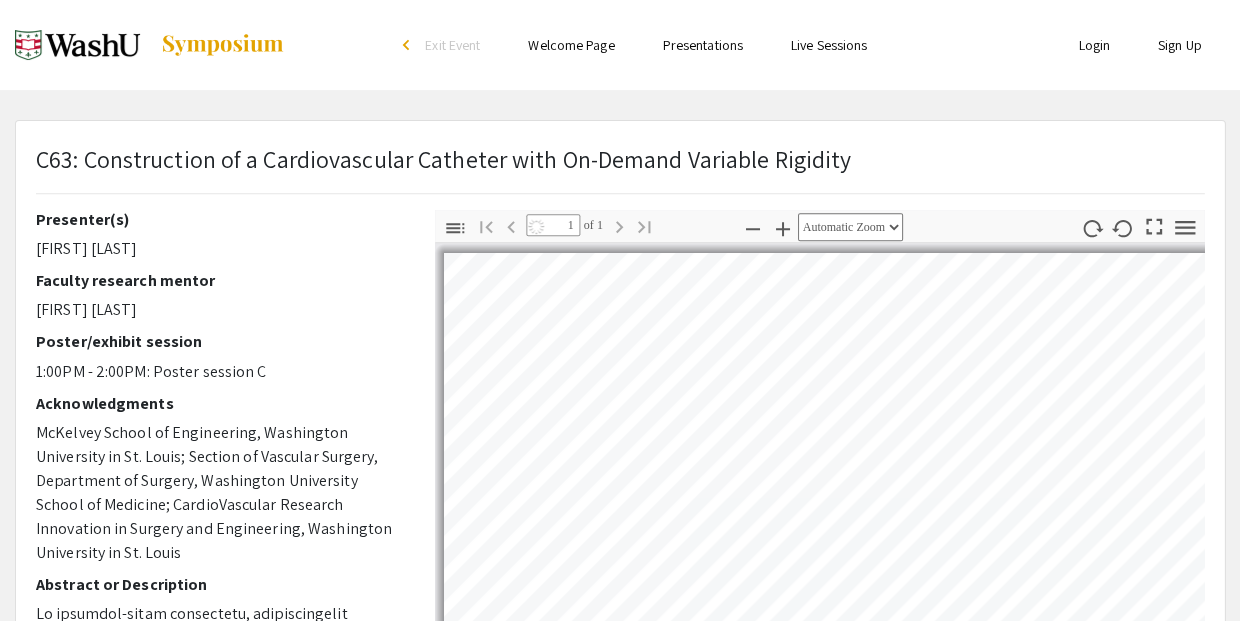 select on "auto" 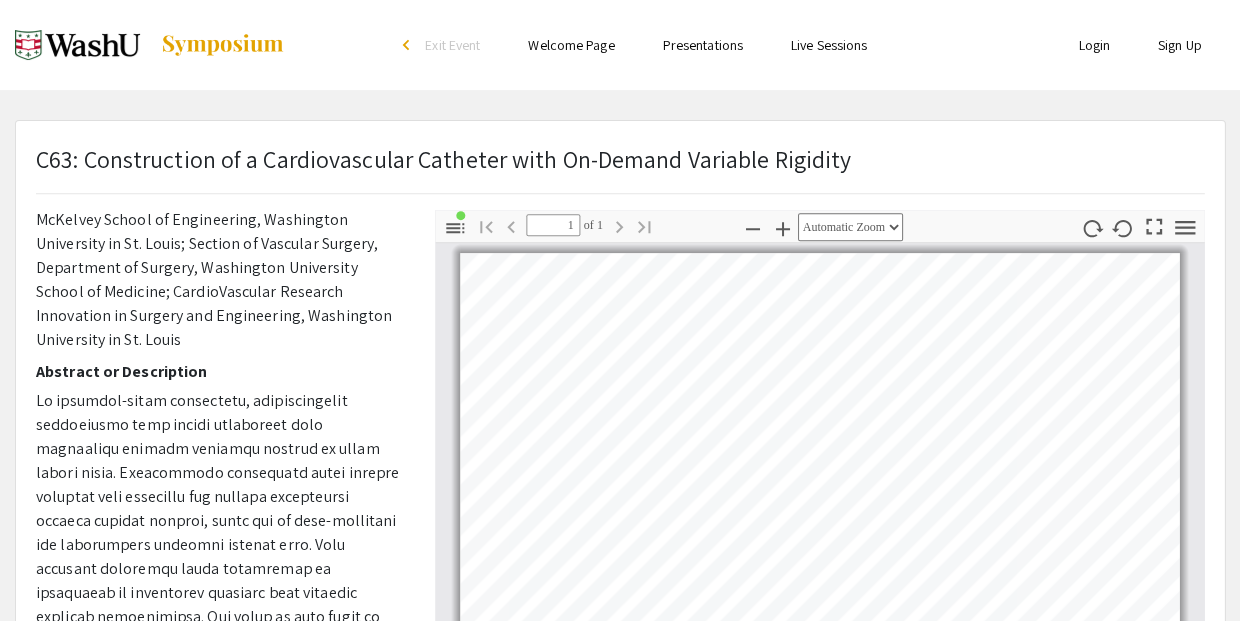 scroll, scrollTop: 212, scrollLeft: 0, axis: vertical 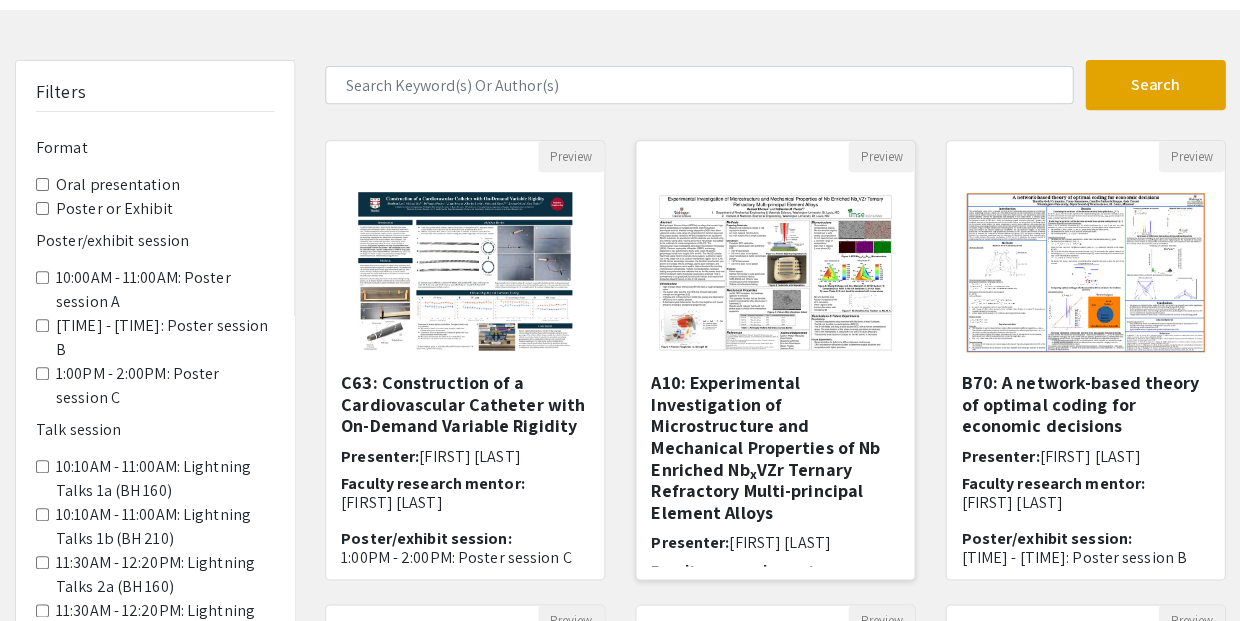 click 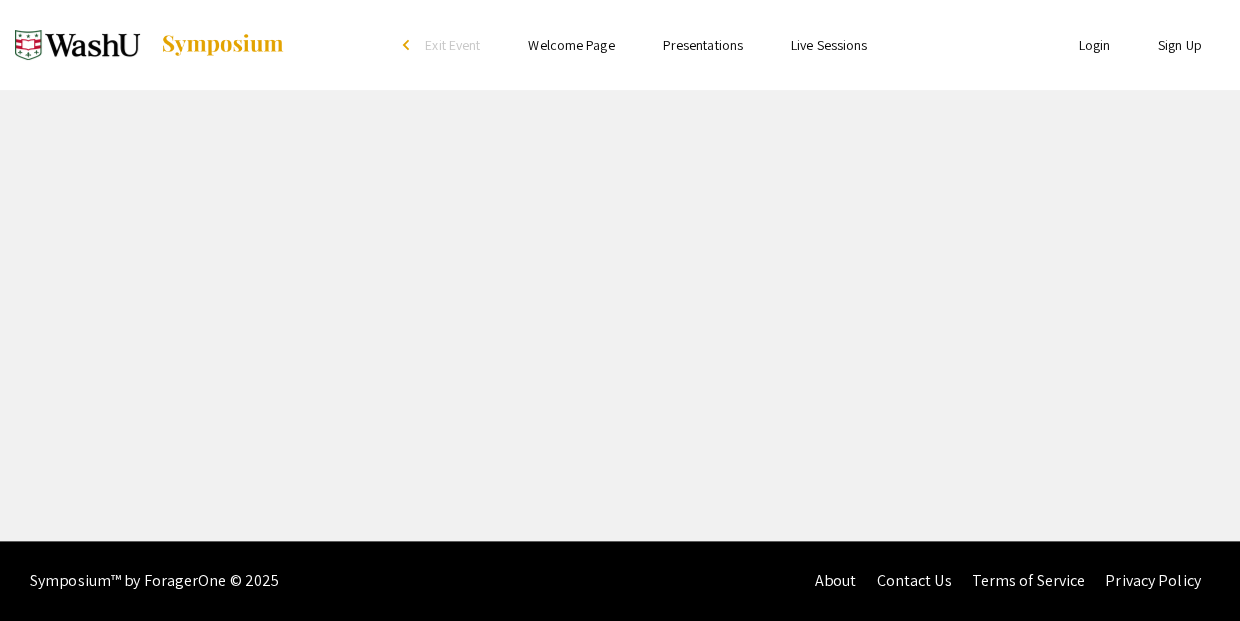 scroll, scrollTop: 0, scrollLeft: 0, axis: both 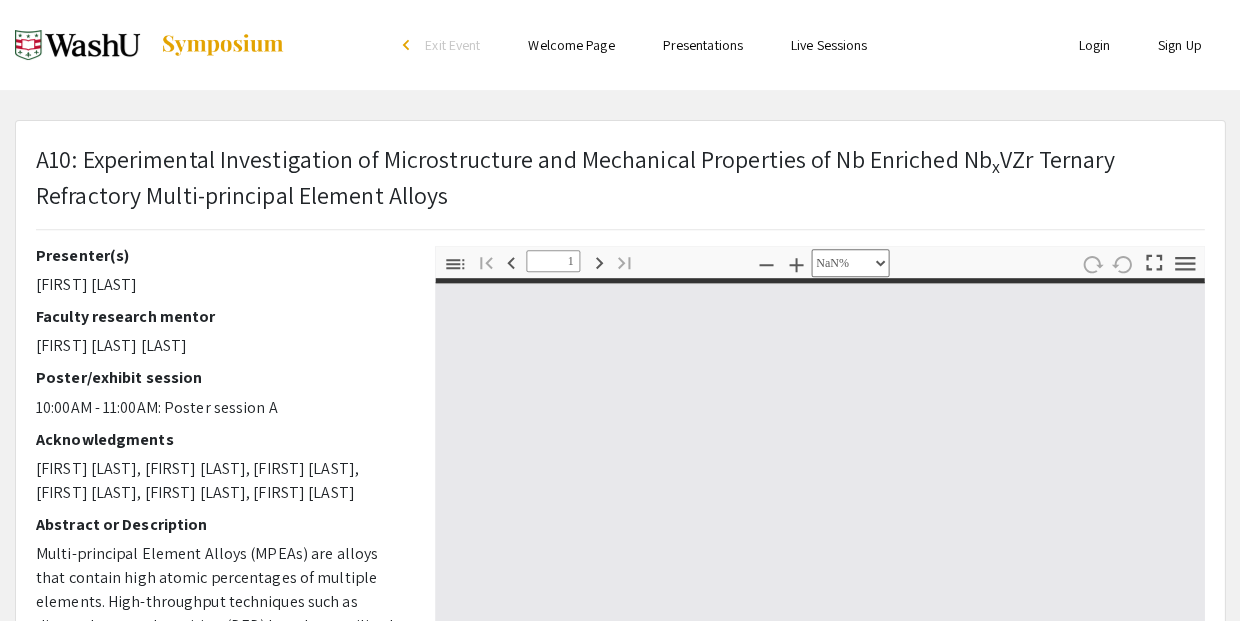 type on "0" 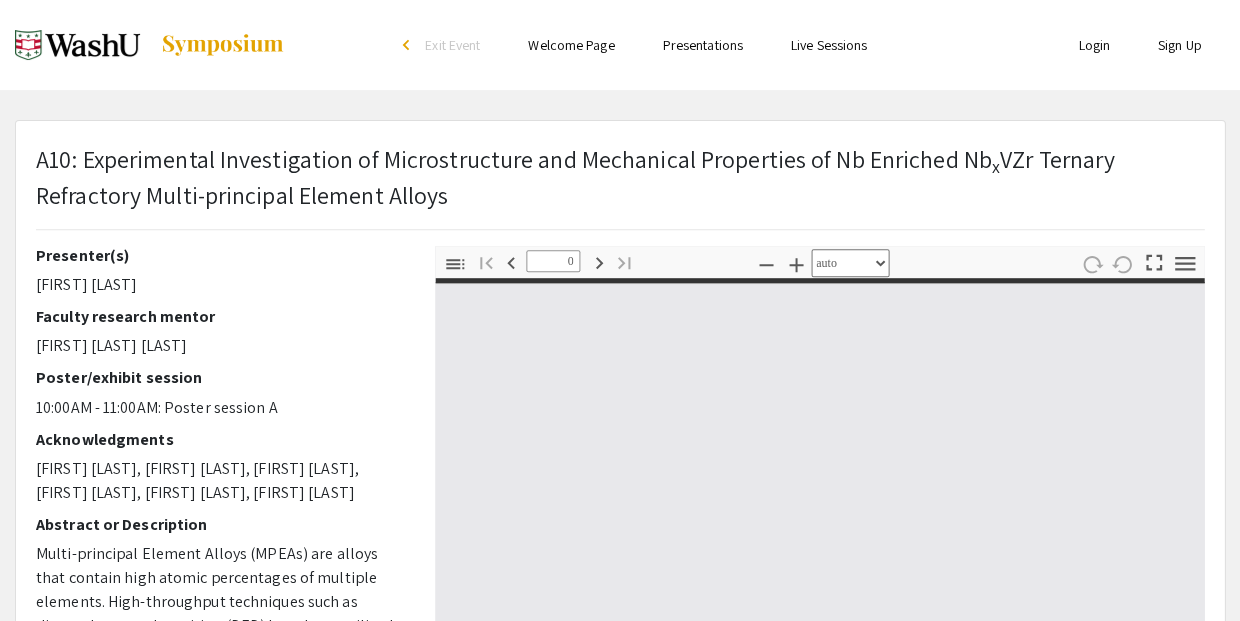 select on "custom" 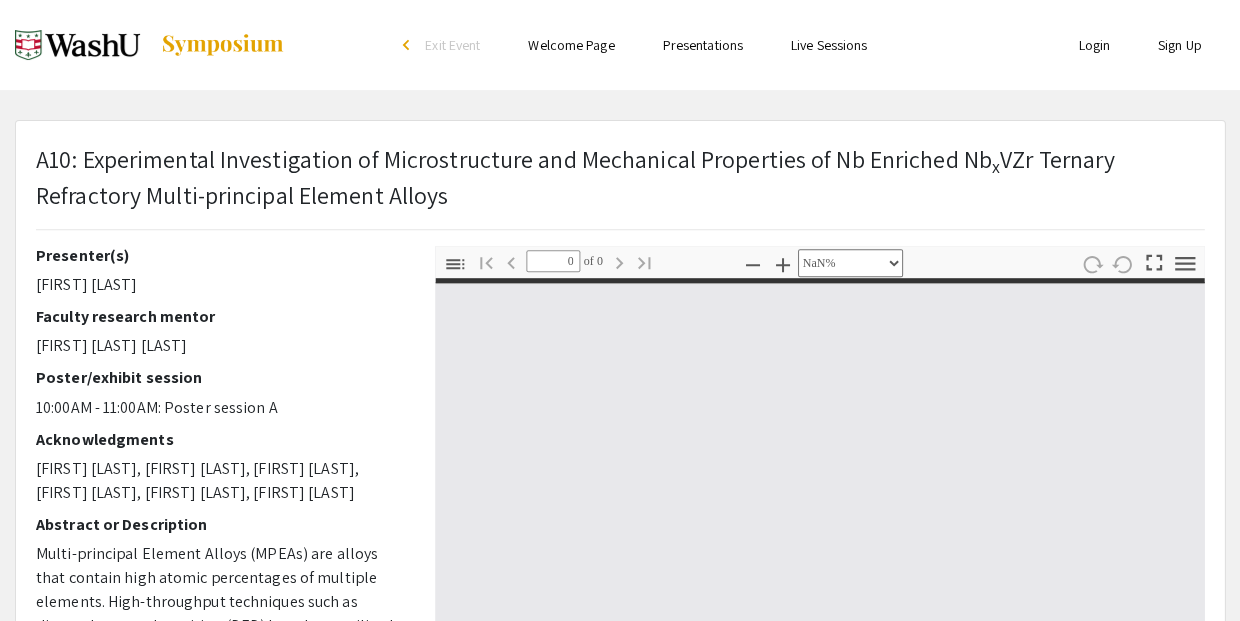 type on "1" 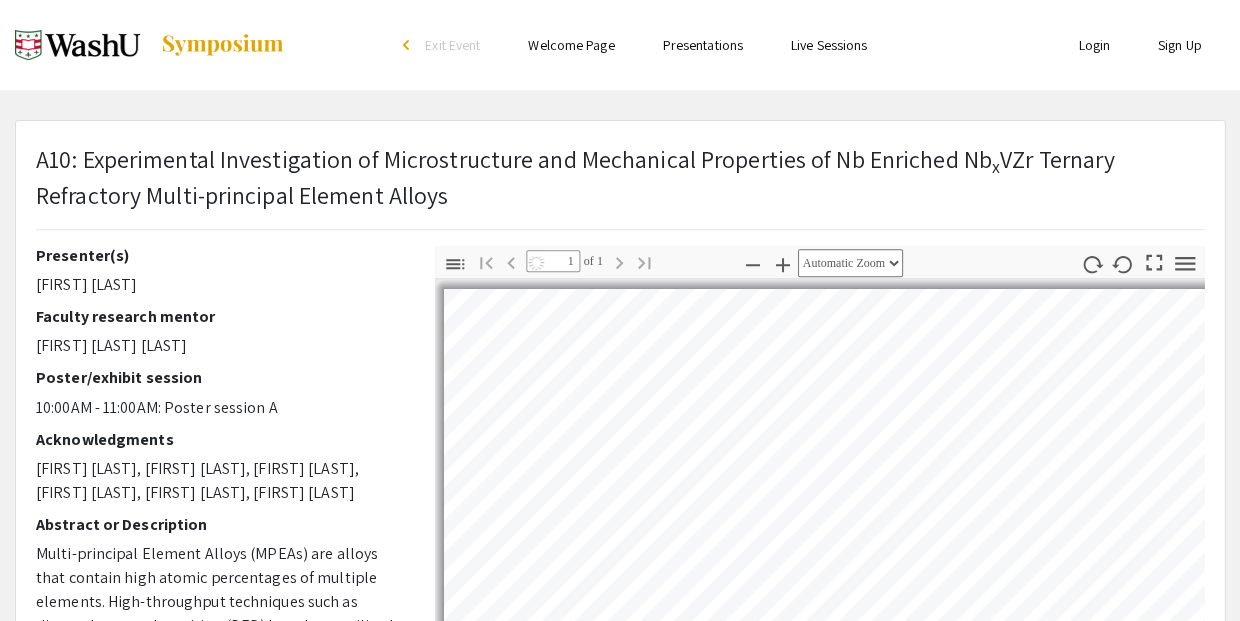 select on "auto" 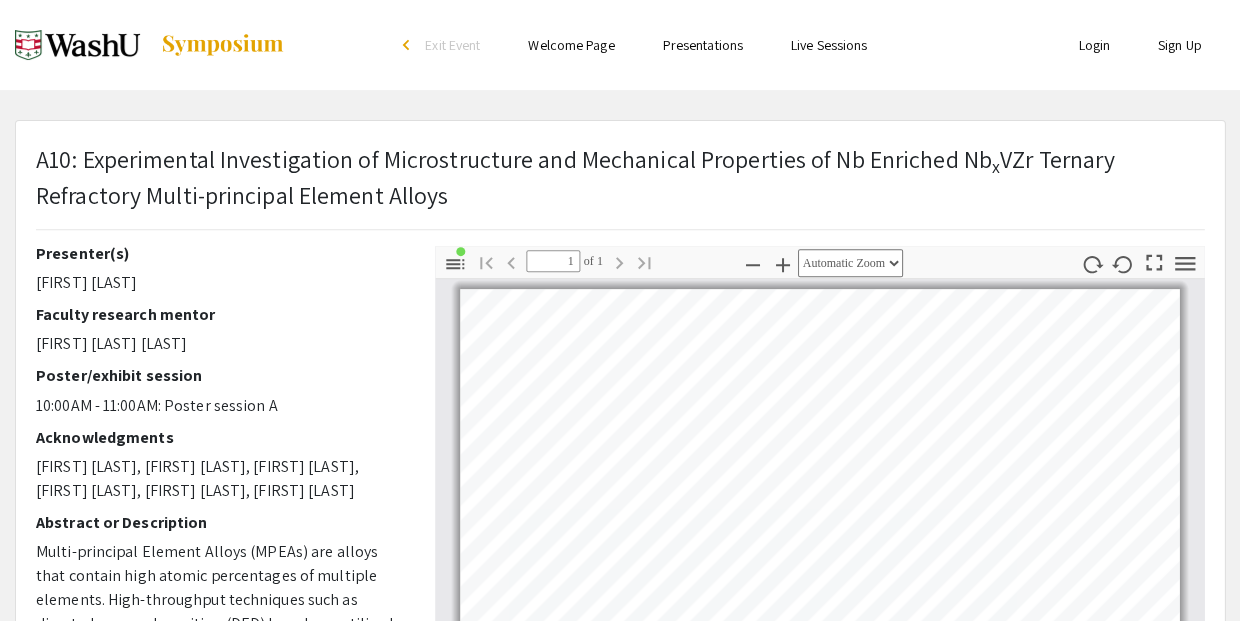 scroll, scrollTop: 1, scrollLeft: 0, axis: vertical 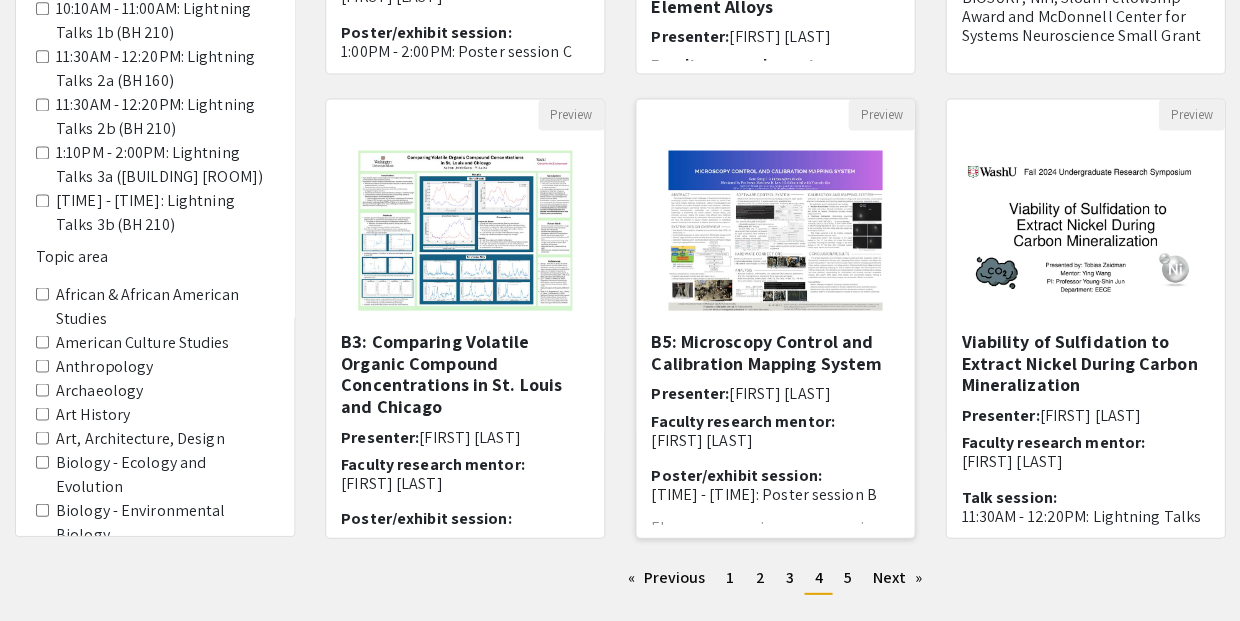 click on "B5: Microscopy Control and Calibration Mapping System" at bounding box center [775, 351] 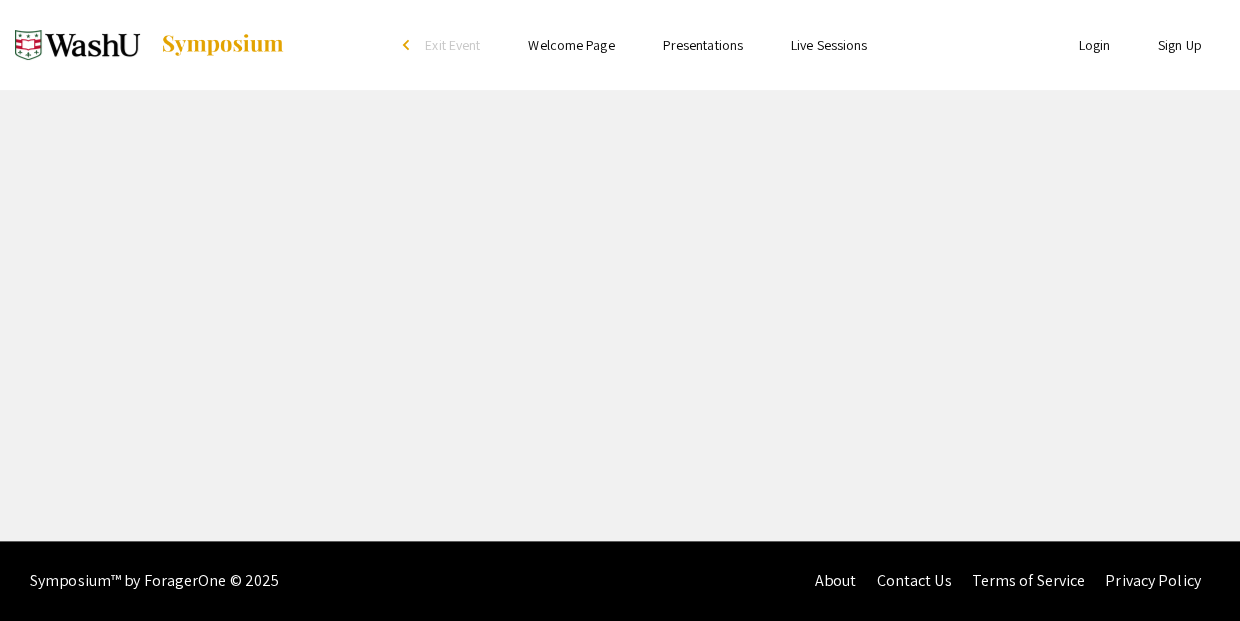 scroll, scrollTop: 0, scrollLeft: 0, axis: both 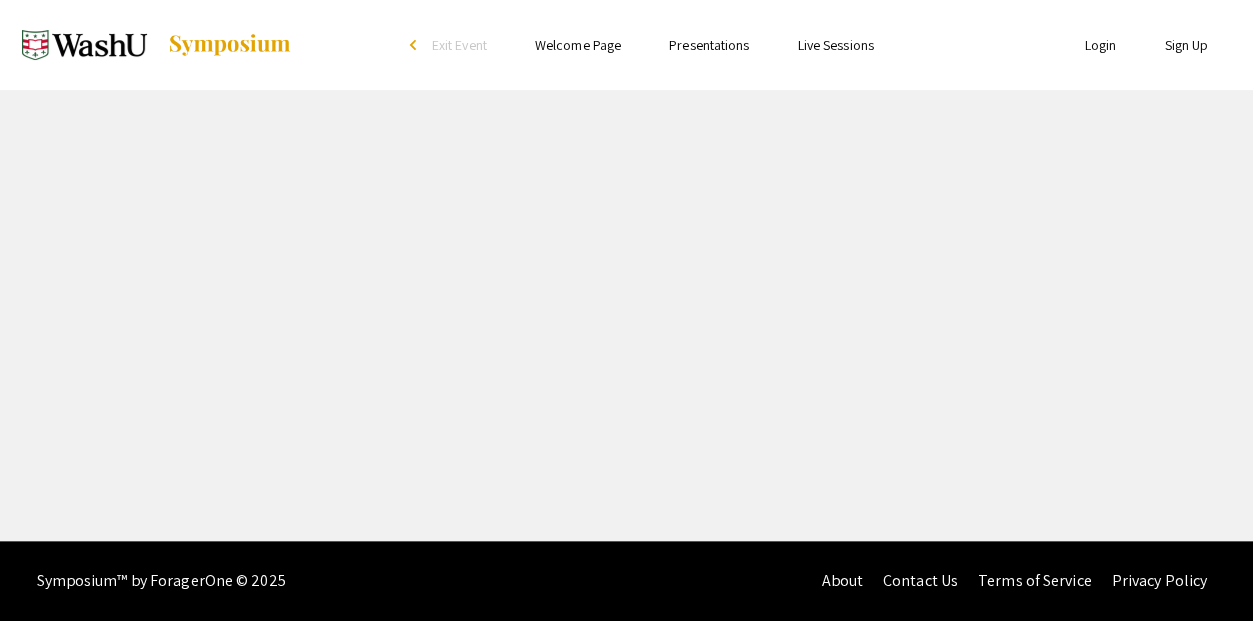 select on "custom" 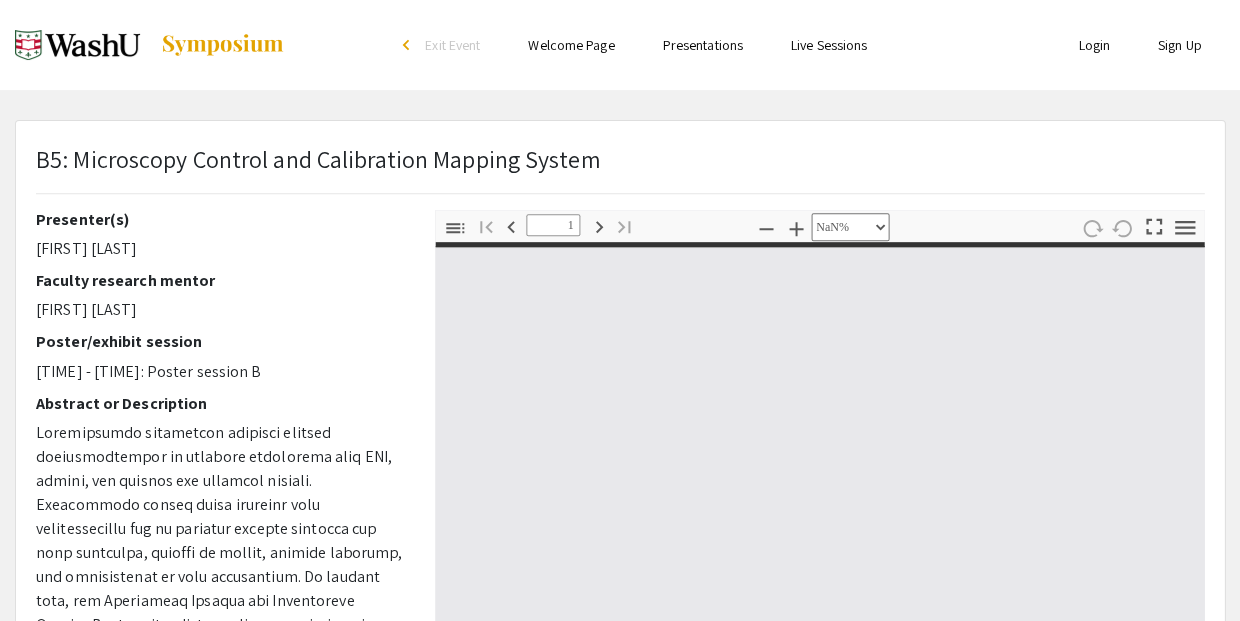 type on "0" 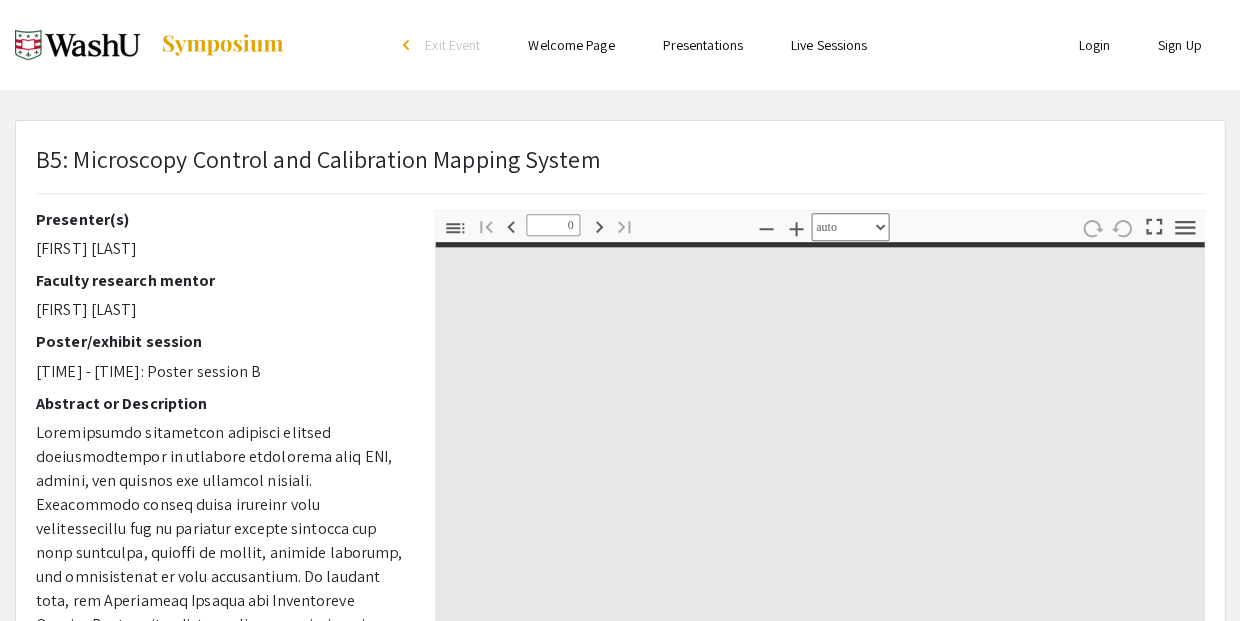 select on "custom" 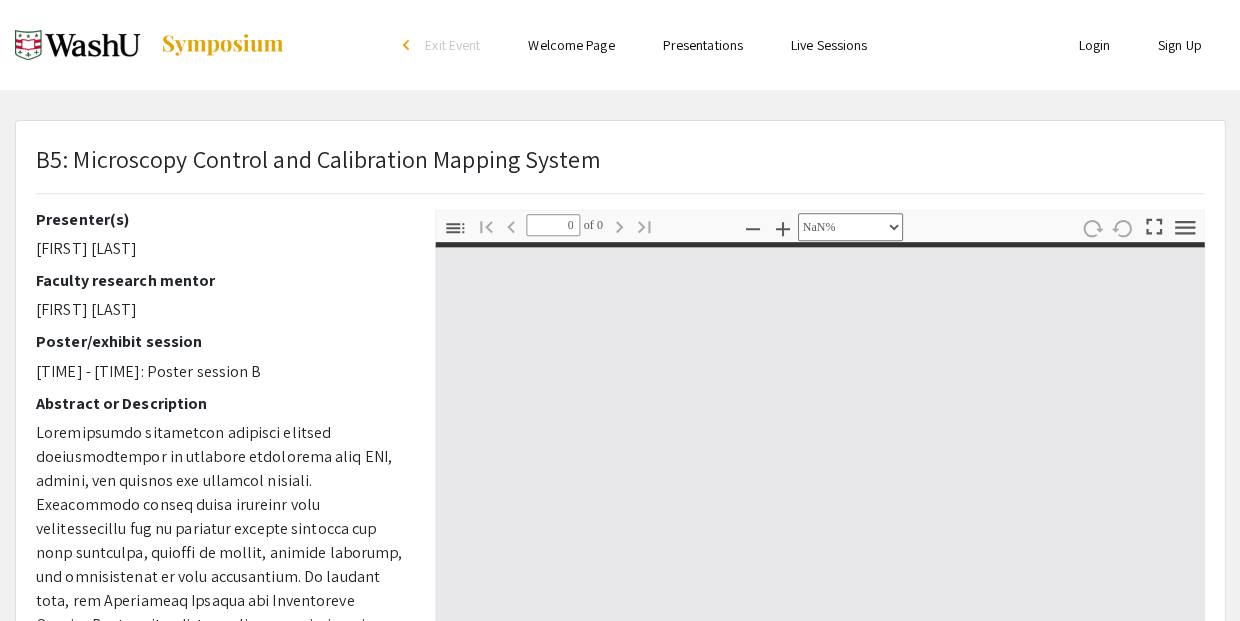 type on "1" 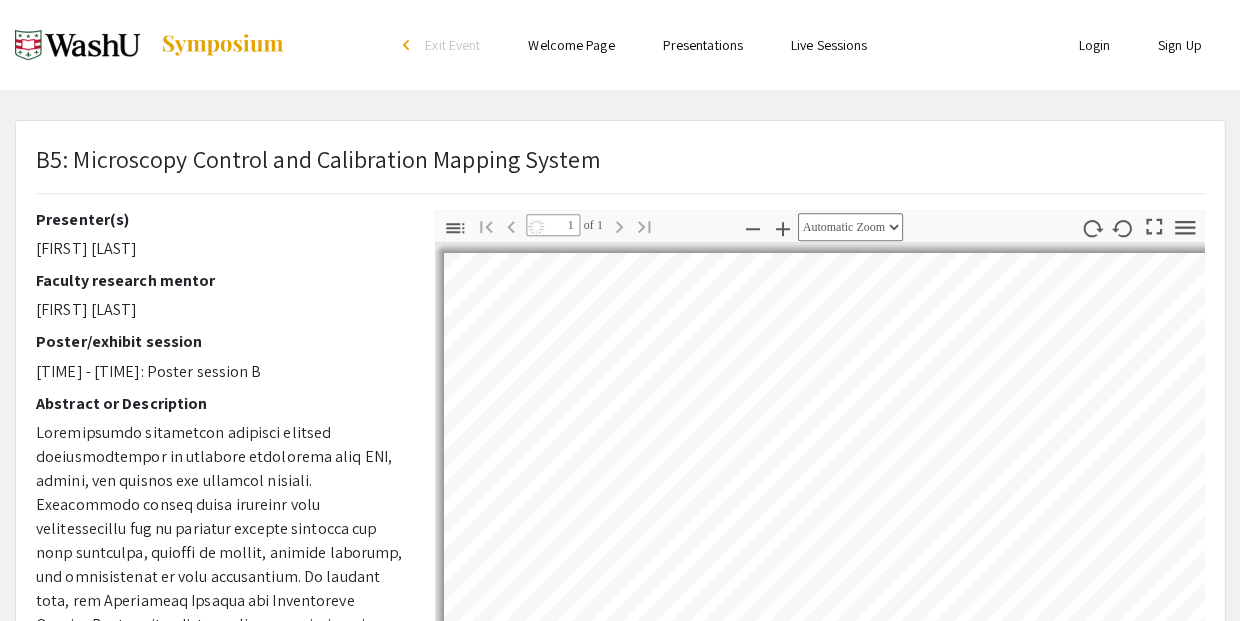select on "auto" 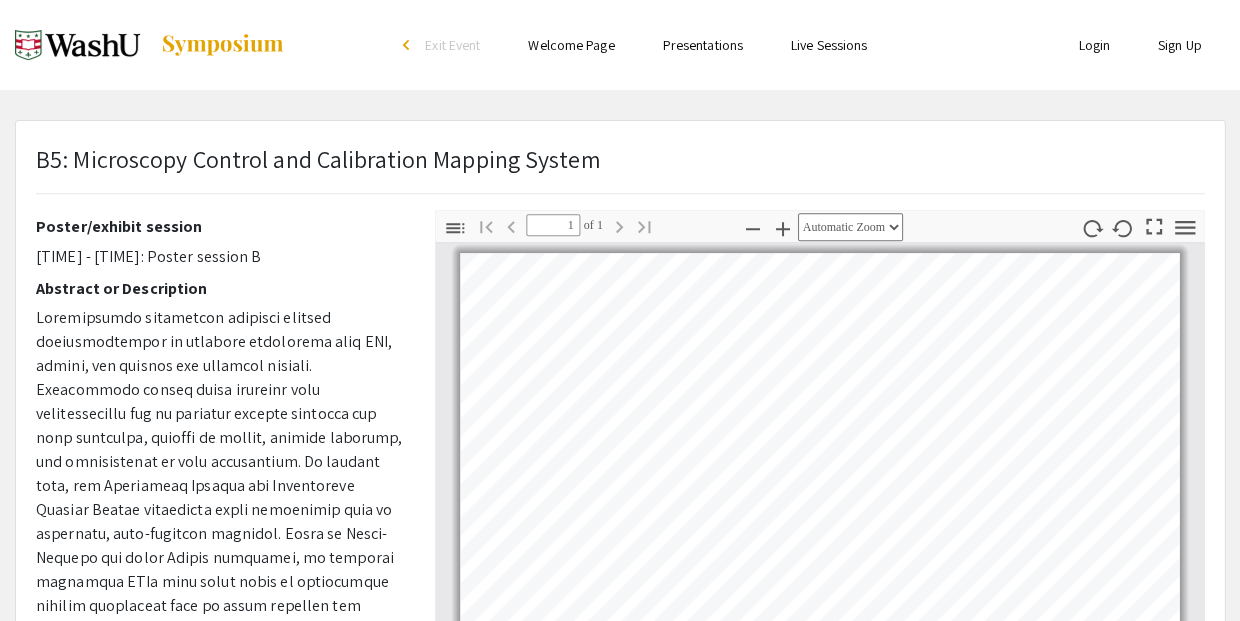 scroll, scrollTop: 122, scrollLeft: 0, axis: vertical 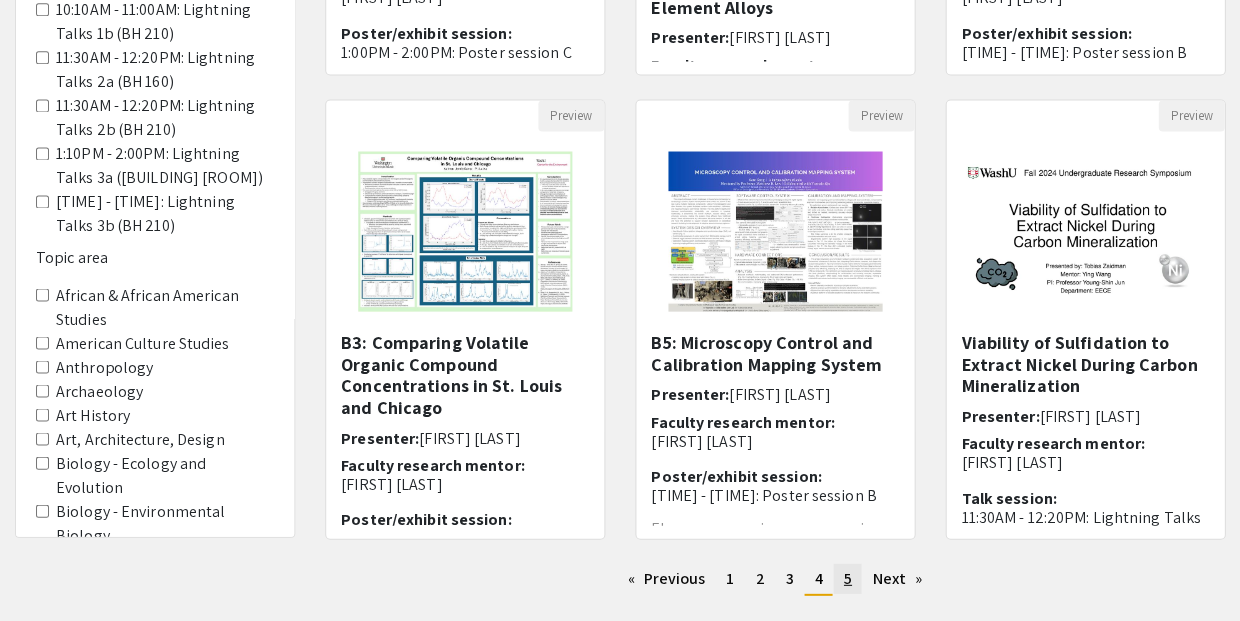 click on "5" 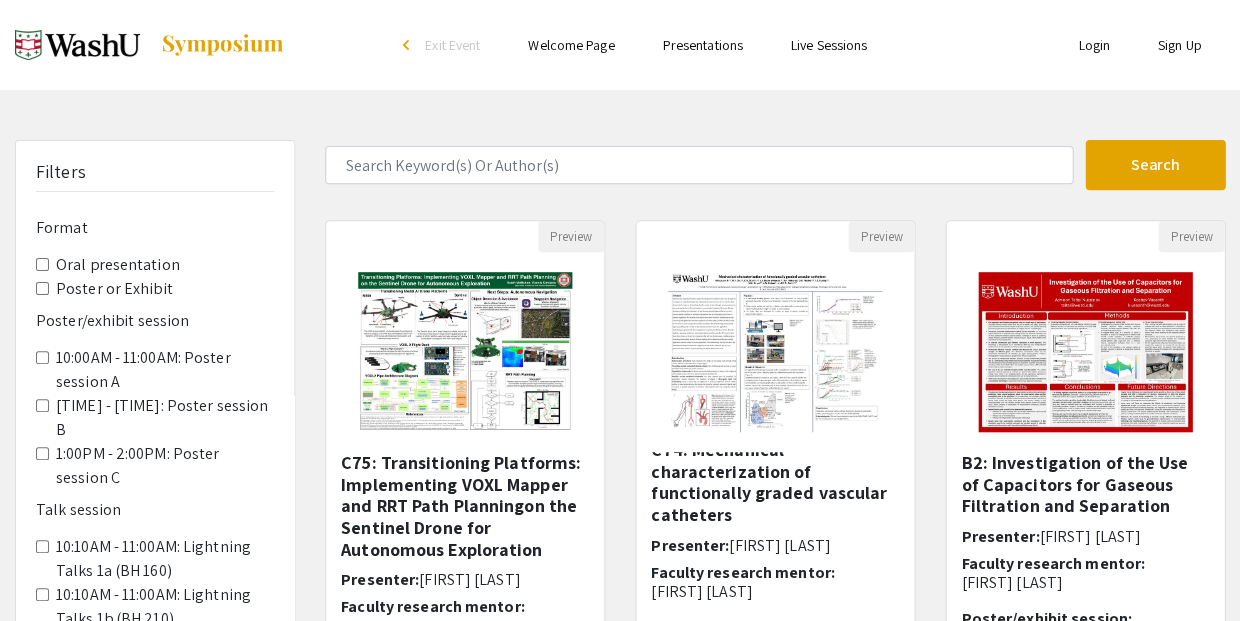 scroll, scrollTop: 20, scrollLeft: 0, axis: vertical 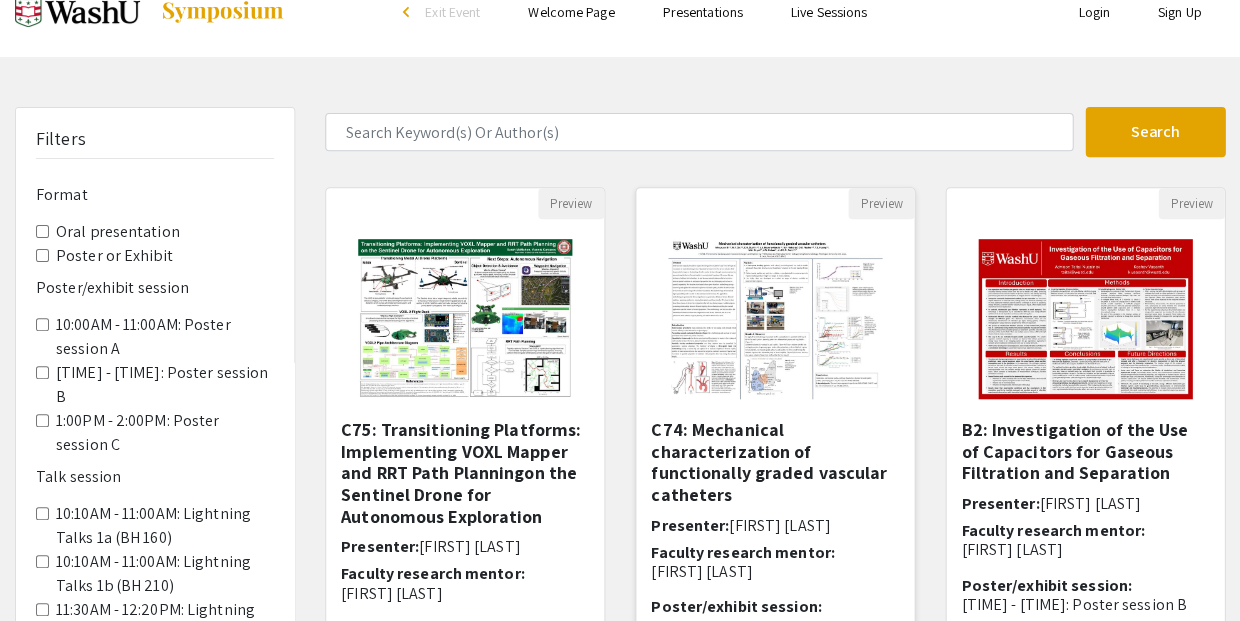 click 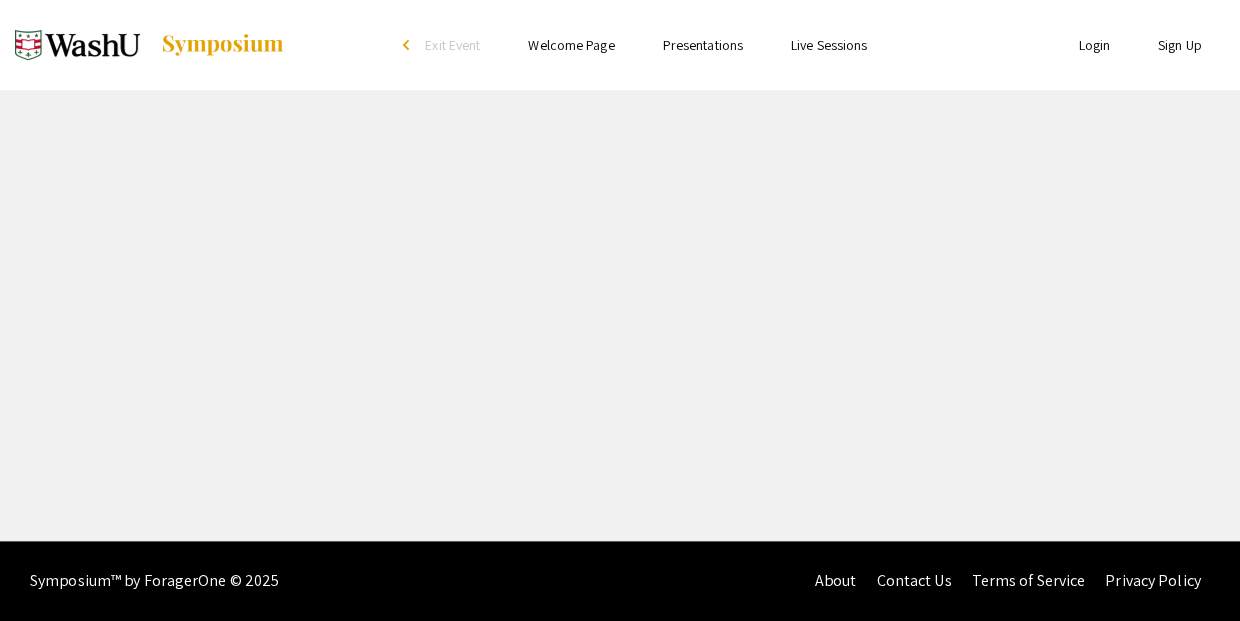 scroll, scrollTop: 0, scrollLeft: 0, axis: both 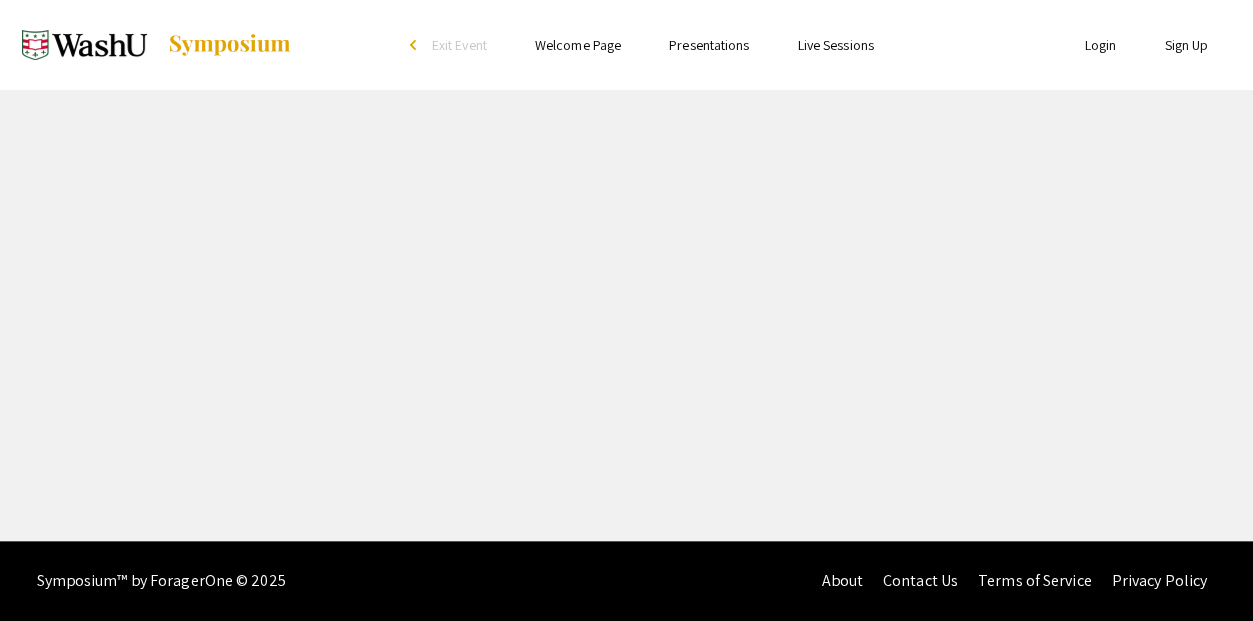 select on "custom" 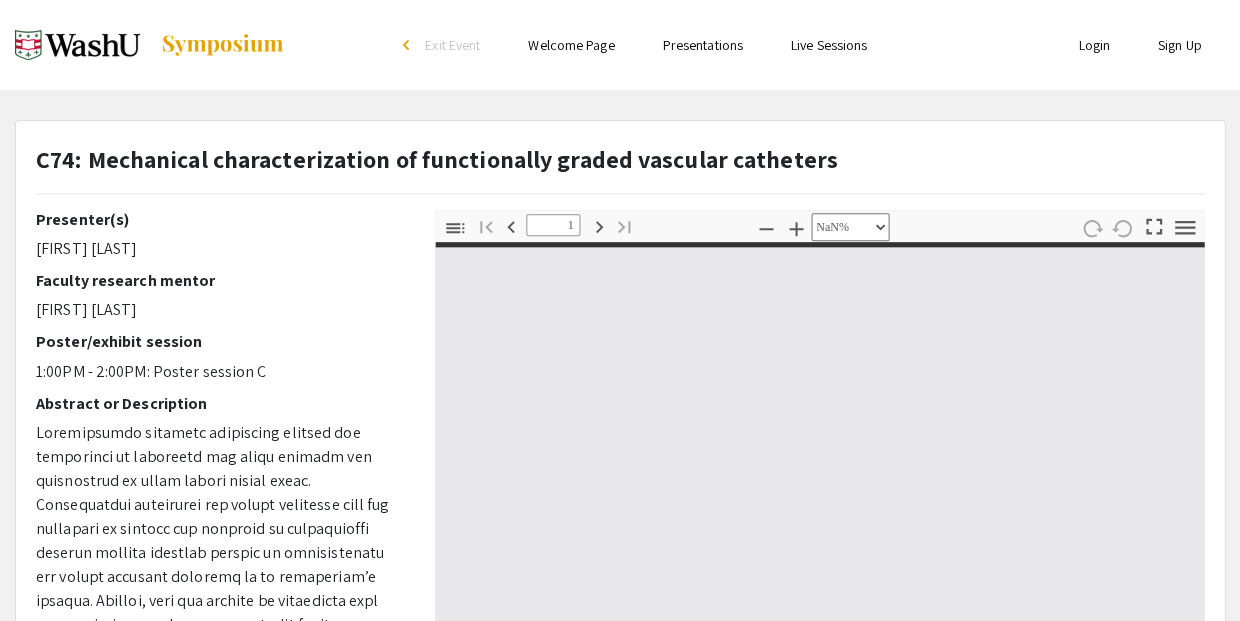 type on "0" 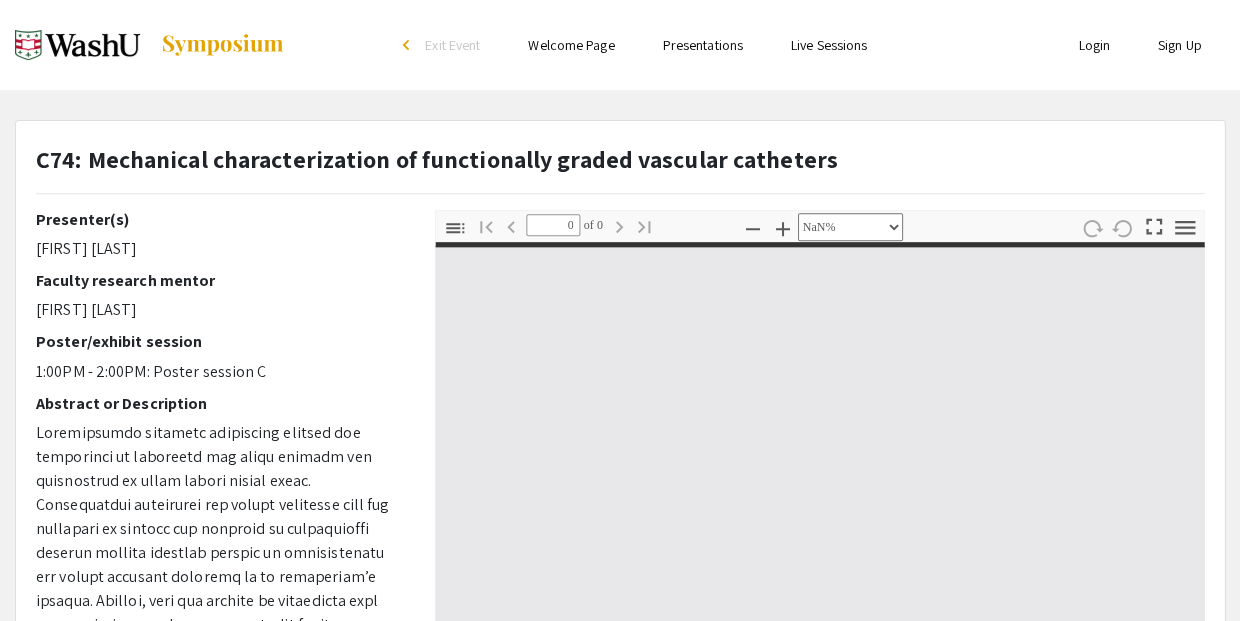 select on "auto" 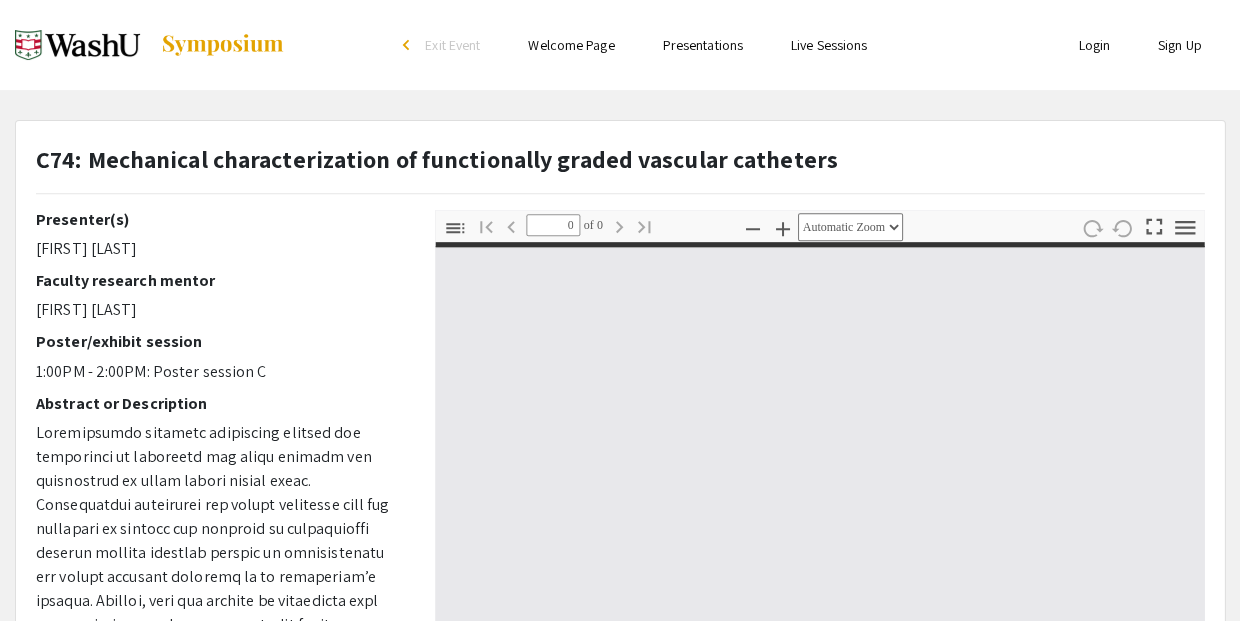 type on "1" 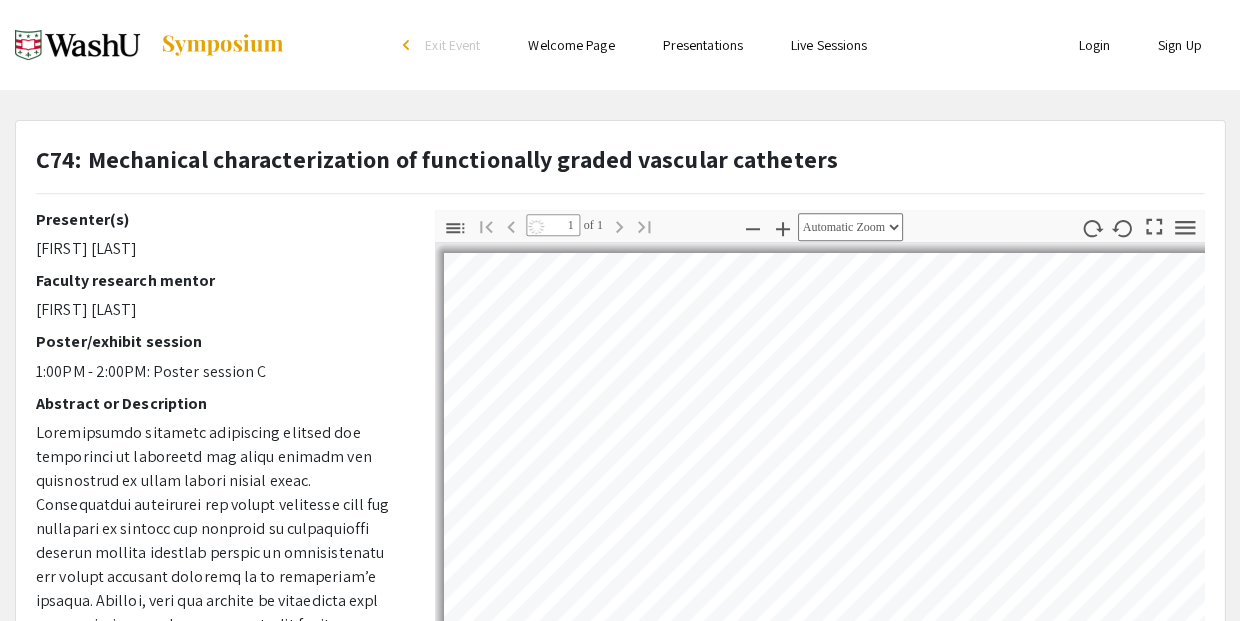 select on "auto" 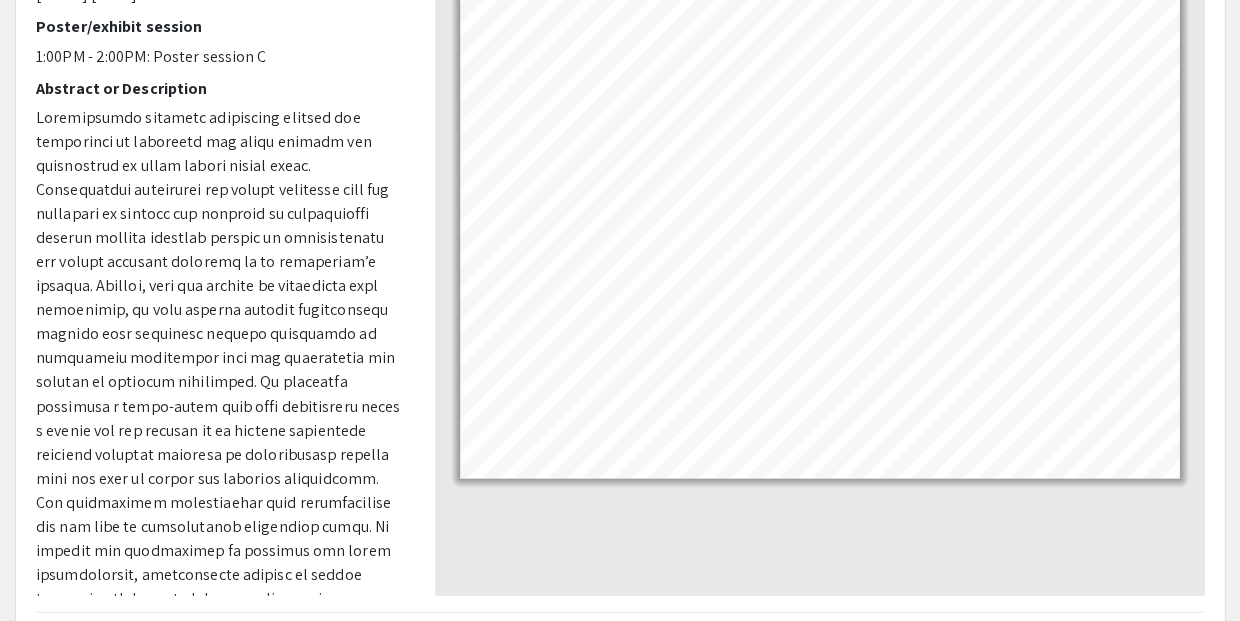 scroll, scrollTop: 316, scrollLeft: 0, axis: vertical 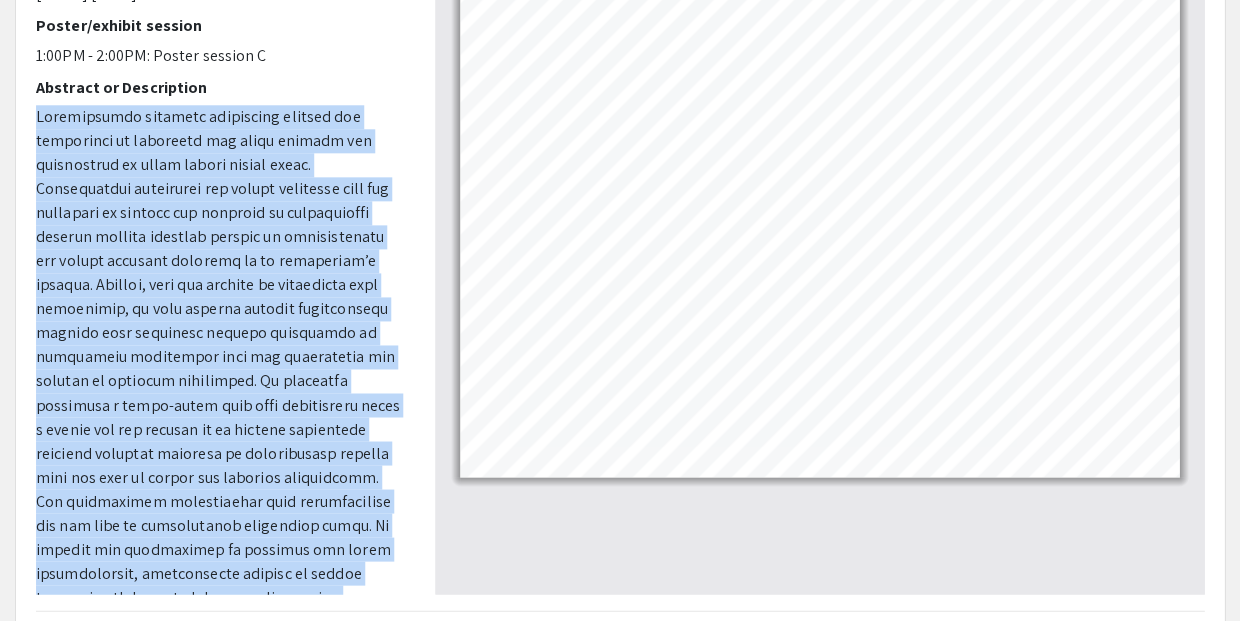 drag, startPoint x: 32, startPoint y: 58, endPoint x: 318, endPoint y: 502, distance: 528.14014 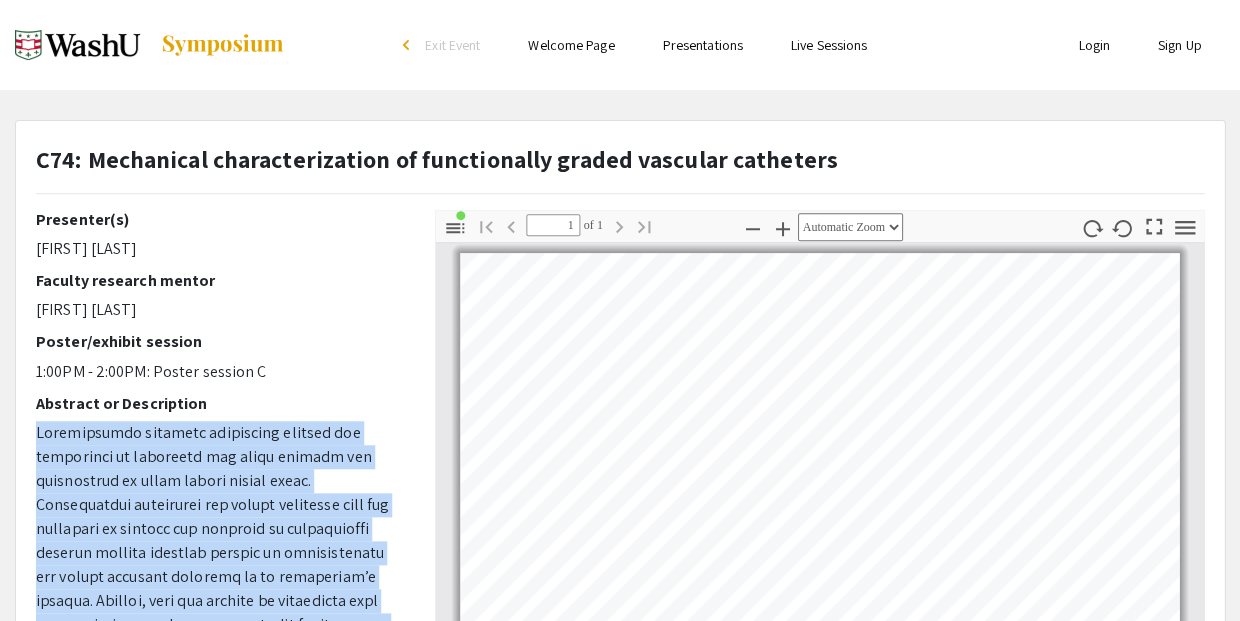 scroll, scrollTop: 0, scrollLeft: 0, axis: both 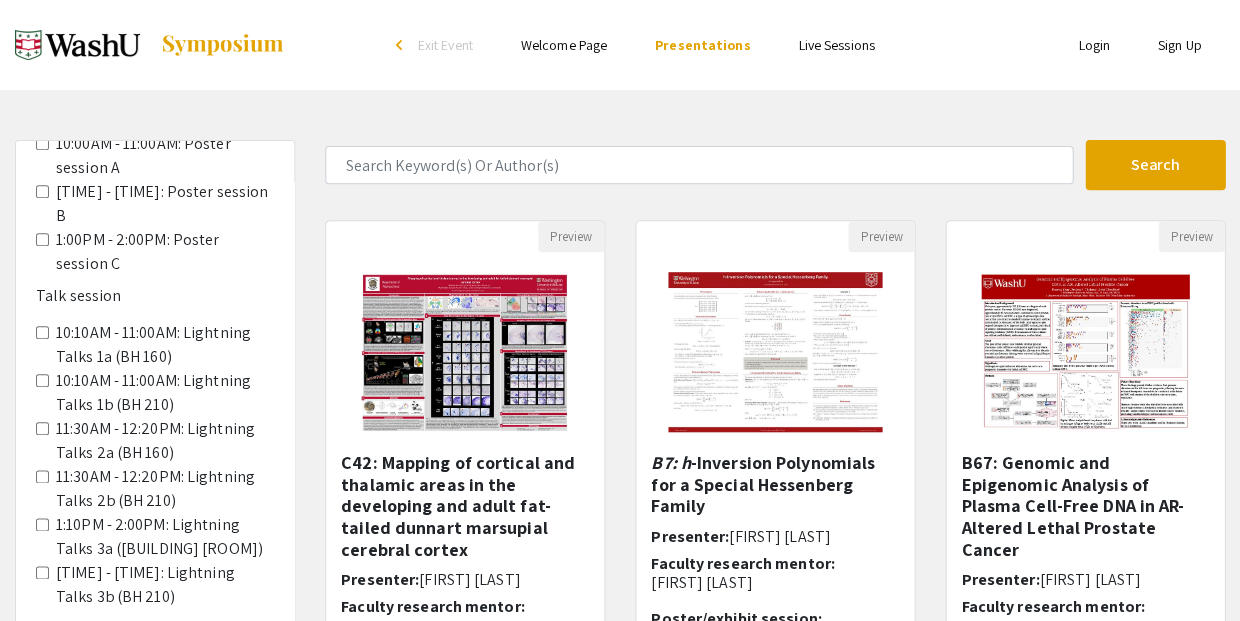 click on "African & African American Studies" at bounding box center [42, 665] 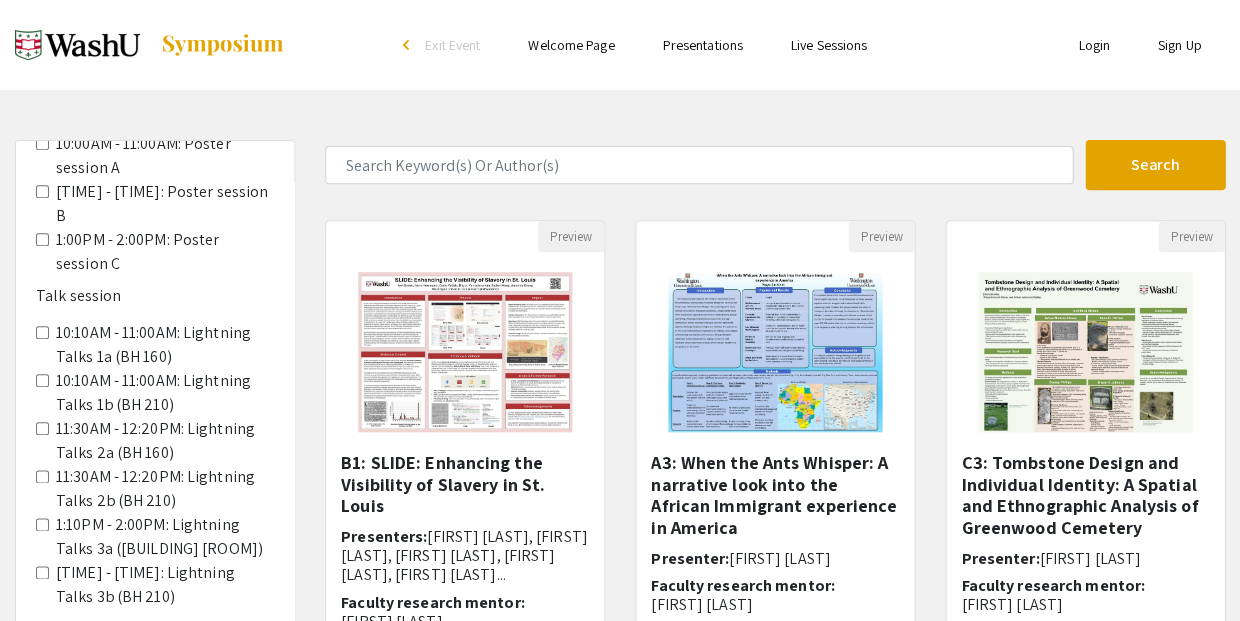 click on "American Culture Studies" at bounding box center [42, 713] 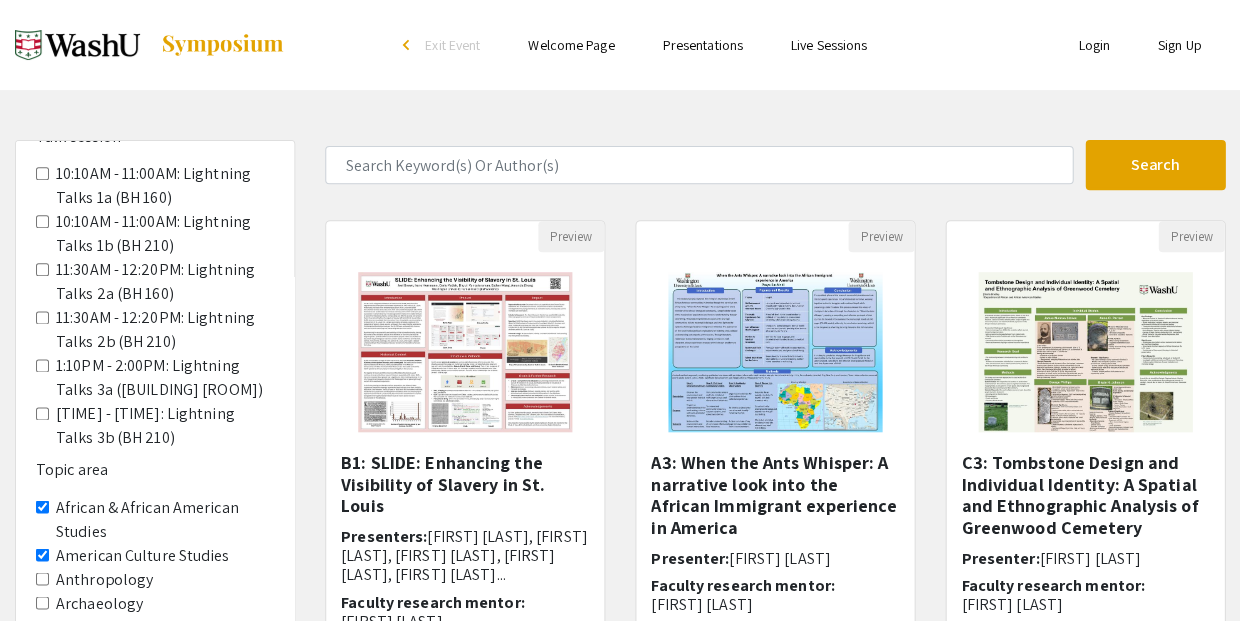 scroll, scrollTop: 379, scrollLeft: 0, axis: vertical 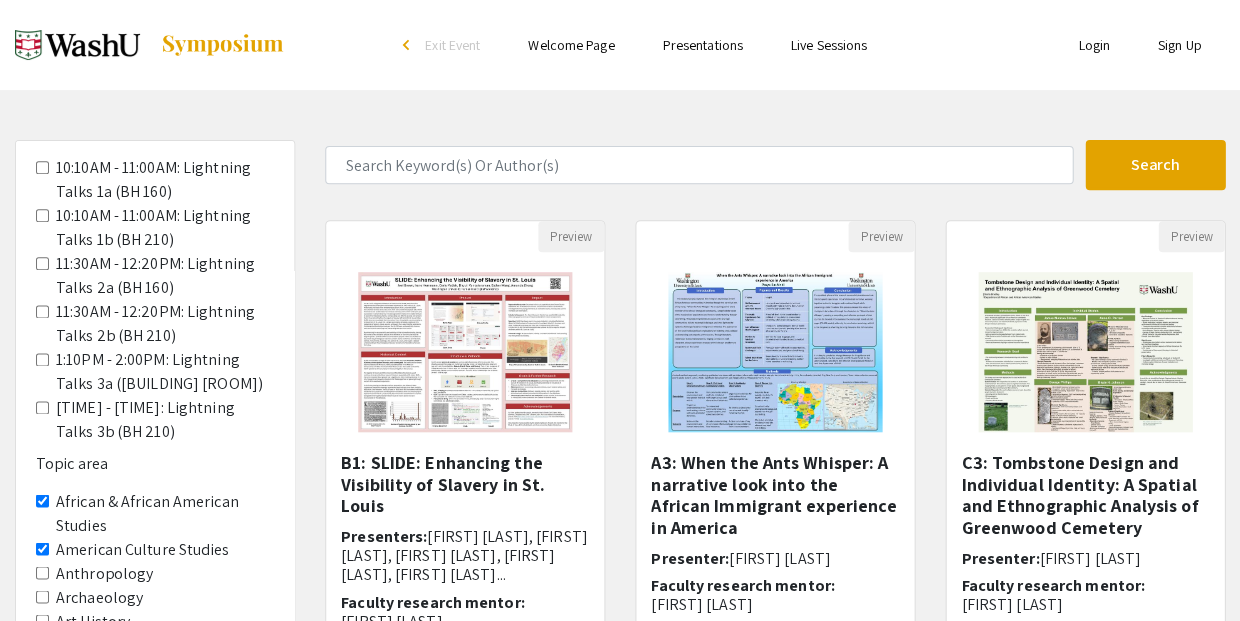 click on "Art History" at bounding box center (42, 620) 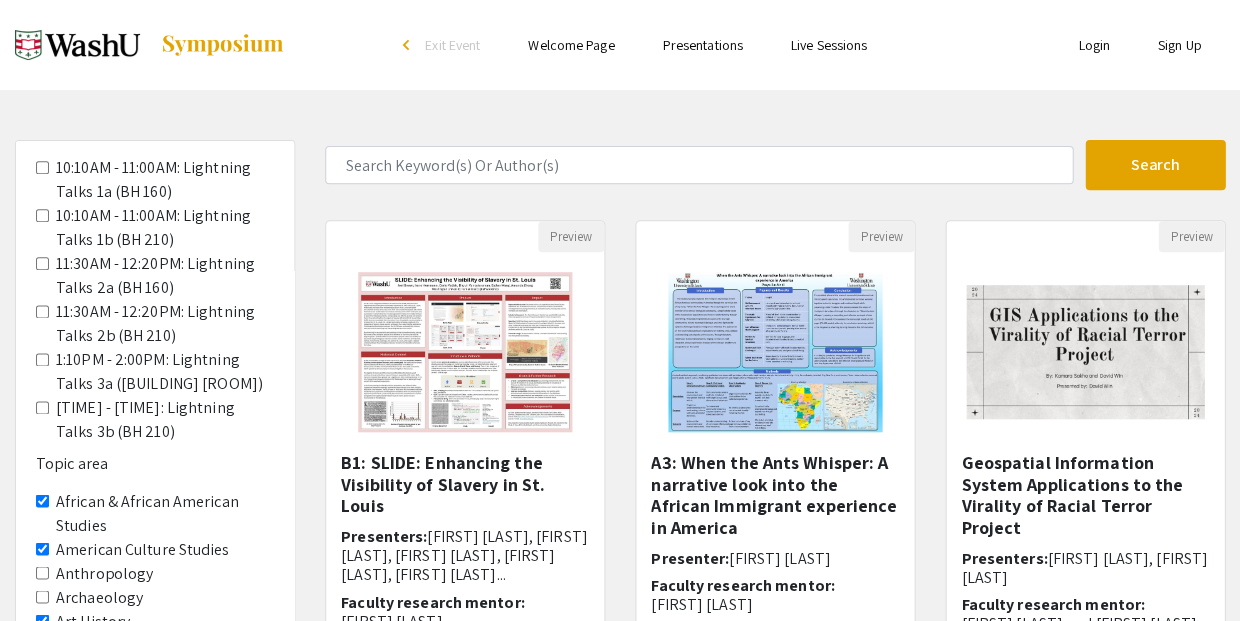 click on "Art, Architecture, Design" at bounding box center [42, 644] 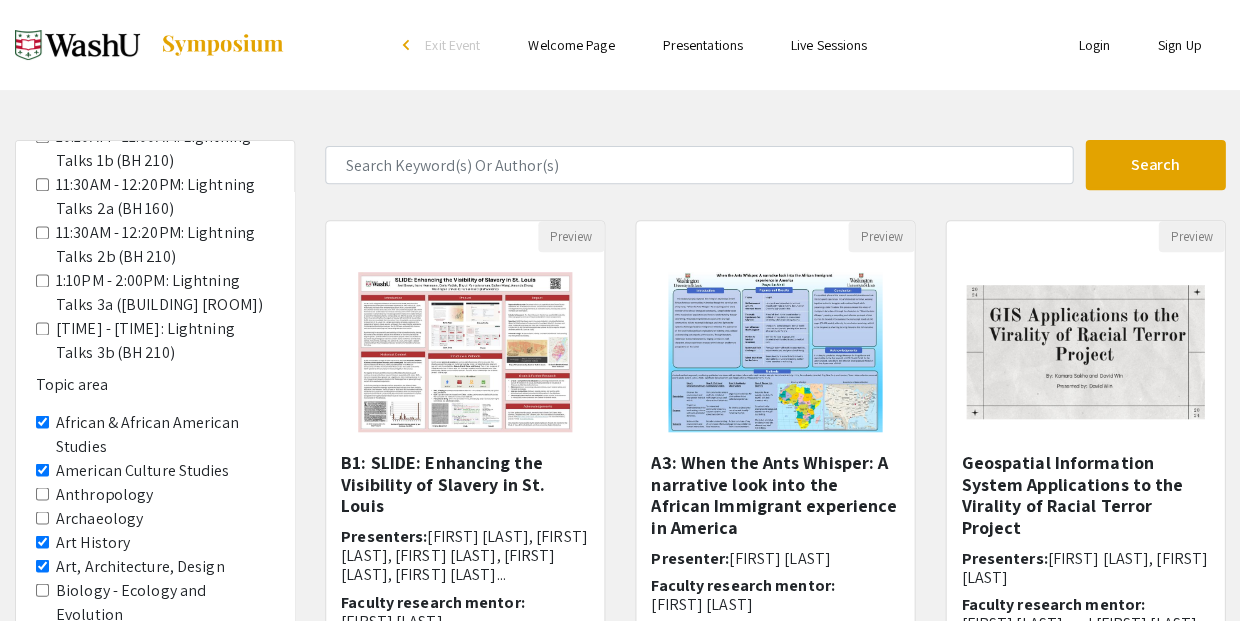 scroll, scrollTop: 457, scrollLeft: 0, axis: vertical 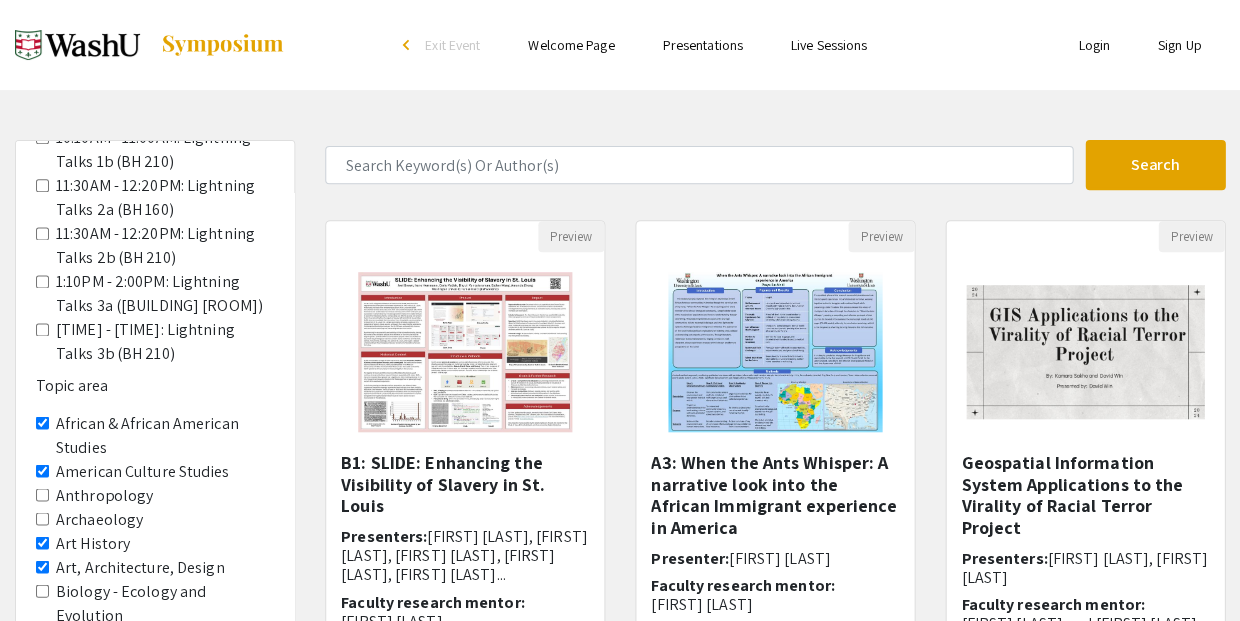 click on "Classics" at bounding box center [42, 878] 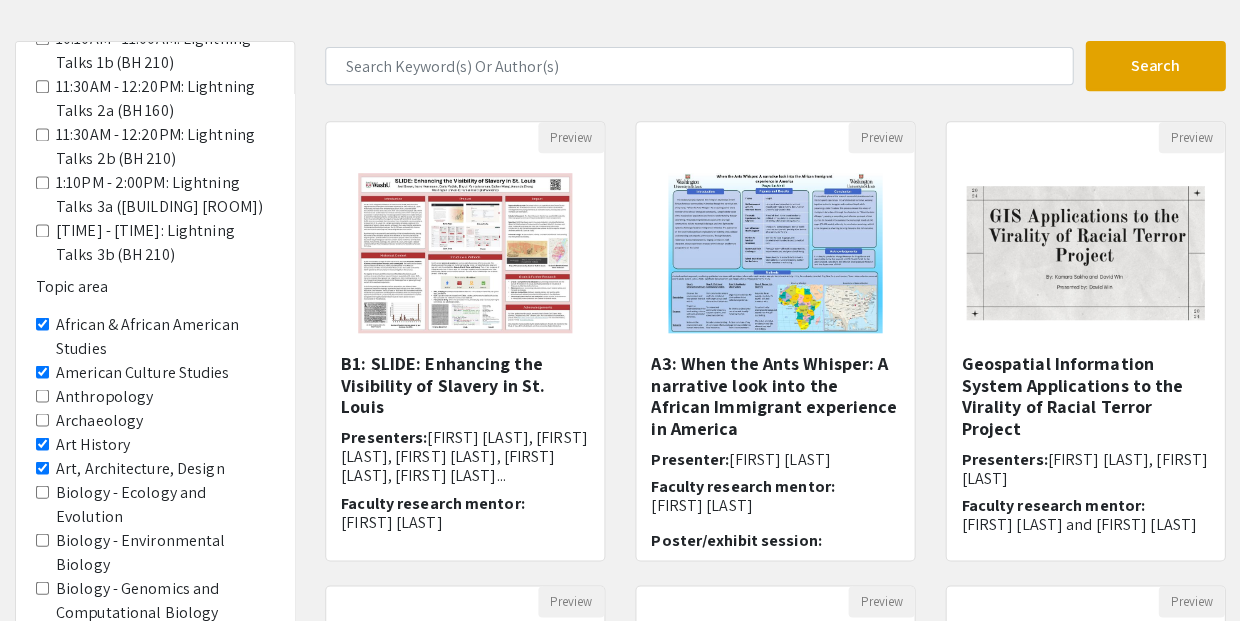 scroll, scrollTop: 115, scrollLeft: 0, axis: vertical 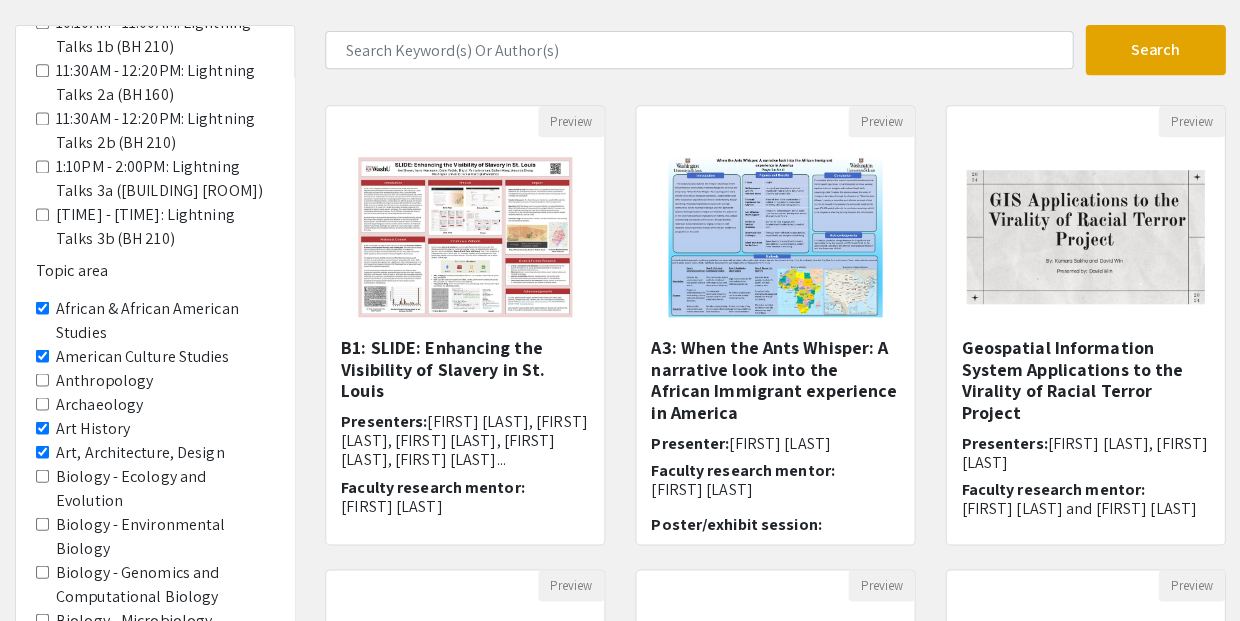 click on "Comparative Arts & Literature" at bounding box center [42, 787] 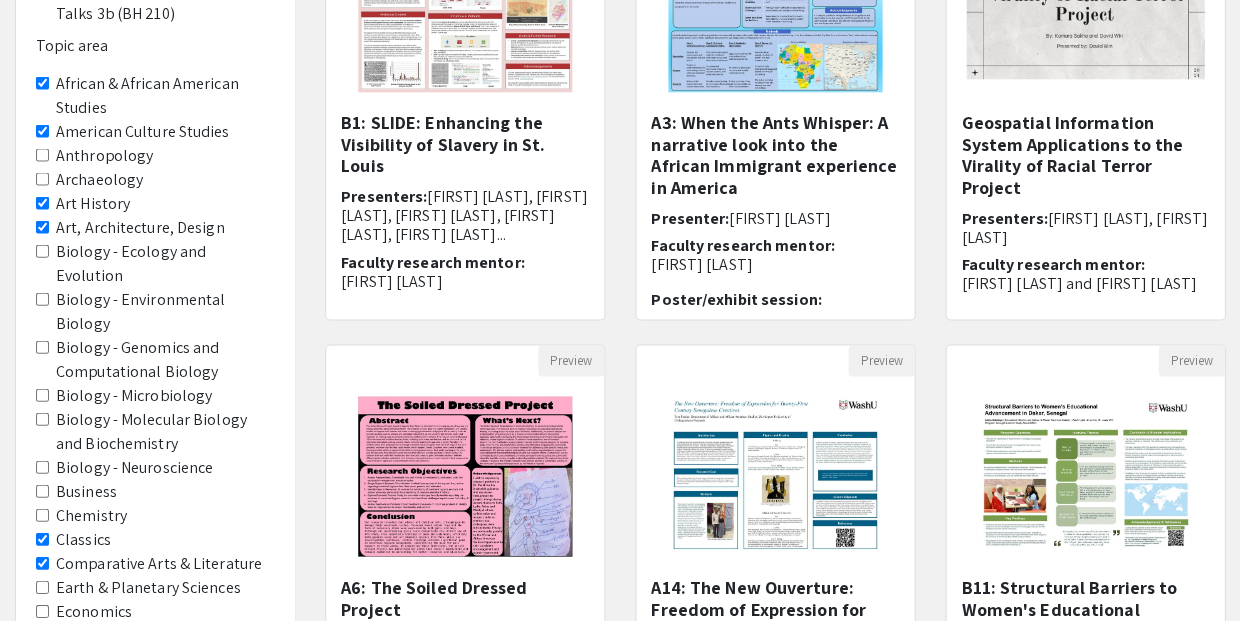 scroll, scrollTop: 340, scrollLeft: 0, axis: vertical 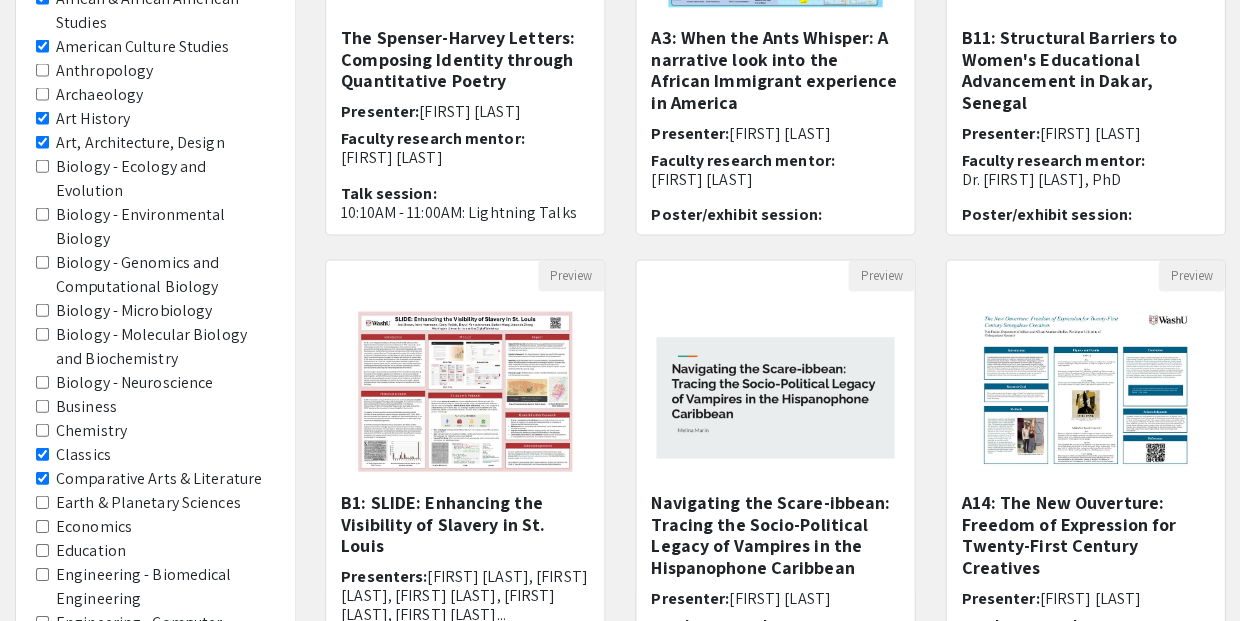 click on "Foreign Languages & Literature" at bounding box center (42, 909) 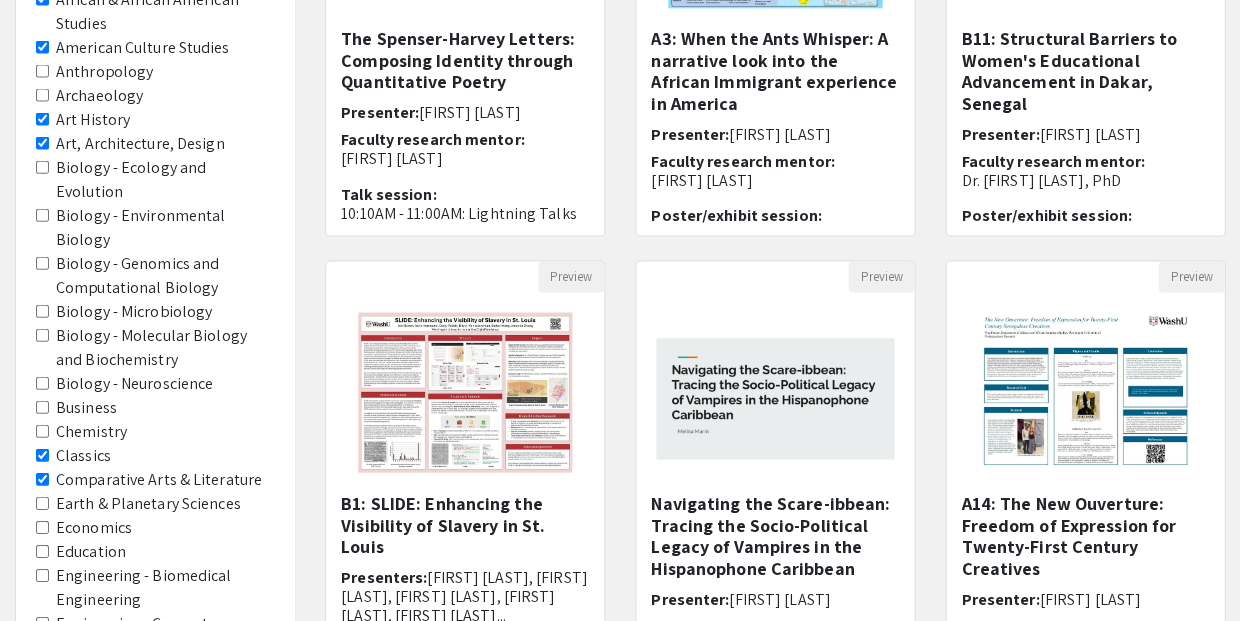 scroll, scrollTop: 499, scrollLeft: 0, axis: vertical 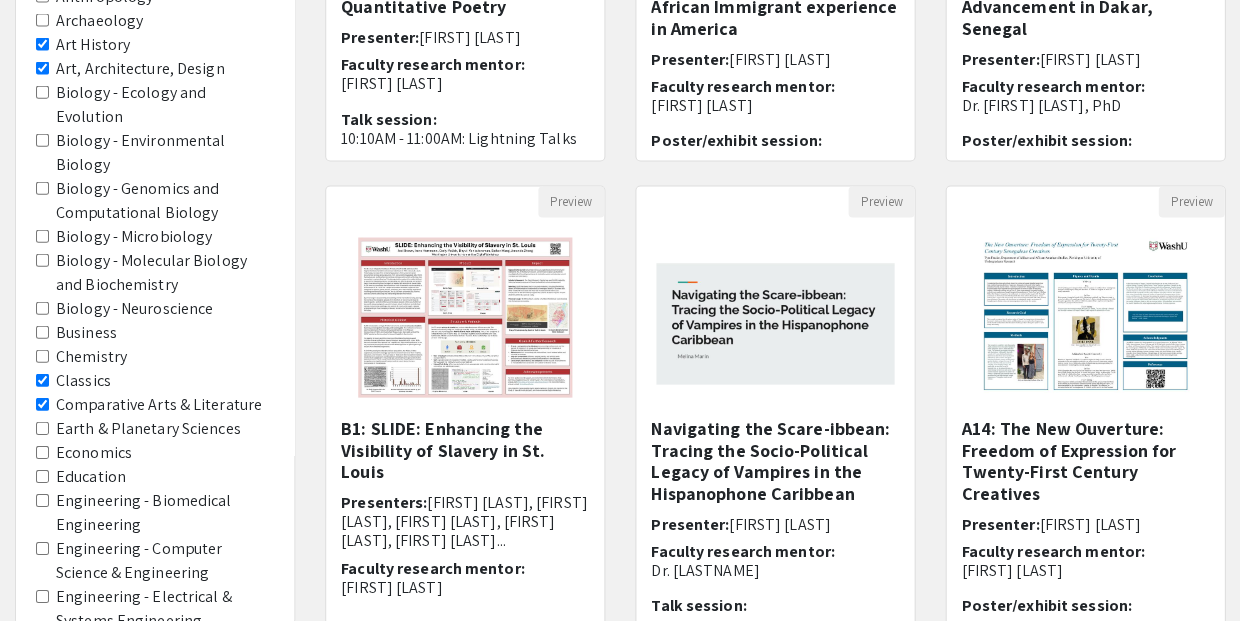 click on "History" at bounding box center (42, 883) 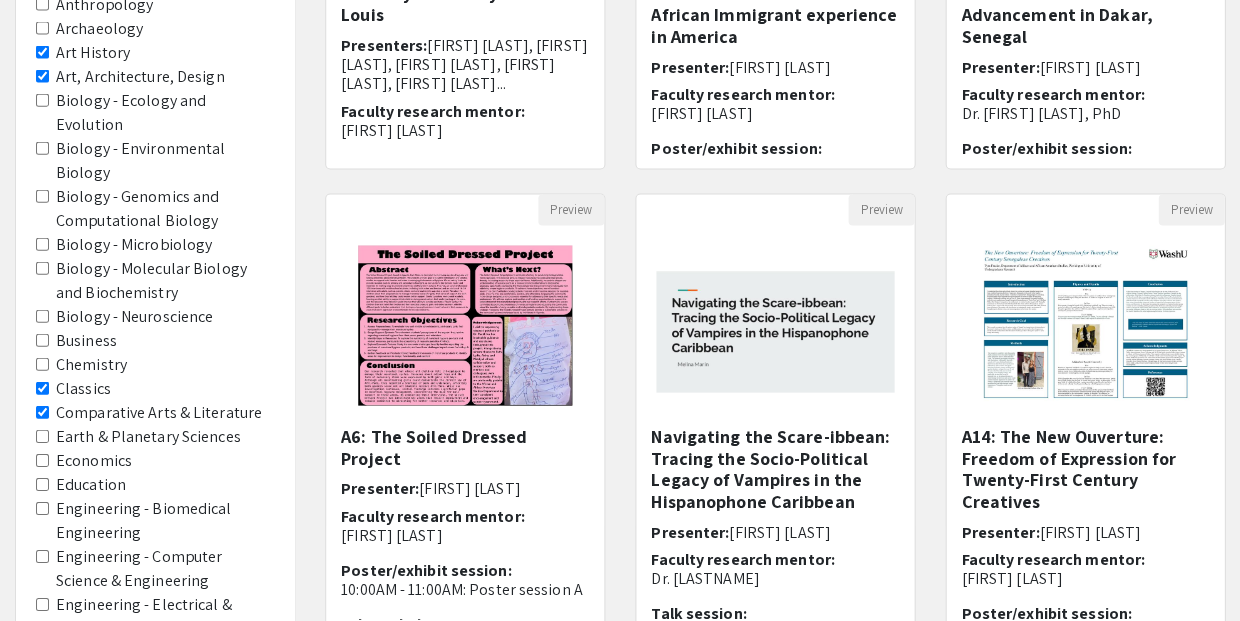 scroll, scrollTop: 501, scrollLeft: 0, axis: vertical 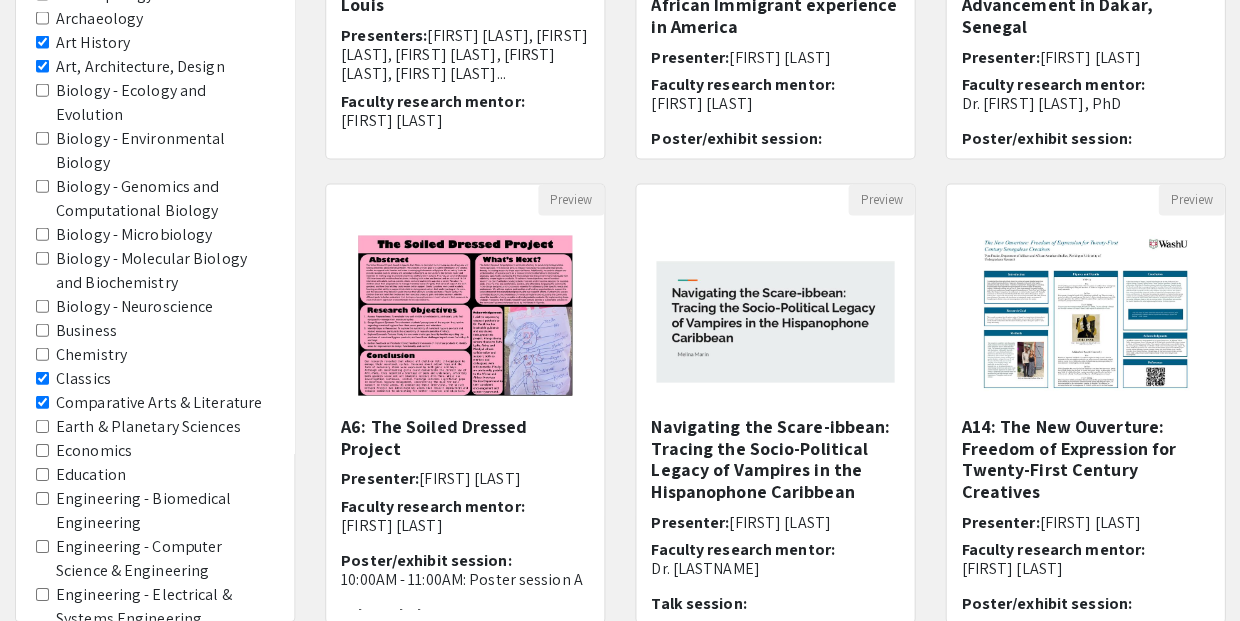 click on "Latin American Studies" at bounding box center (42, 905) 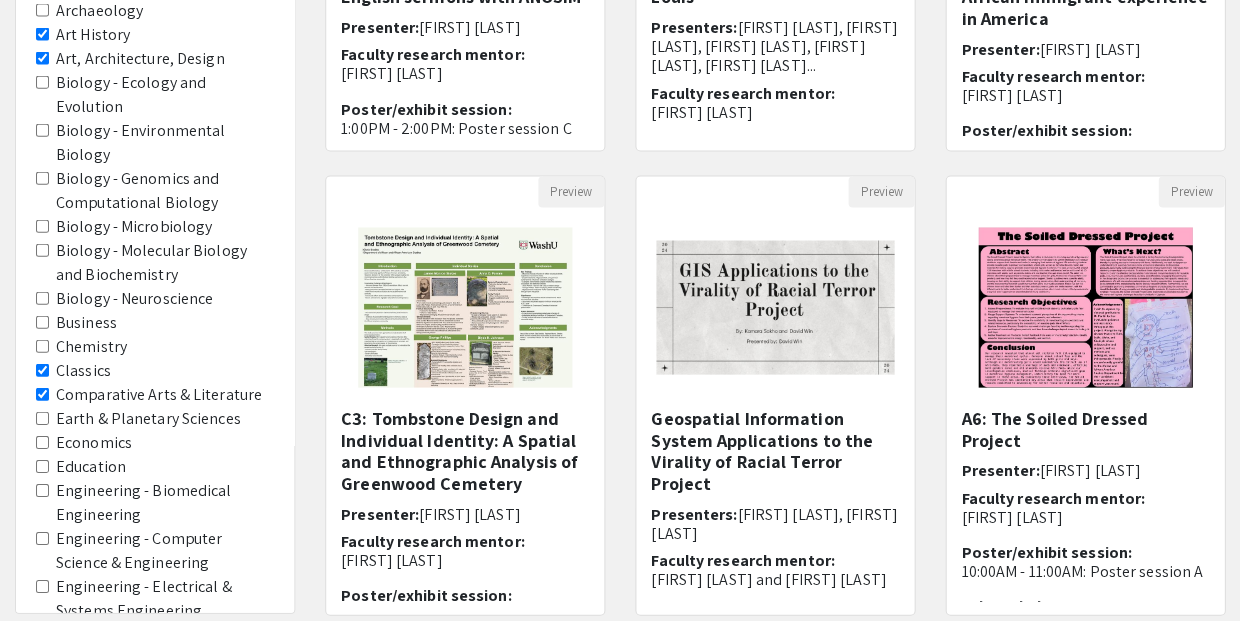 scroll, scrollTop: 511, scrollLeft: 0, axis: vertical 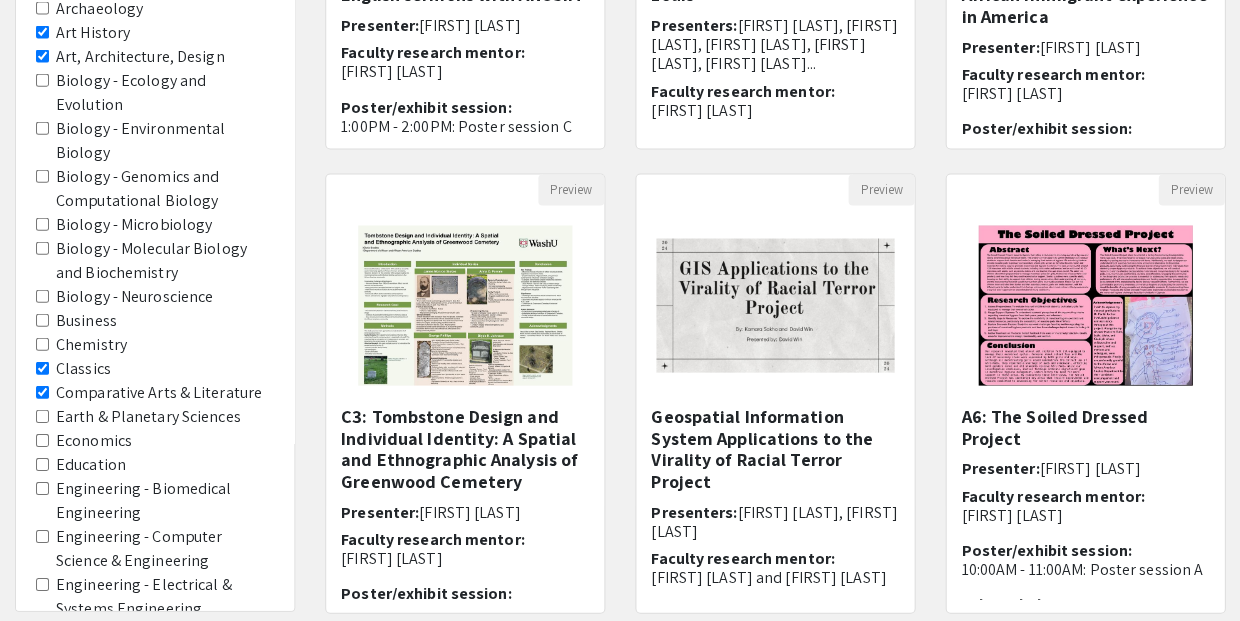 click on "Music" at bounding box center (42, 967) 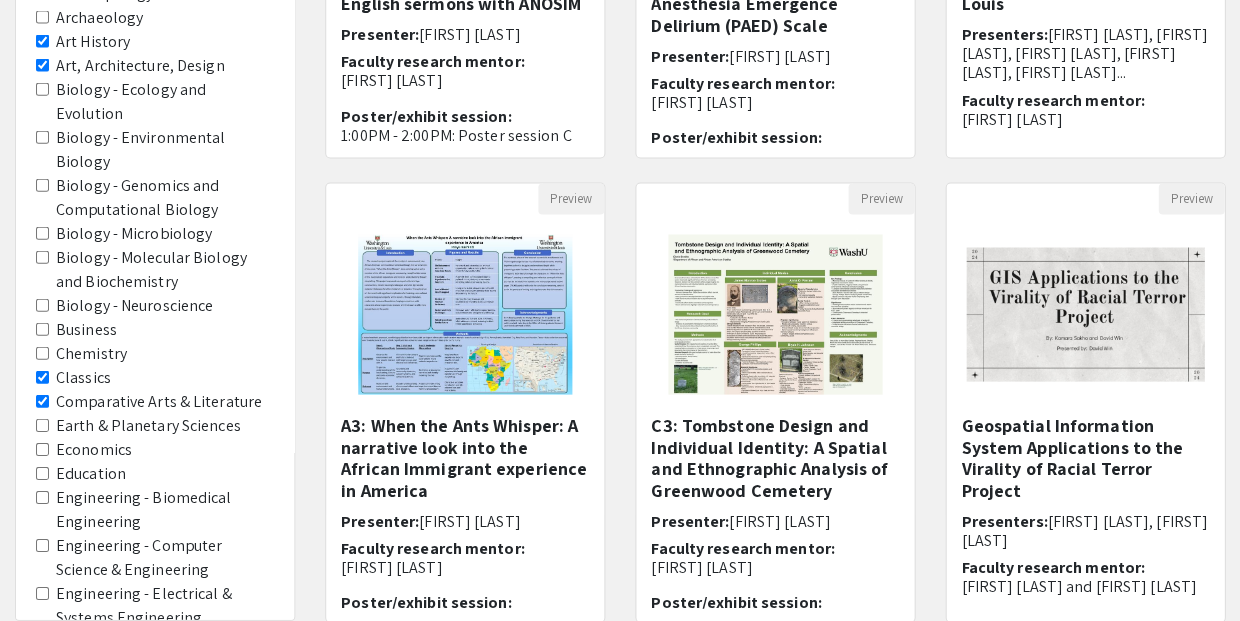 scroll, scrollTop: 528, scrollLeft: 0, axis: vertical 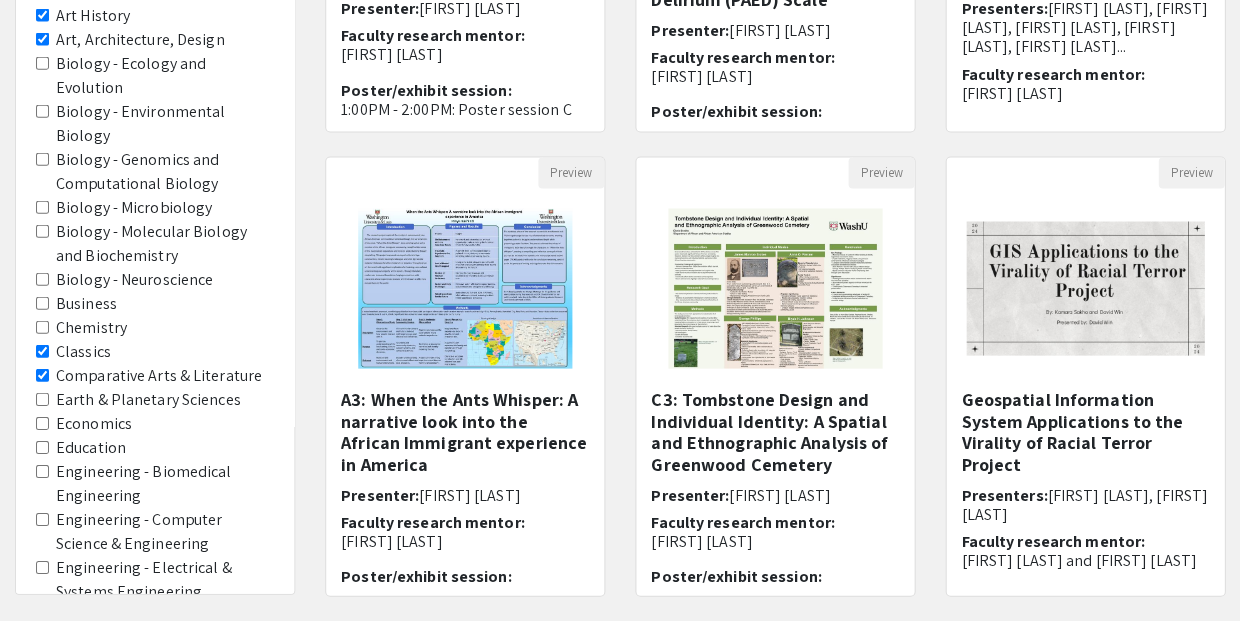 click on "Performing Arts" at bounding box center [42, 974] 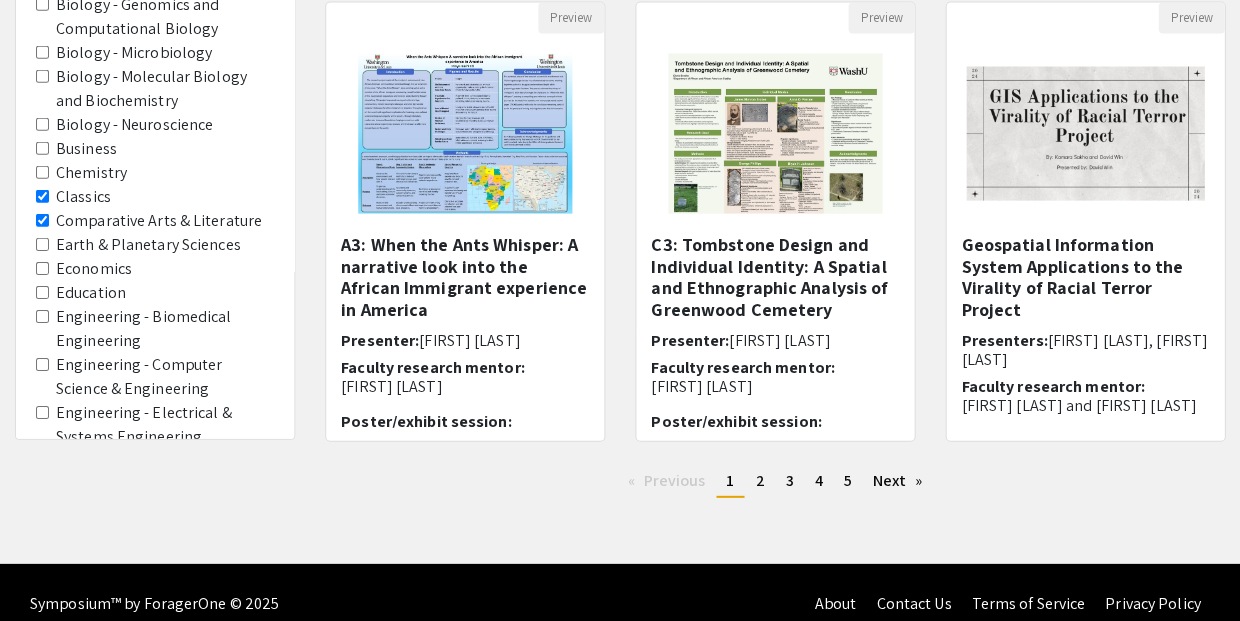 scroll, scrollTop: 682, scrollLeft: 0, axis: vertical 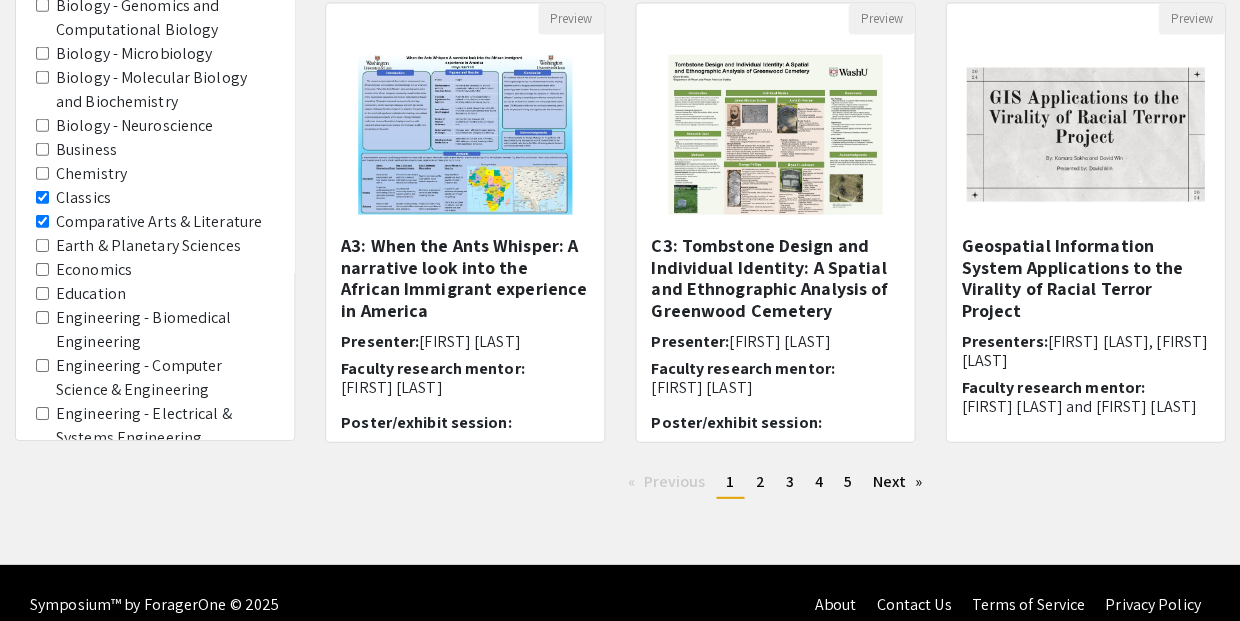 click on "Philosophy" at bounding box center [42, 844] 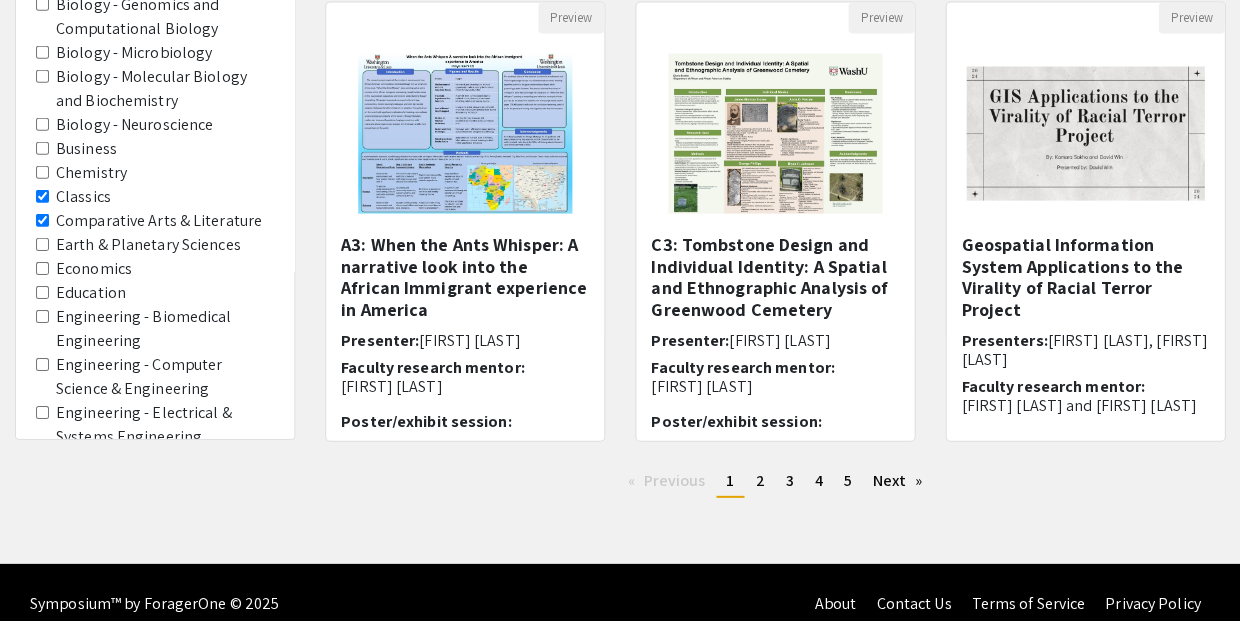 scroll, scrollTop: 682, scrollLeft: 0, axis: vertical 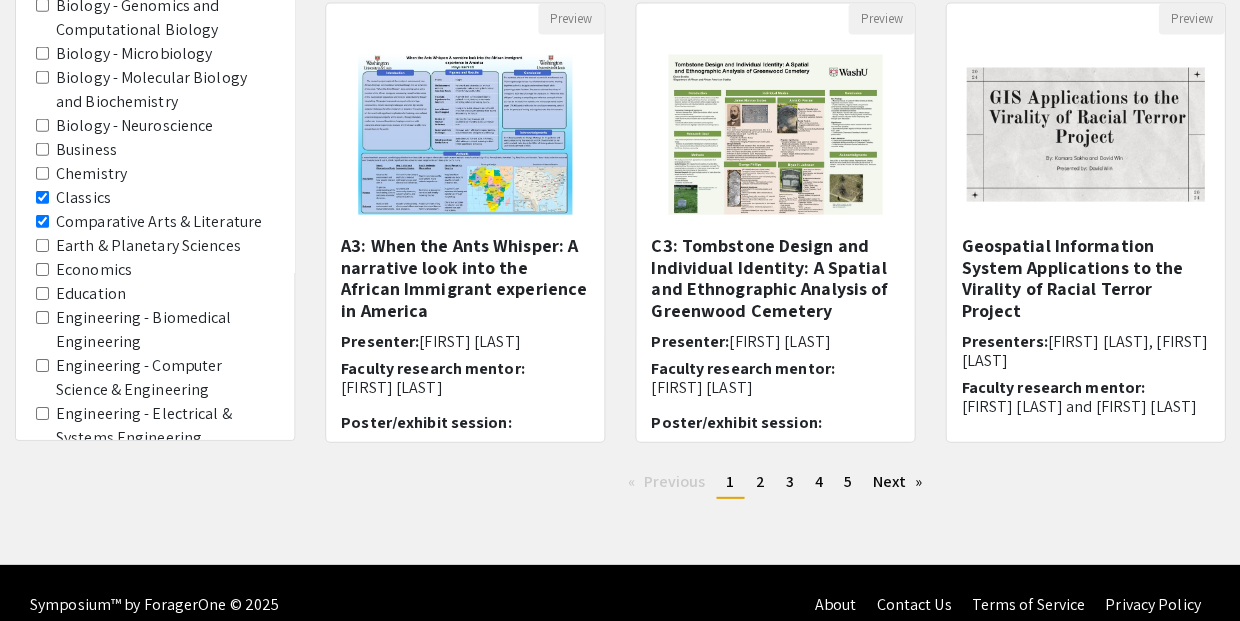 click on "Religious Studies" at bounding box center [42, 964] 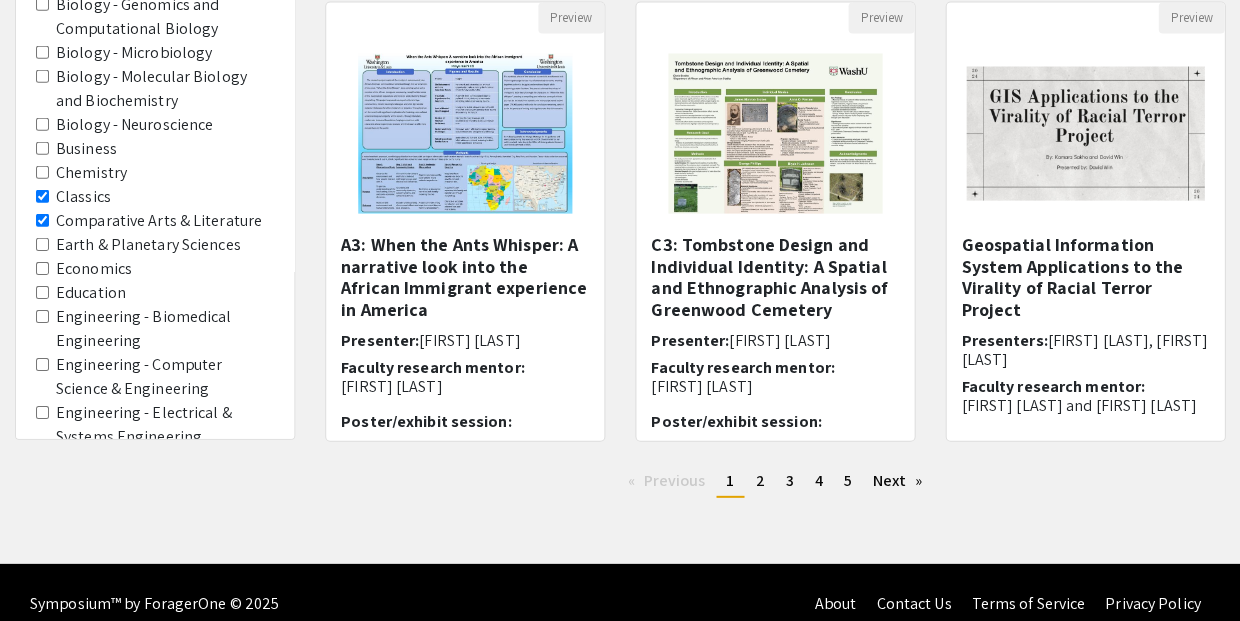 scroll, scrollTop: 682, scrollLeft: 0, axis: vertical 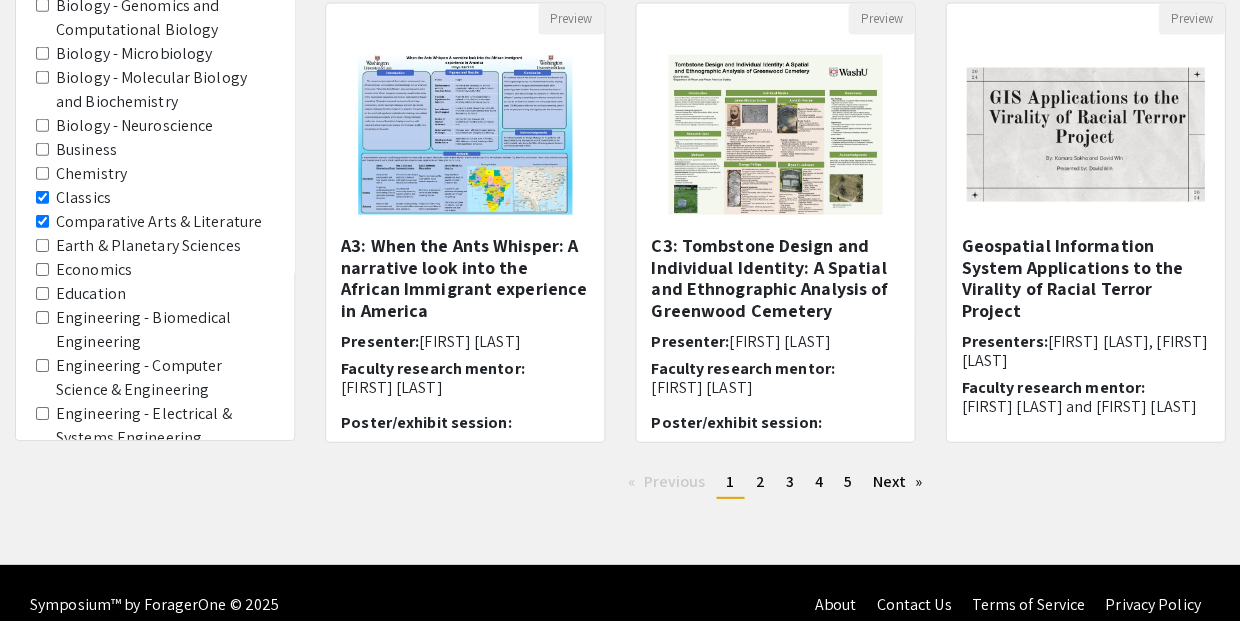click on "Women, Gender, and Sexuality Studies" at bounding box center [42, 1036] 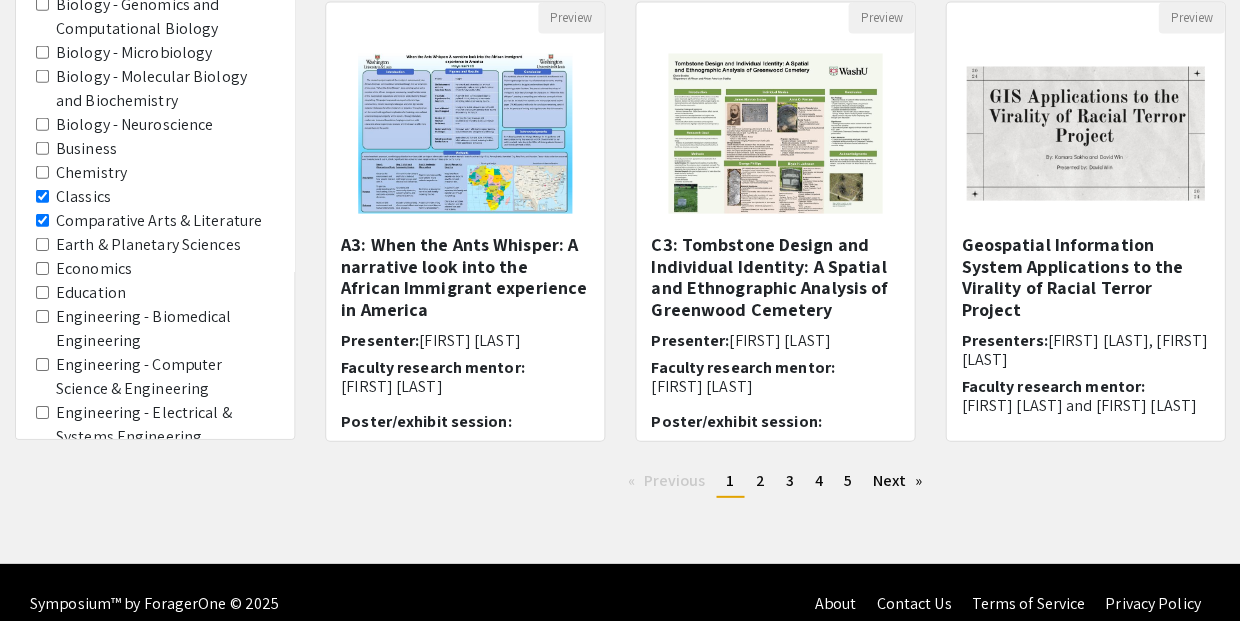 scroll, scrollTop: 682, scrollLeft: 0, axis: vertical 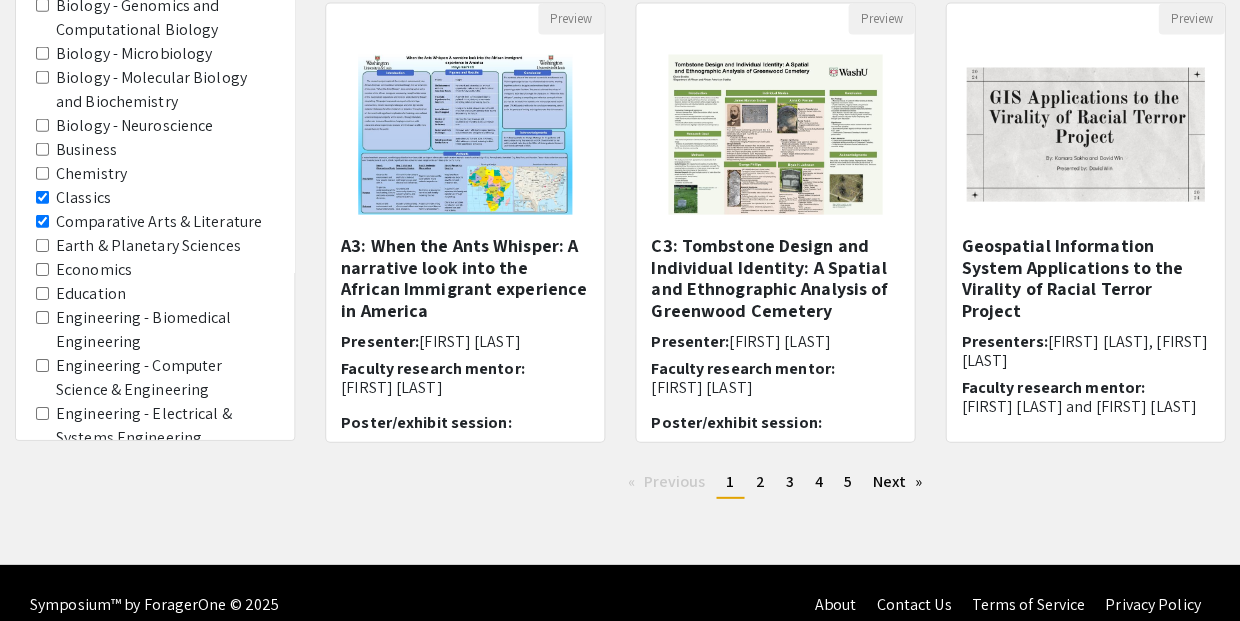 click on "Urban Studies" 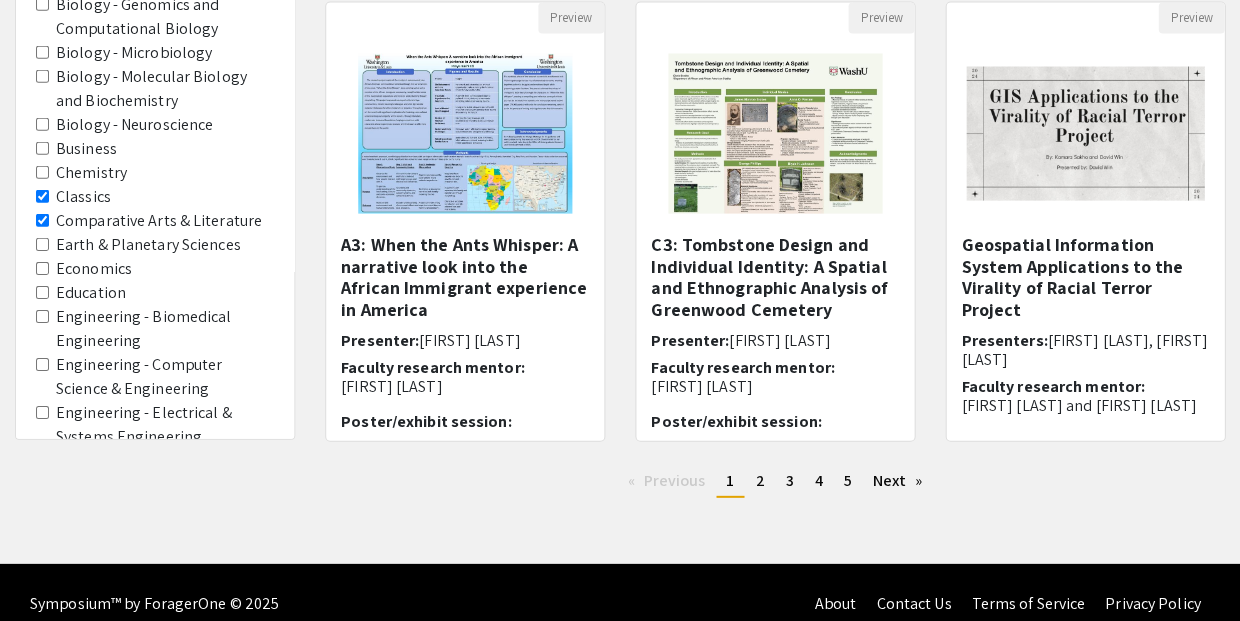 scroll, scrollTop: 682, scrollLeft: 0, axis: vertical 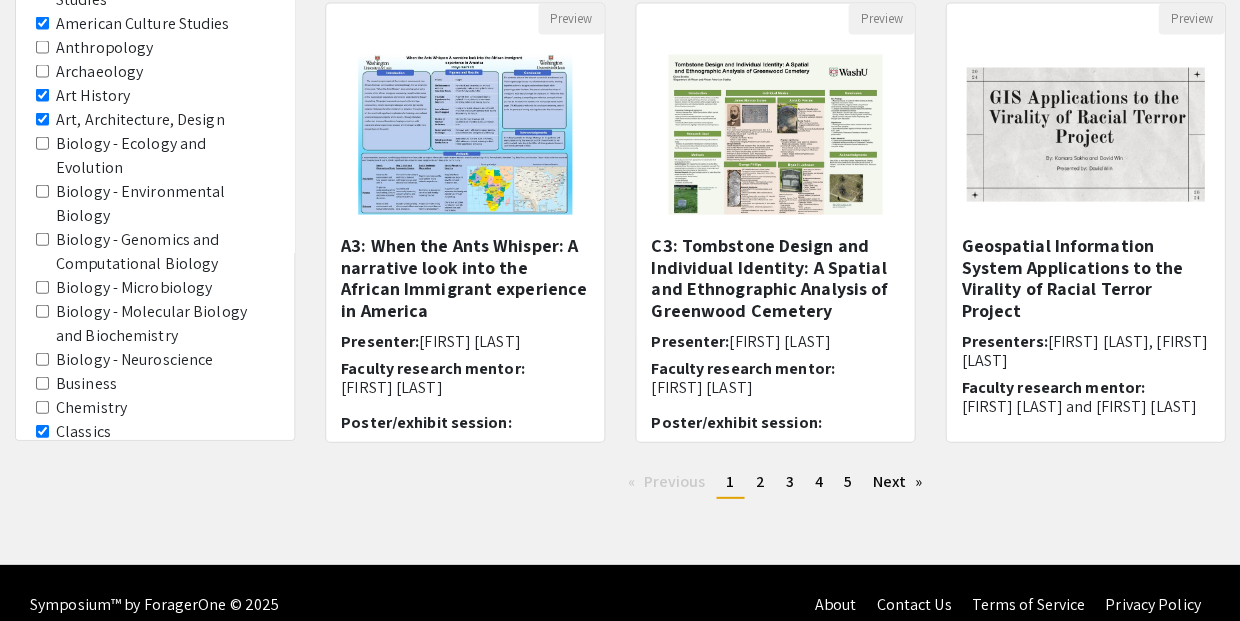 click on "Global Studies" 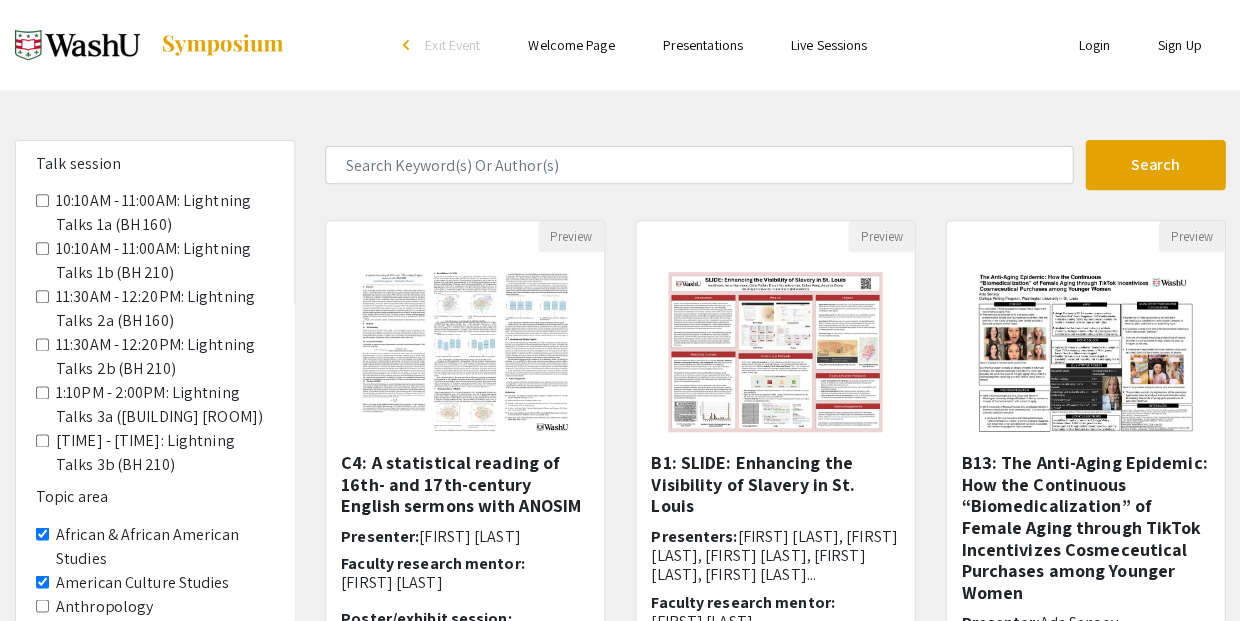 scroll, scrollTop: 357, scrollLeft: 0, axis: vertical 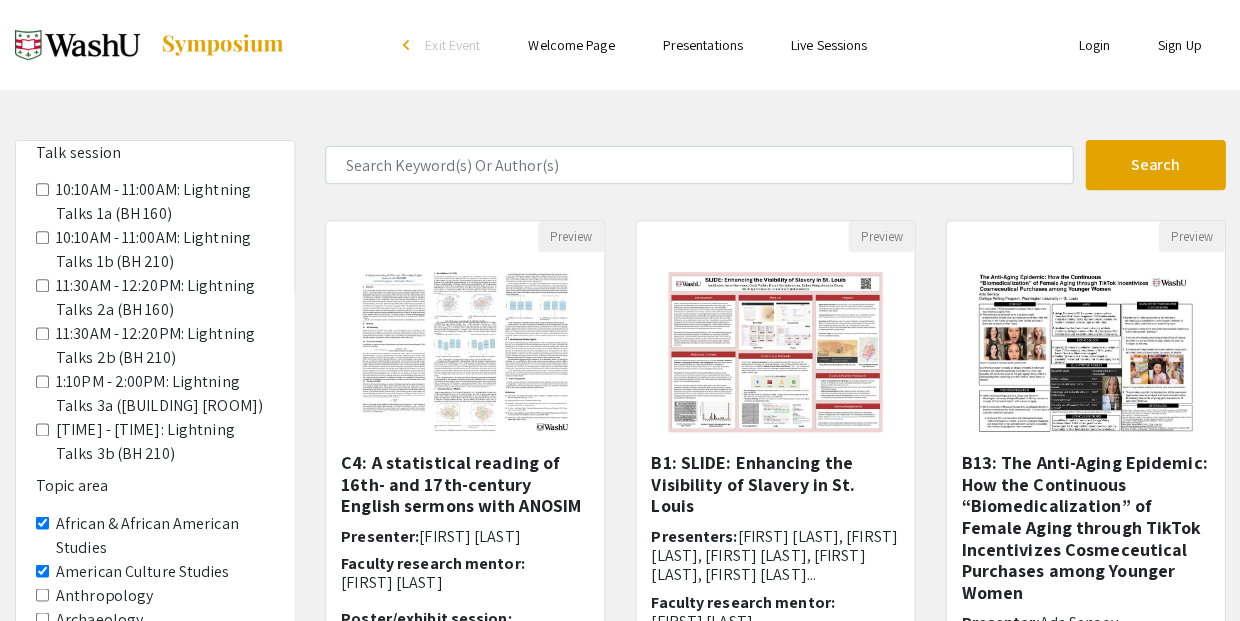 click on "Anthropology" 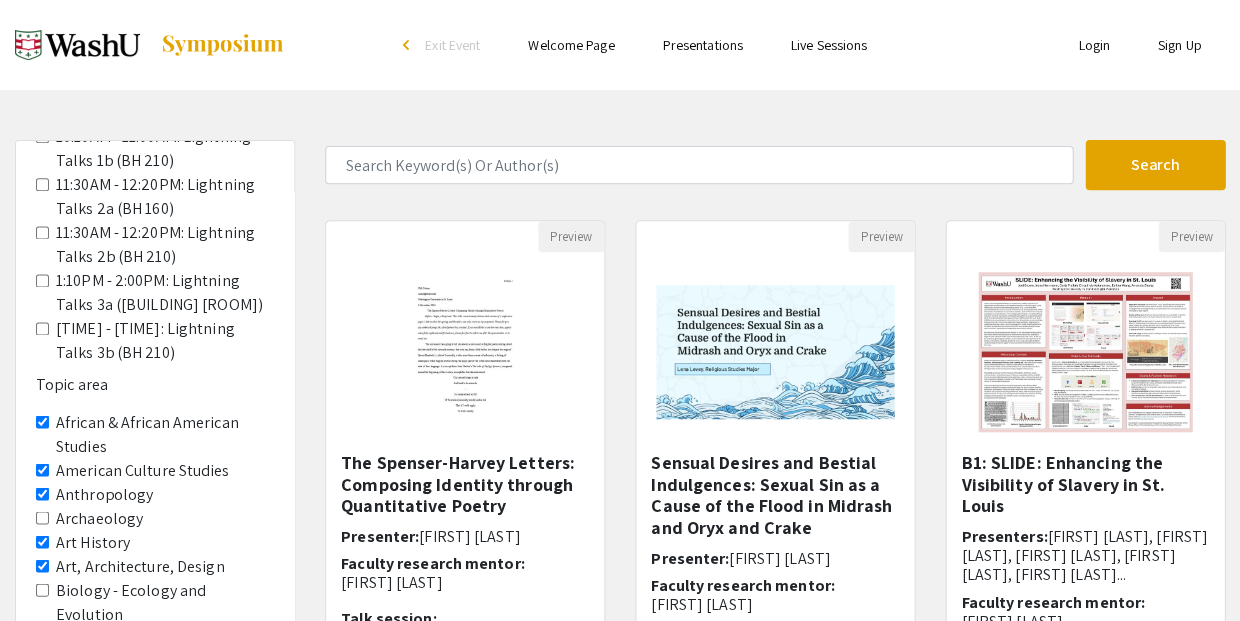scroll, scrollTop: 457, scrollLeft: 0, axis: vertical 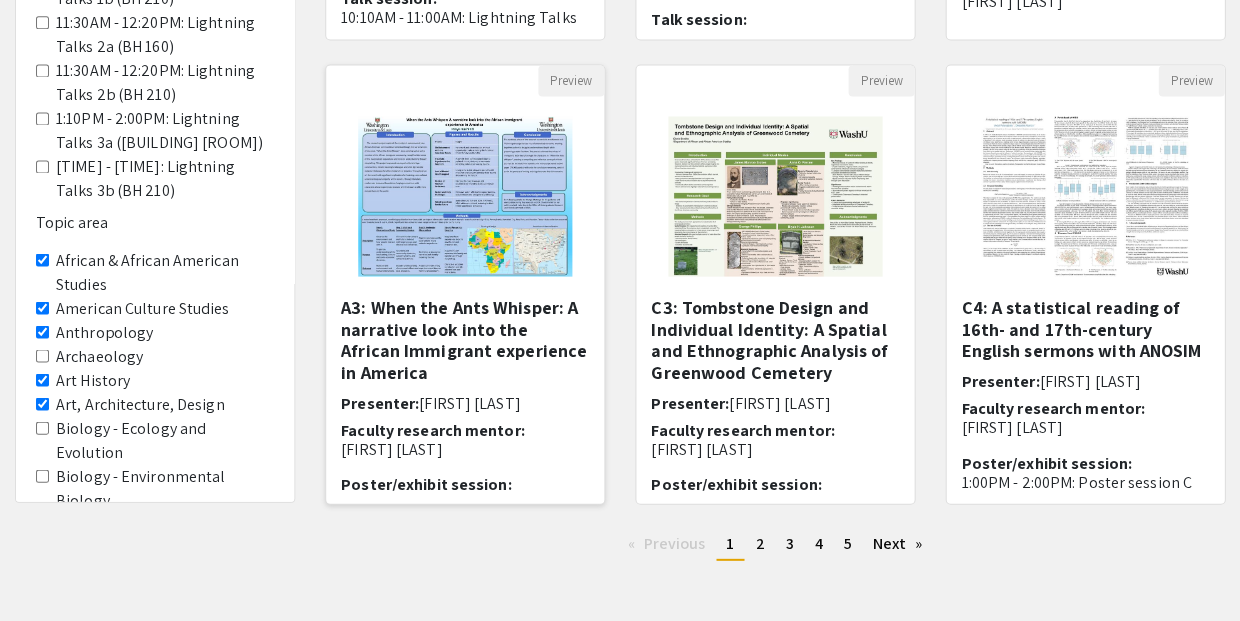 click on "A3: When the Ants Whisper: A narrative look into the African Immigrant experience in America" at bounding box center (465, 339) 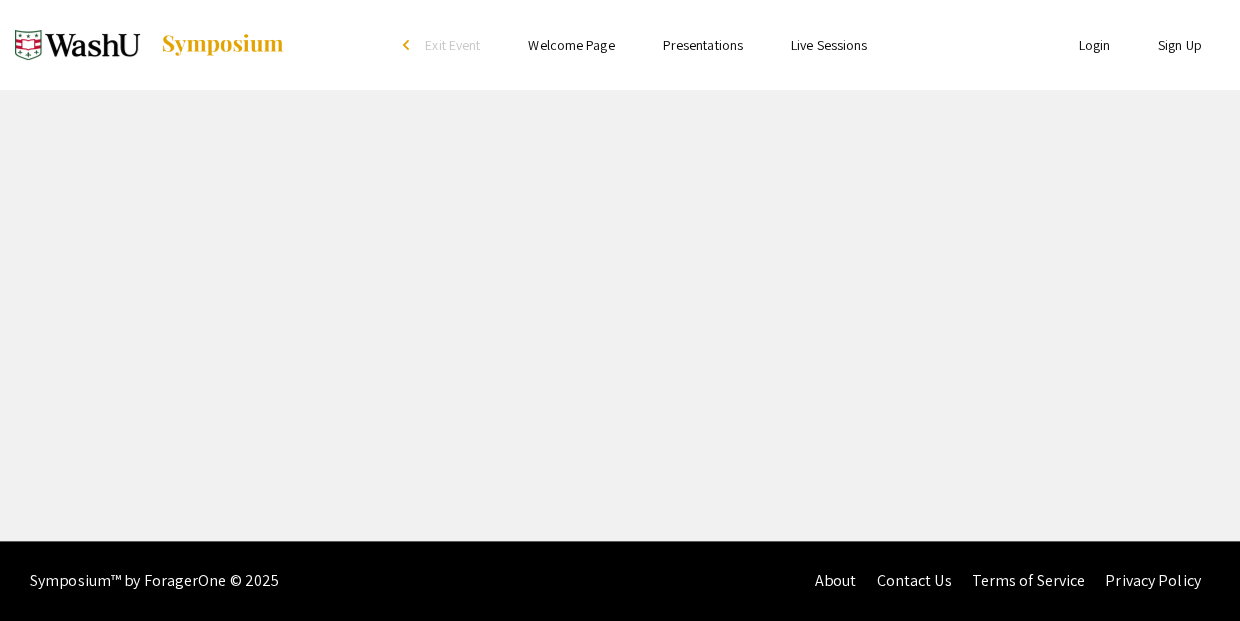 scroll, scrollTop: 0, scrollLeft: 0, axis: both 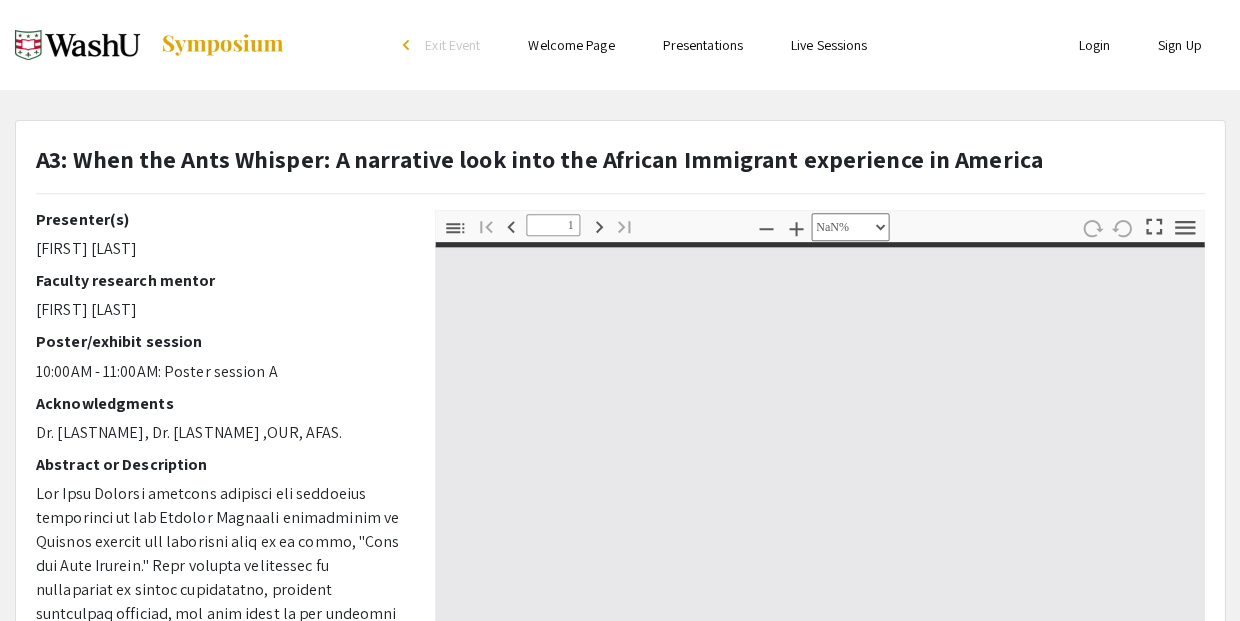 type on "0" 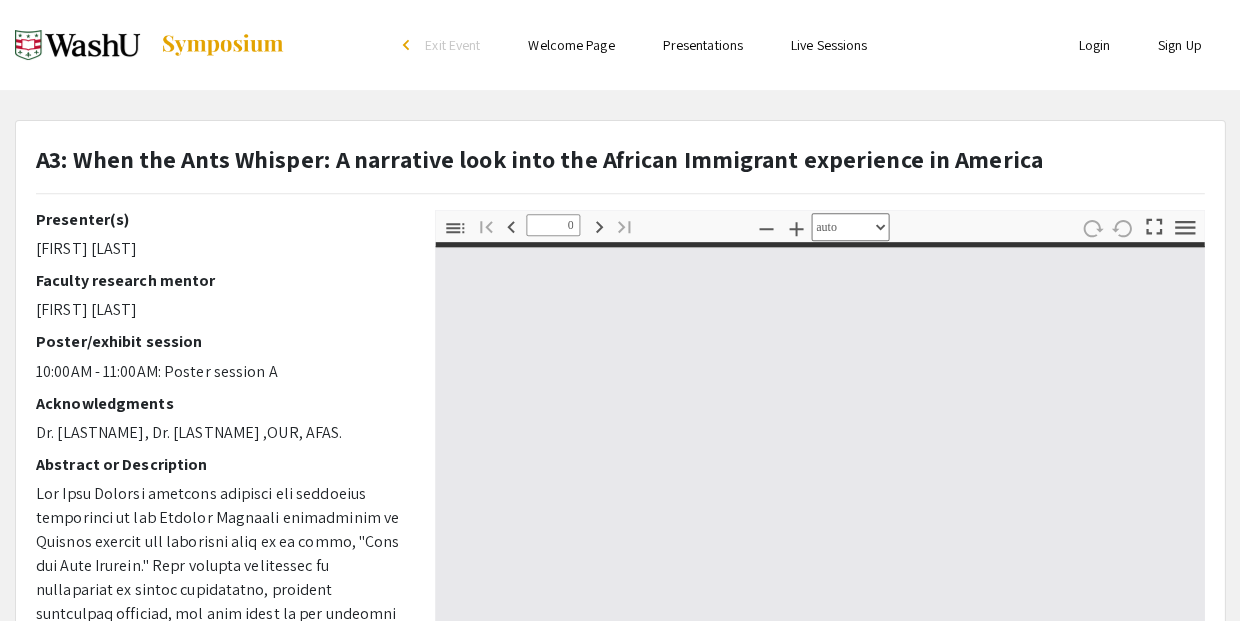 select on "custom" 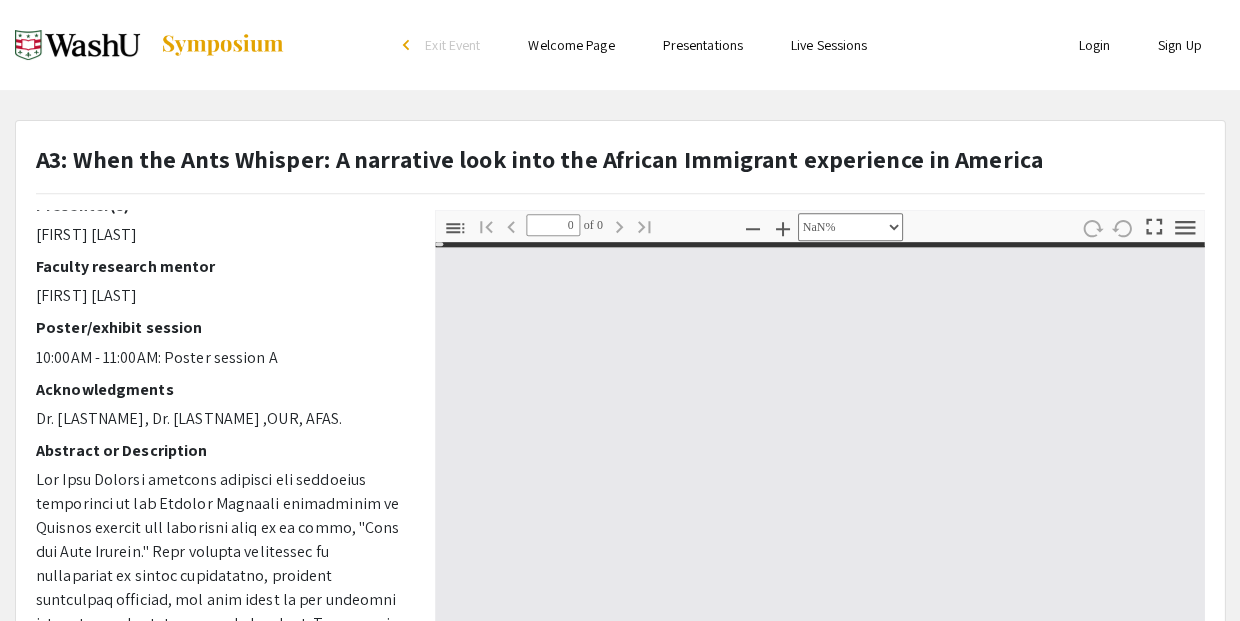 type on "1" 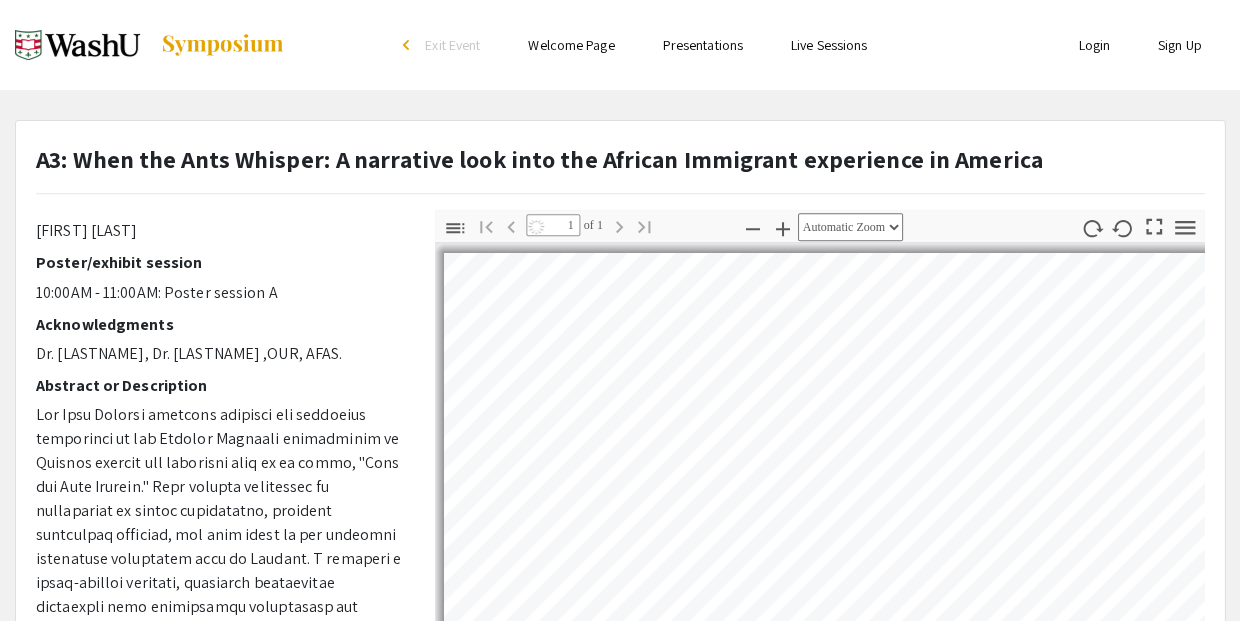 scroll, scrollTop: 78, scrollLeft: 0, axis: vertical 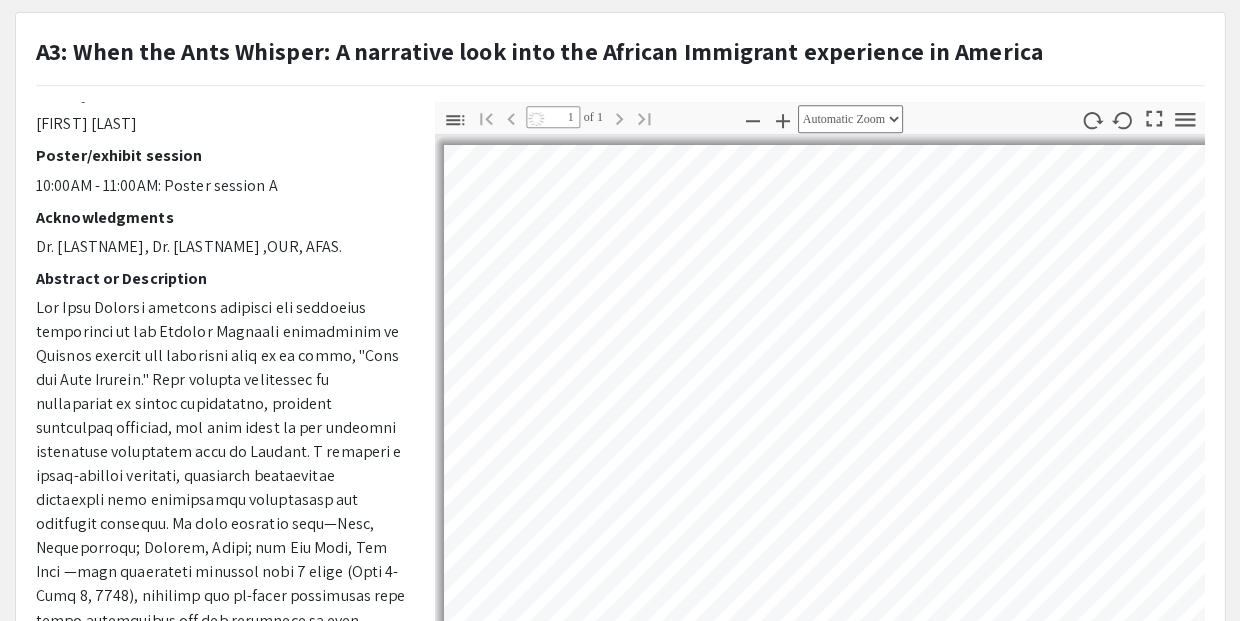select on "auto" 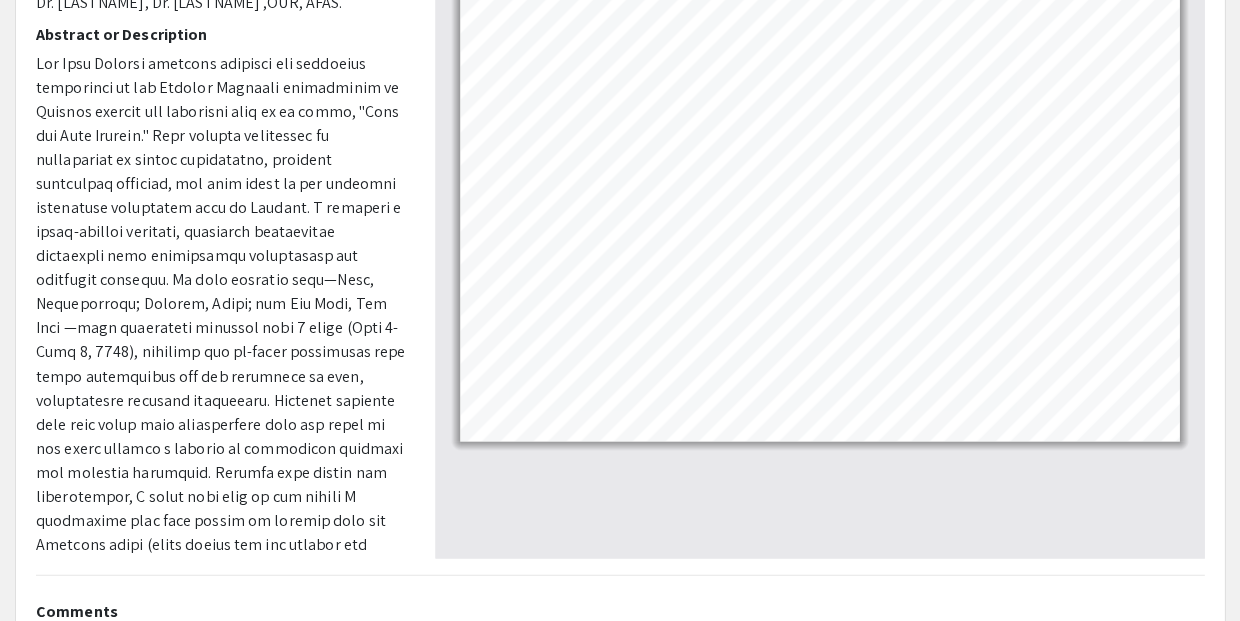 scroll, scrollTop: 354, scrollLeft: 0, axis: vertical 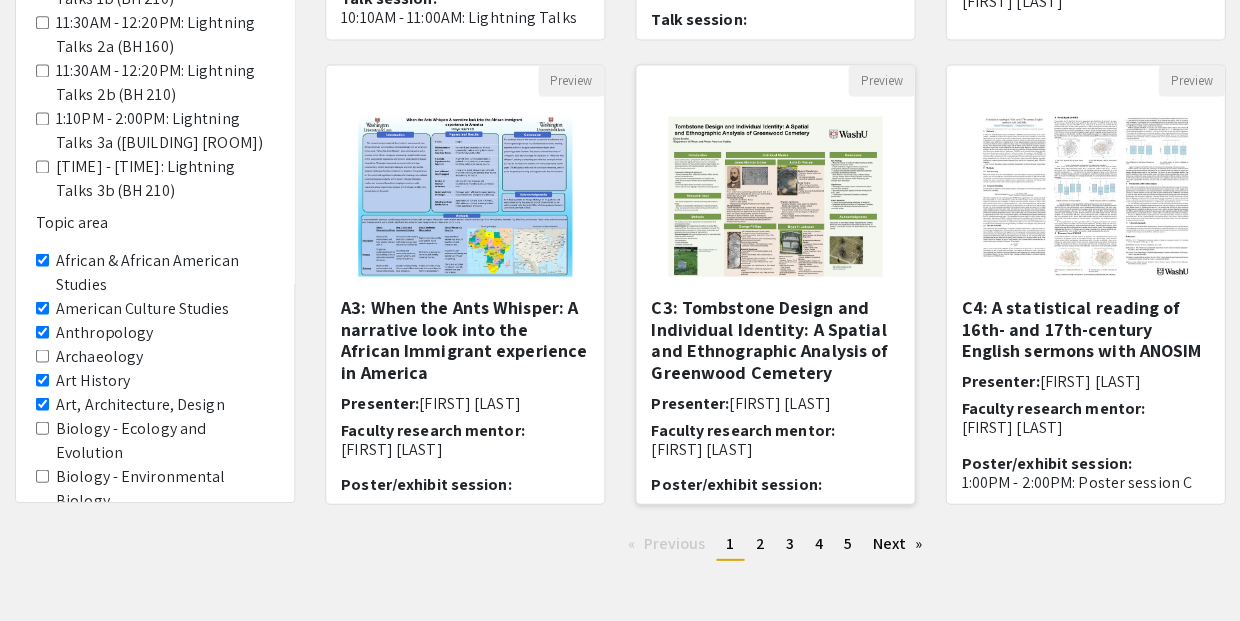 click on "C3: Tombstone Design and Individual Identity: A Spatial and Ethnographic Analysis of Greenwood Cemetery" at bounding box center (775, 339) 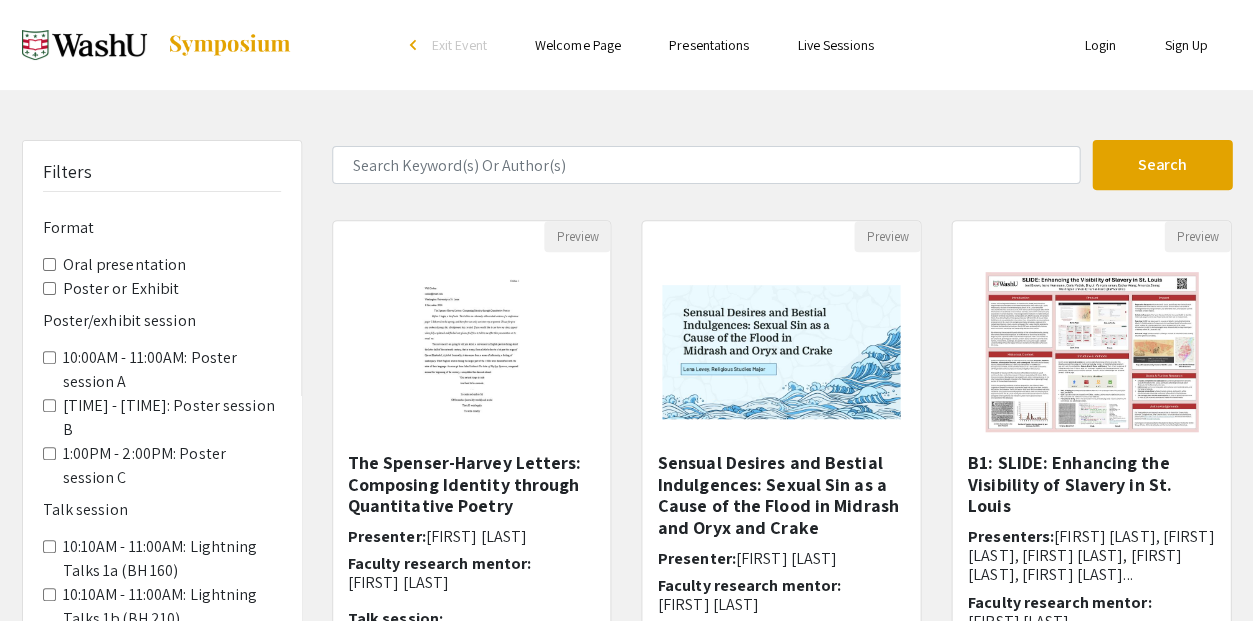 select on "custom" 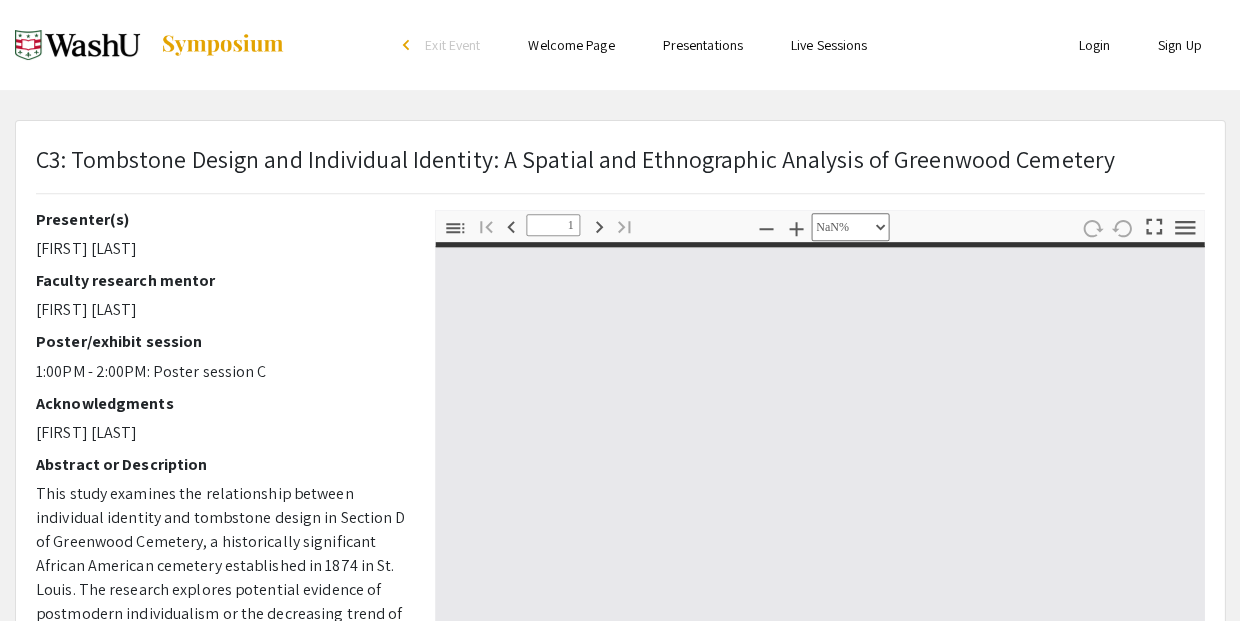 type on "0" 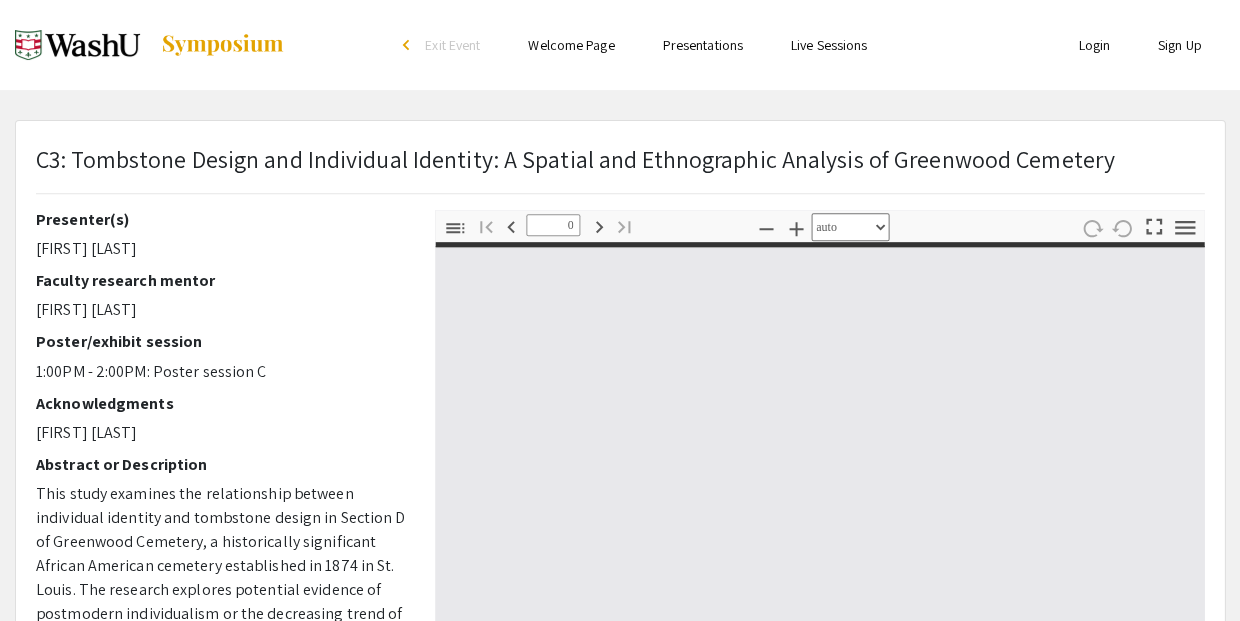 select on "custom" 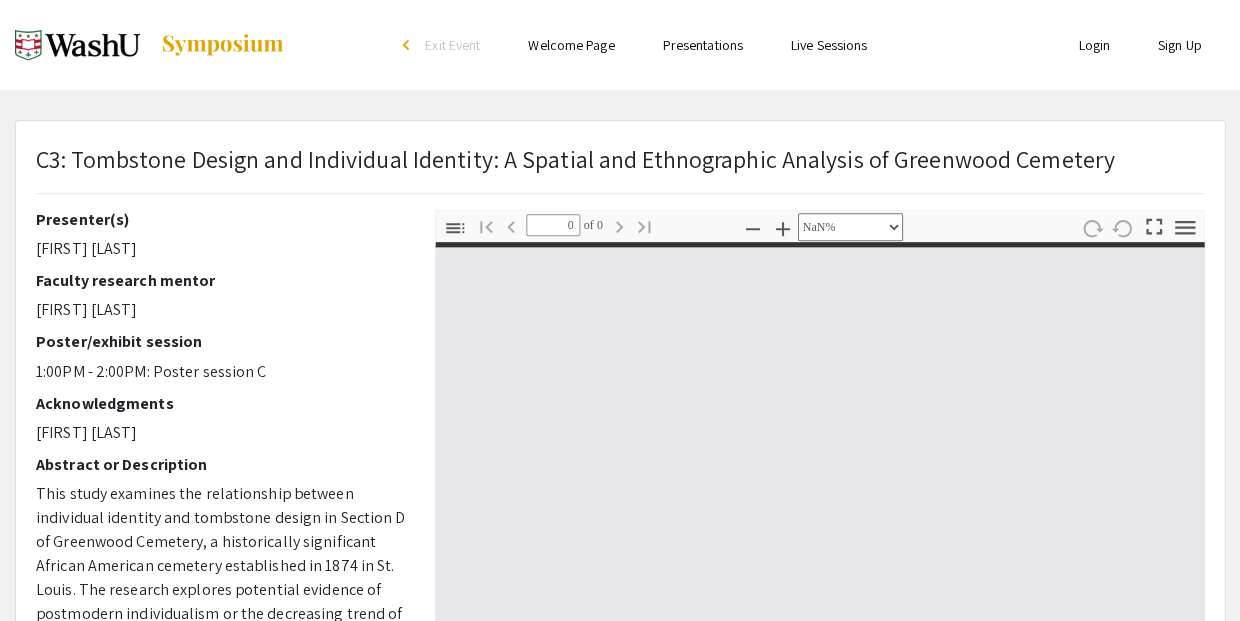 type on "1" 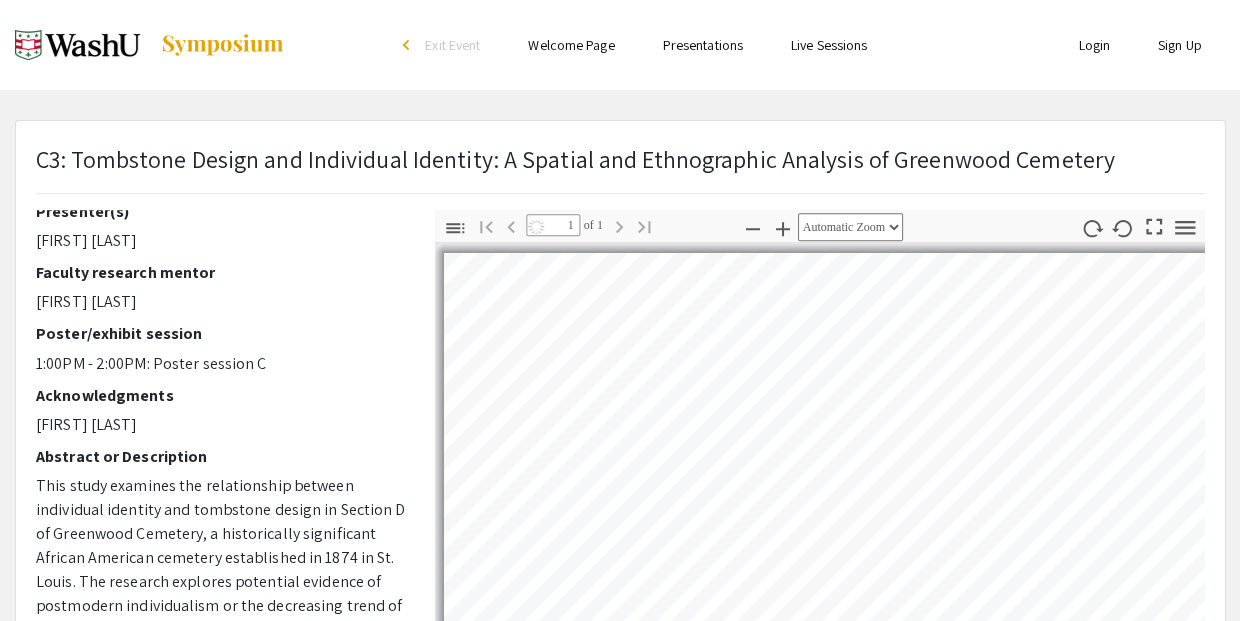 select on "auto" 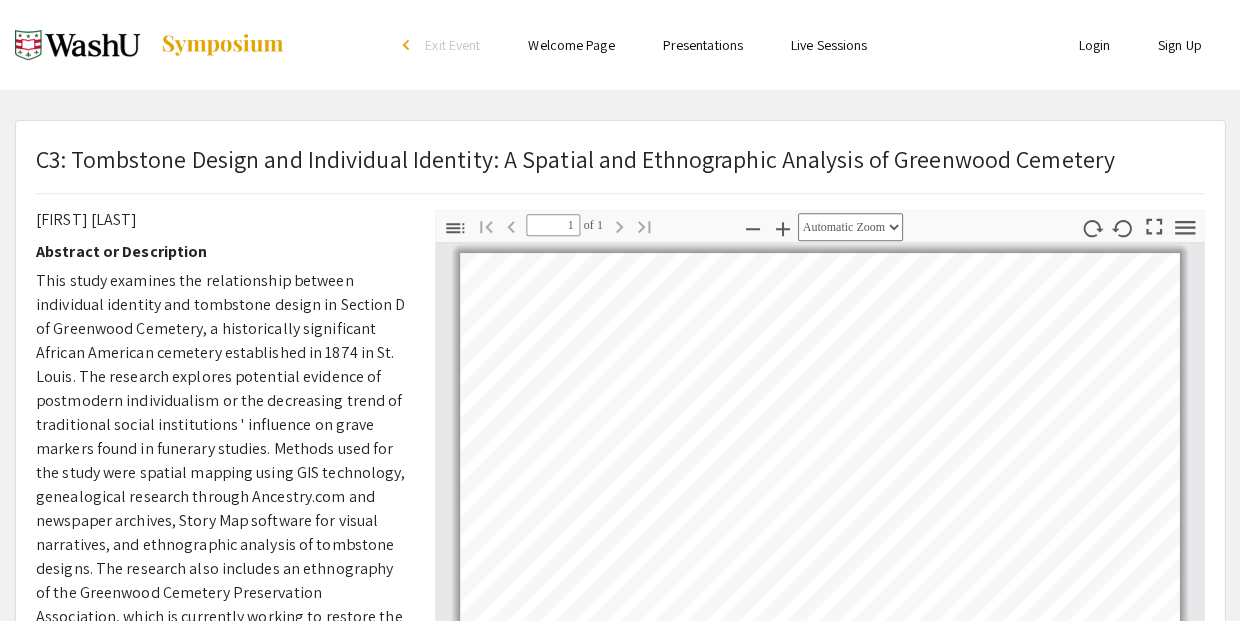scroll, scrollTop: 214, scrollLeft: 0, axis: vertical 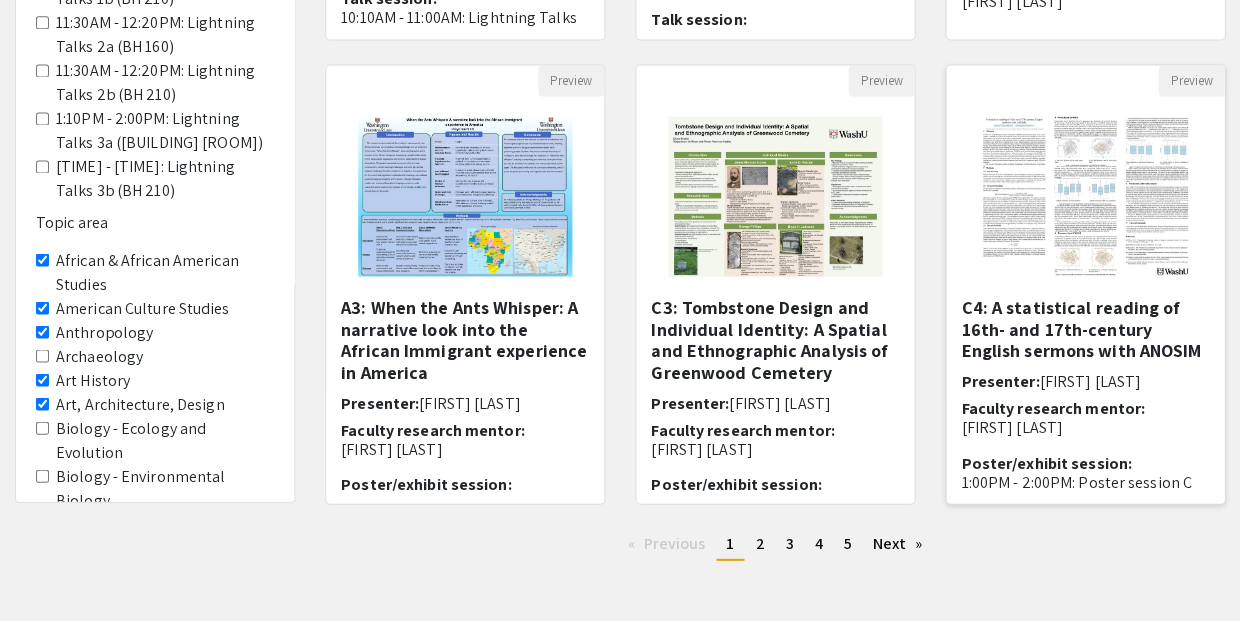 click on "C4: A statistical reading of 16th- and 17th-century English sermons with ANOSIM" at bounding box center (1085, 328) 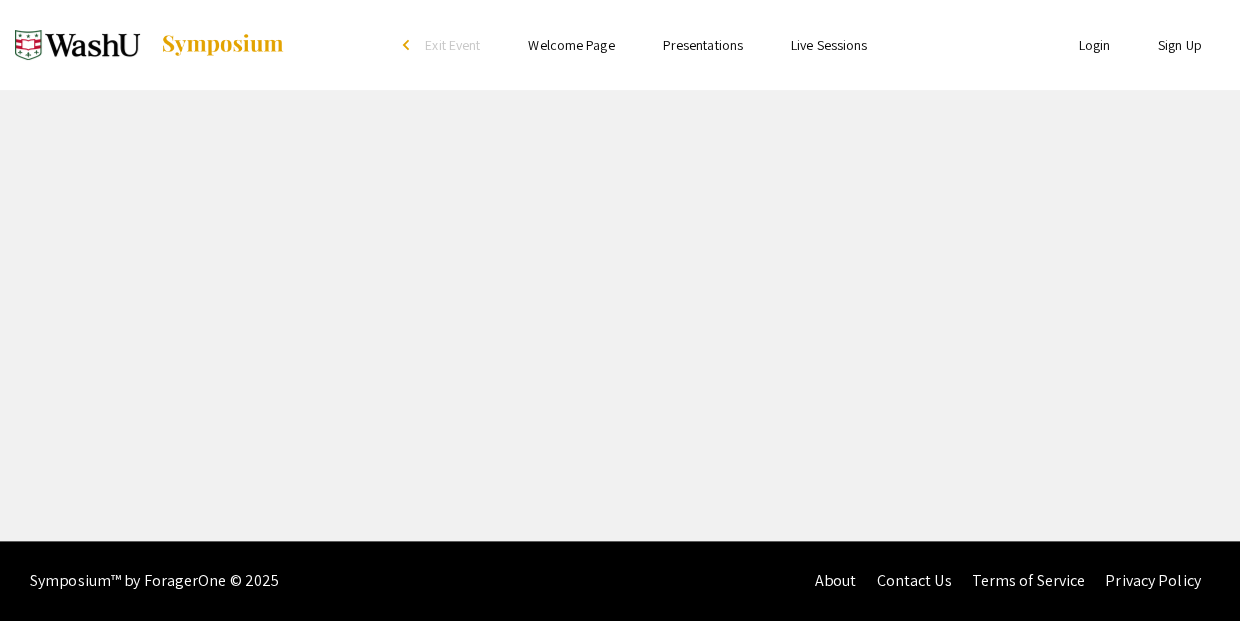 scroll, scrollTop: 0, scrollLeft: 0, axis: both 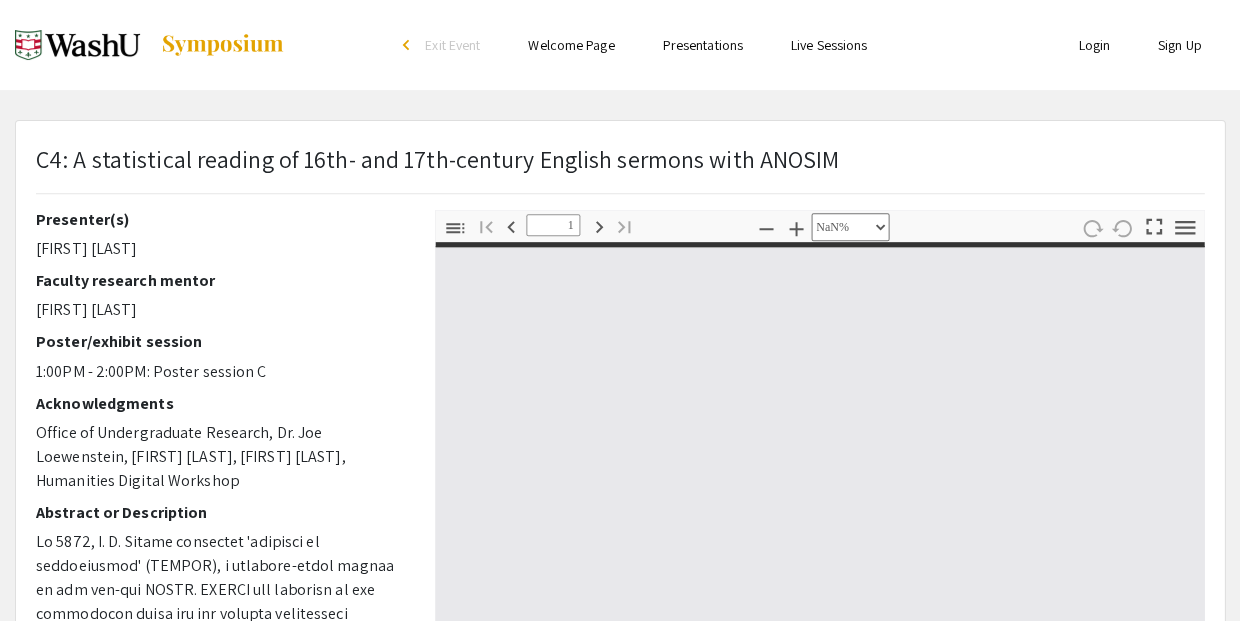 type on "0" 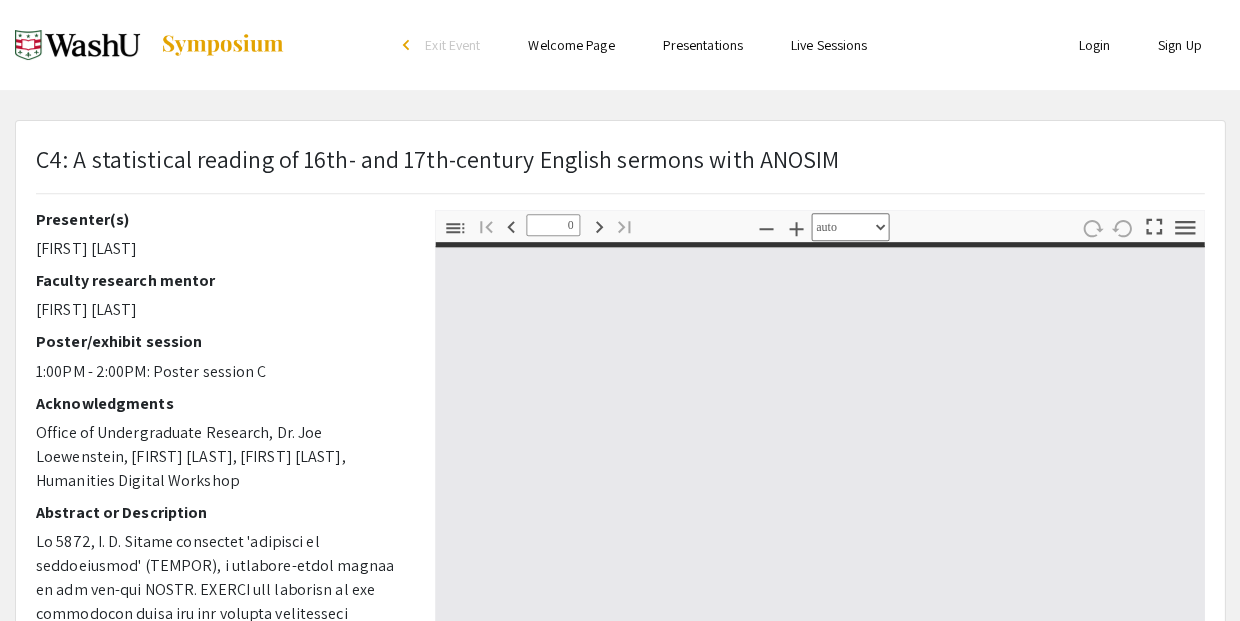 select on "custom" 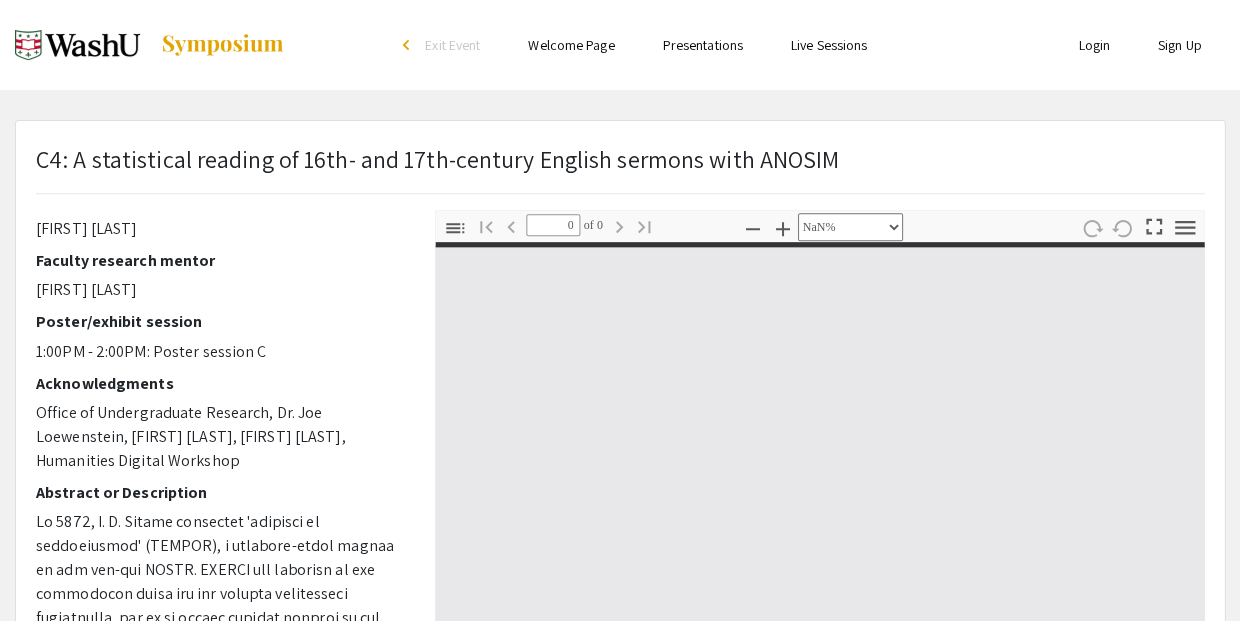 type on "1" 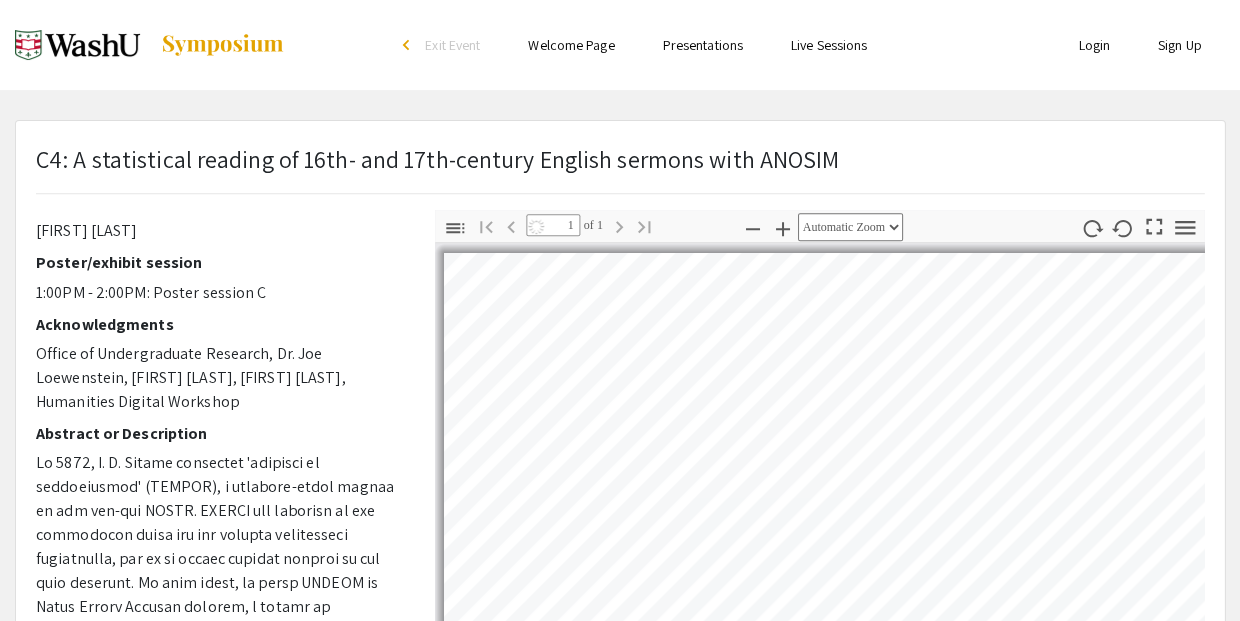 scroll, scrollTop: 78, scrollLeft: 0, axis: vertical 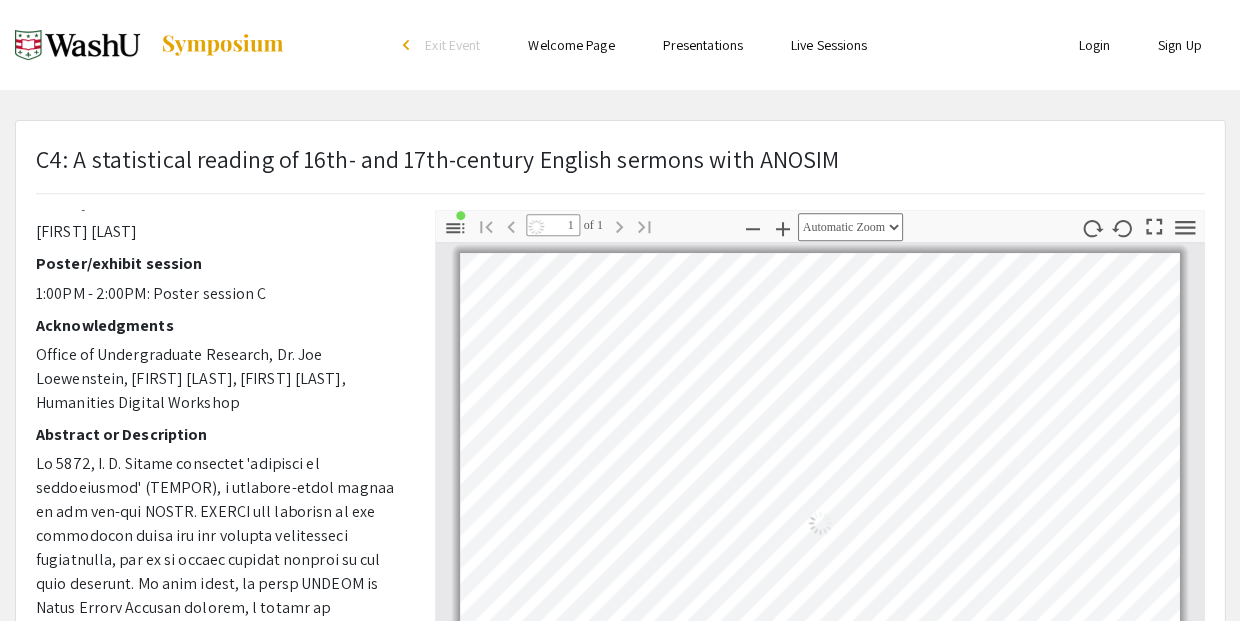 select on "auto" 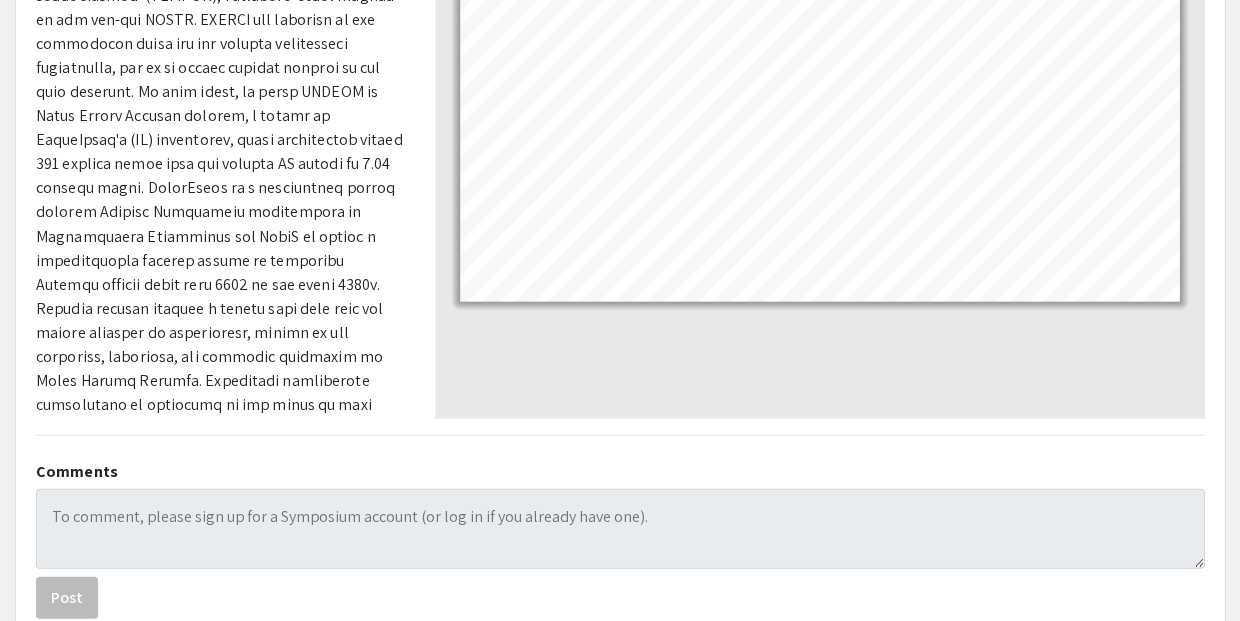 scroll, scrollTop: 493, scrollLeft: 0, axis: vertical 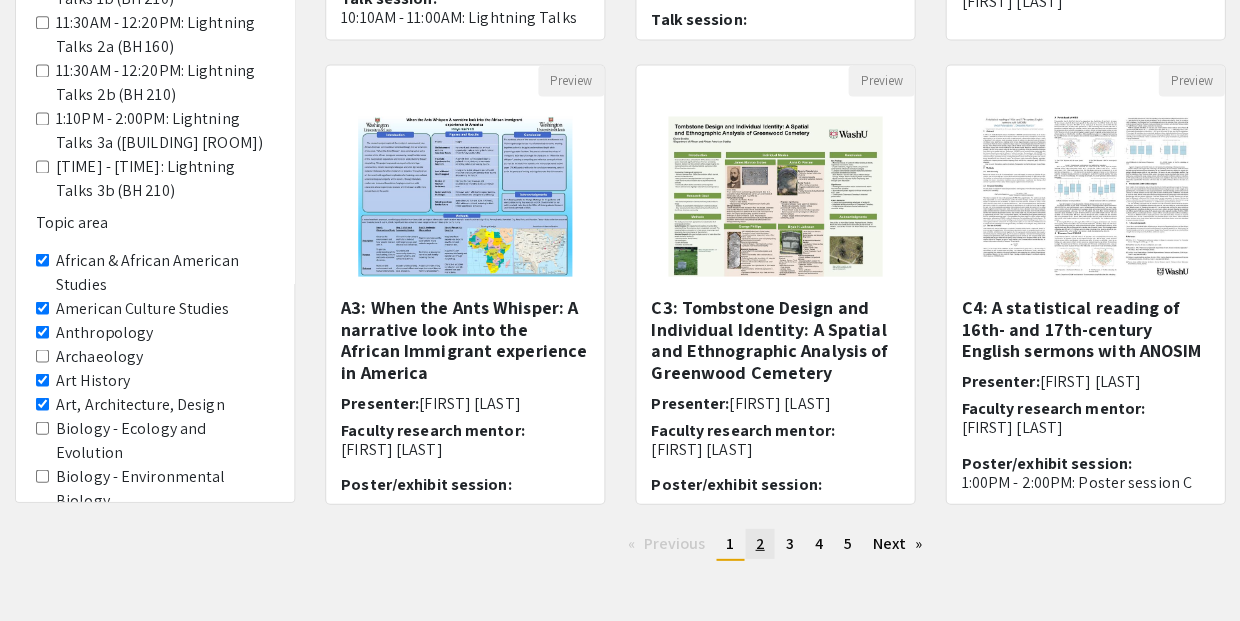 click on "2" 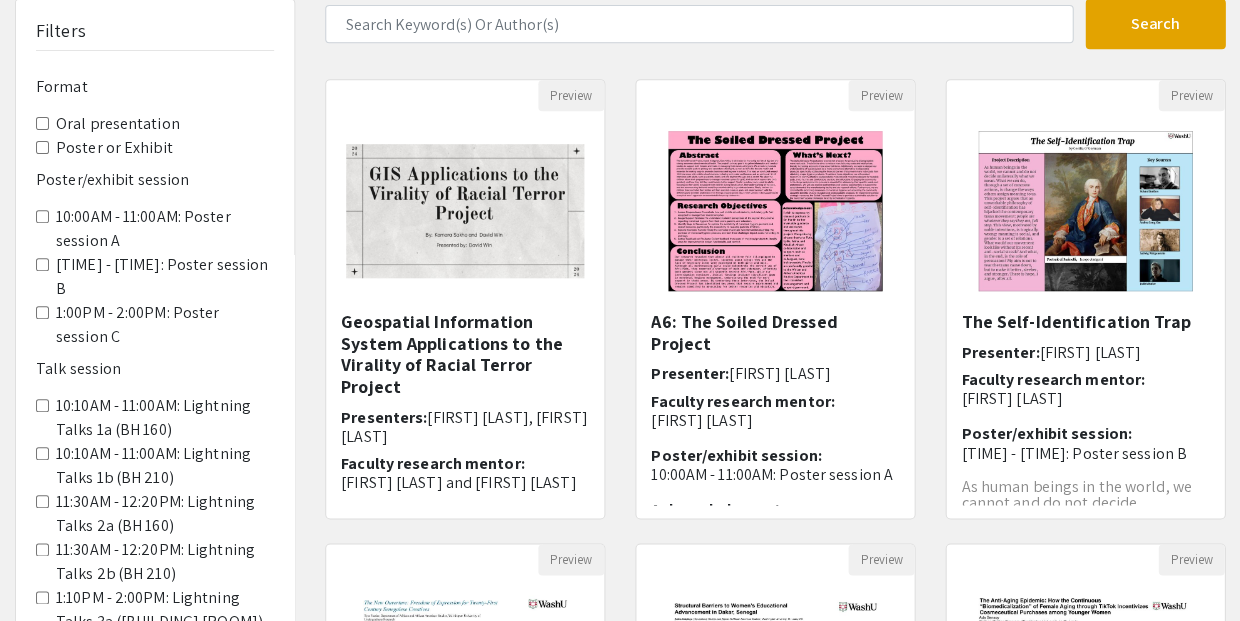 scroll, scrollTop: 143, scrollLeft: 0, axis: vertical 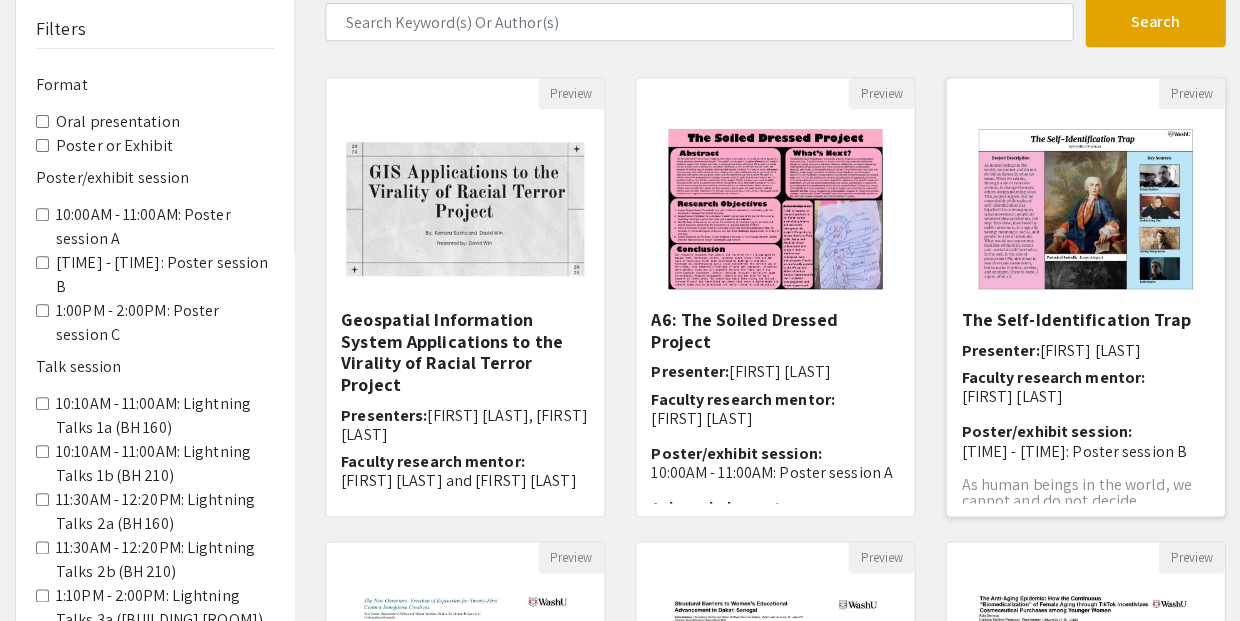 click on "The Self-Identification Trap" at bounding box center (1085, 320) 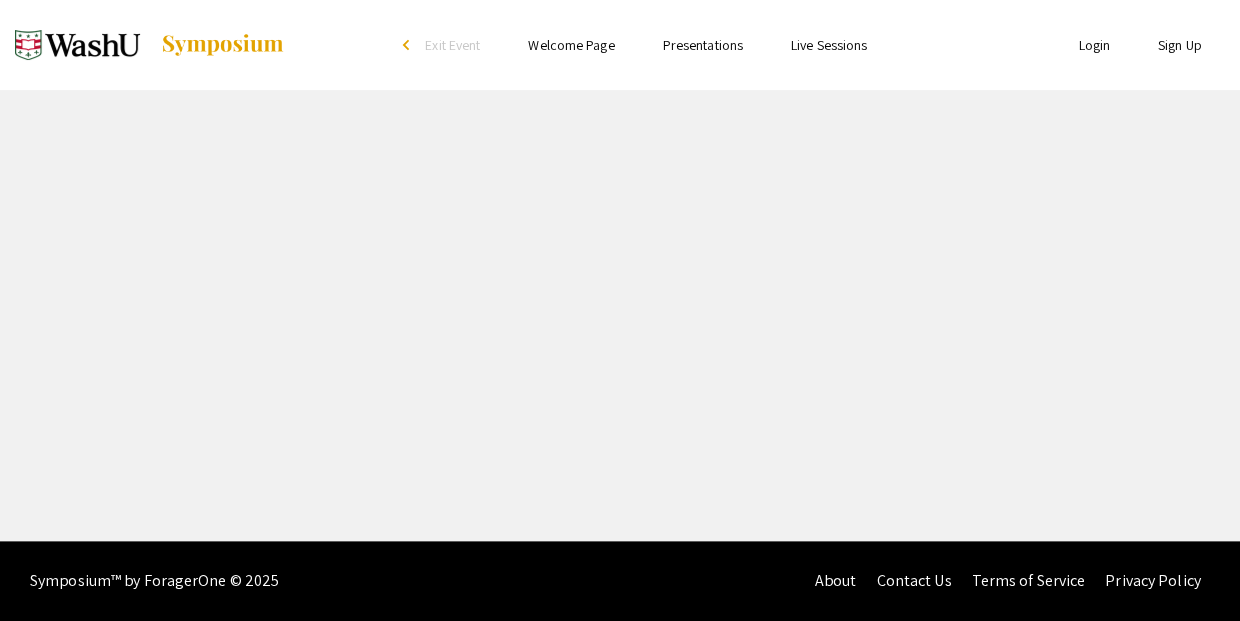 select on "custom" 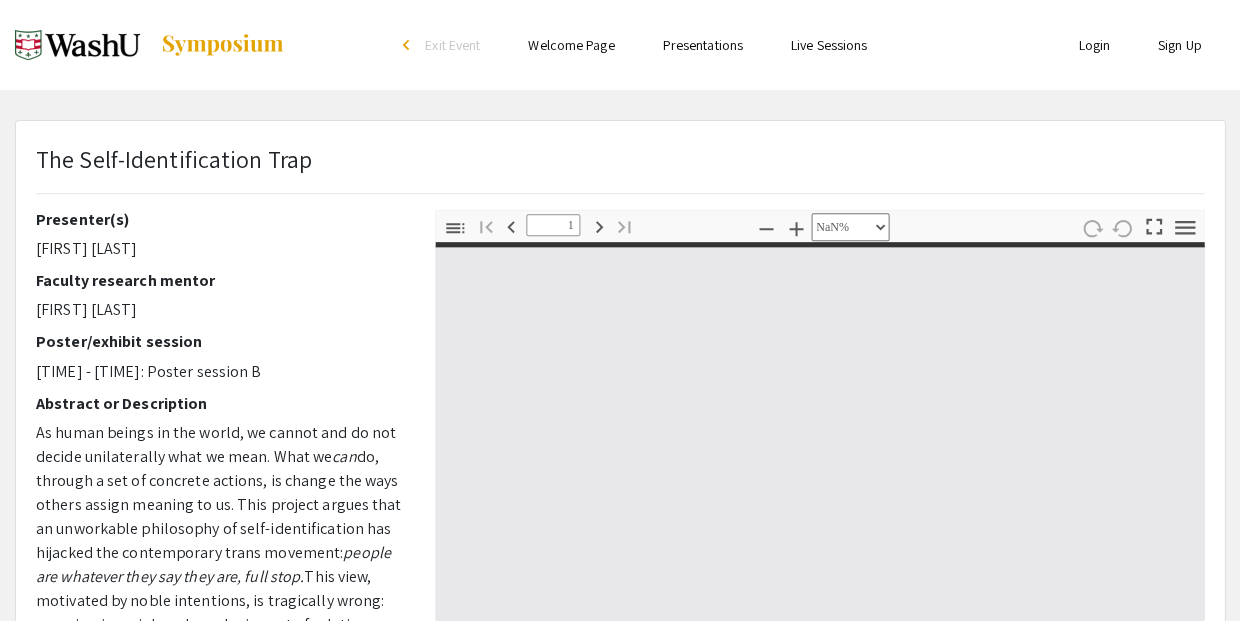 type on "0" 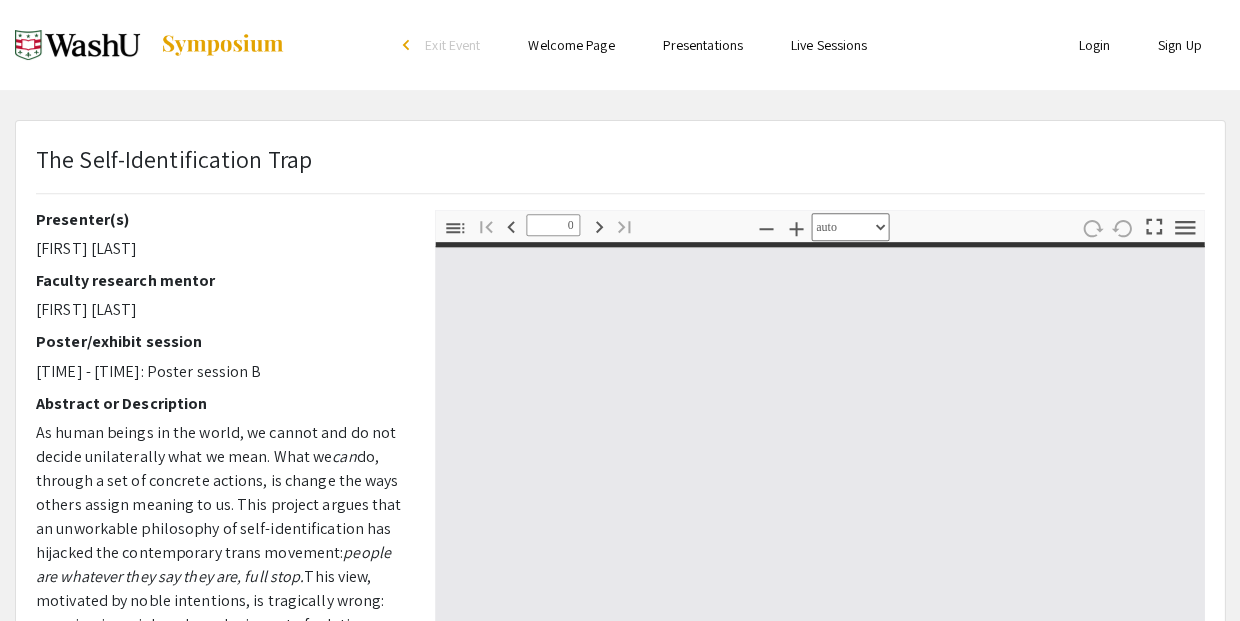 select on "custom" 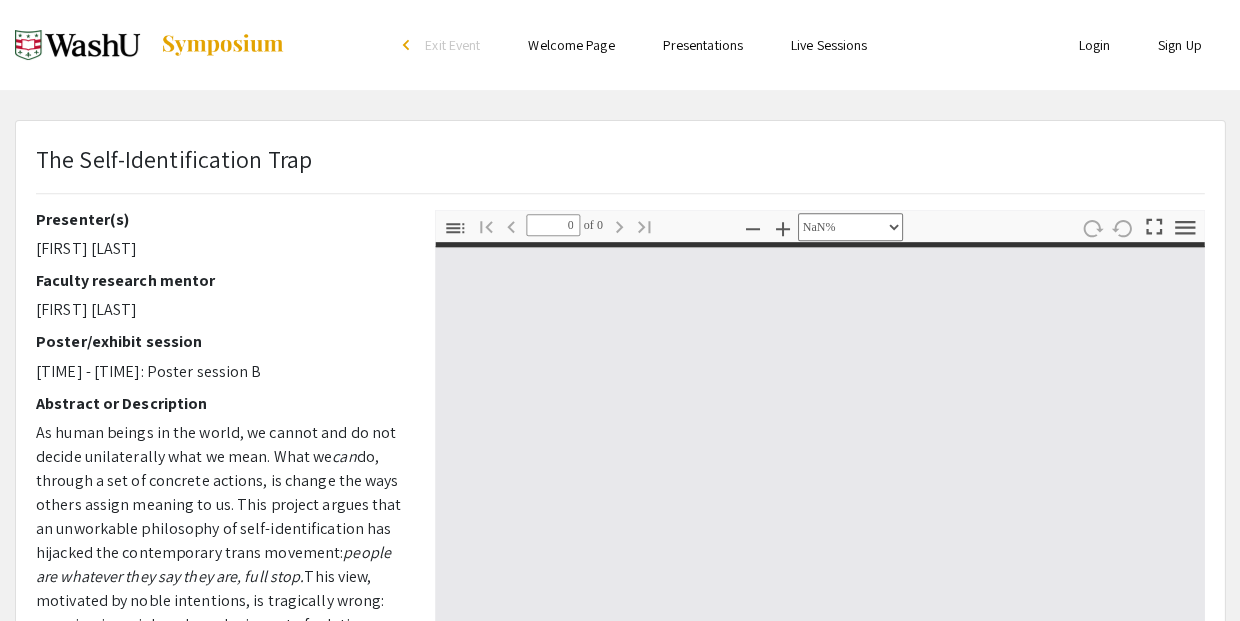 type on "1" 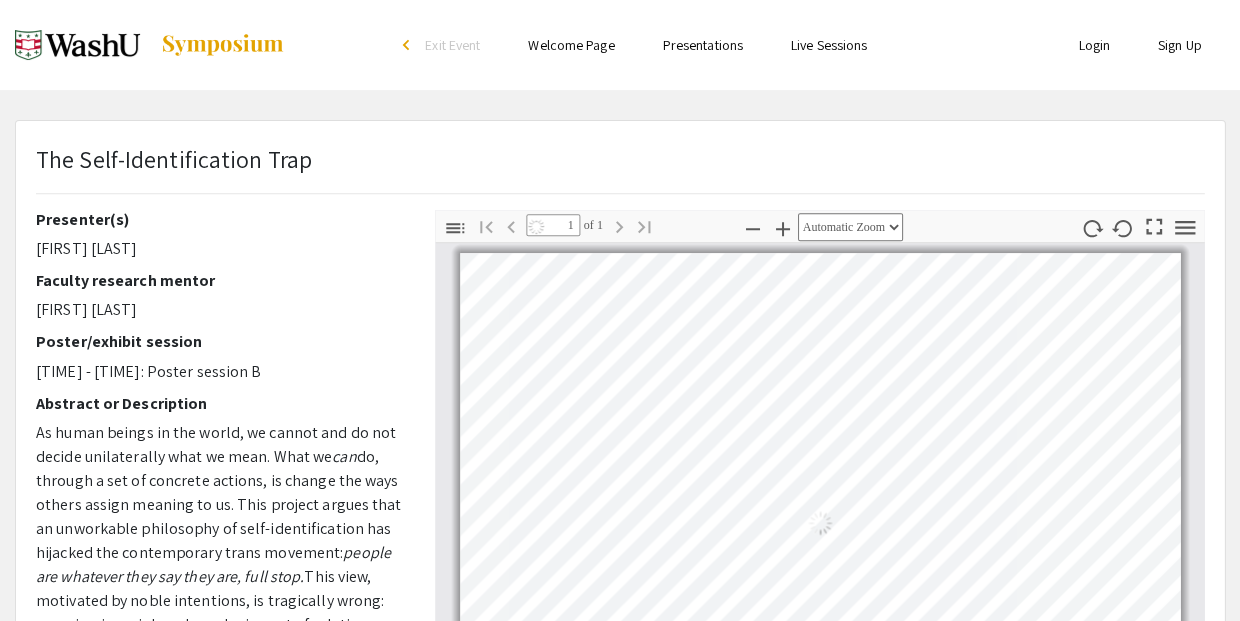 select on "auto" 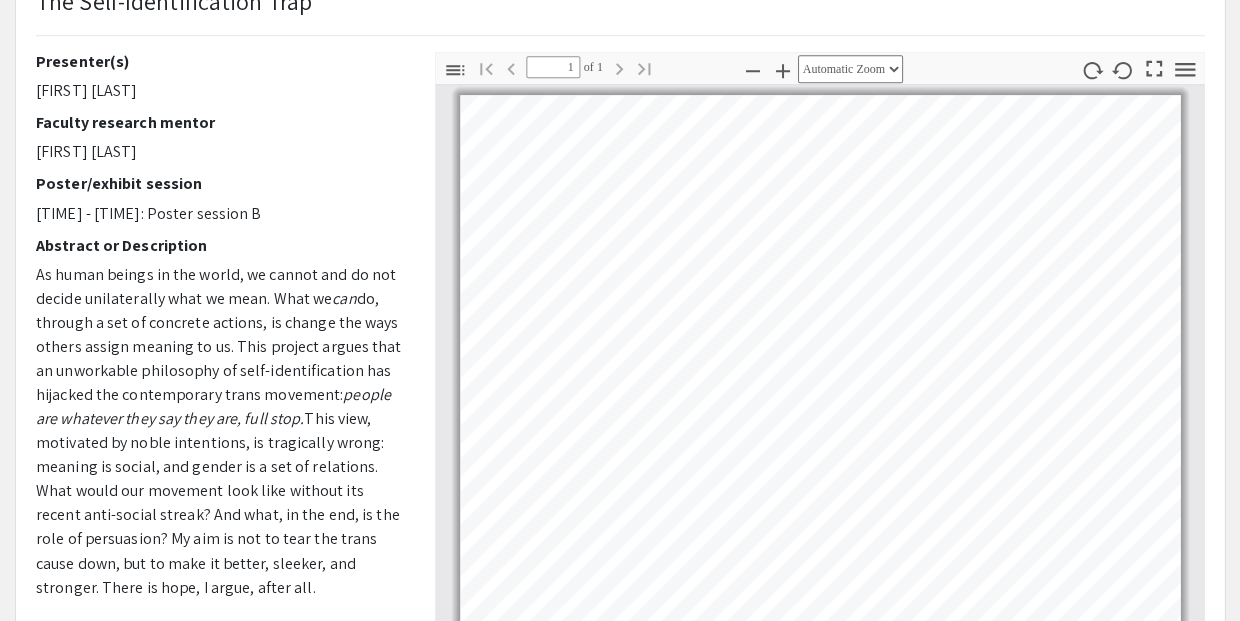 scroll, scrollTop: 160, scrollLeft: 0, axis: vertical 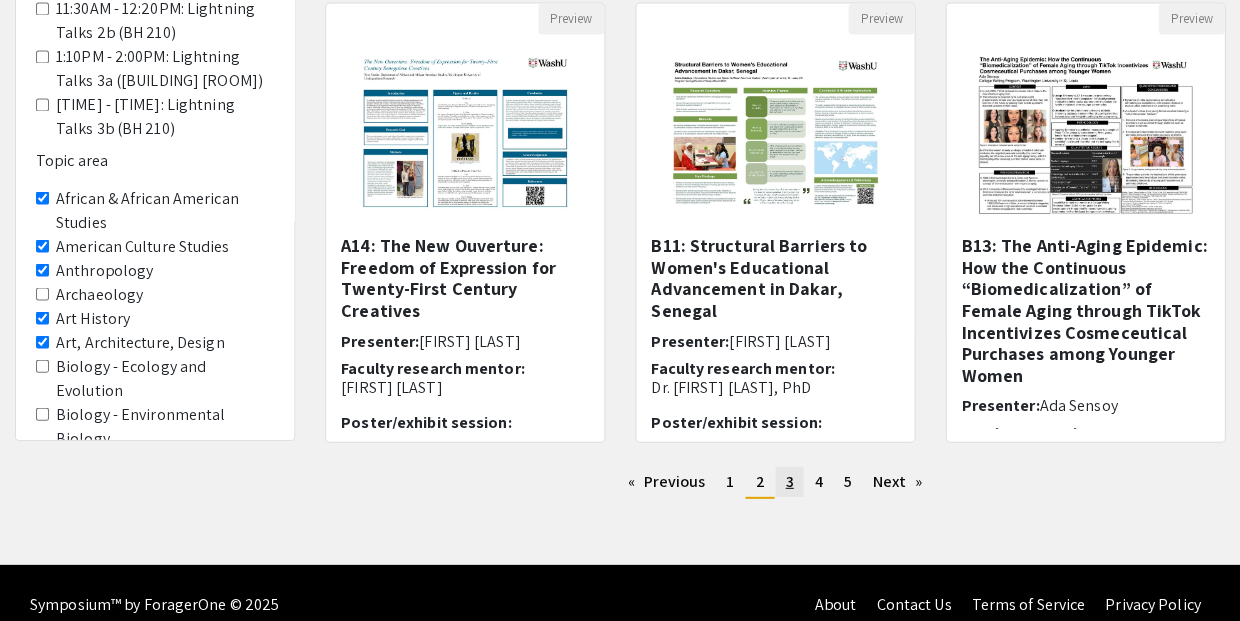 click on "3" 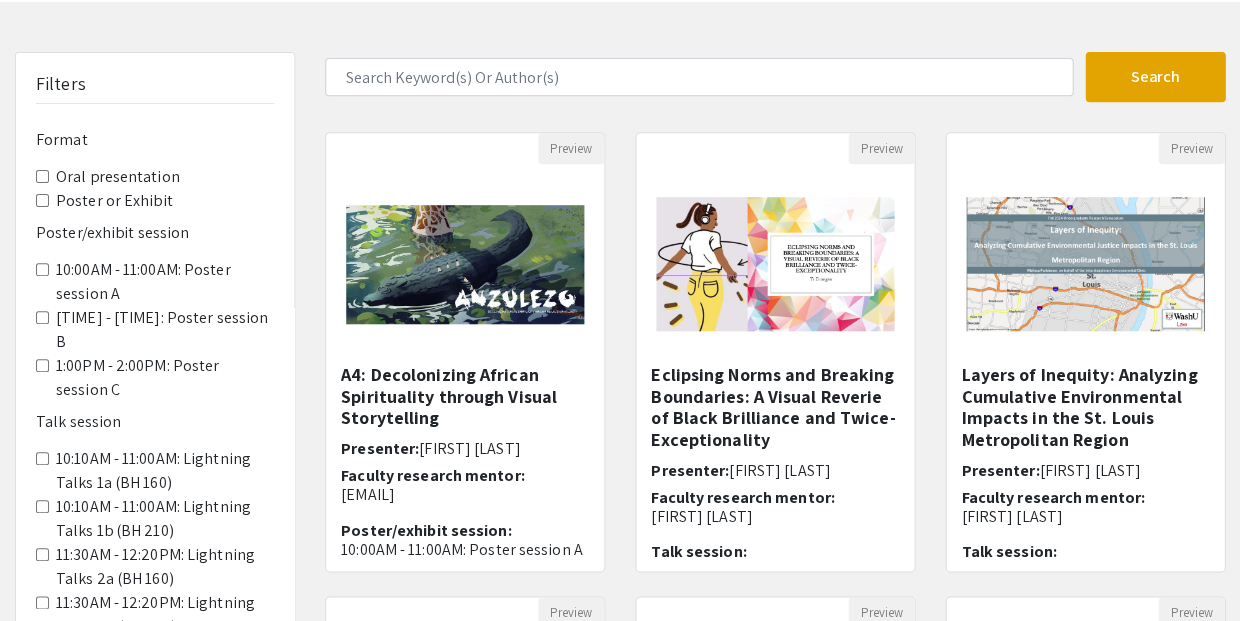 scroll, scrollTop: 103, scrollLeft: 0, axis: vertical 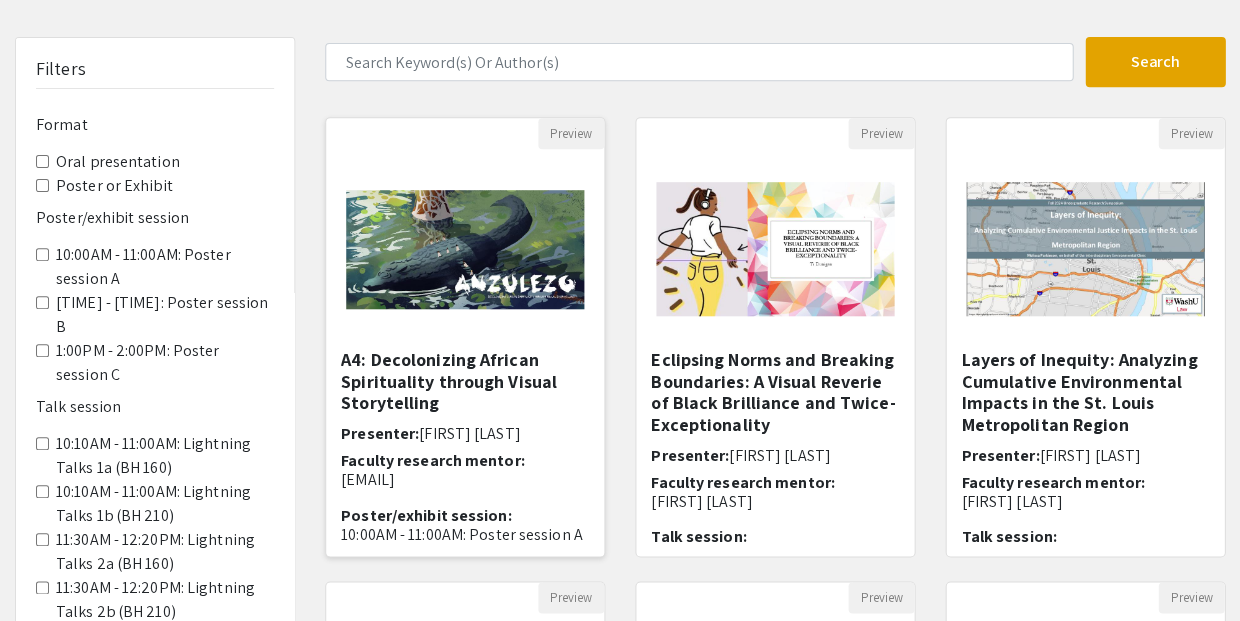 click on "A4: Decolonizing African Spirituality through Visual Storytelling" at bounding box center (465, 381) 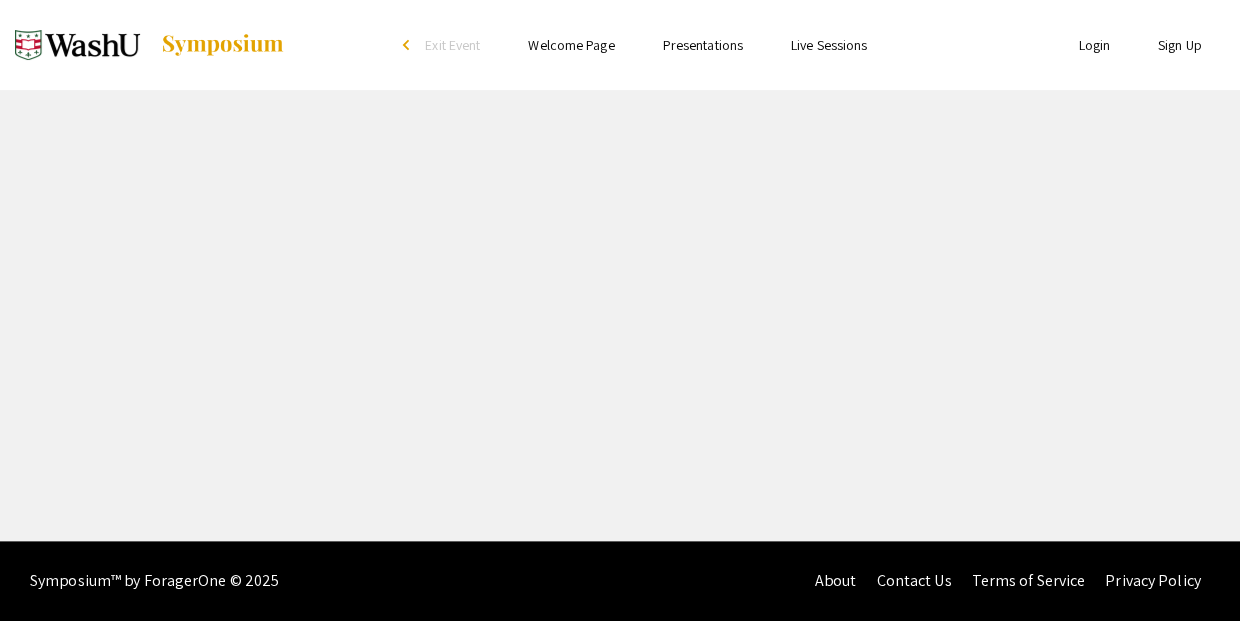 scroll, scrollTop: 0, scrollLeft: 0, axis: both 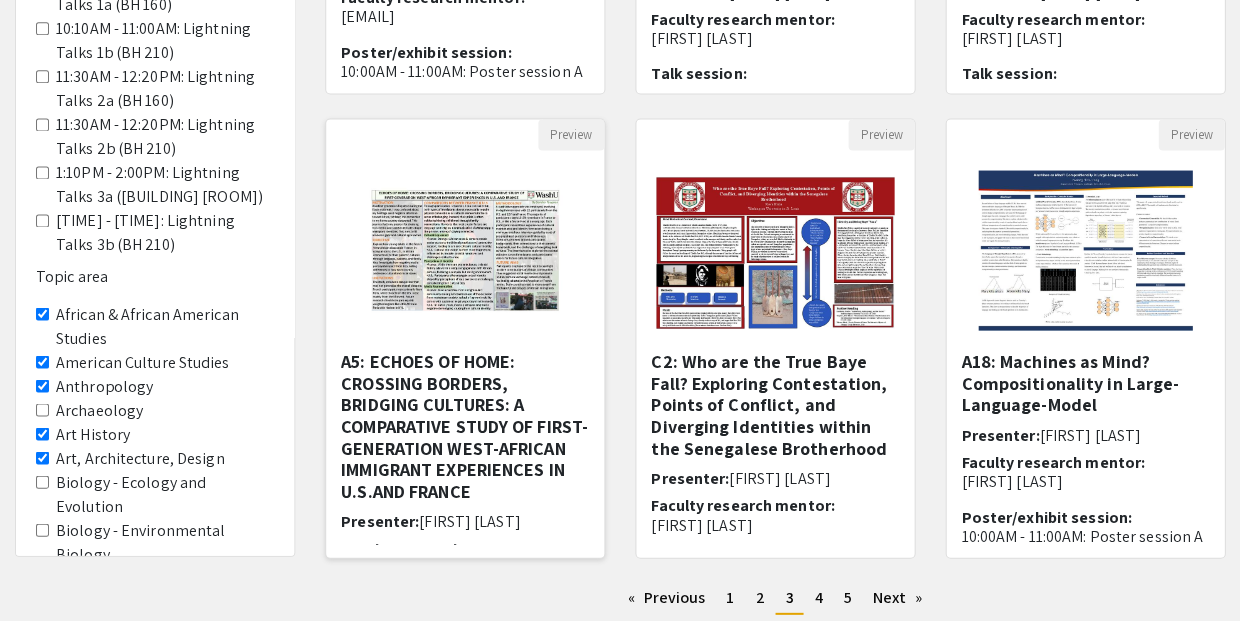 click on "A5: ECHOES OF HOME: CROSSING BORDERS, BRIDGING CULTURES: A COMPARATIVE STUDY OF FIRST-GENERATION WEST-AFRICAN IMMIGRANT EXPERIENCES IN U.S.AND FRANCE" at bounding box center [465, 425] 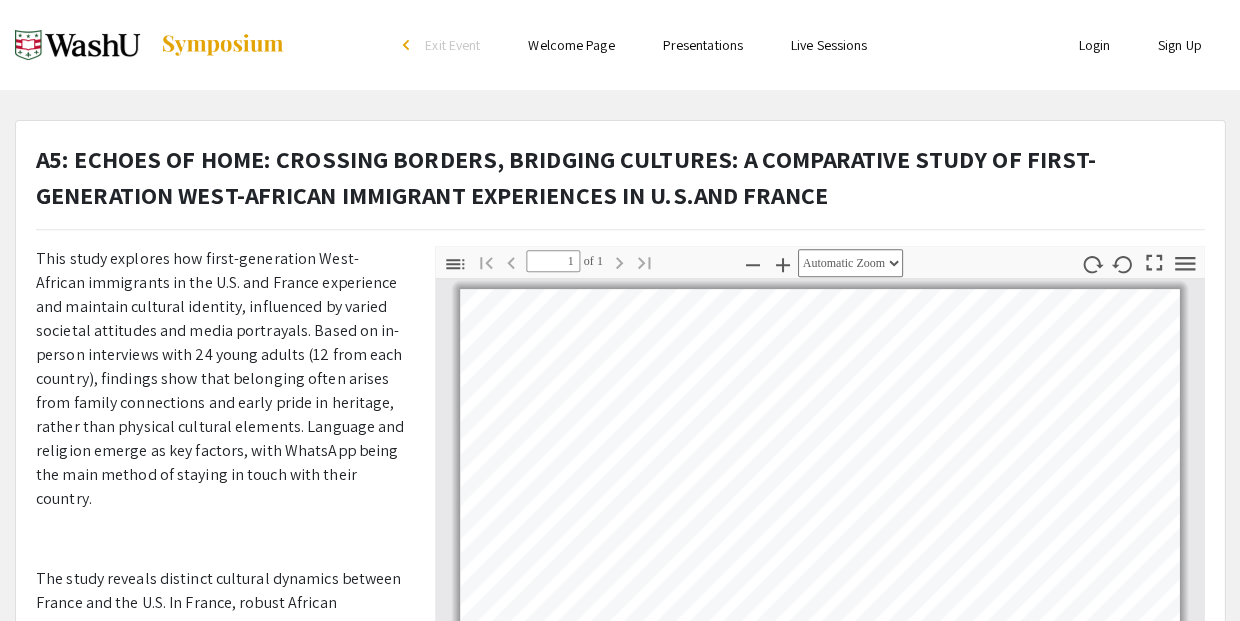 scroll, scrollTop: 273, scrollLeft: 0, axis: vertical 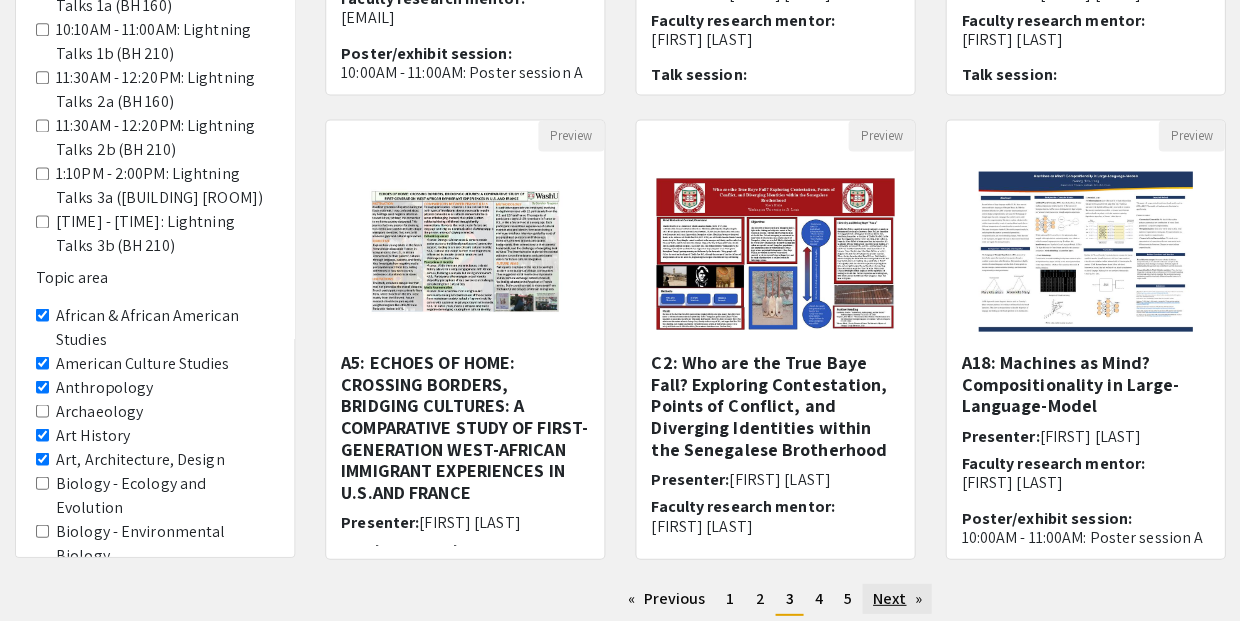 click on "Next  page" 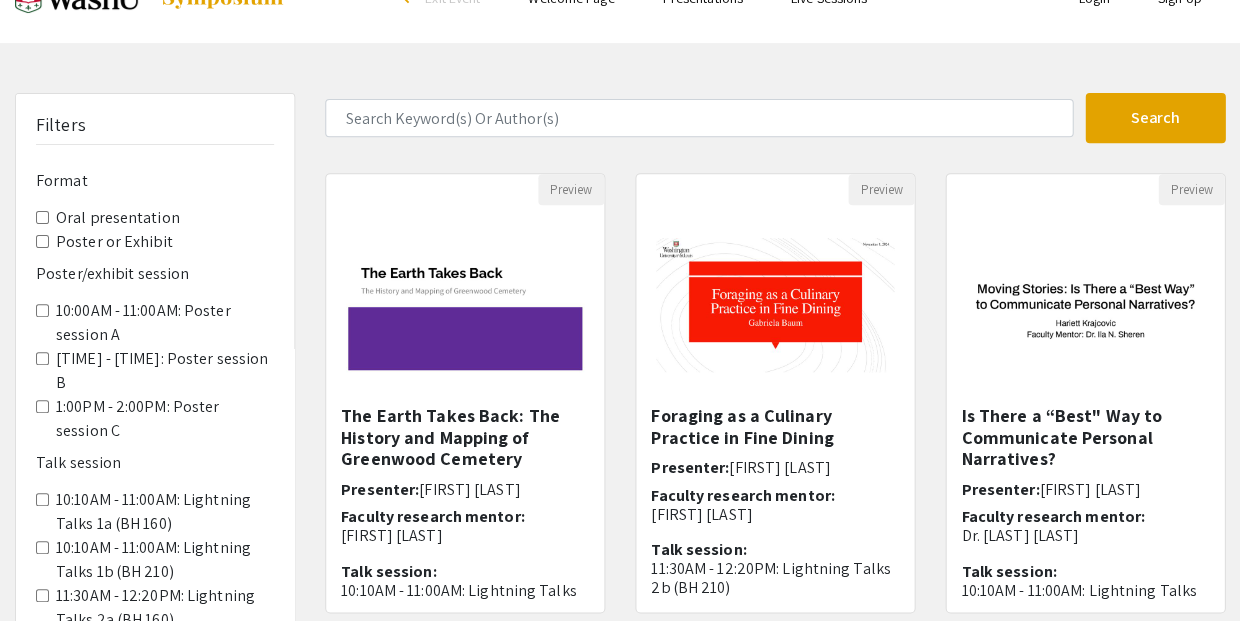 scroll, scrollTop: 53, scrollLeft: 0, axis: vertical 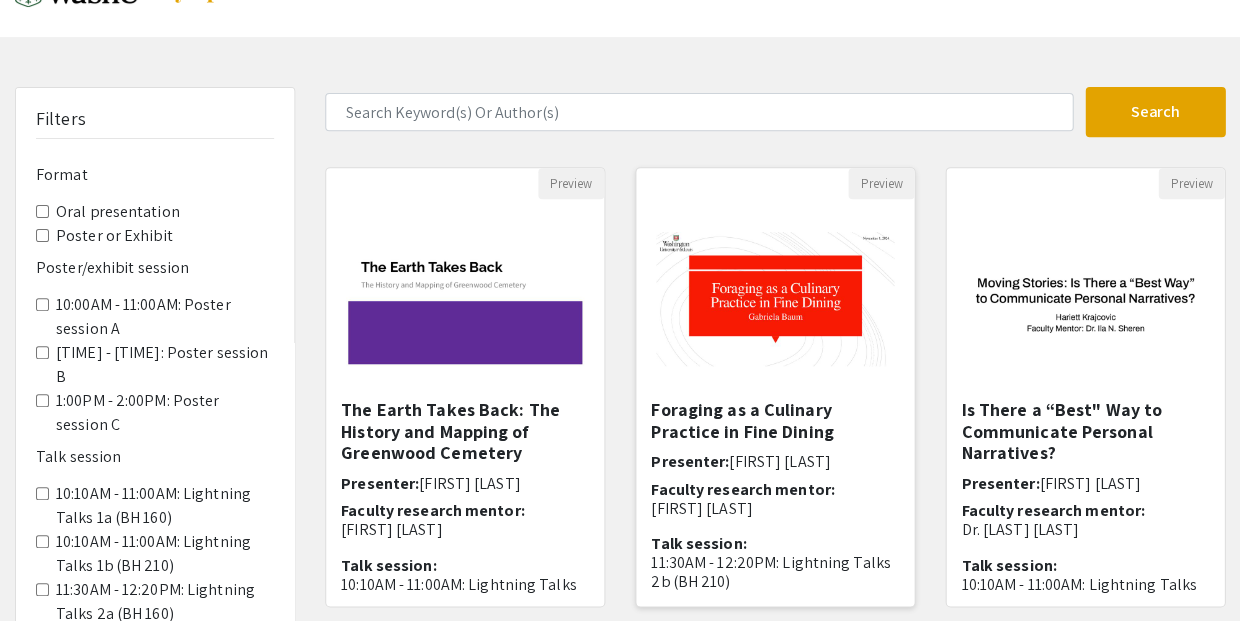 click on "Foraging as a Culinary Practice in Fine Dining" at bounding box center [775, 420] 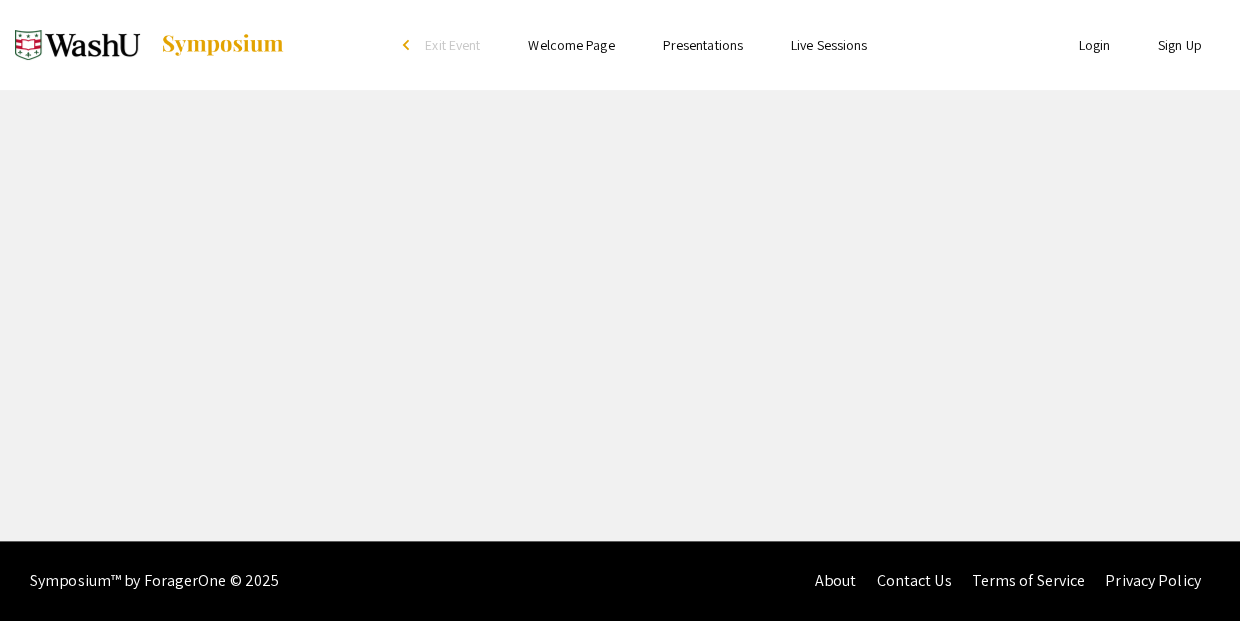 scroll, scrollTop: 0, scrollLeft: 0, axis: both 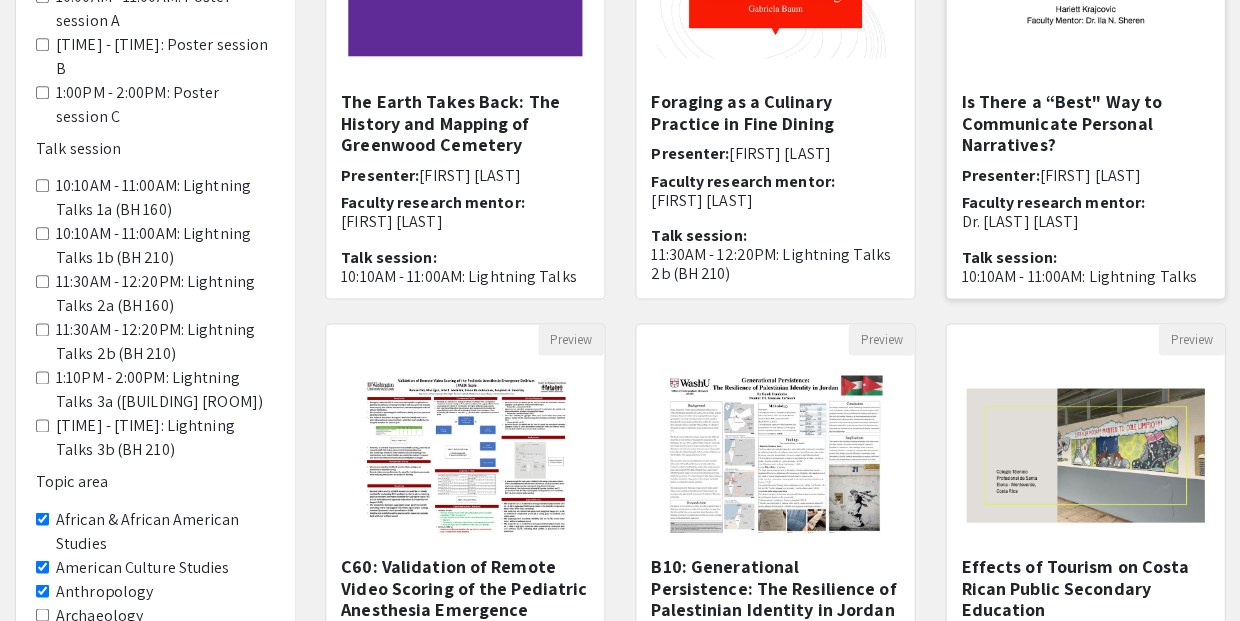 click on "Is There a “Best" Way to Communicate Personal Narratives?" at bounding box center [1085, 123] 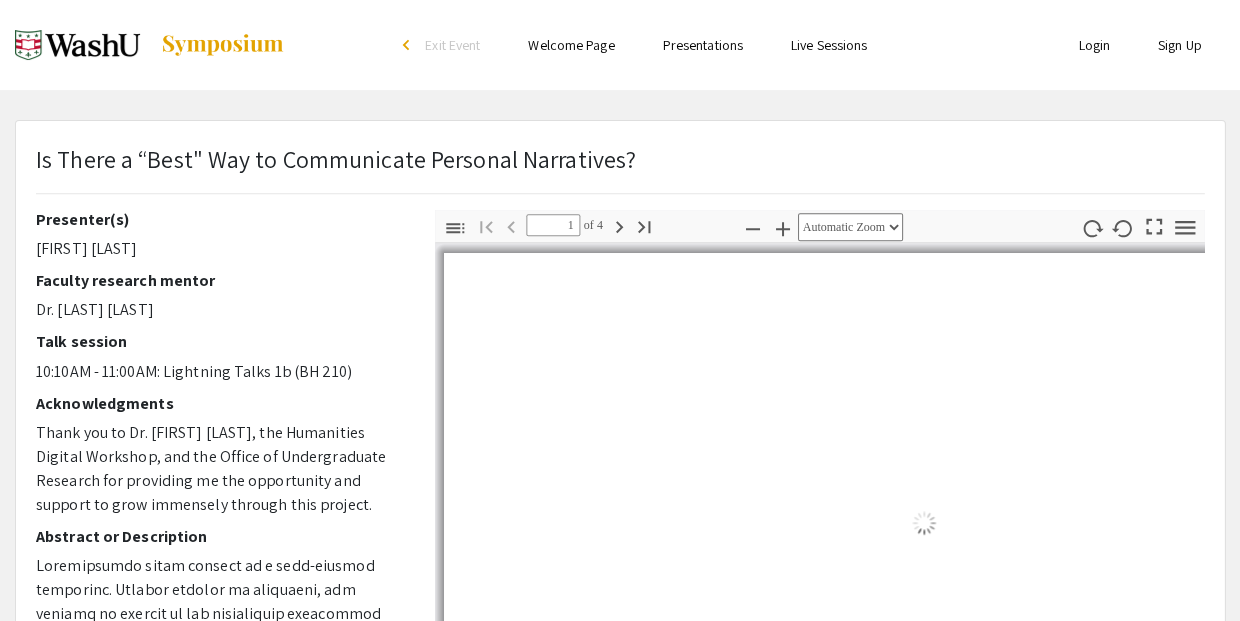 scroll, scrollTop: 2, scrollLeft: 0, axis: vertical 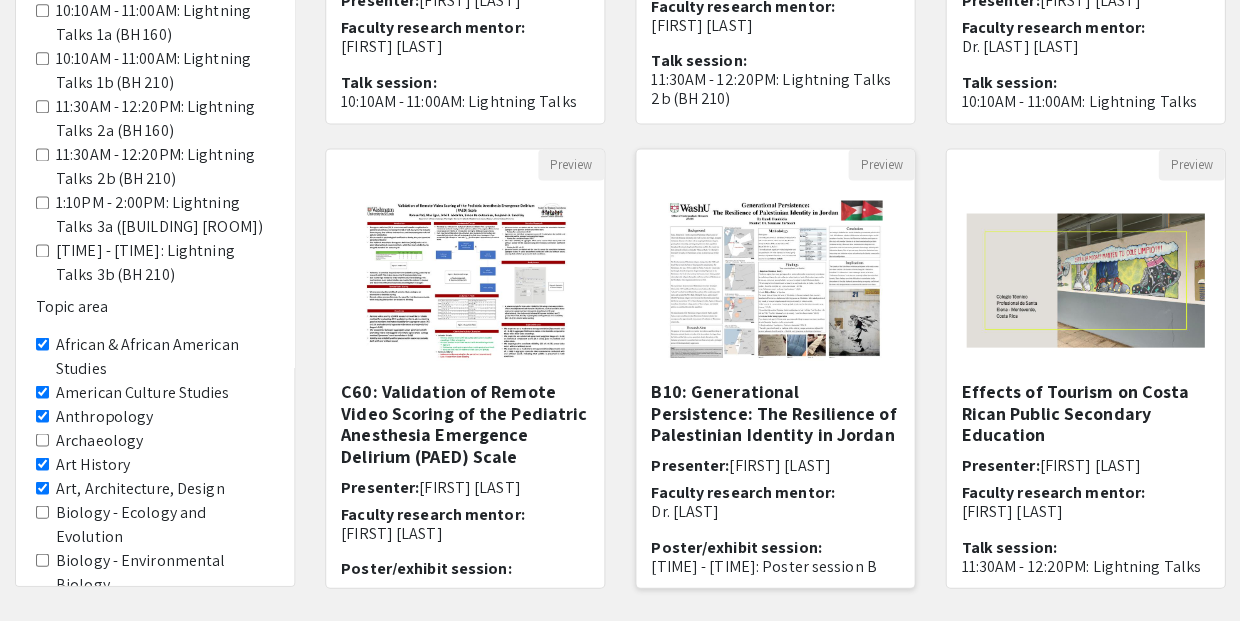 click 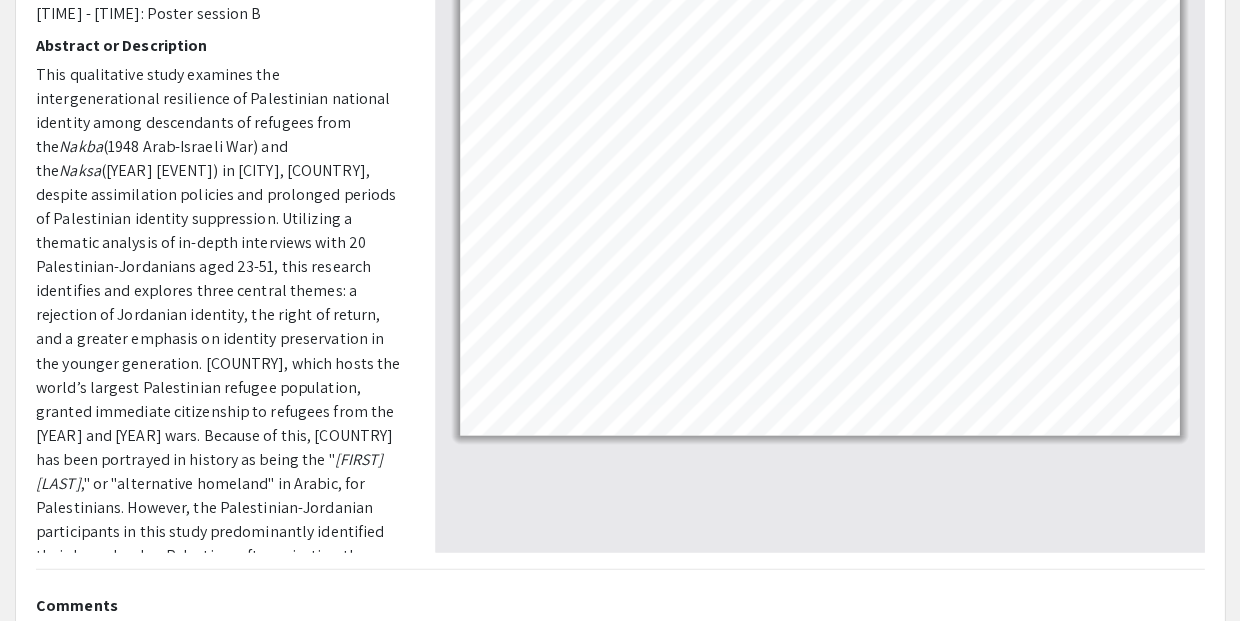 scroll, scrollTop: 360, scrollLeft: 0, axis: vertical 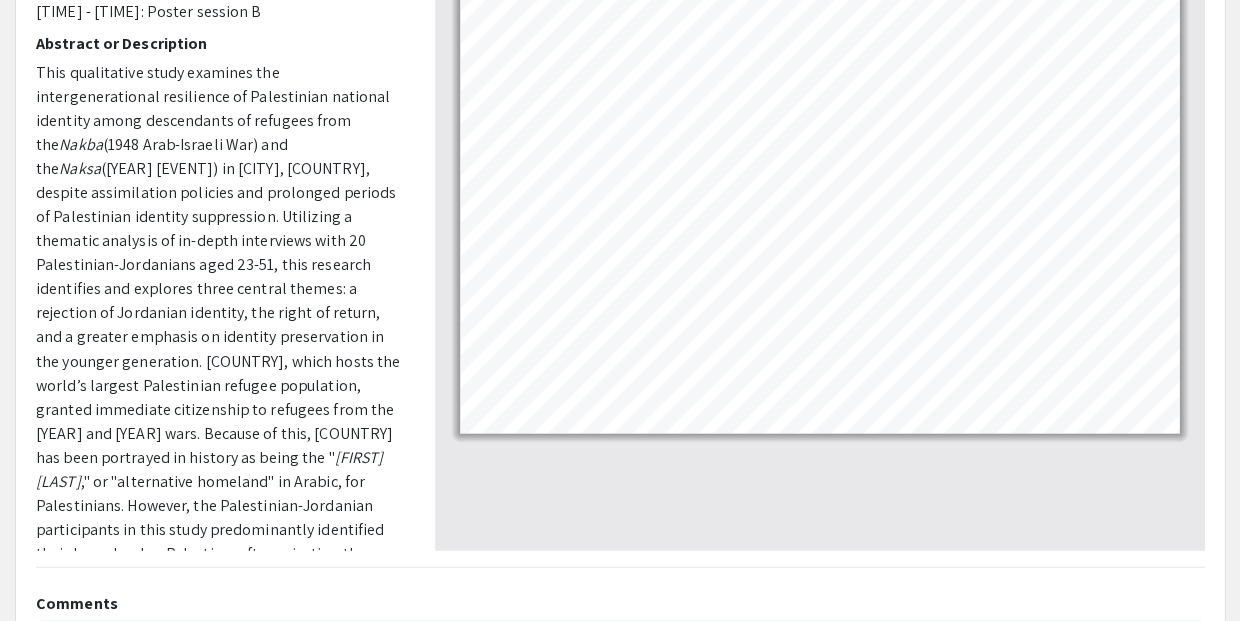 drag, startPoint x: 284, startPoint y: 447, endPoint x: 192, endPoint y: 338, distance: 142.6359 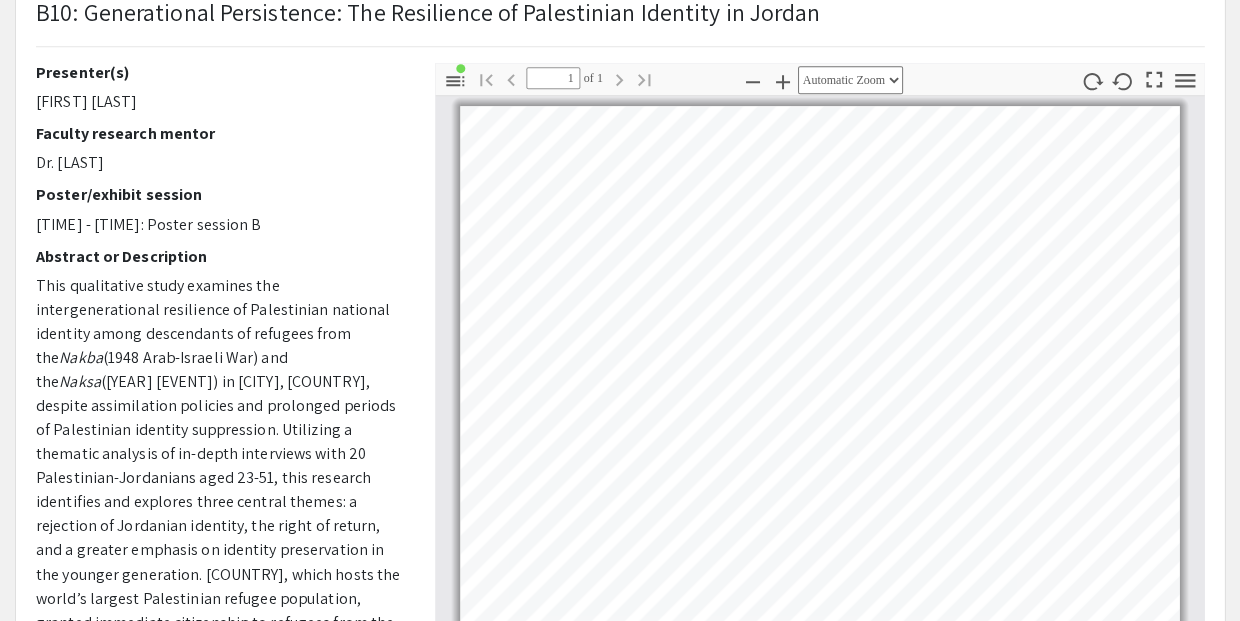 scroll, scrollTop: 146, scrollLeft: 0, axis: vertical 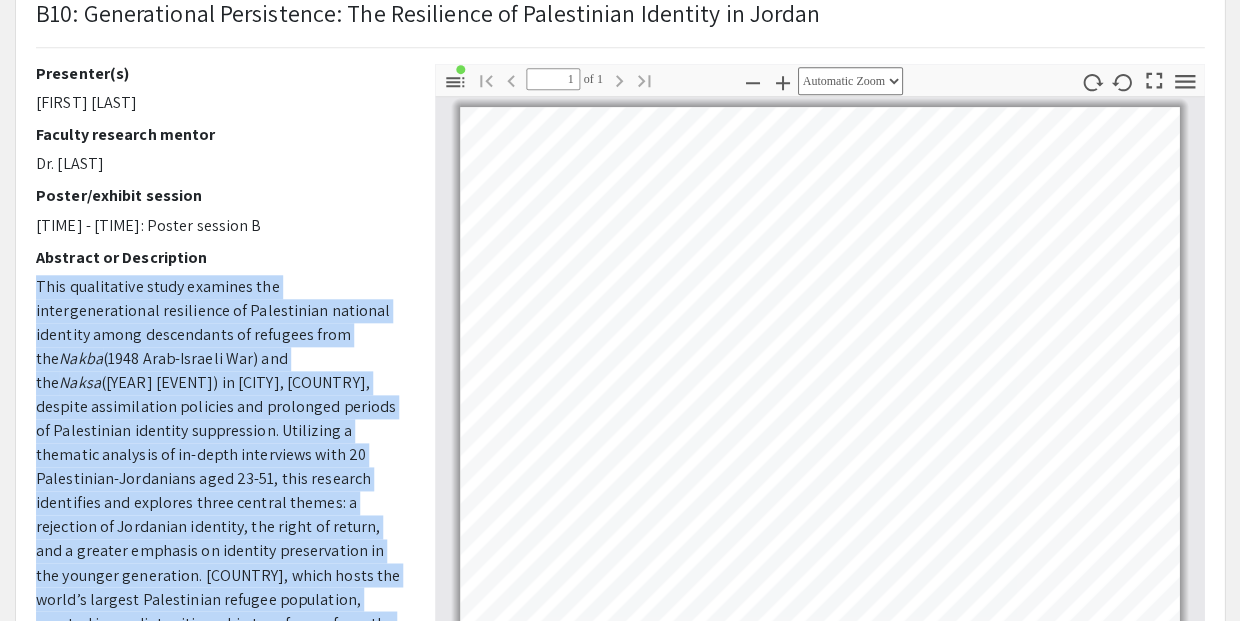 click on "This qualitative study examines the intergenerational resilience of Palestinian national identity among descendants of refugees from the" 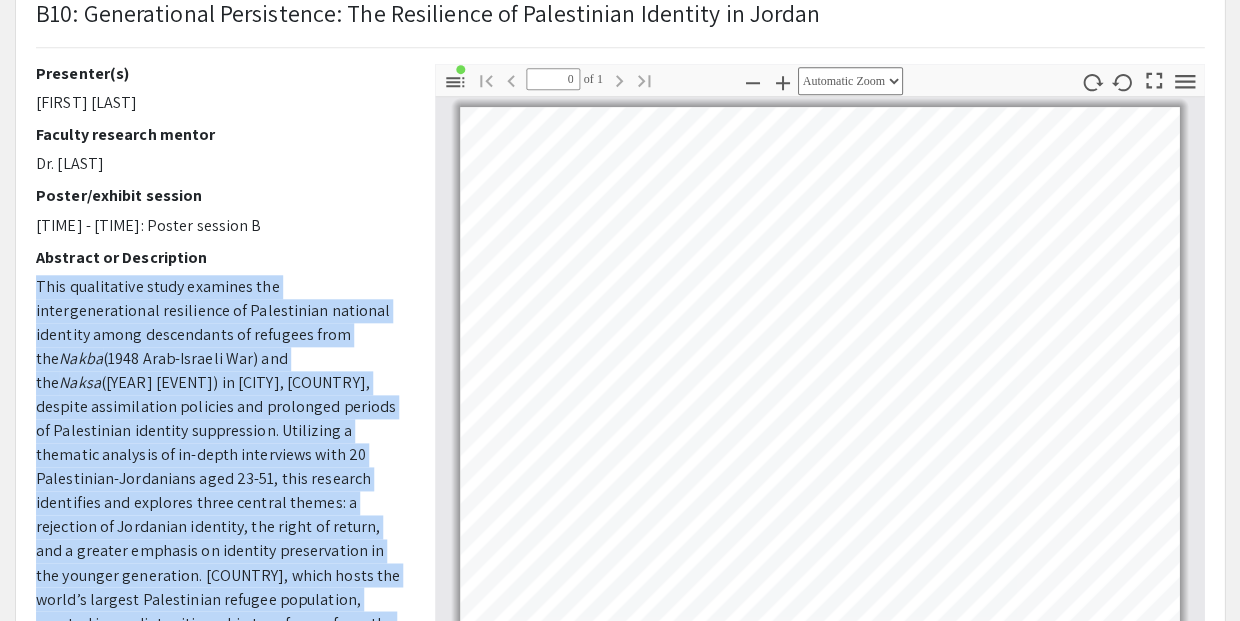 scroll, scrollTop: 535, scrollLeft: 0, axis: vertical 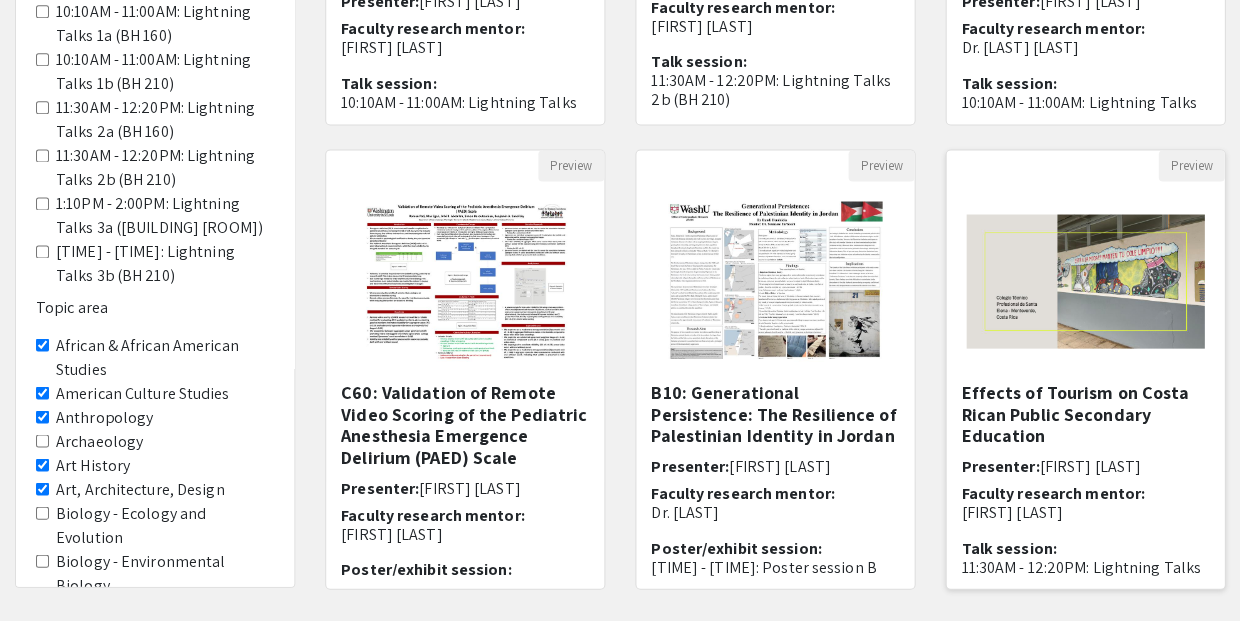 click on "Effects of Tourism on Costa Rican Public Secondary Education" at bounding box center (1085, 413) 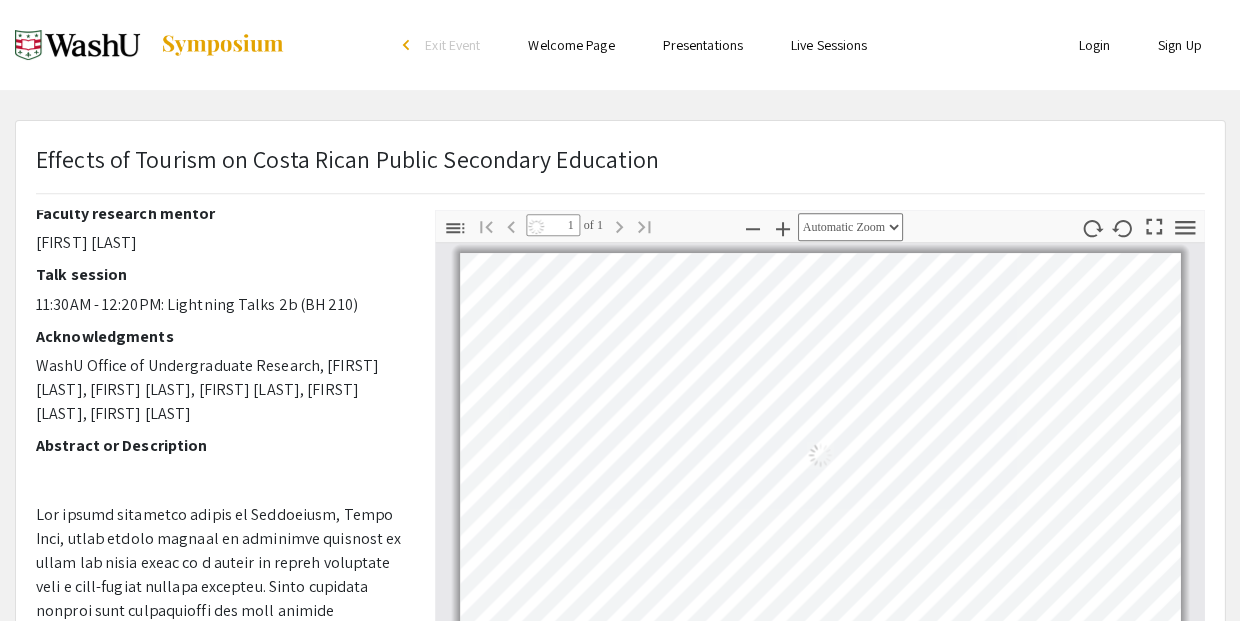 scroll, scrollTop: 66, scrollLeft: 0, axis: vertical 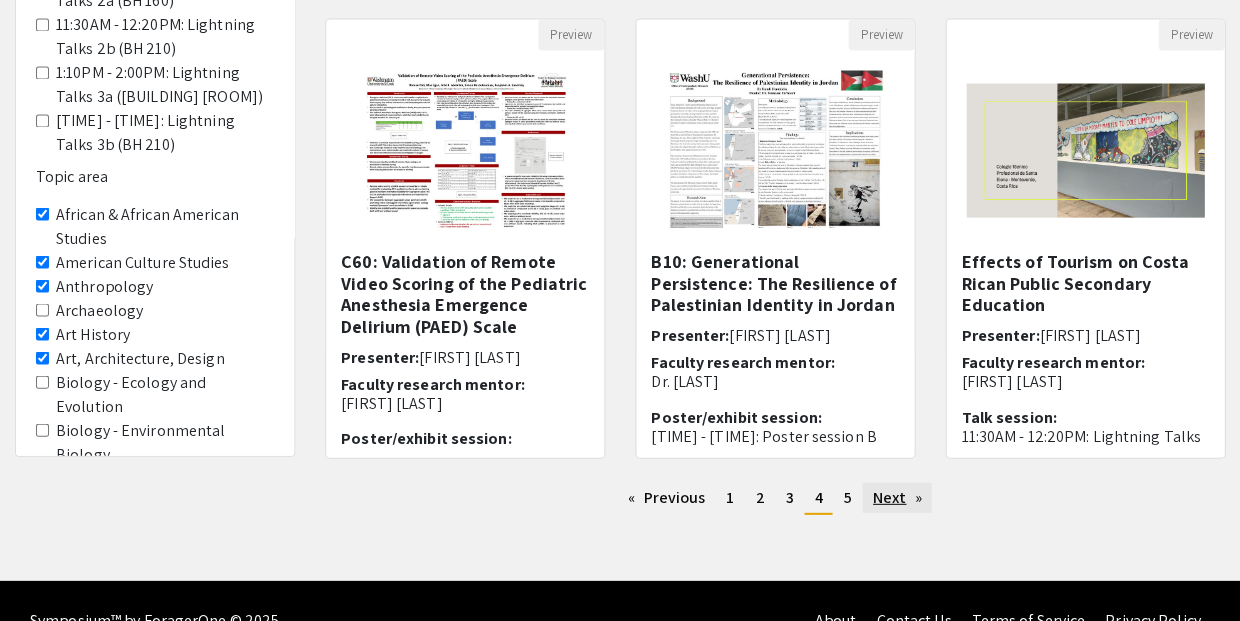 click on "Next  page" 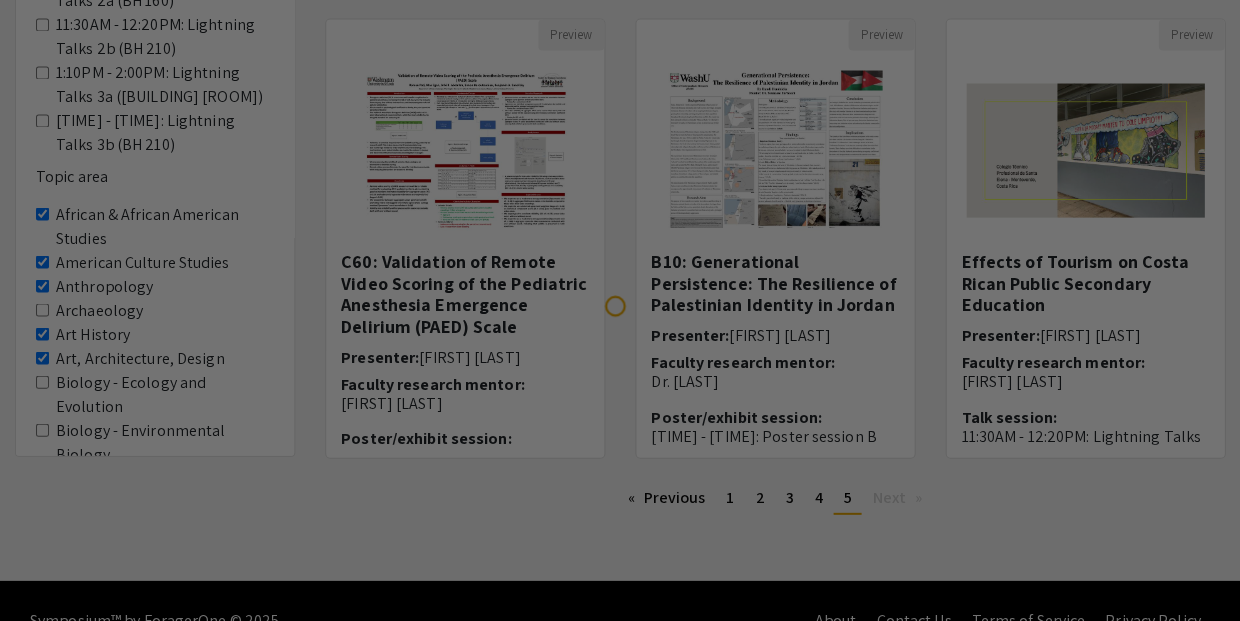 scroll, scrollTop: 0, scrollLeft: 0, axis: both 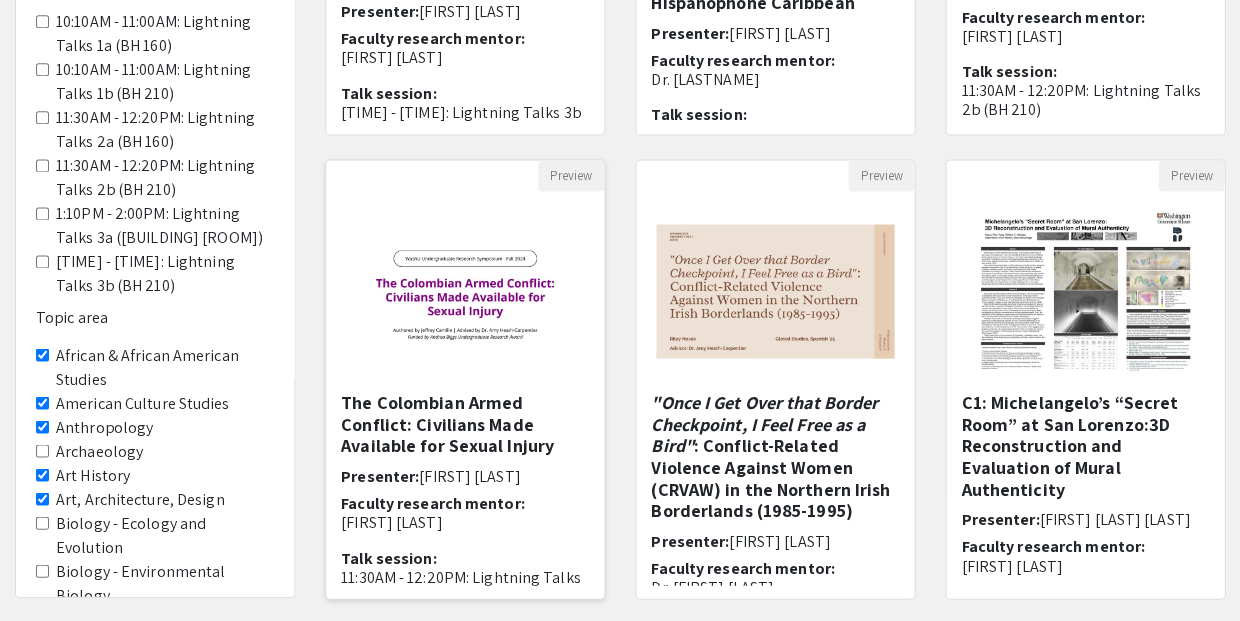 click on "The Colombian Armed Conflict: Civilians Made Available for Sexual Injury" at bounding box center [465, 423] 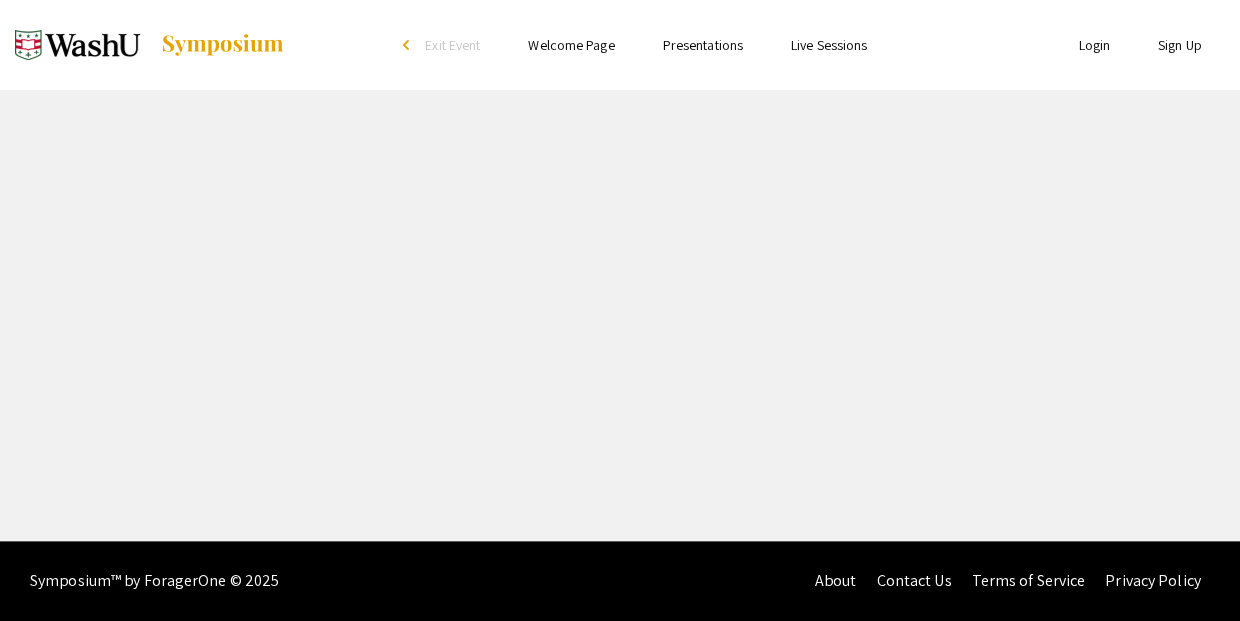 scroll, scrollTop: 0, scrollLeft: 0, axis: both 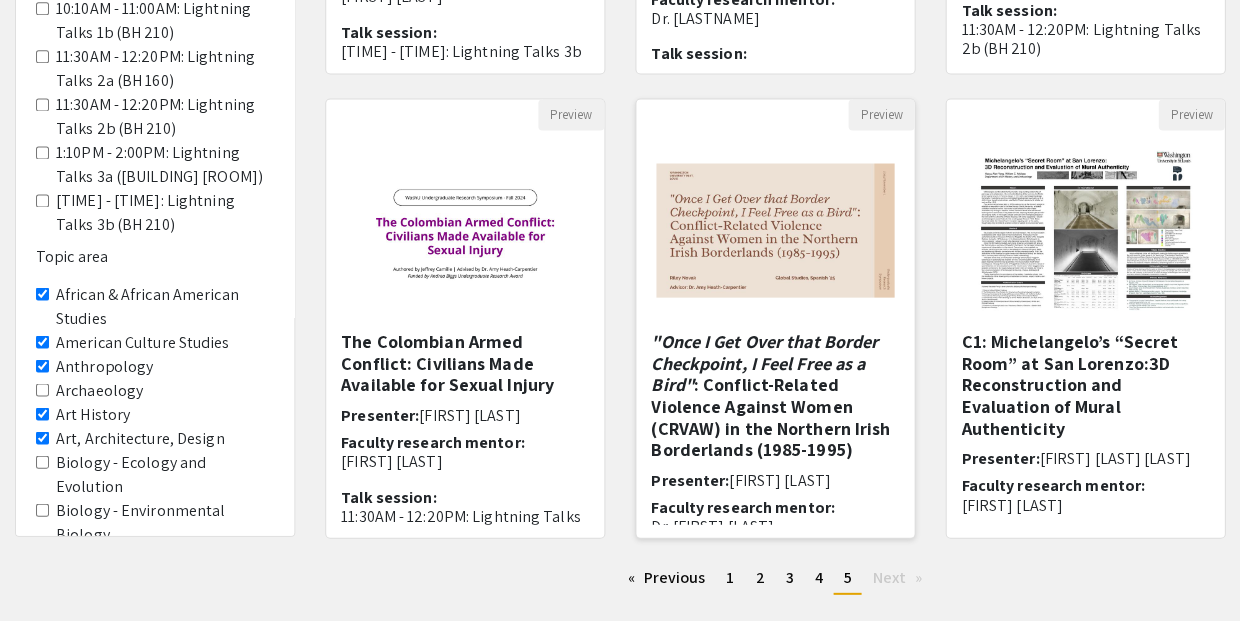 click on ""Once I Get Over that Border Checkpoint, I Feel Free as a Bird"" at bounding box center (764, 362) 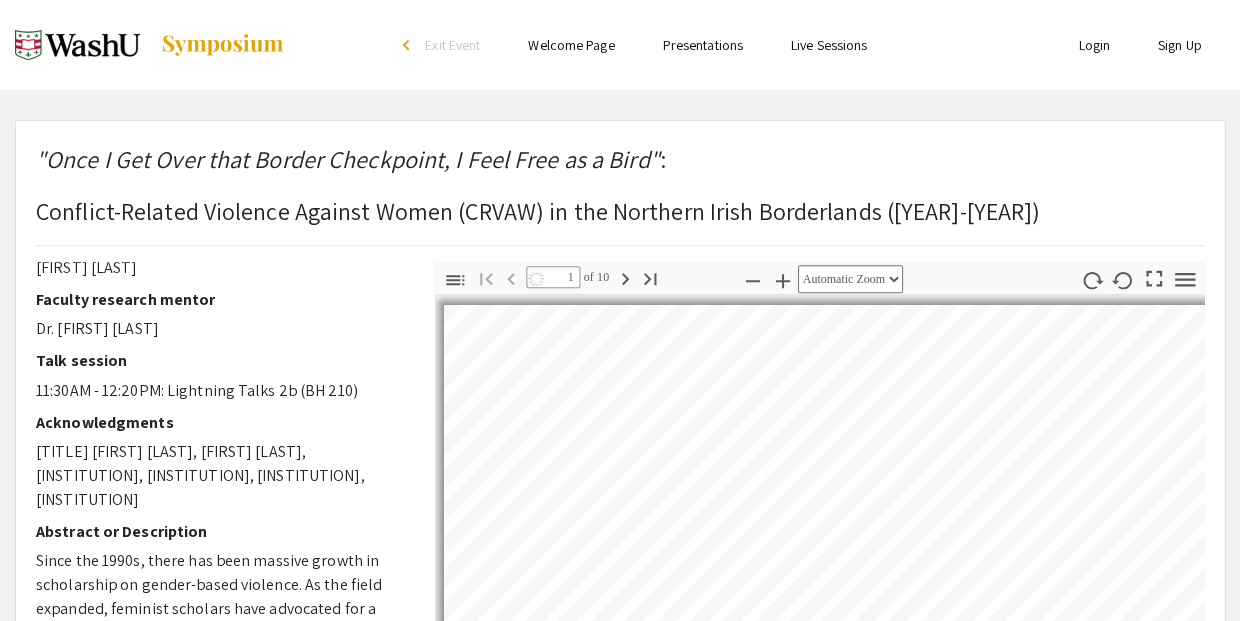 scroll, scrollTop: 57, scrollLeft: 0, axis: vertical 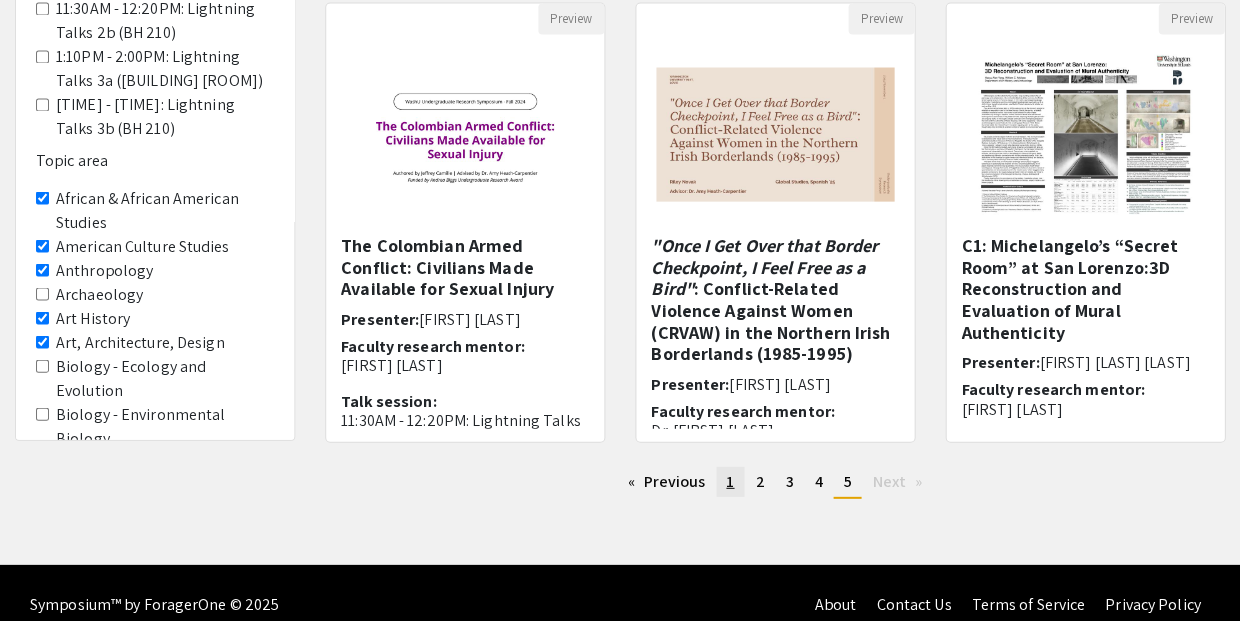 click on "1" 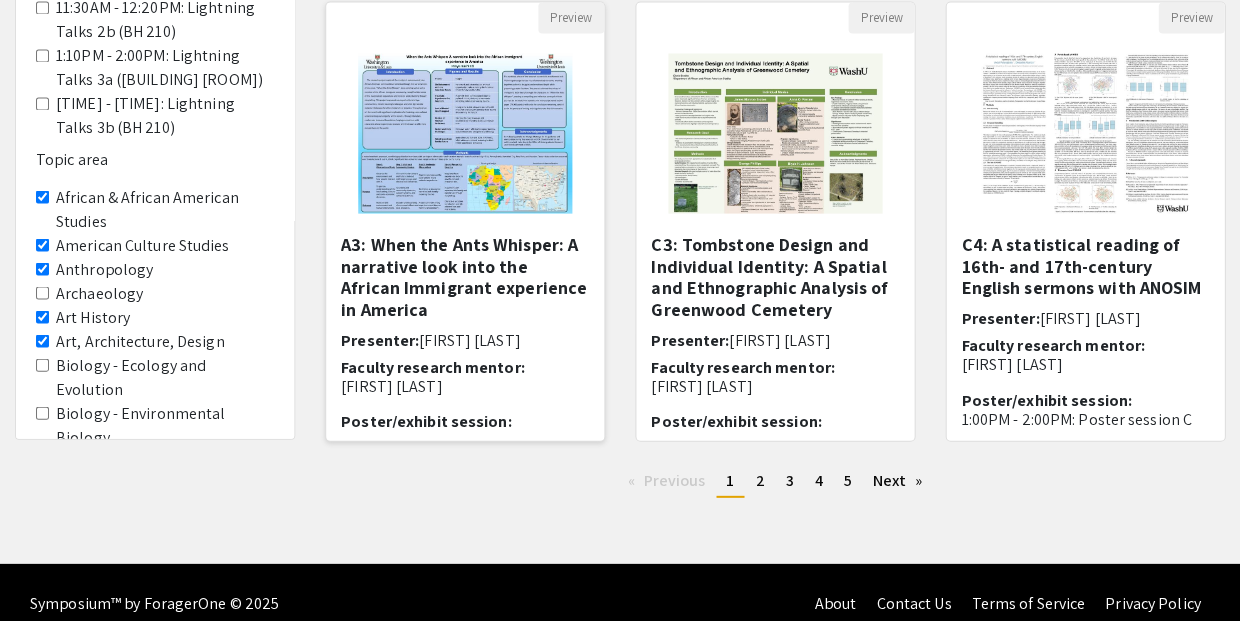 scroll, scrollTop: 682, scrollLeft: 0, axis: vertical 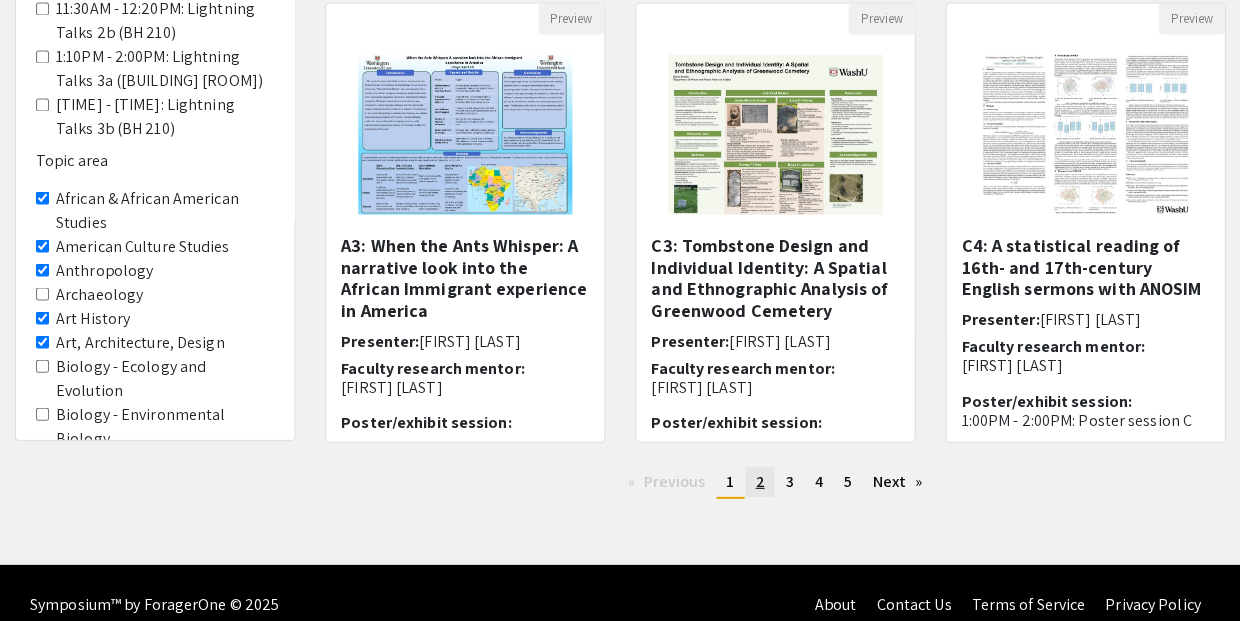 click on "2" 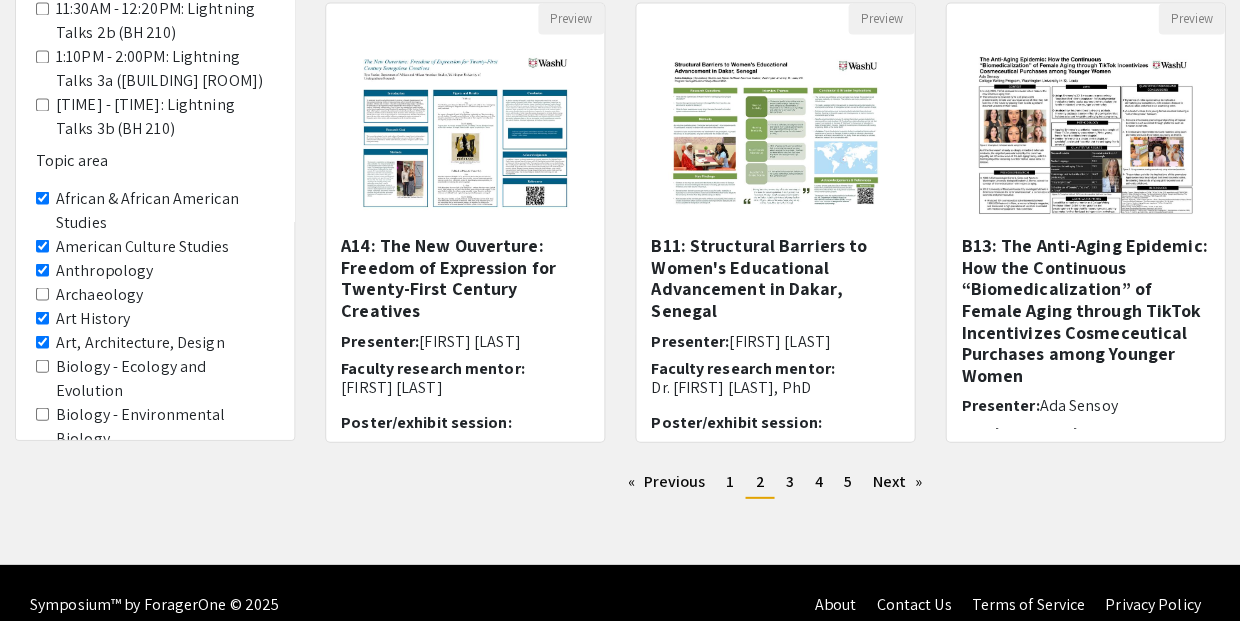 scroll, scrollTop: 0, scrollLeft: 0, axis: both 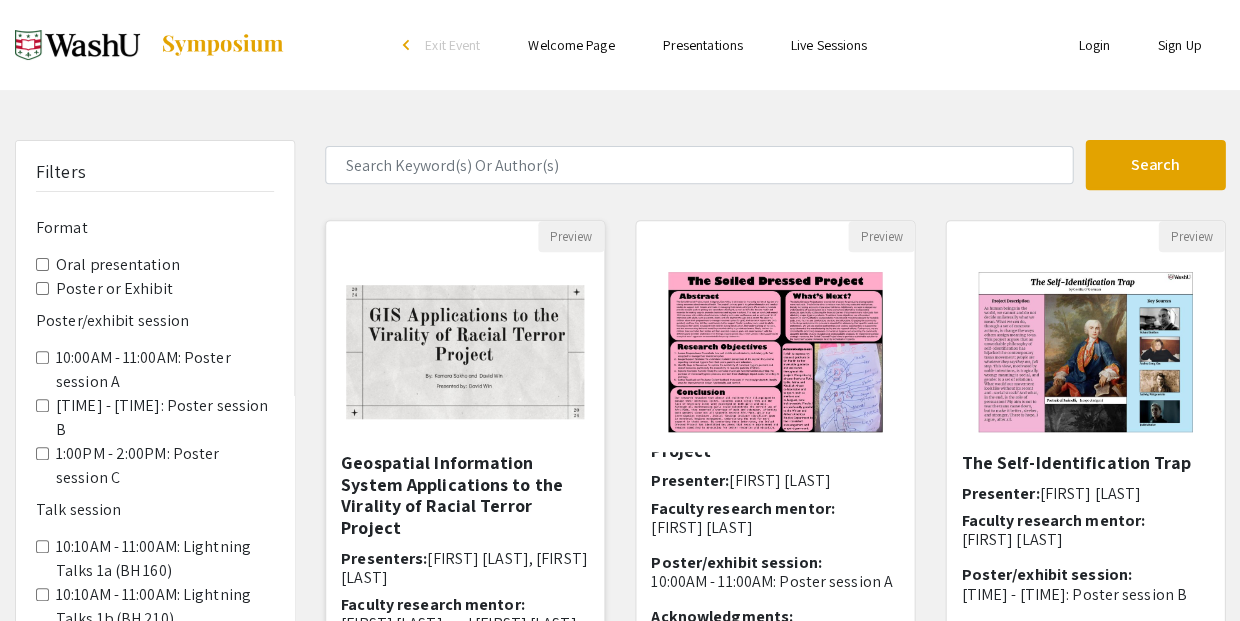 click on "Geospatial Information System Applications to the Virality of Racial Terror Project" at bounding box center [465, 495] 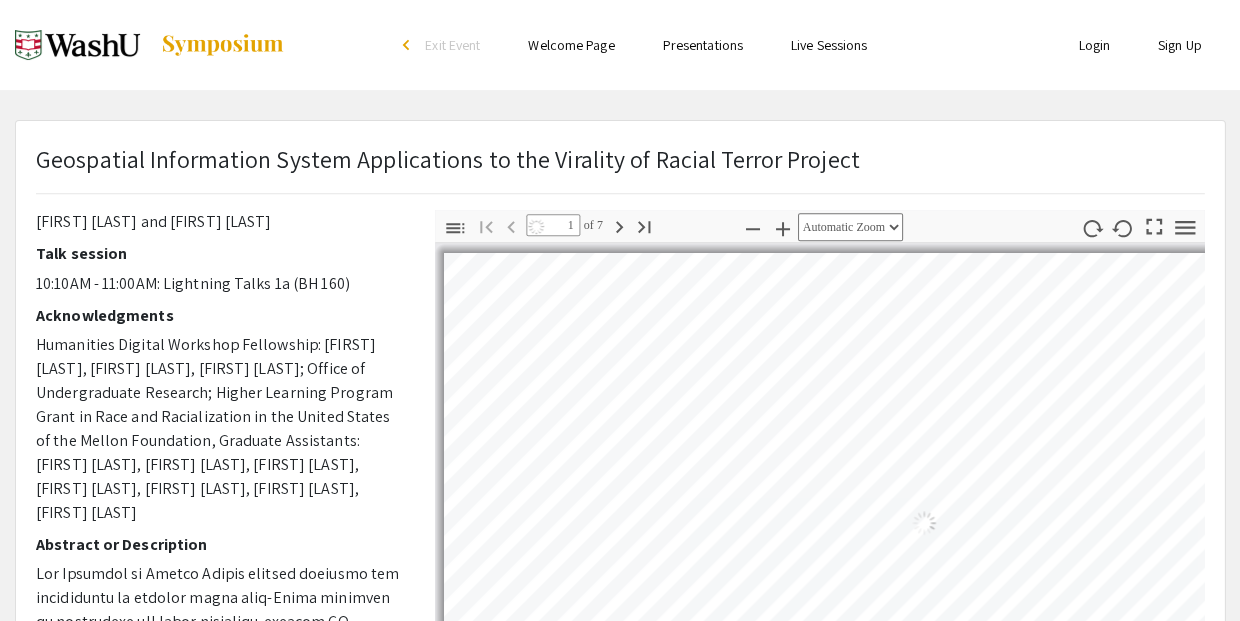 scroll, scrollTop: 77, scrollLeft: 0, axis: vertical 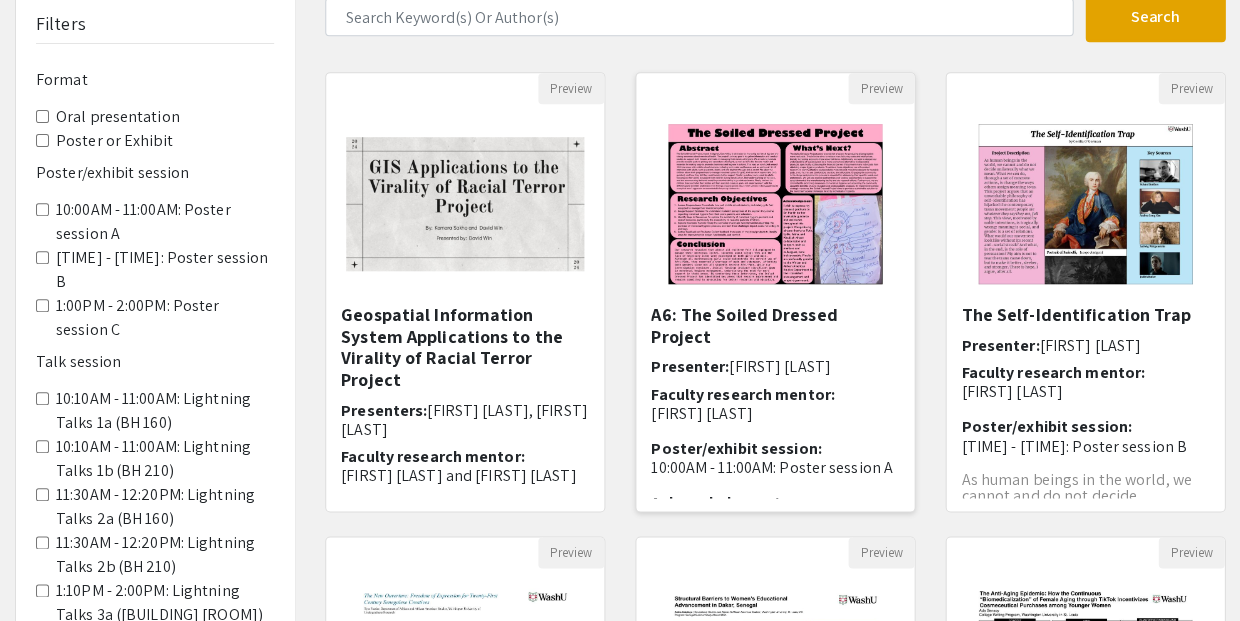 click 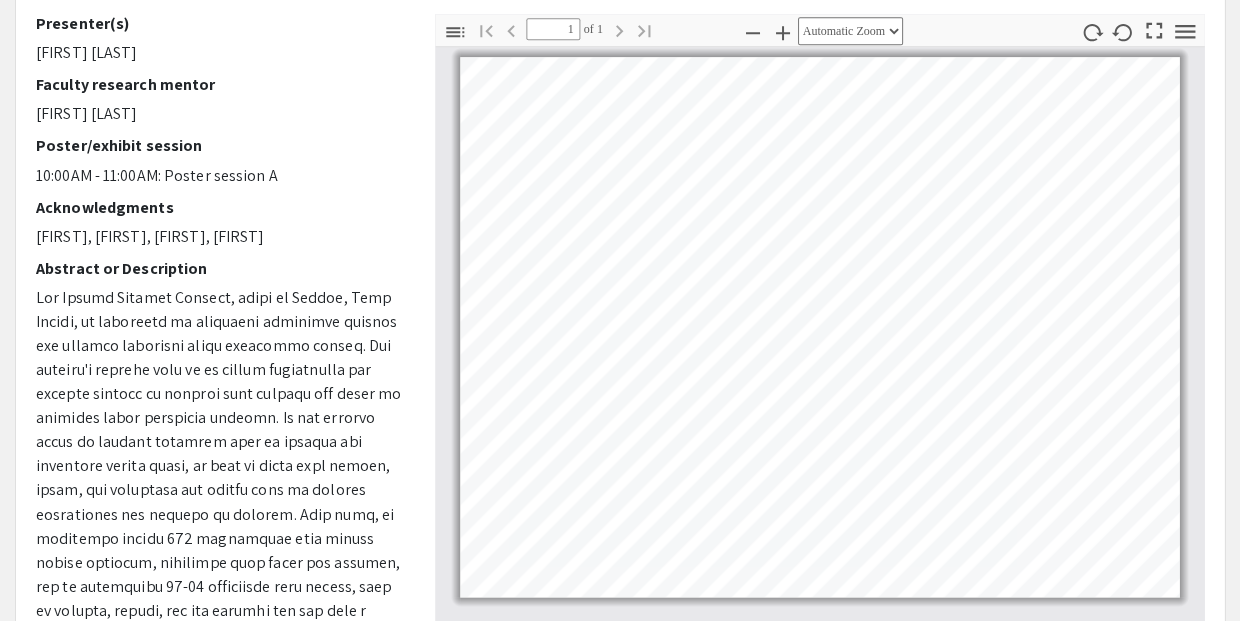 scroll, scrollTop: 204, scrollLeft: 0, axis: vertical 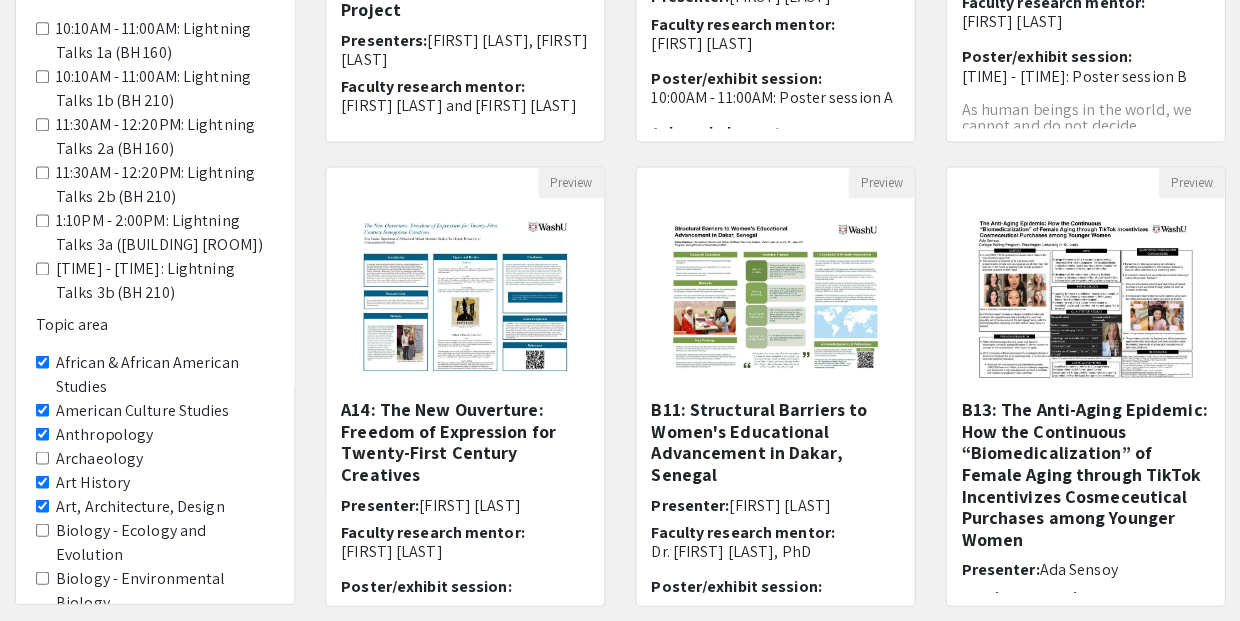 click on "Anthropology" at bounding box center (42, 433) 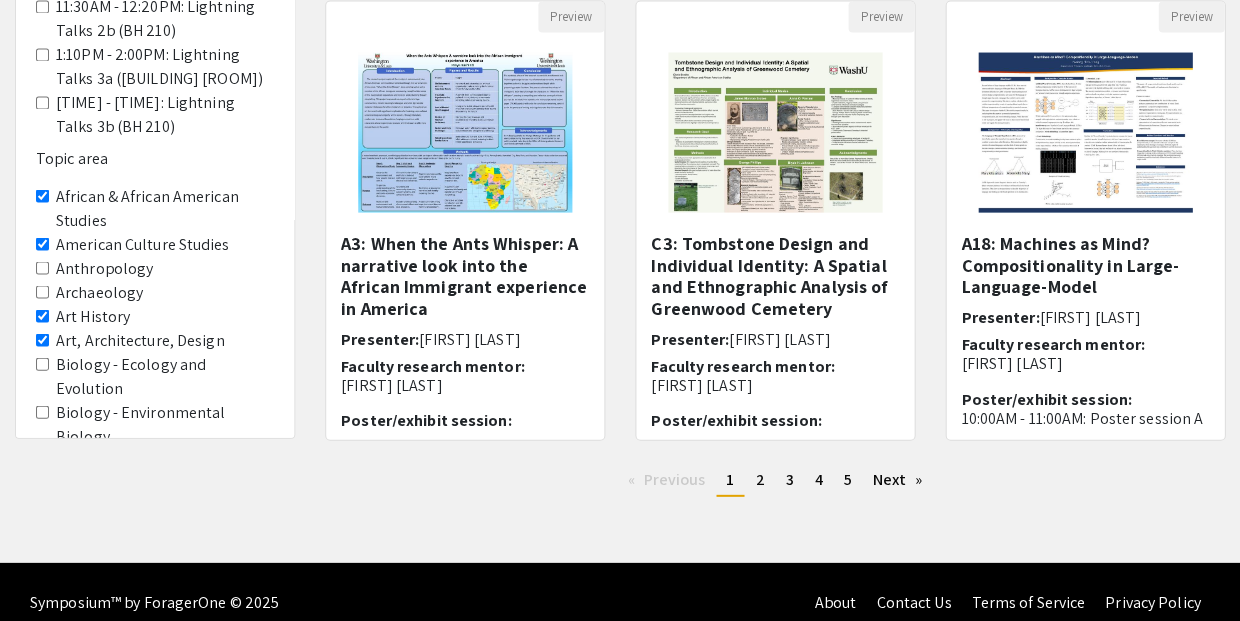 scroll, scrollTop: 682, scrollLeft: 0, axis: vertical 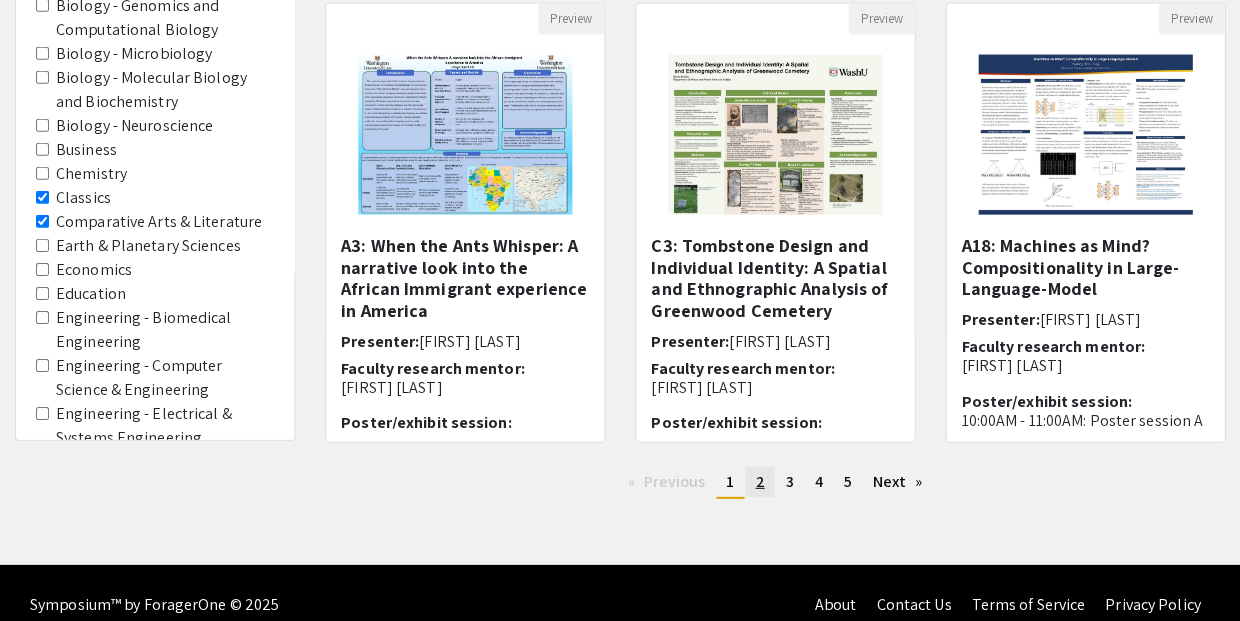 click on "2" 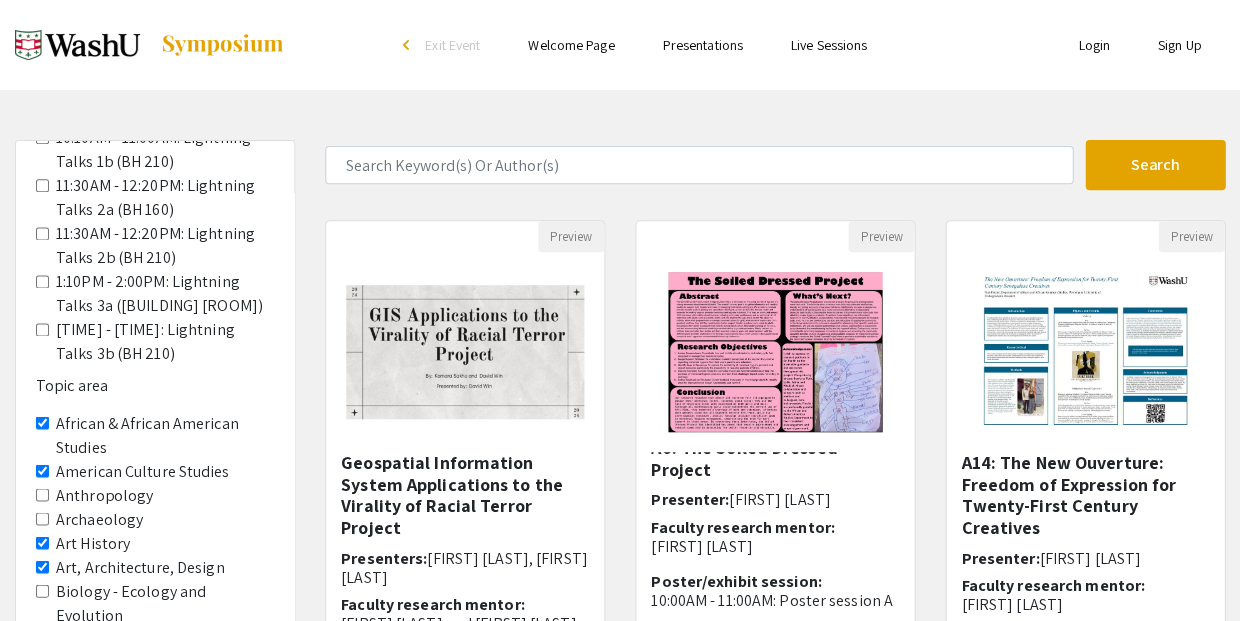 scroll, scrollTop: 41, scrollLeft: 0, axis: vertical 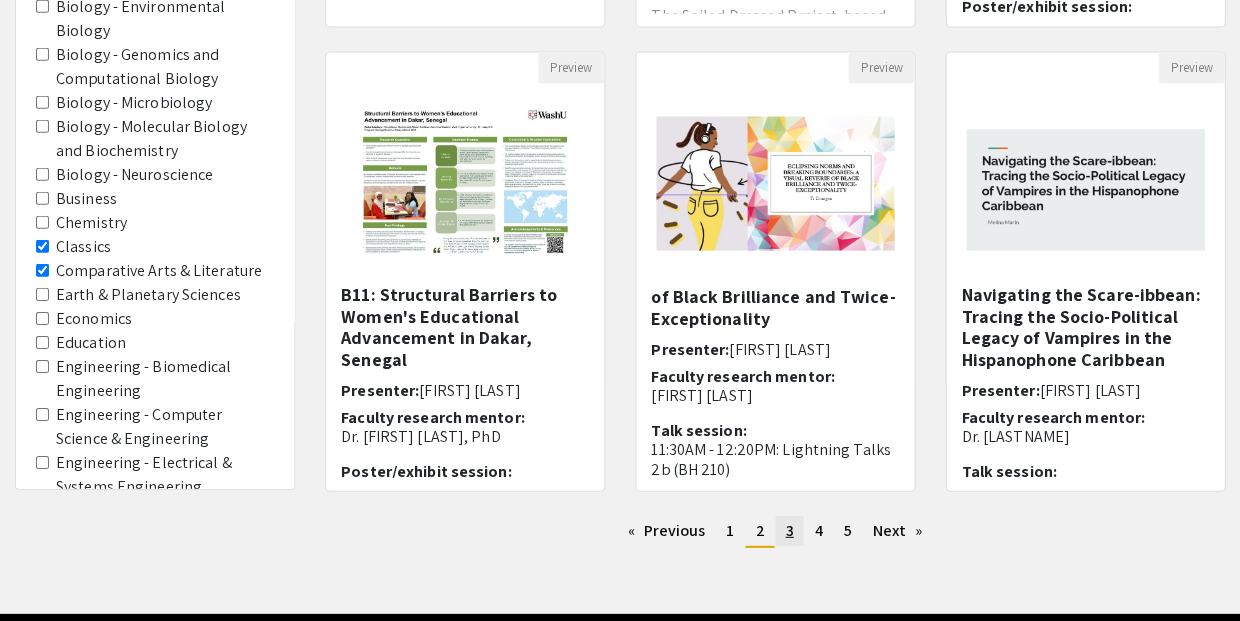 click on "3" 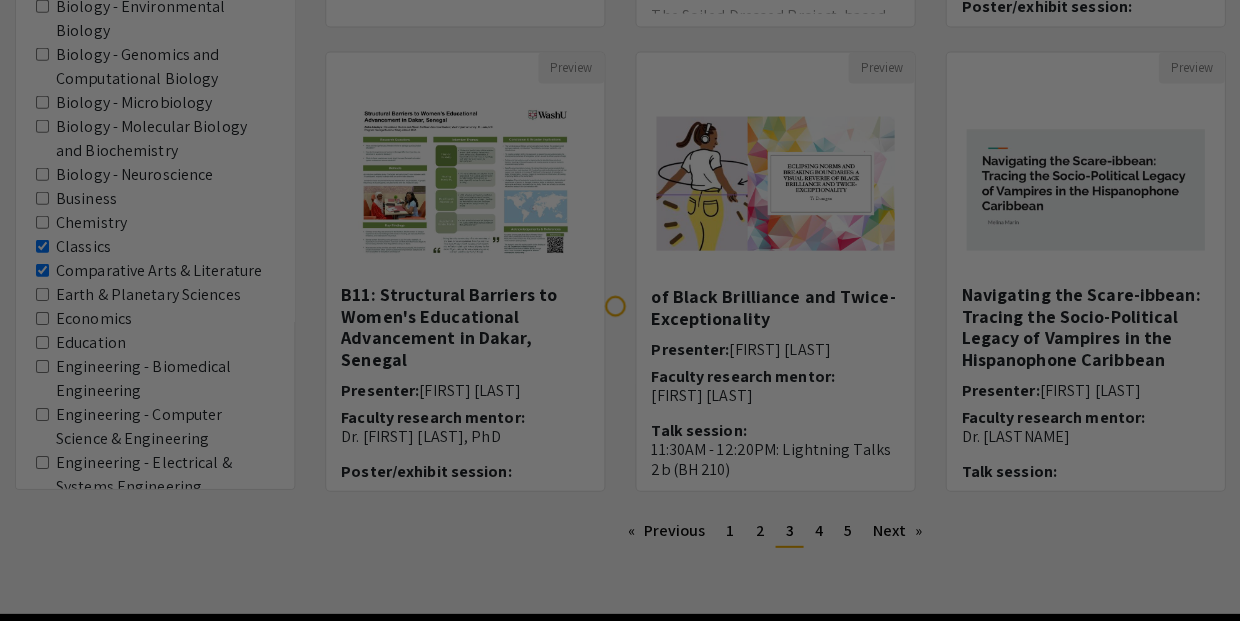 scroll, scrollTop: 0, scrollLeft: 0, axis: both 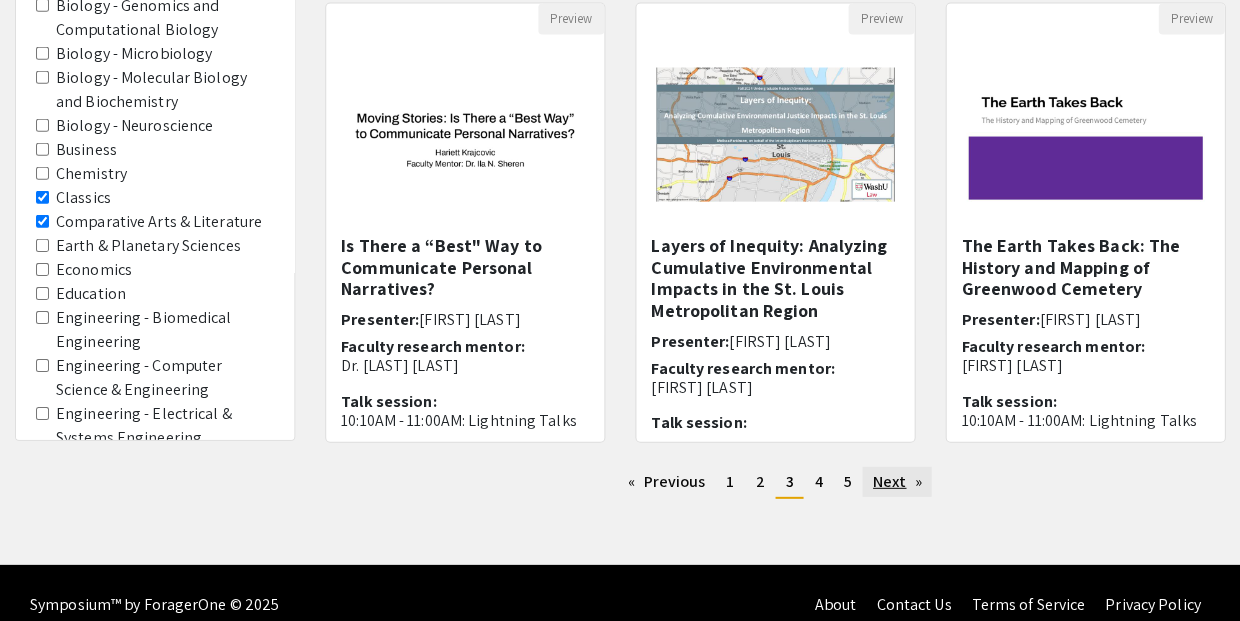 click on "Next  page" 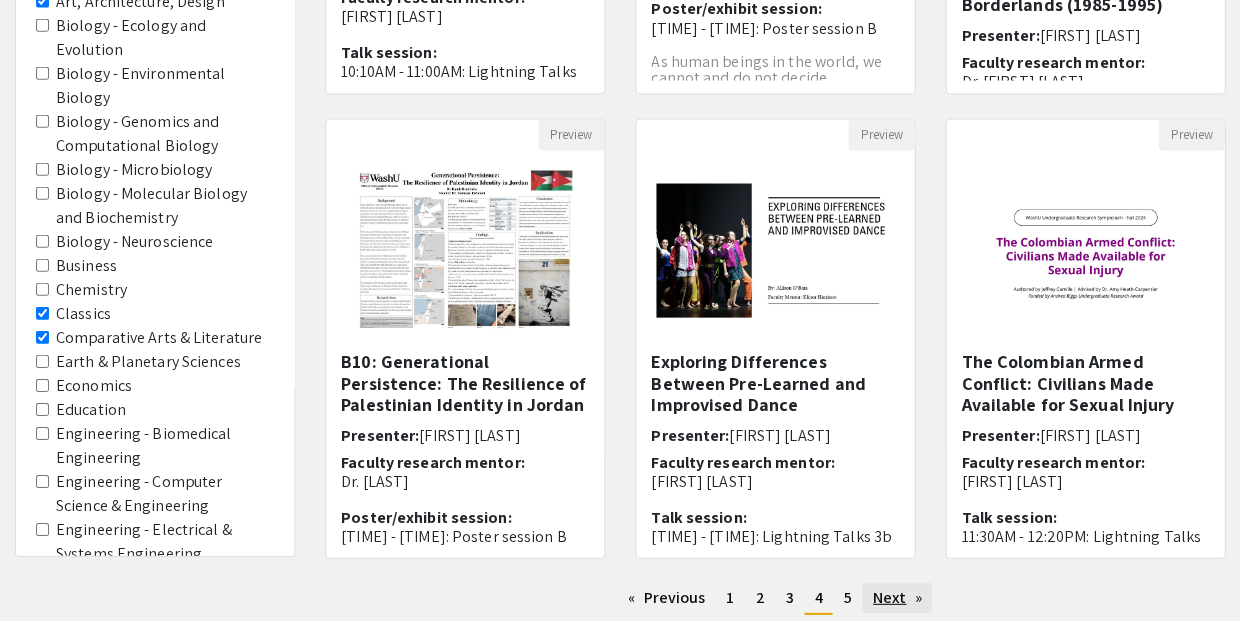 scroll, scrollTop: 567, scrollLeft: 0, axis: vertical 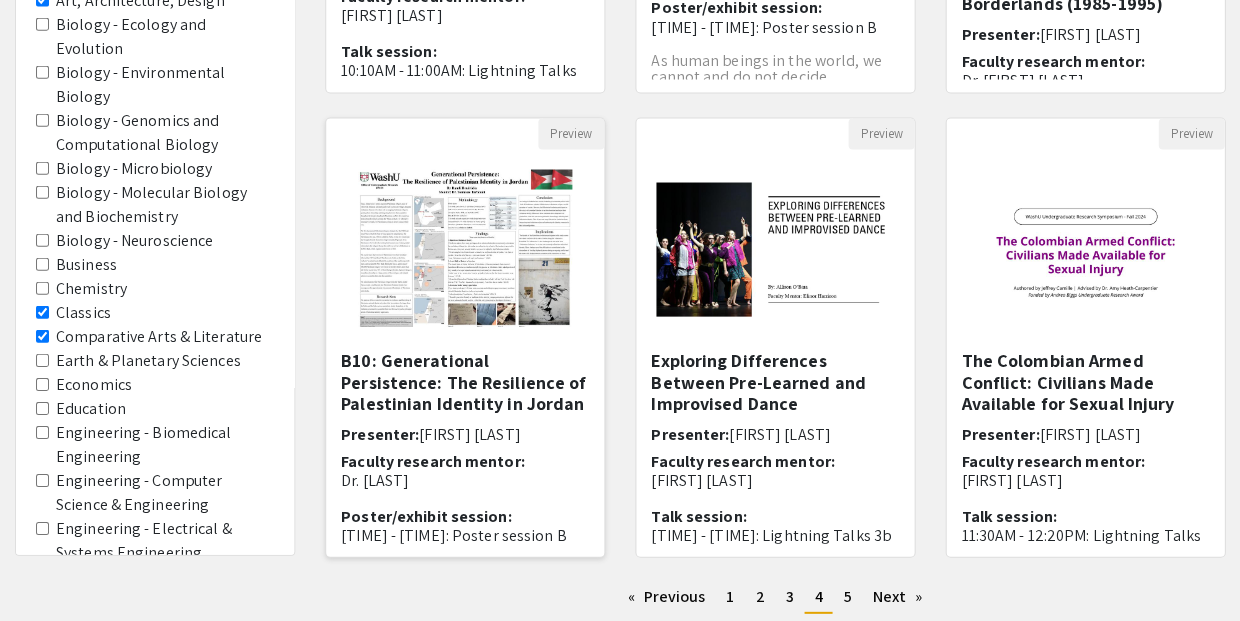 click on "B10: Generational Persistence: The Resilience of Palestinian Identity in Jordan" at bounding box center [465, 381] 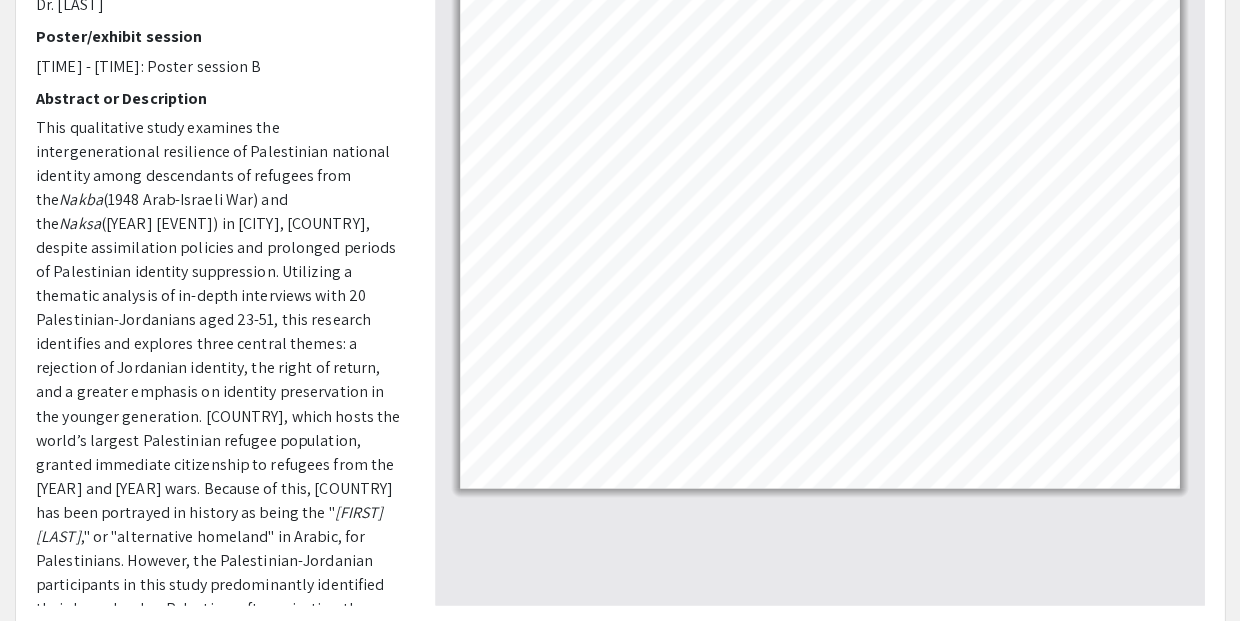 scroll, scrollTop: 306, scrollLeft: 0, axis: vertical 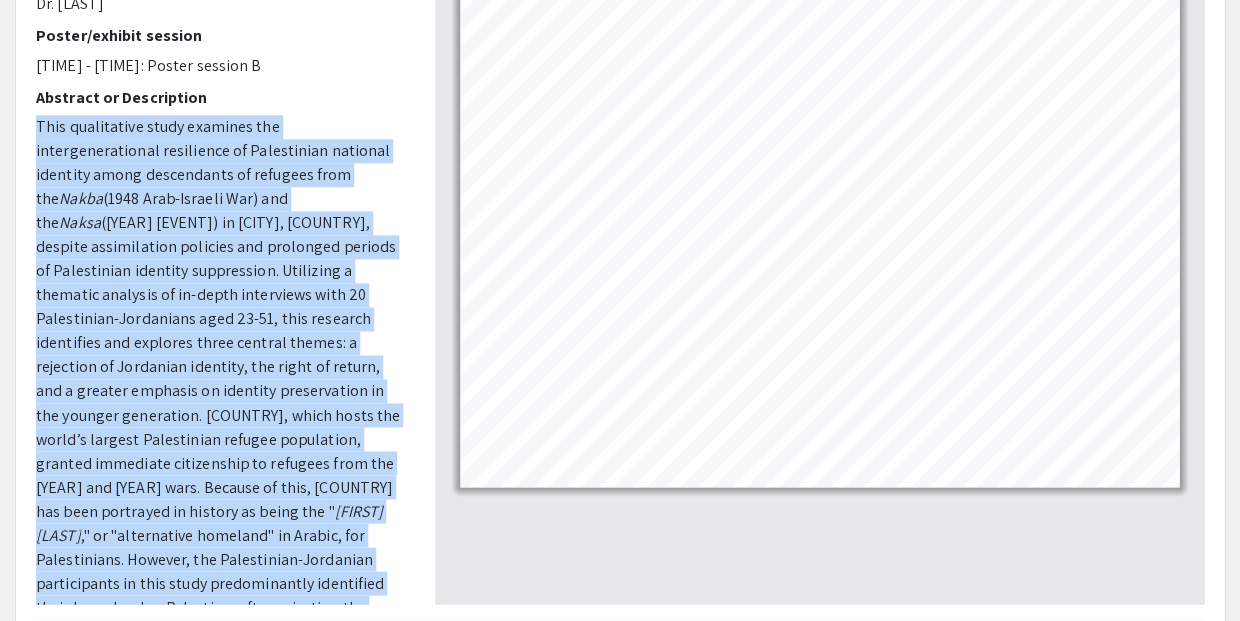 drag, startPoint x: 34, startPoint y: 74, endPoint x: 390, endPoint y: 499, distance: 554.4015 